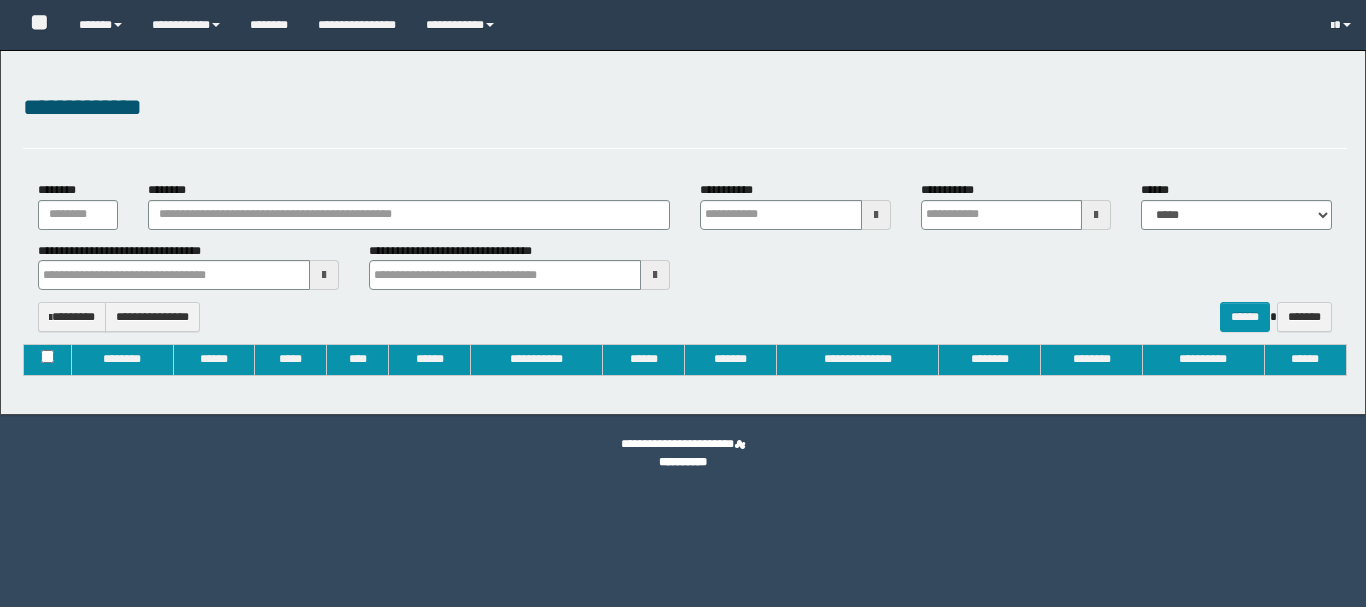 type on "**********" 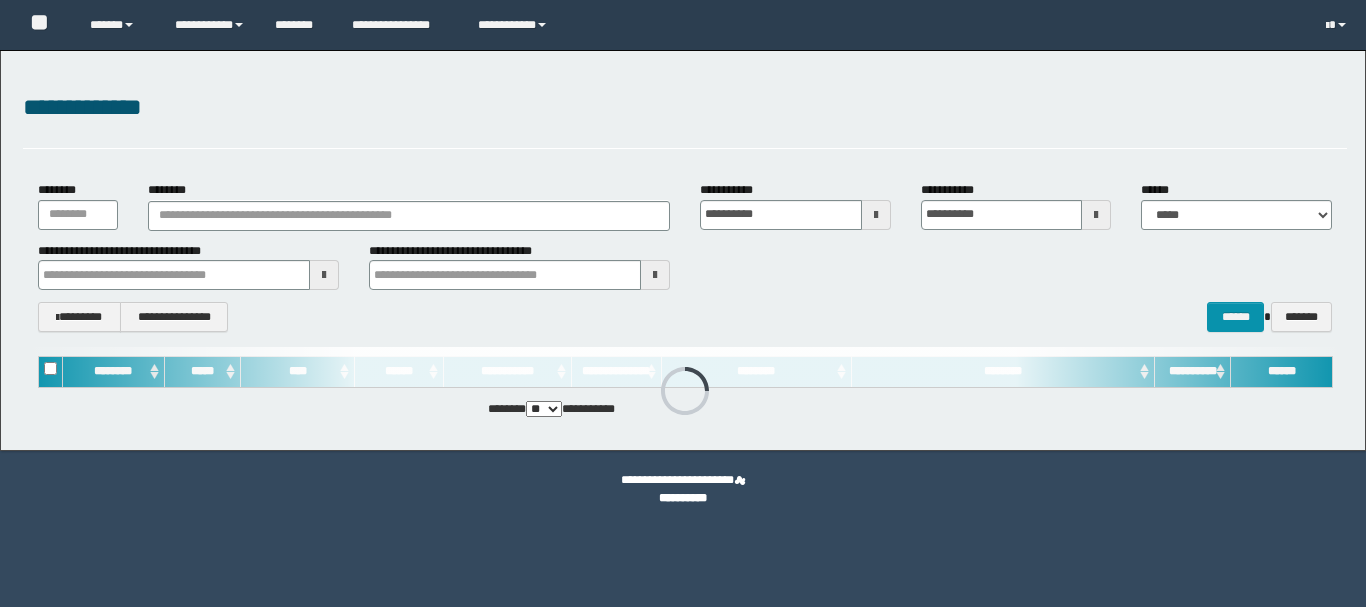 type 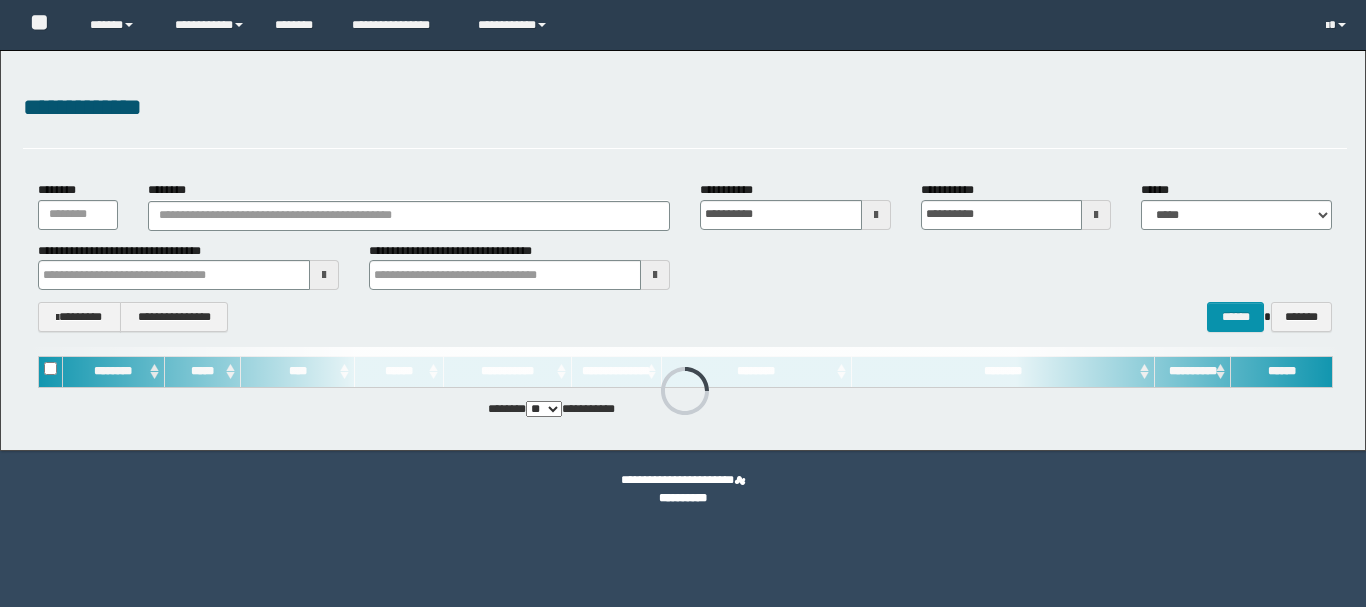 type 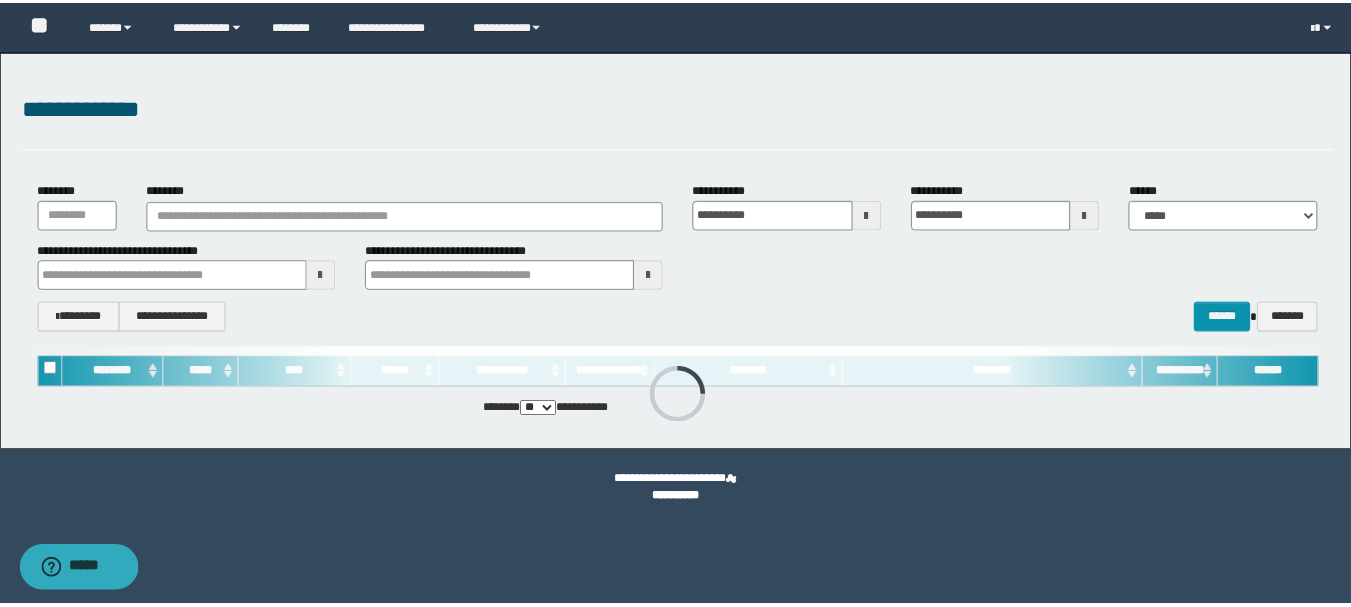 scroll, scrollTop: 0, scrollLeft: 0, axis: both 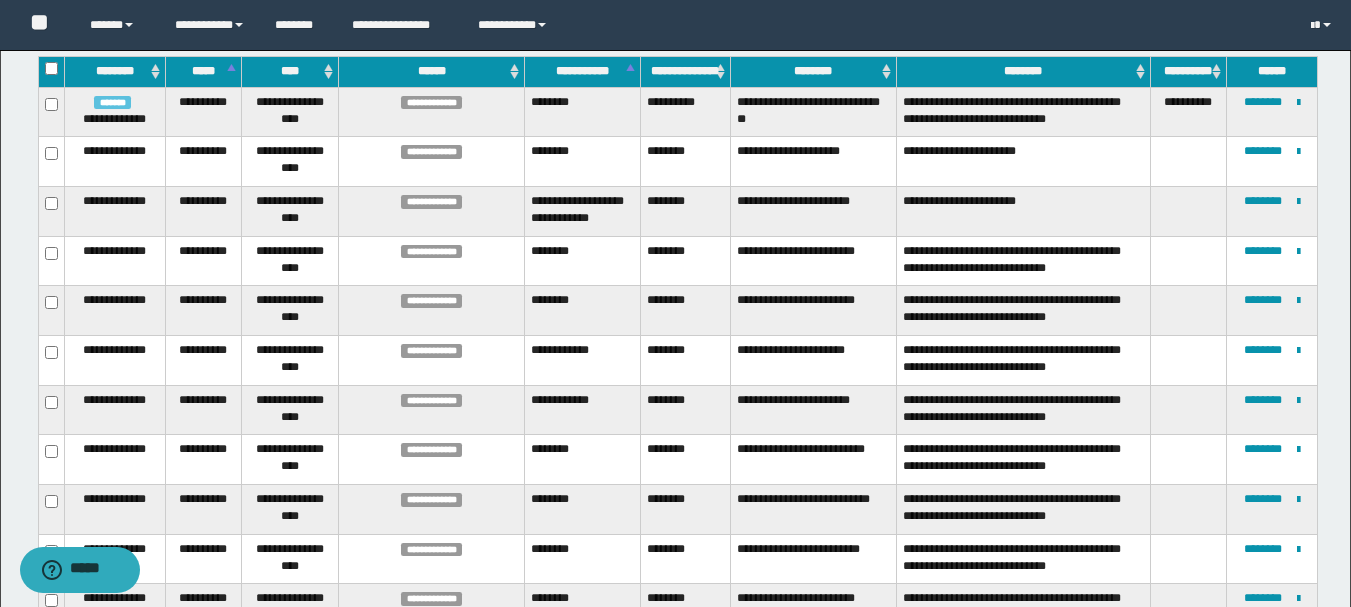 type 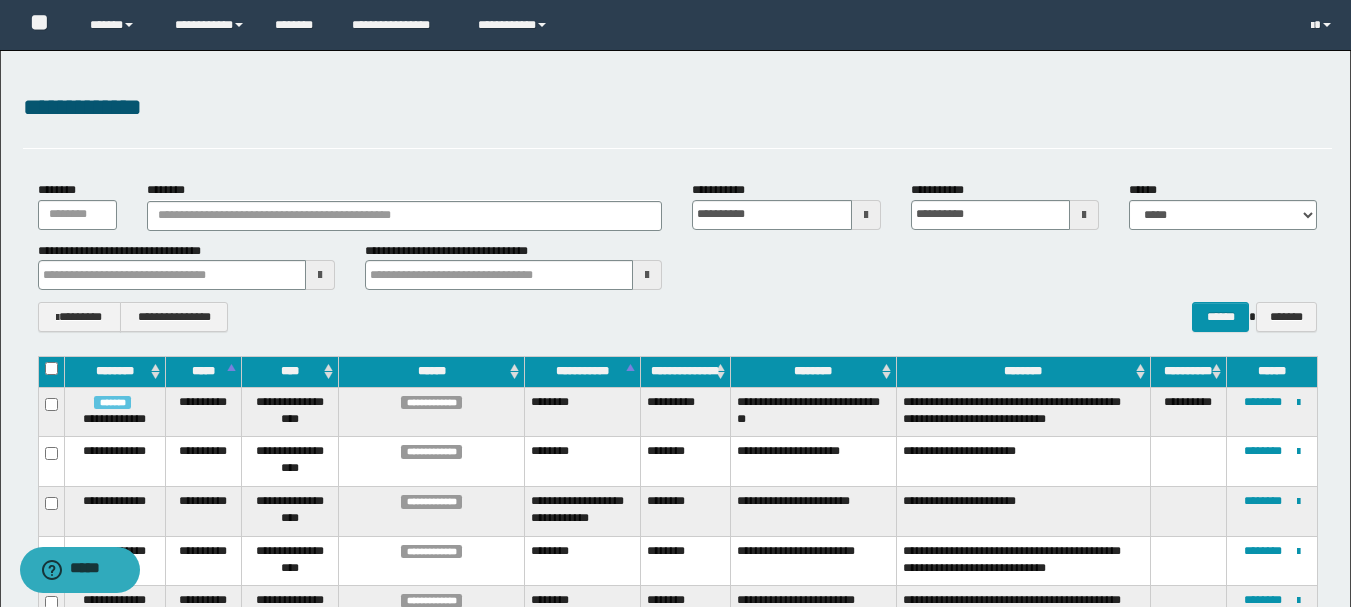 click at bounding box center [866, 215] 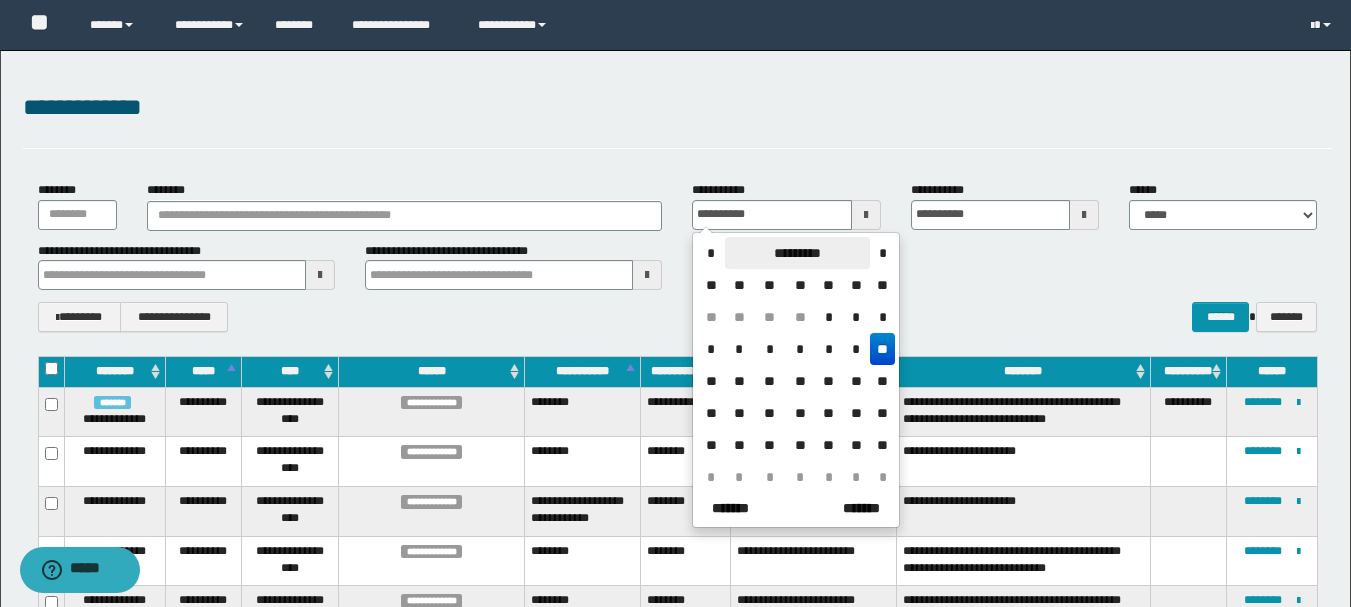 click on "*********" at bounding box center (797, 253) 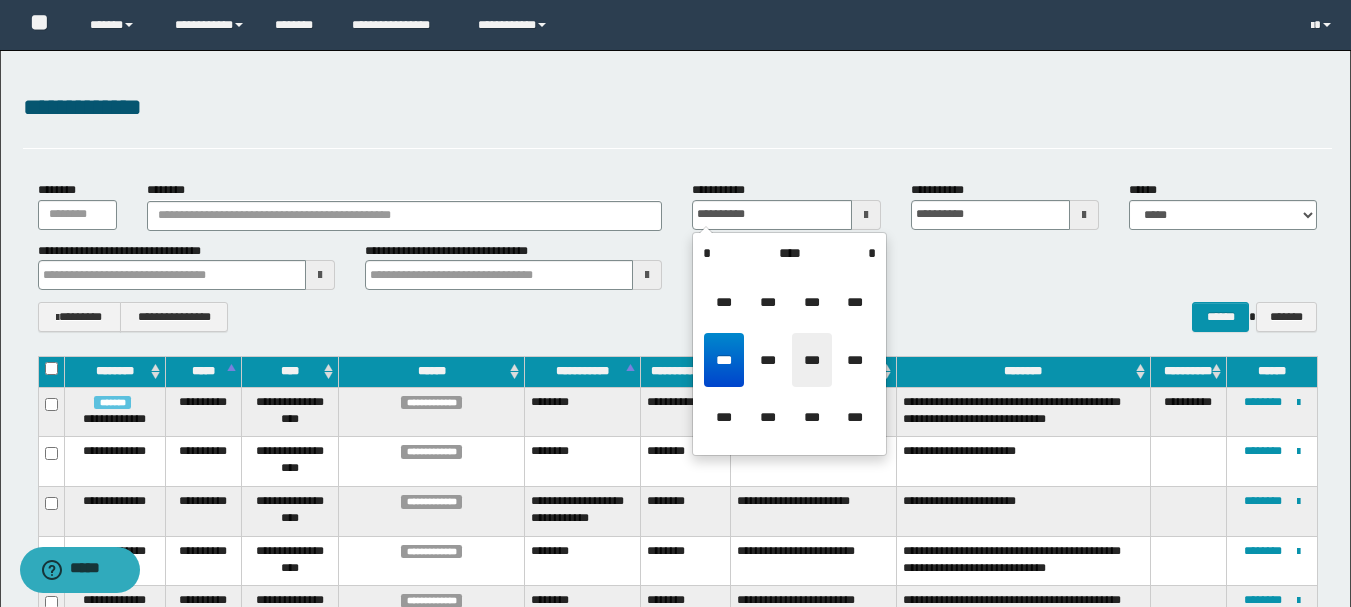 click on "***" at bounding box center [812, 360] 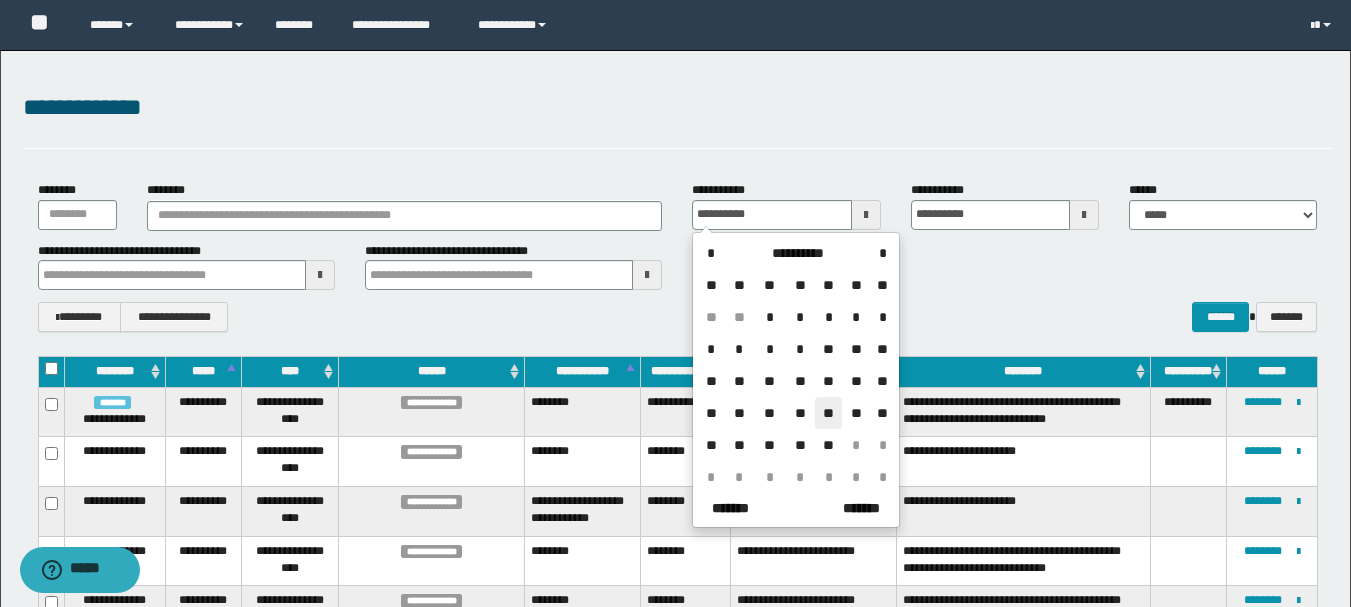 click on "**" at bounding box center [829, 413] 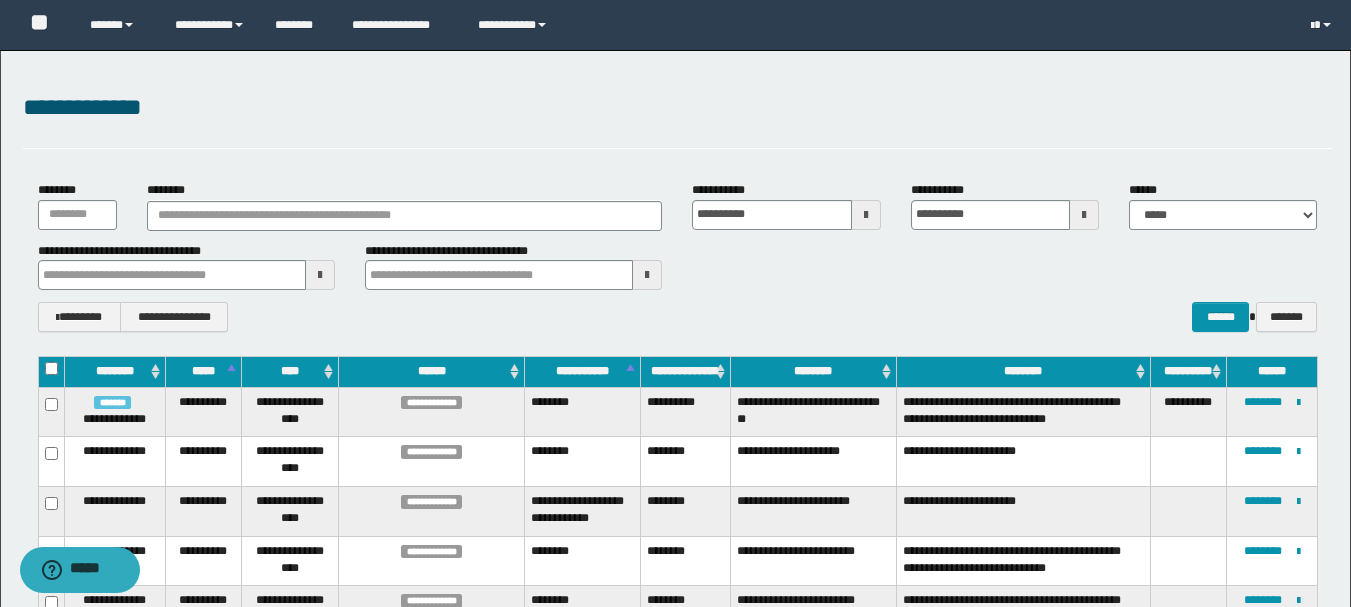 scroll, scrollTop: 100, scrollLeft: 0, axis: vertical 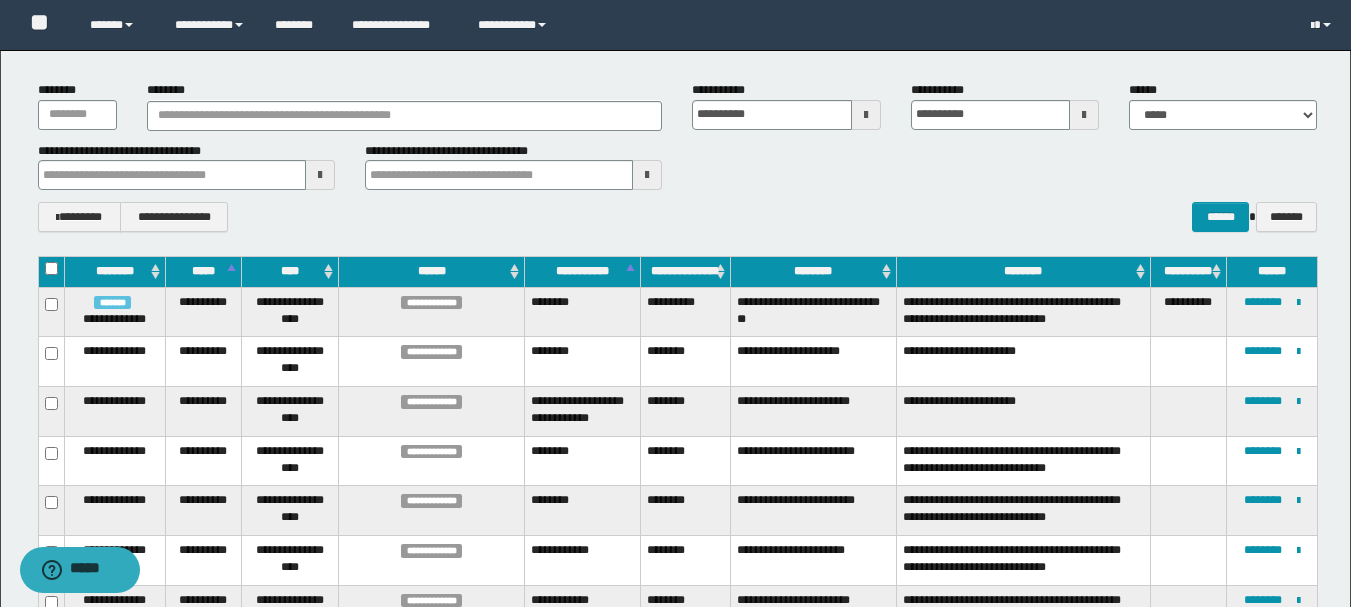 type 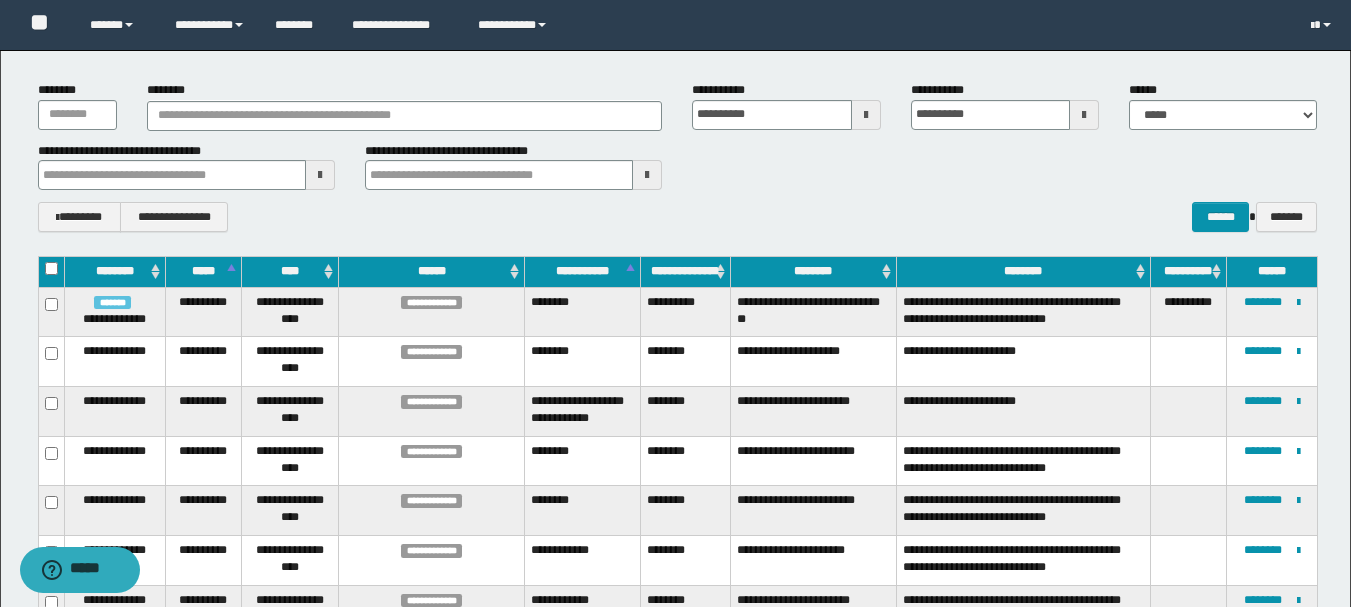 click at bounding box center (866, 115) 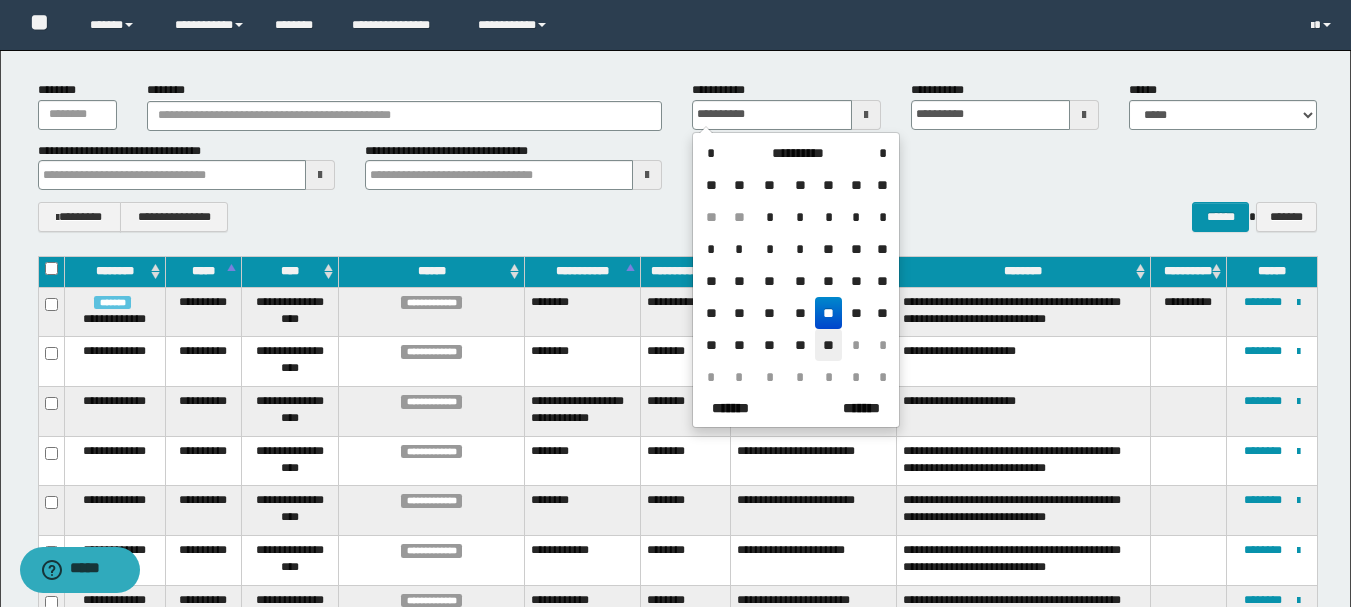 click on "**" at bounding box center [829, 345] 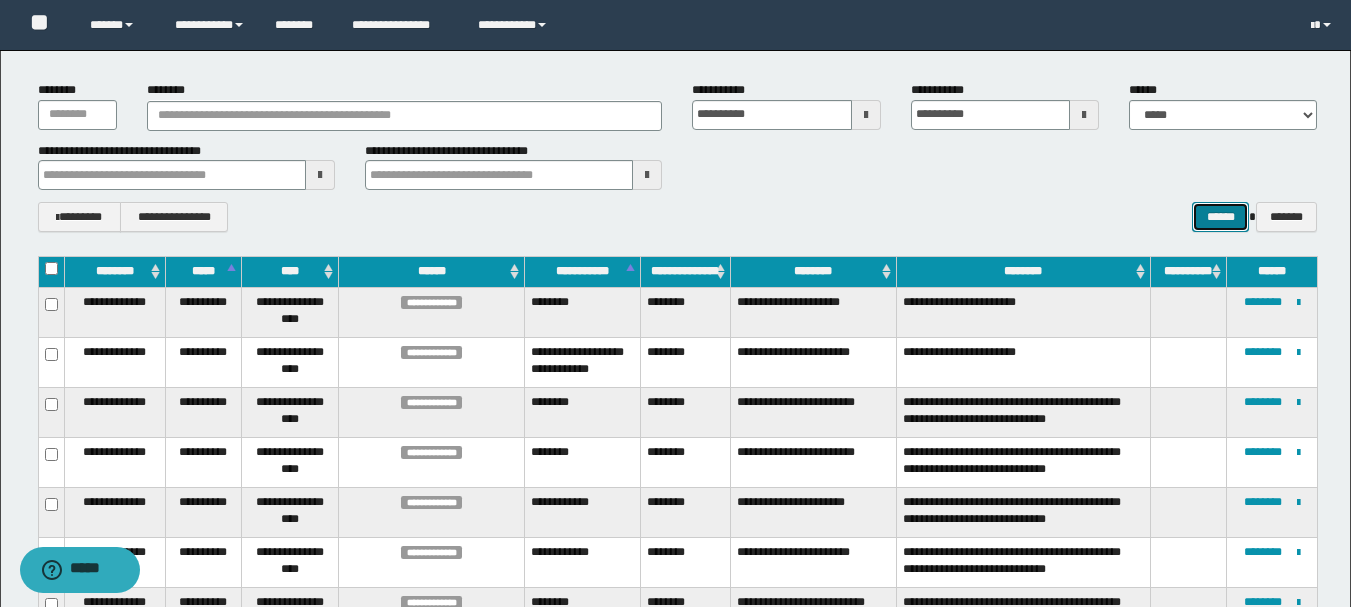 click on "******" at bounding box center [1220, 217] 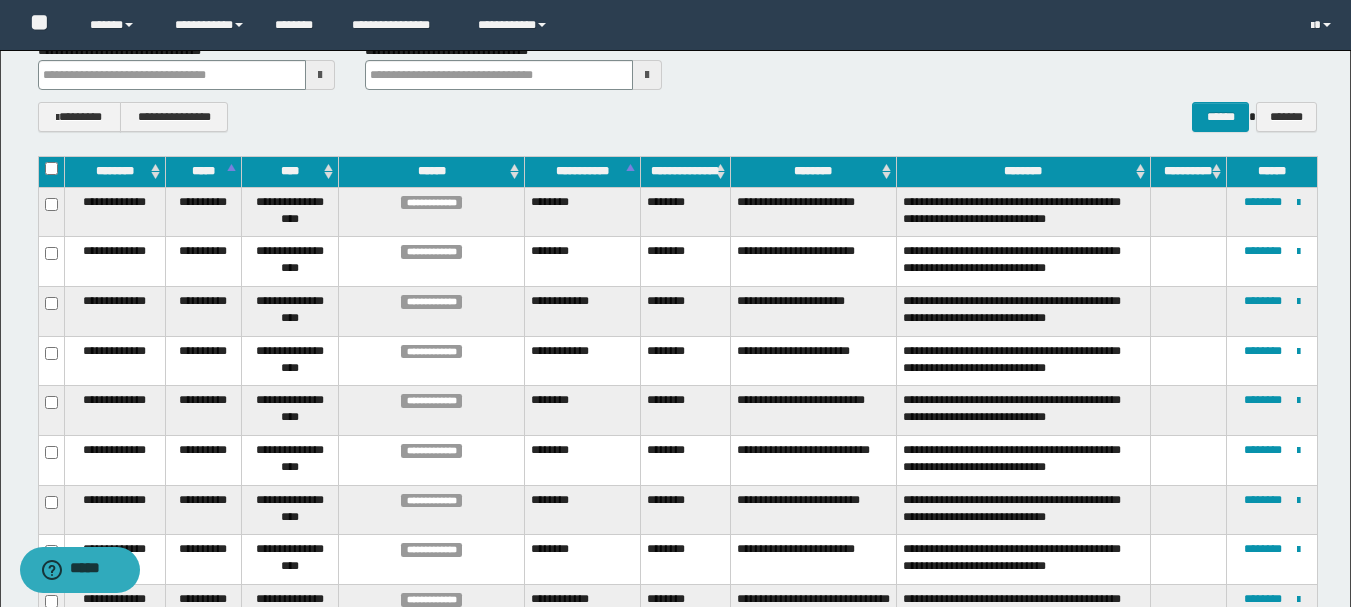 scroll, scrollTop: 0, scrollLeft: 0, axis: both 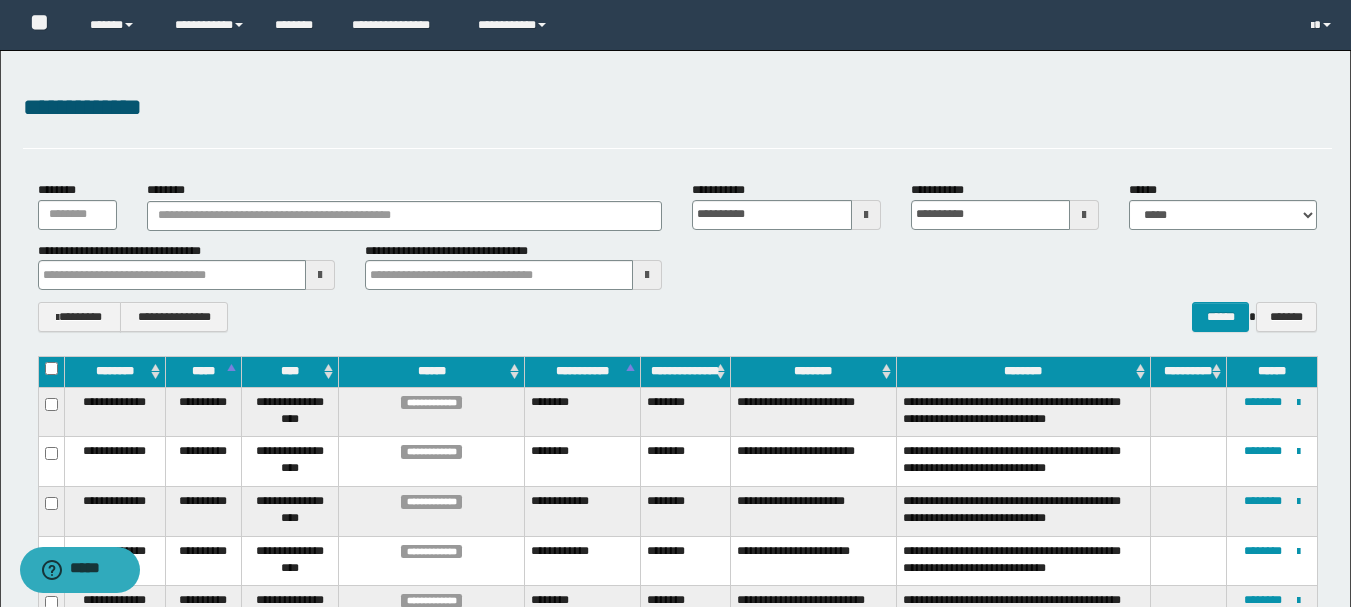type 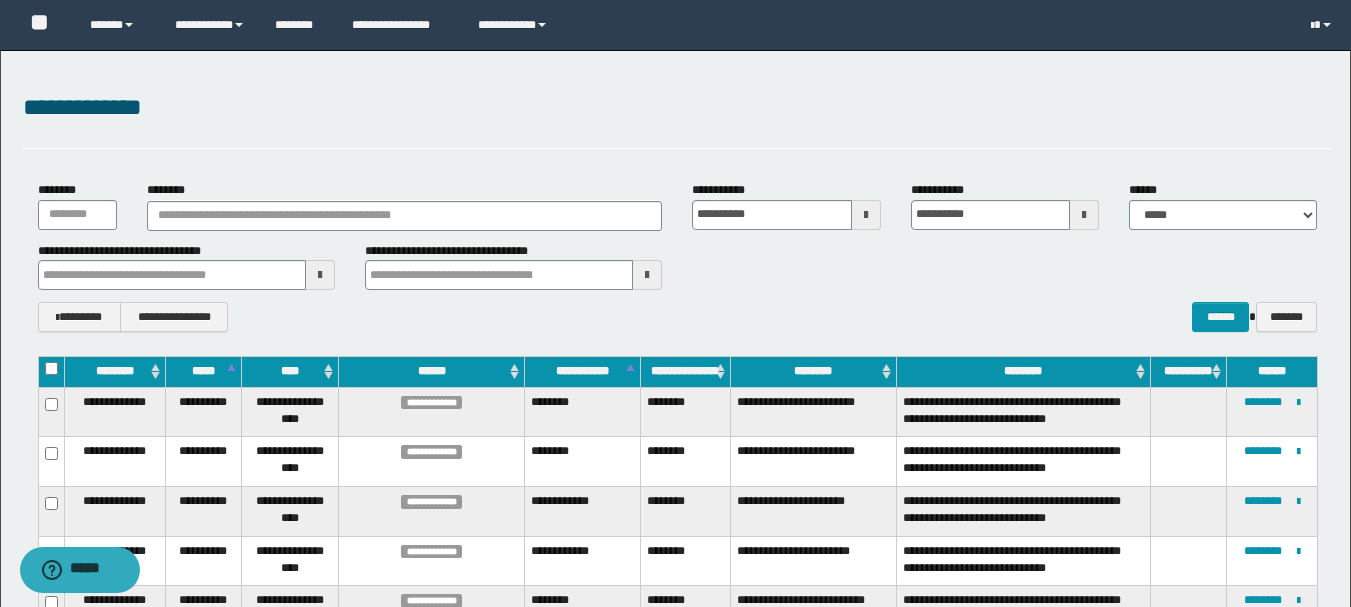 click at bounding box center [1084, 215] 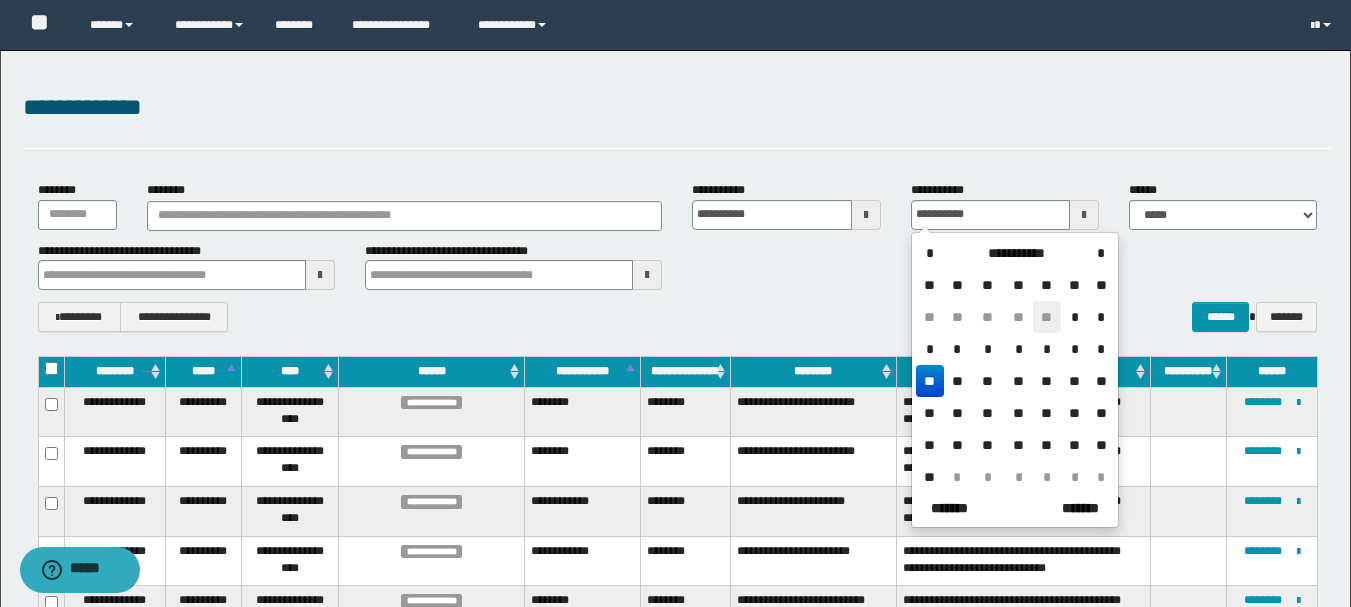 click on "**" at bounding box center (1047, 317) 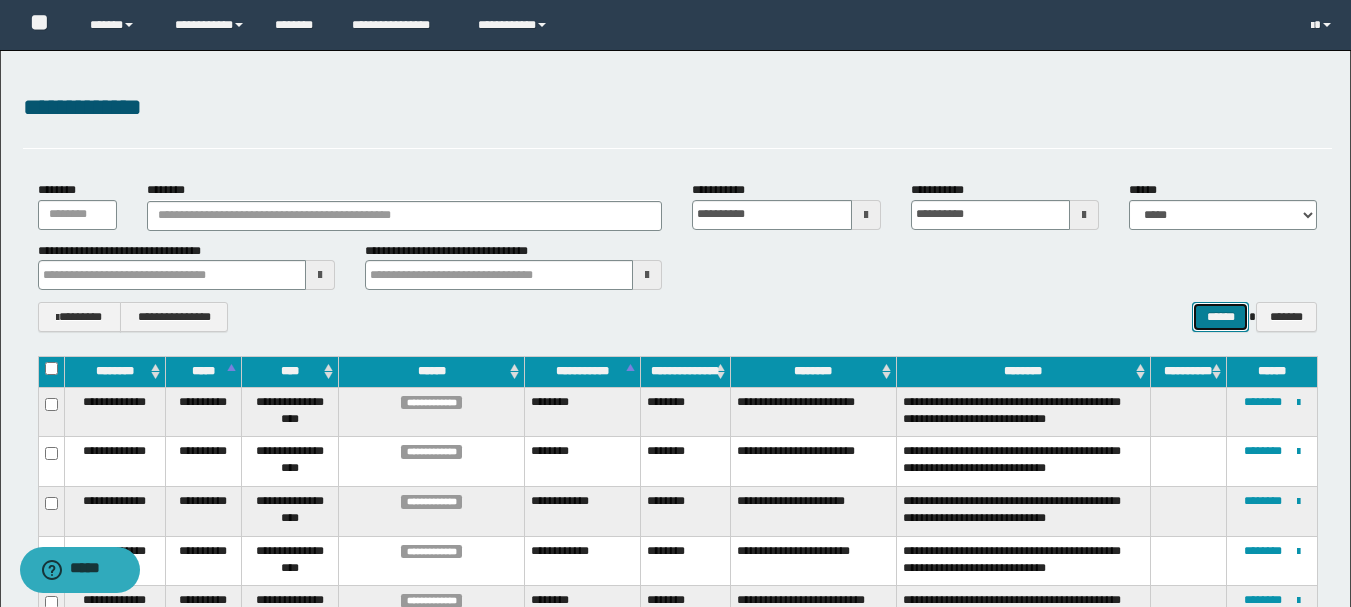 click on "******" at bounding box center (1220, 317) 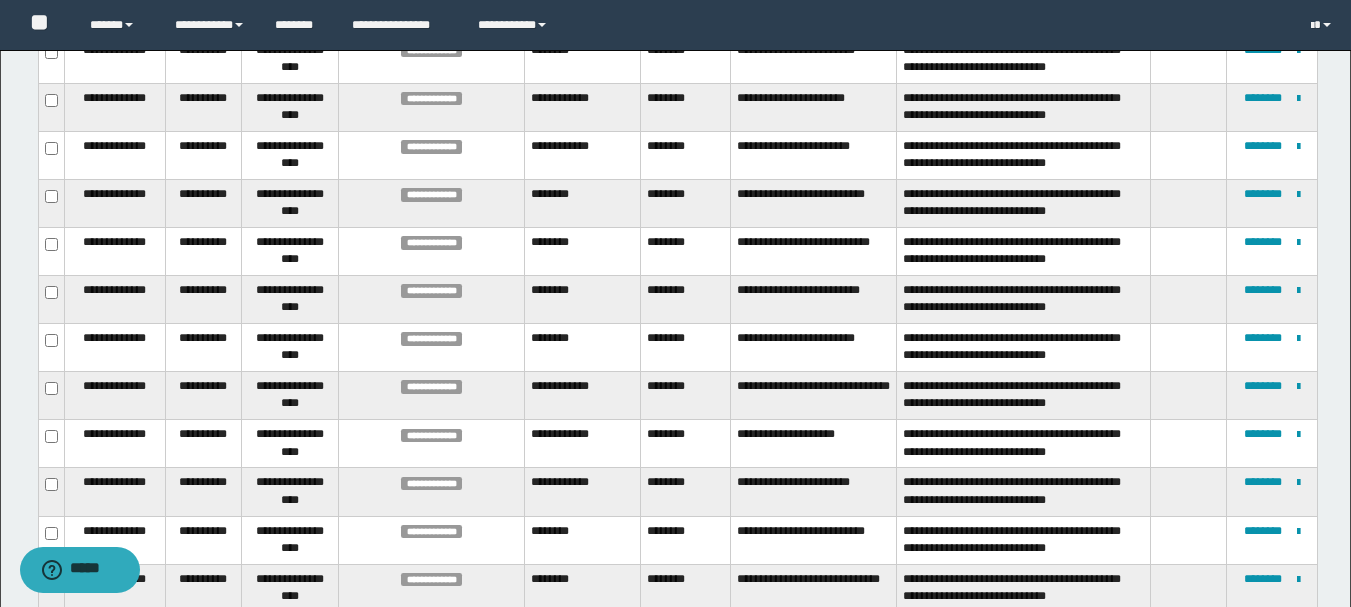 scroll, scrollTop: 0, scrollLeft: 0, axis: both 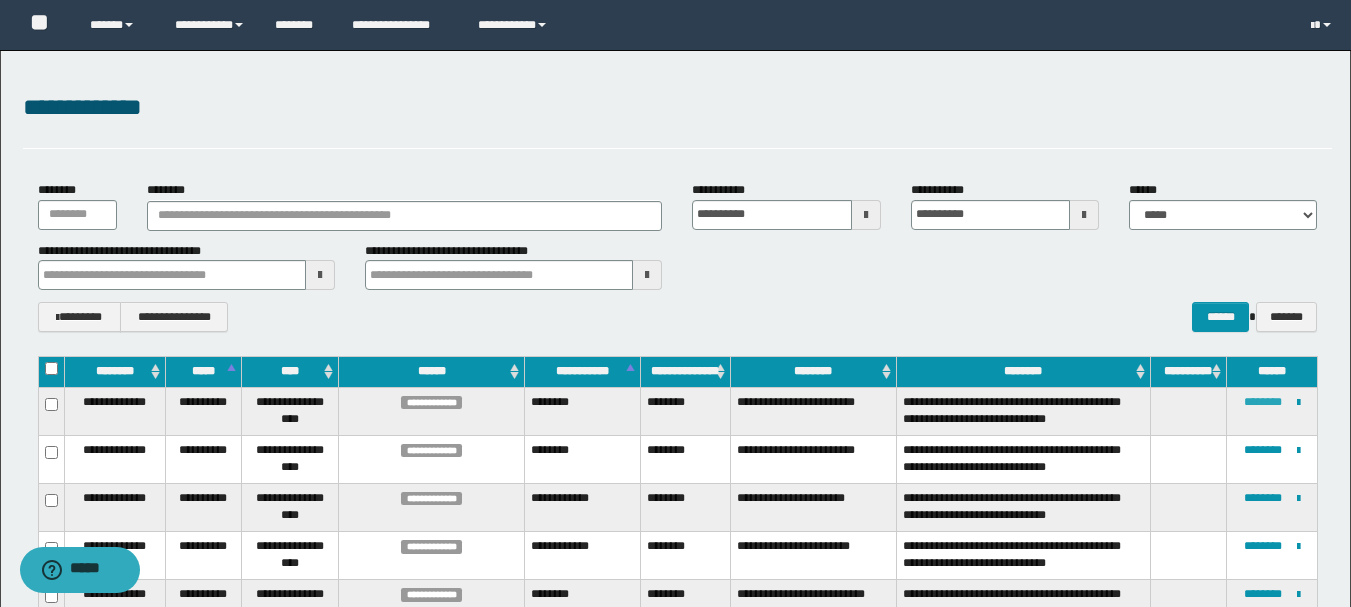 click on "********" at bounding box center (1263, 402) 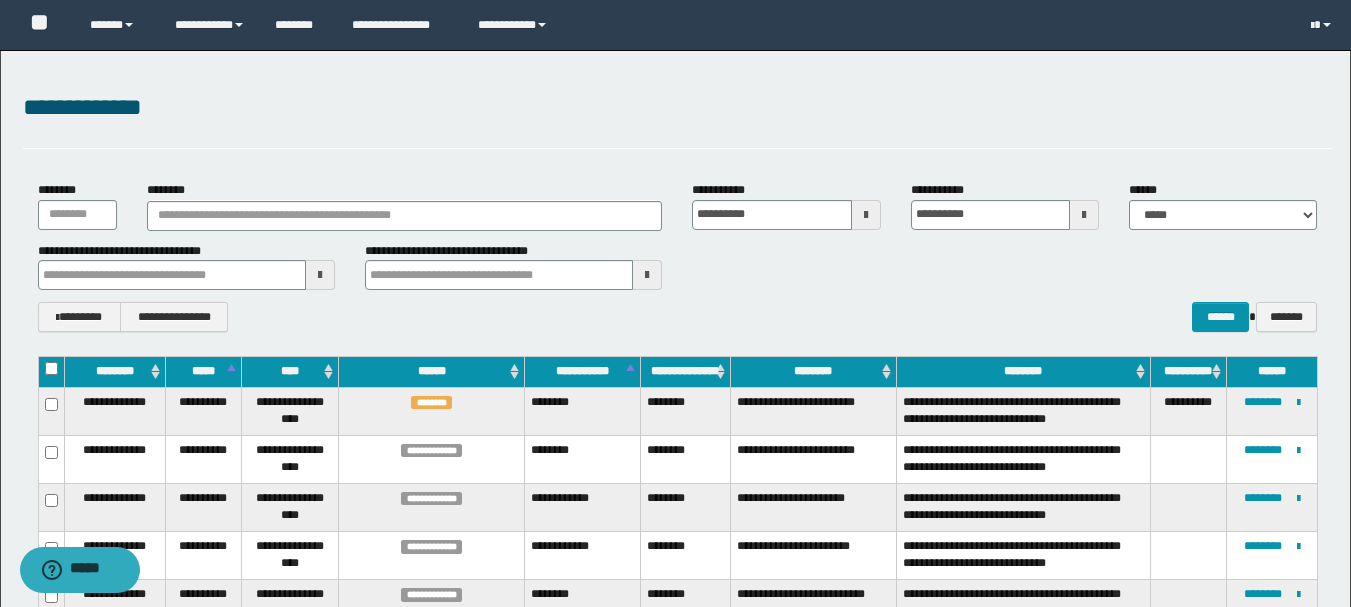 scroll, scrollTop: 100, scrollLeft: 0, axis: vertical 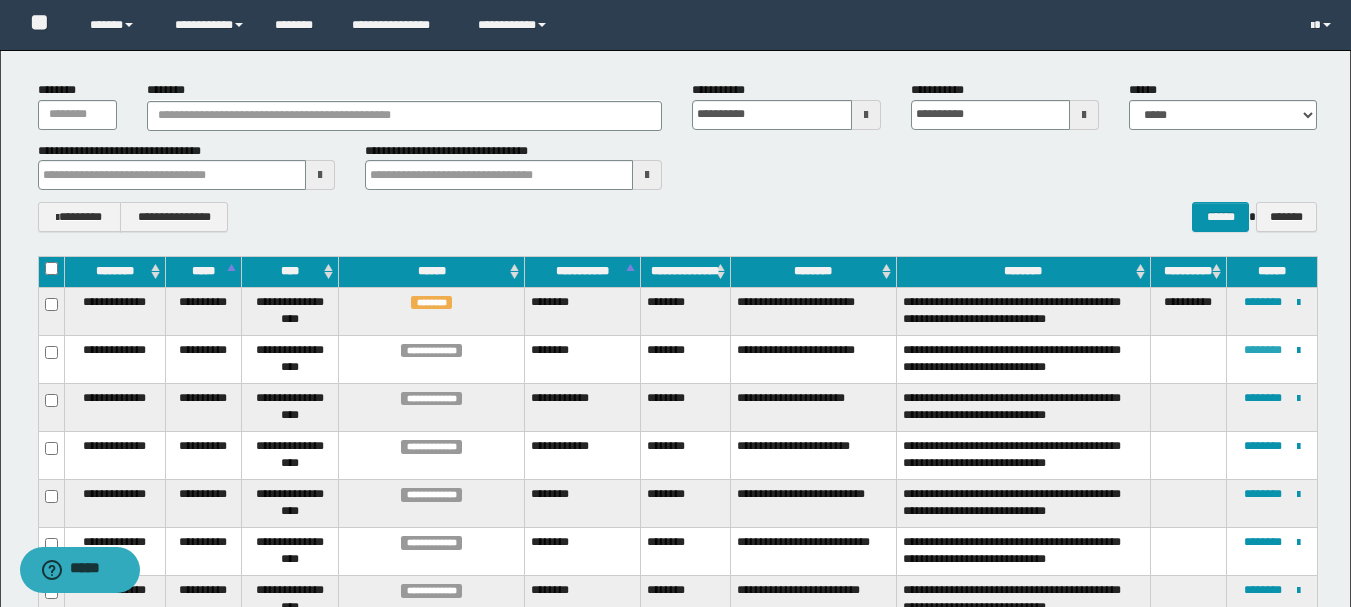 click on "********" at bounding box center [1263, 350] 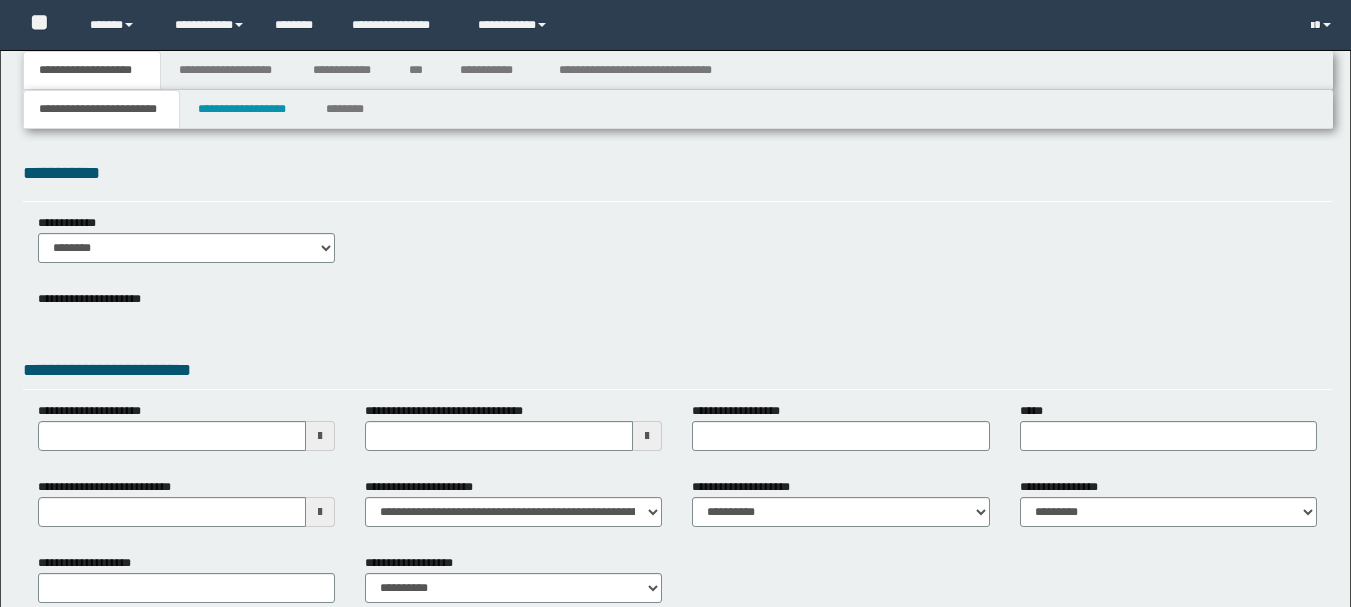 type 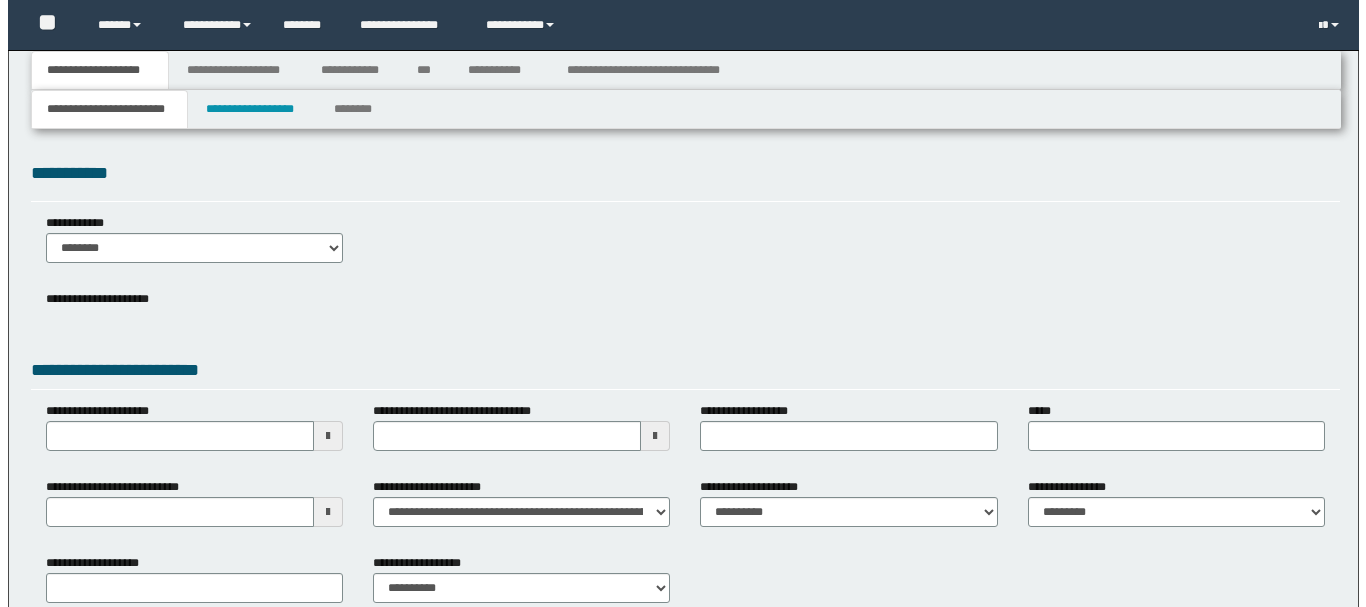scroll, scrollTop: 0, scrollLeft: 0, axis: both 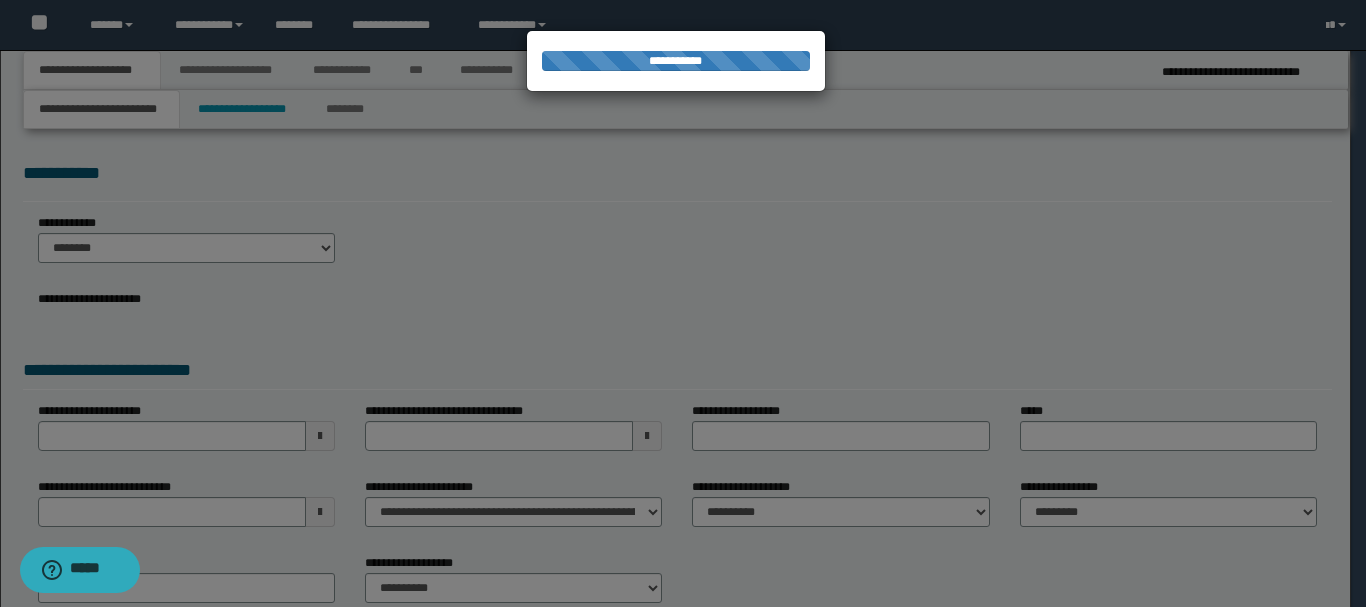 type on "**********" 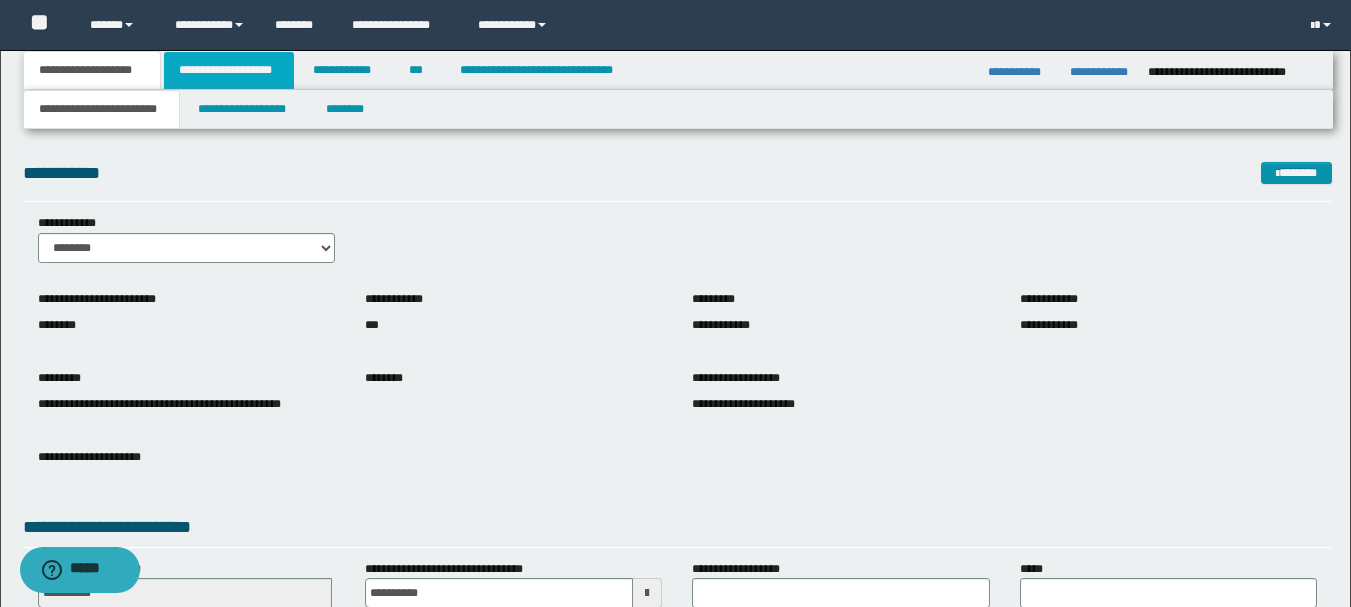 click on "**********" at bounding box center (229, 70) 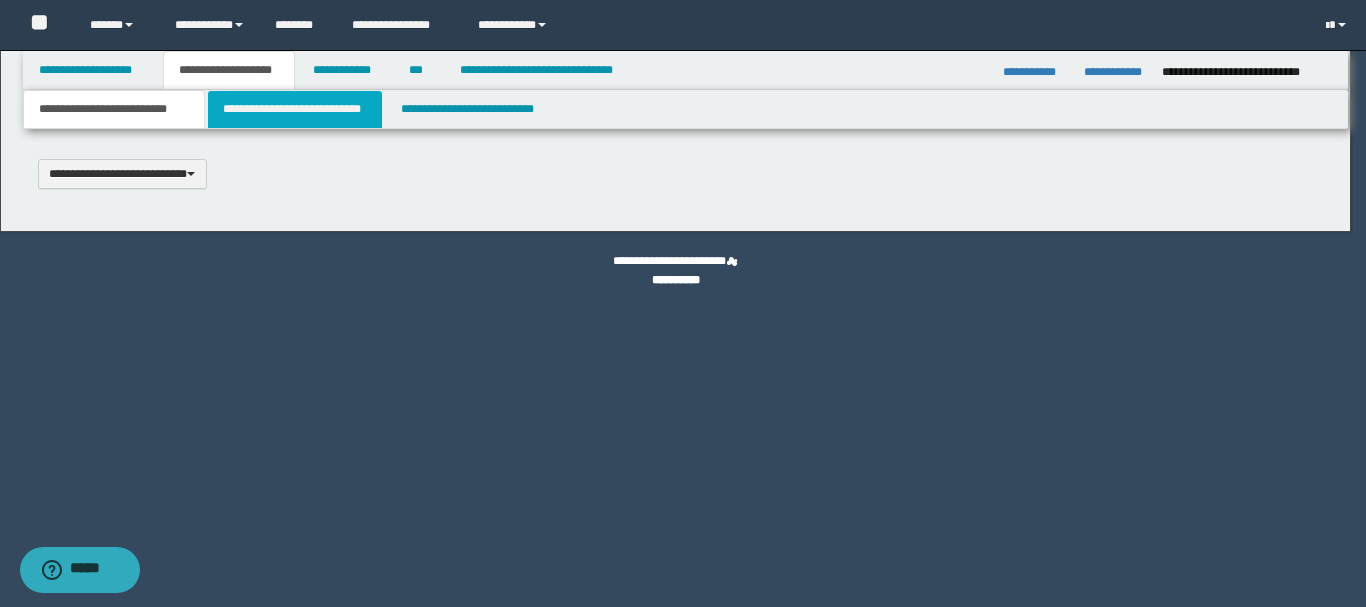 type 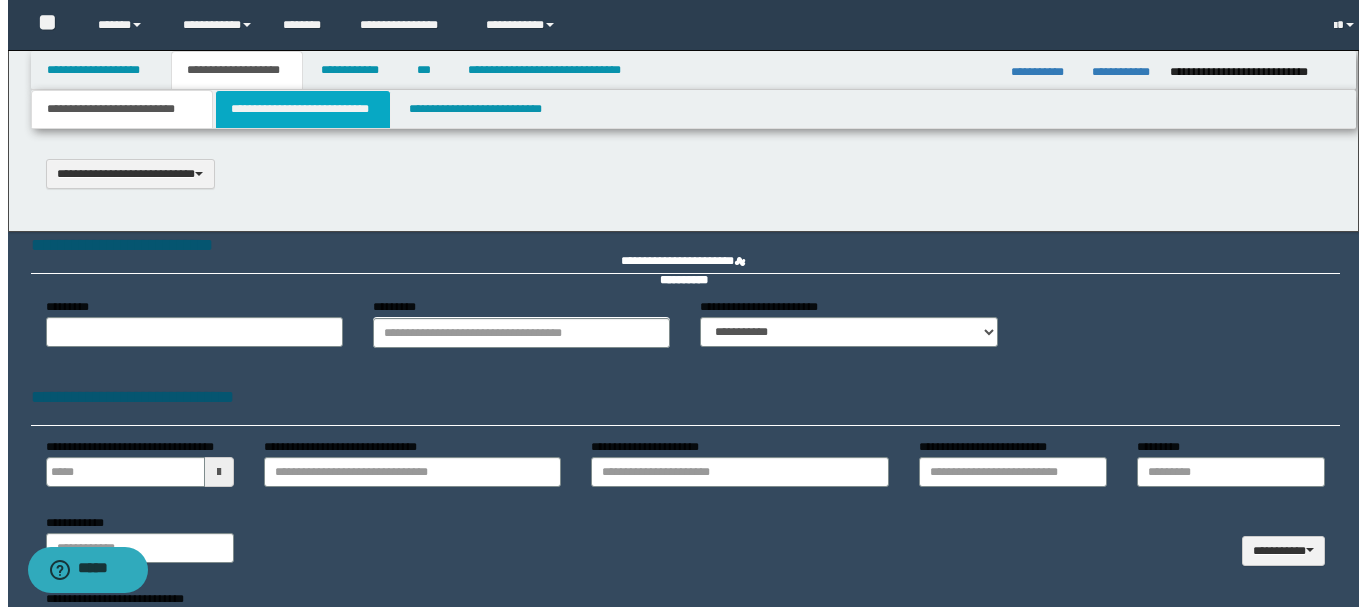 scroll, scrollTop: 0, scrollLeft: 0, axis: both 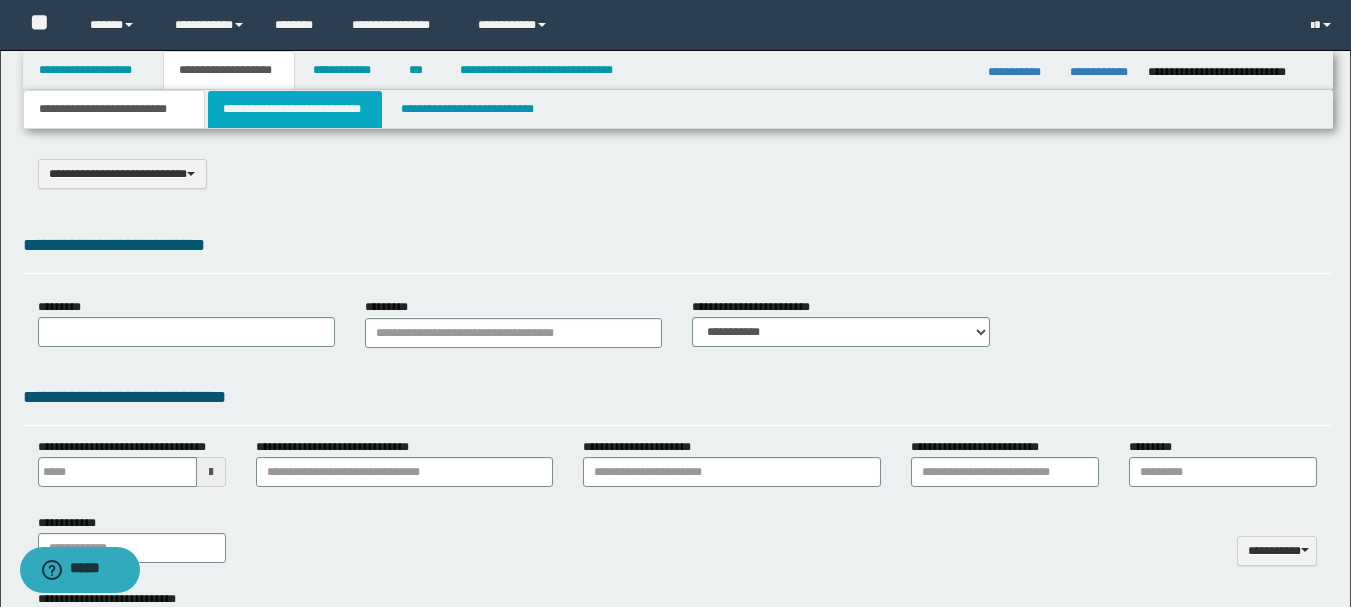 type on "**********" 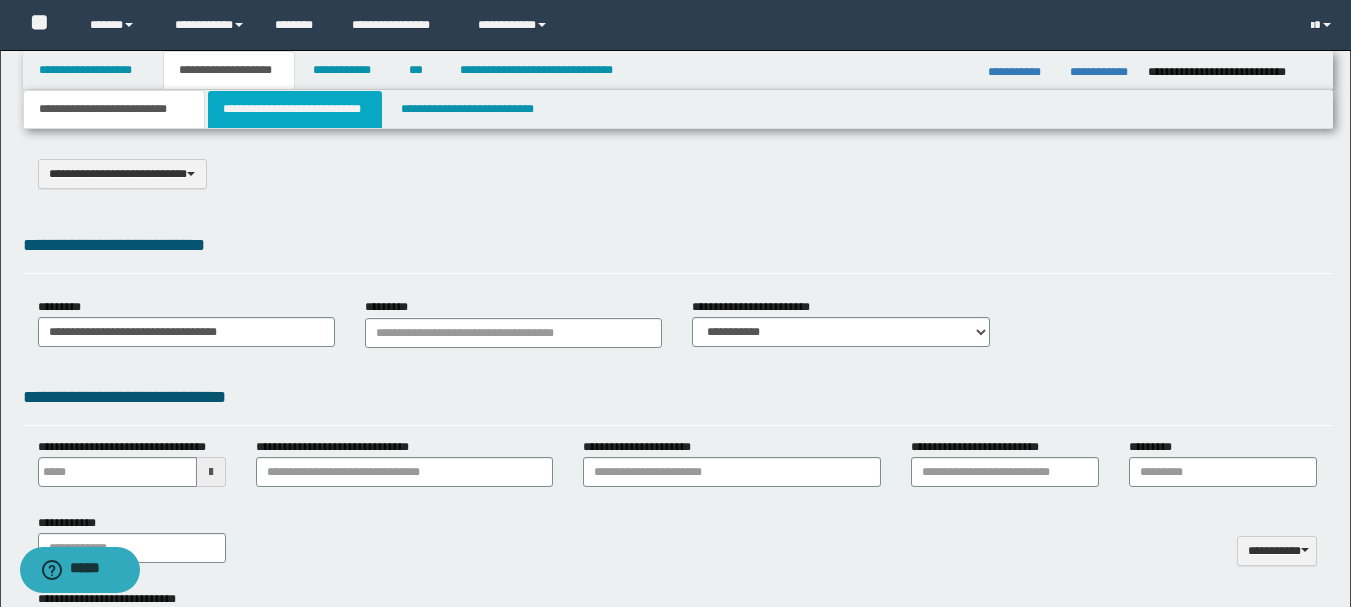 select on "*" 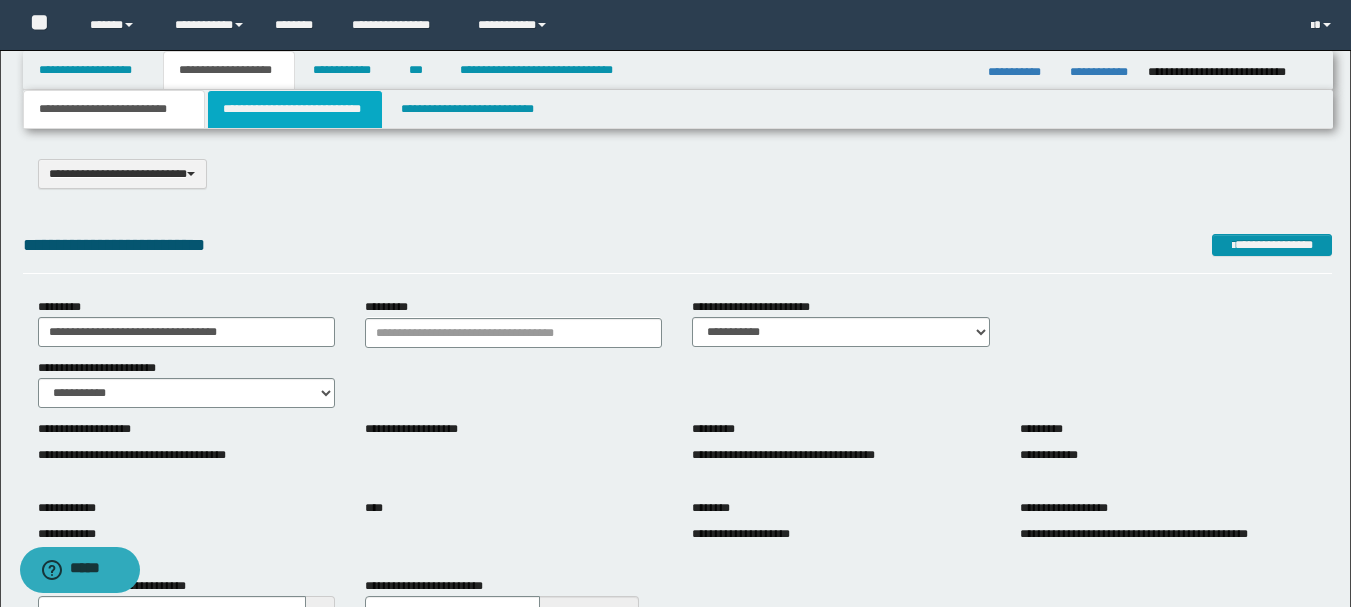 click on "**********" at bounding box center (295, 109) 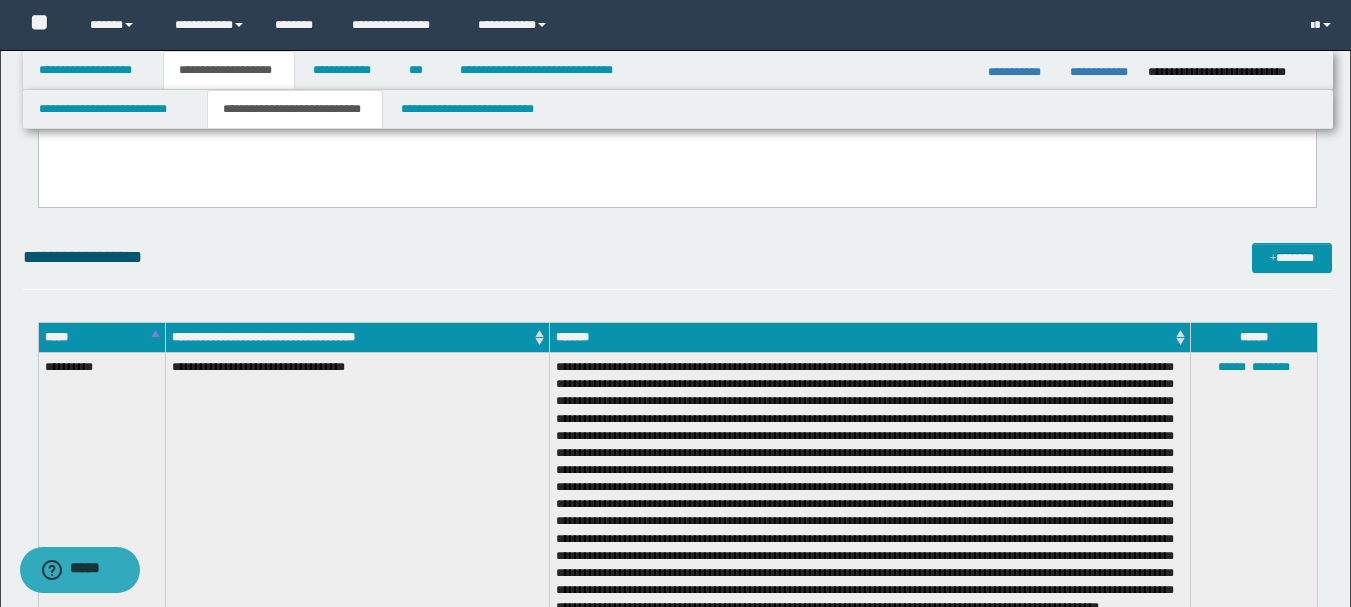 scroll, scrollTop: 2700, scrollLeft: 0, axis: vertical 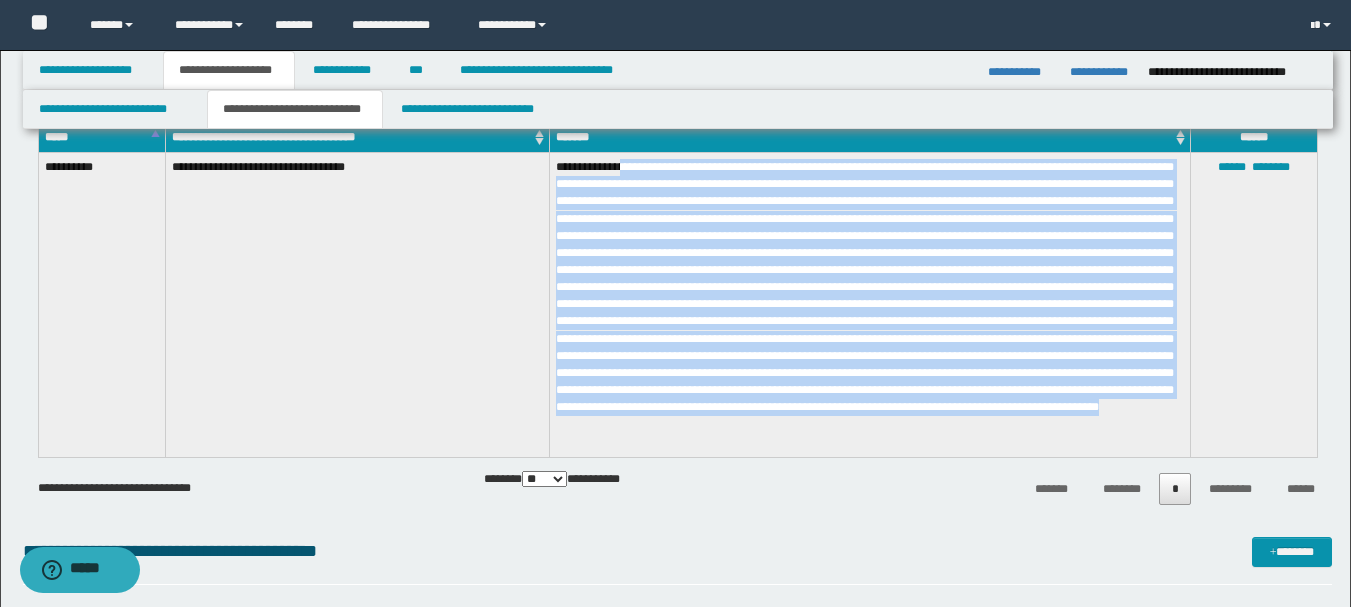 drag, startPoint x: 661, startPoint y: 340, endPoint x: 630, endPoint y: 184, distance: 159.05031 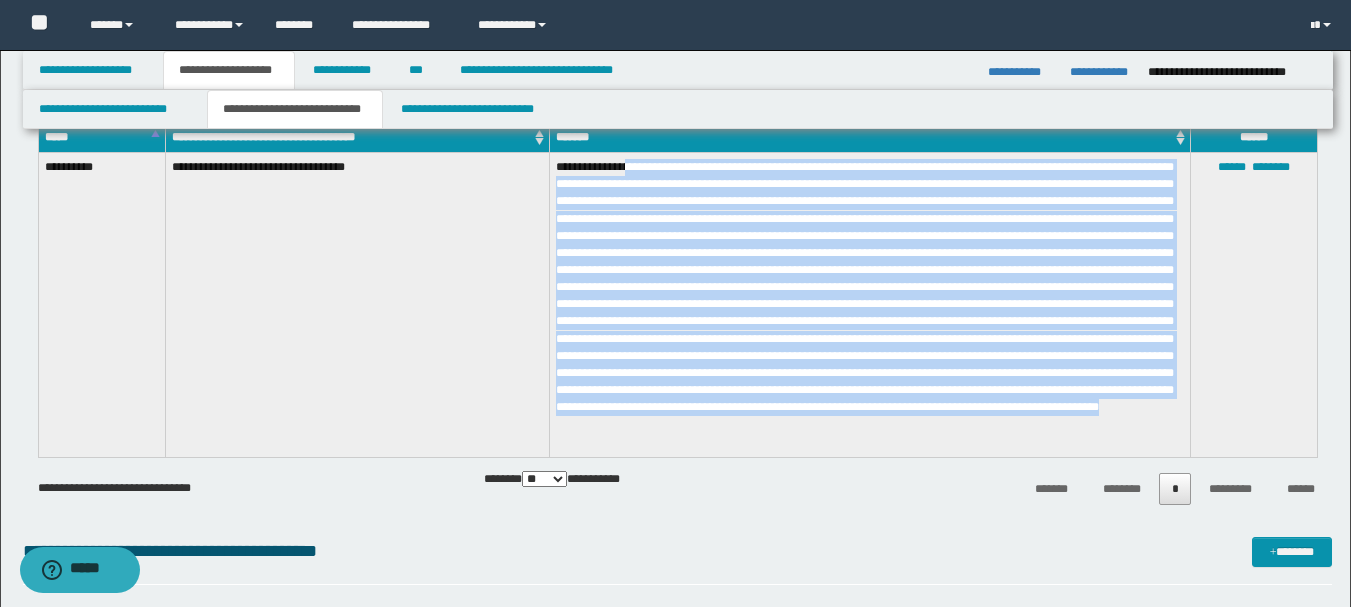 copy on "**********" 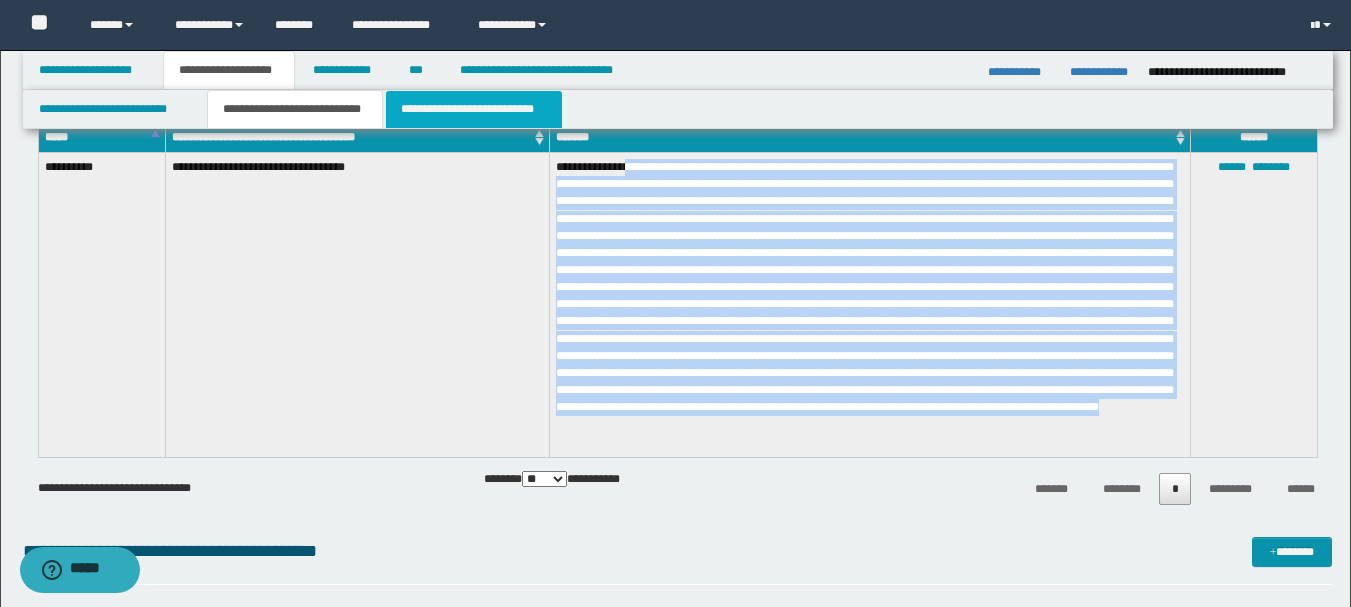 click on "**********" at bounding box center (474, 109) 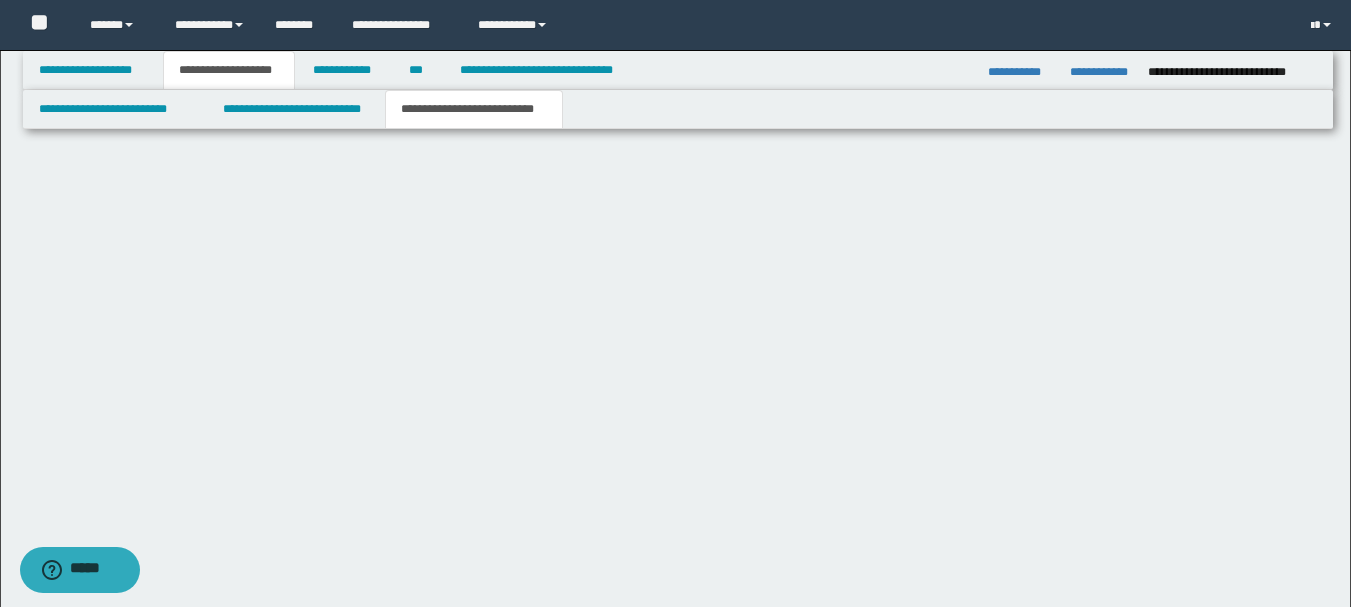 scroll, scrollTop: 0, scrollLeft: 0, axis: both 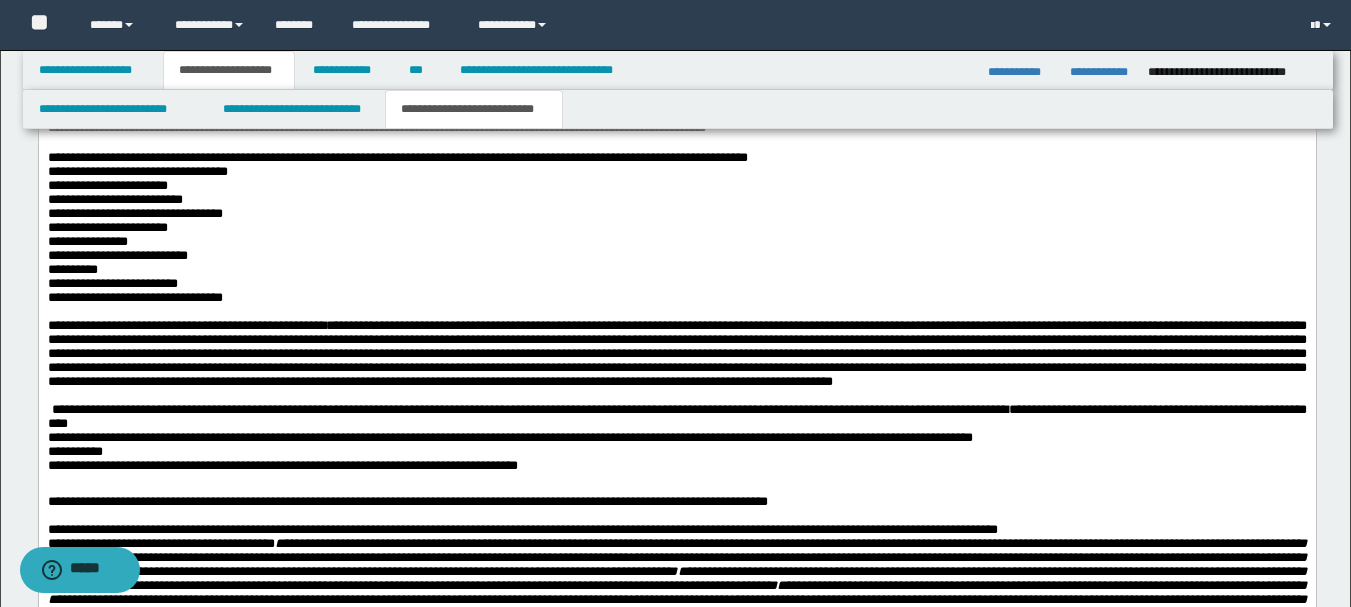 click on "**********" at bounding box center [172, 158] 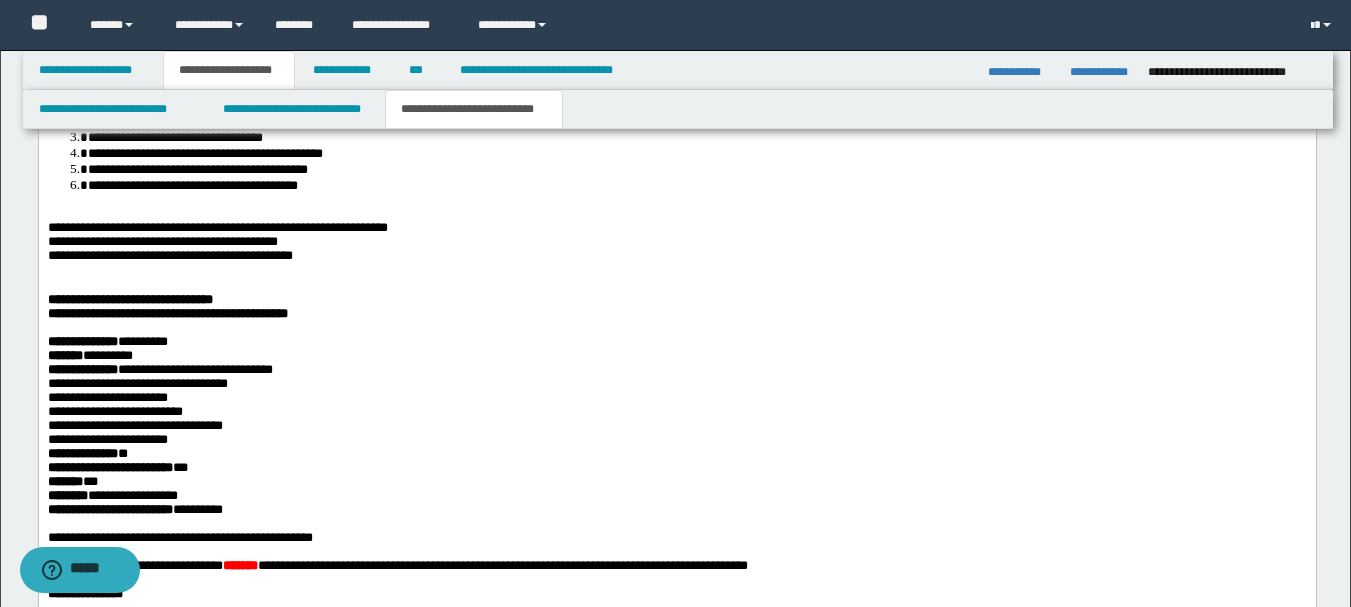 scroll, scrollTop: 2600, scrollLeft: 0, axis: vertical 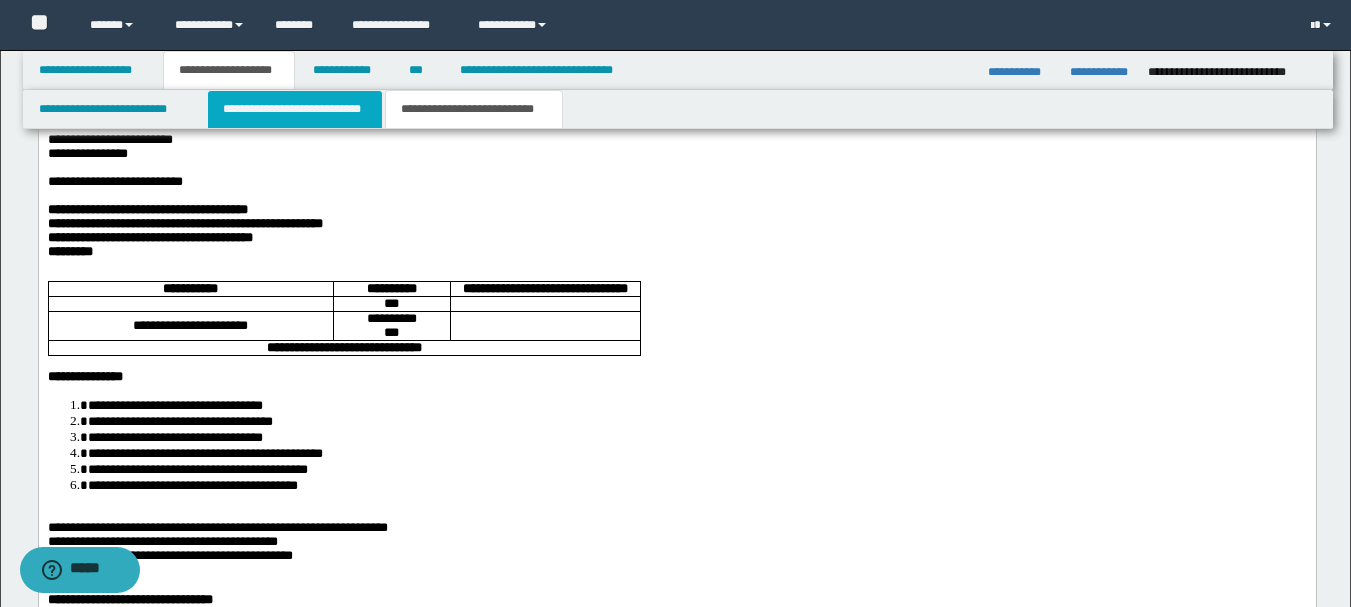 click on "**********" at bounding box center (295, 109) 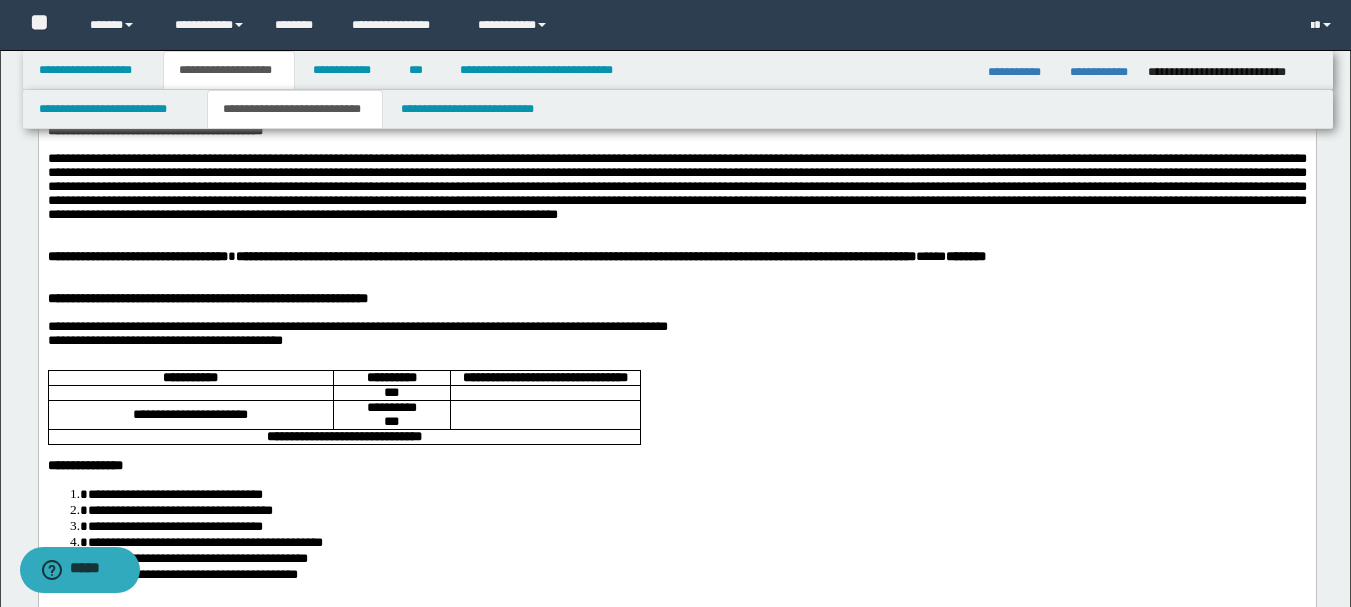 scroll, scrollTop: 0, scrollLeft: 0, axis: both 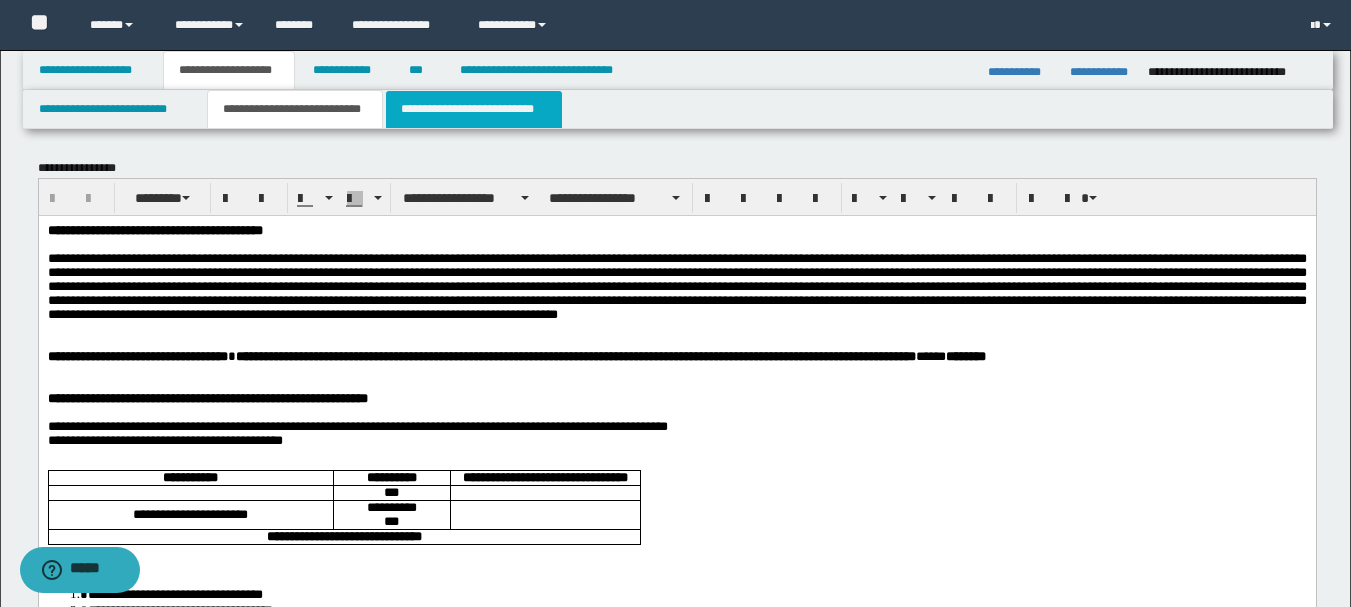 click on "**********" at bounding box center (474, 109) 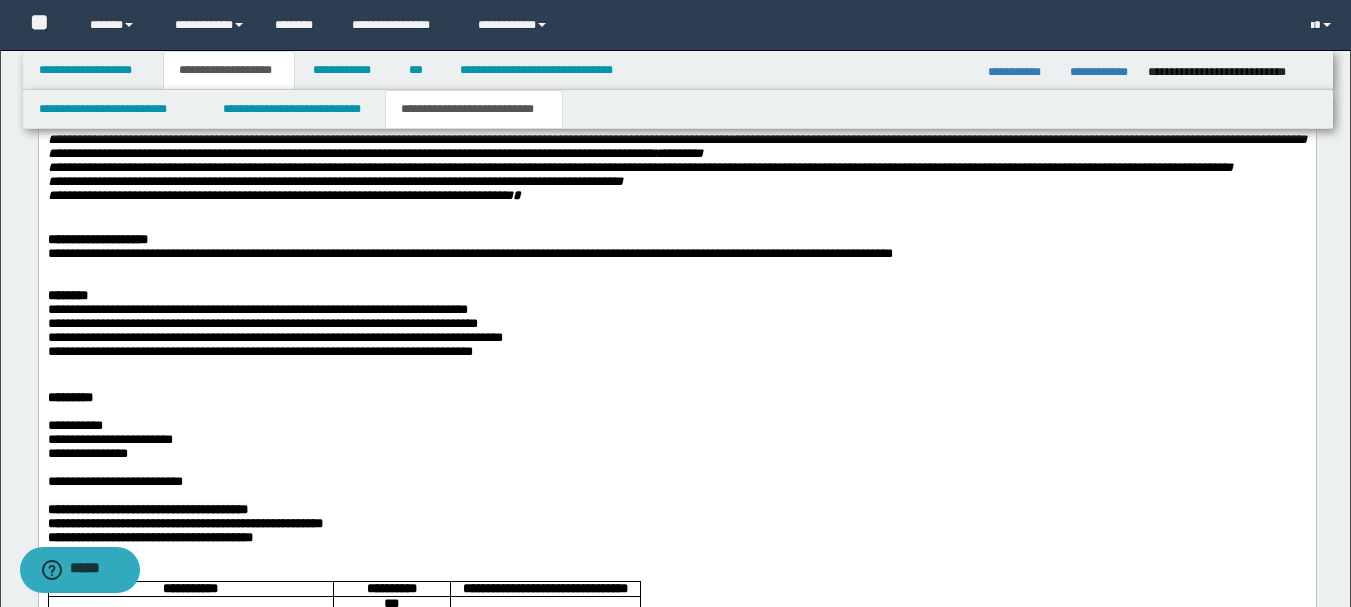 scroll, scrollTop: 2500, scrollLeft: 0, axis: vertical 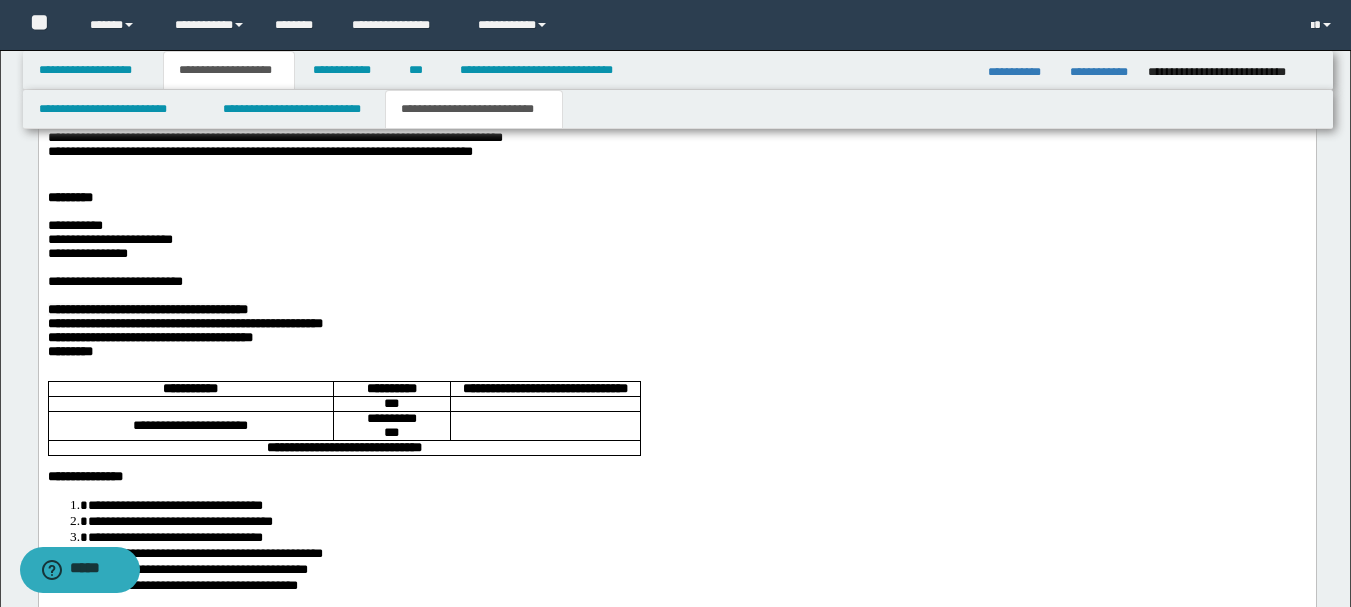 click on "**********" at bounding box center (676, 111) 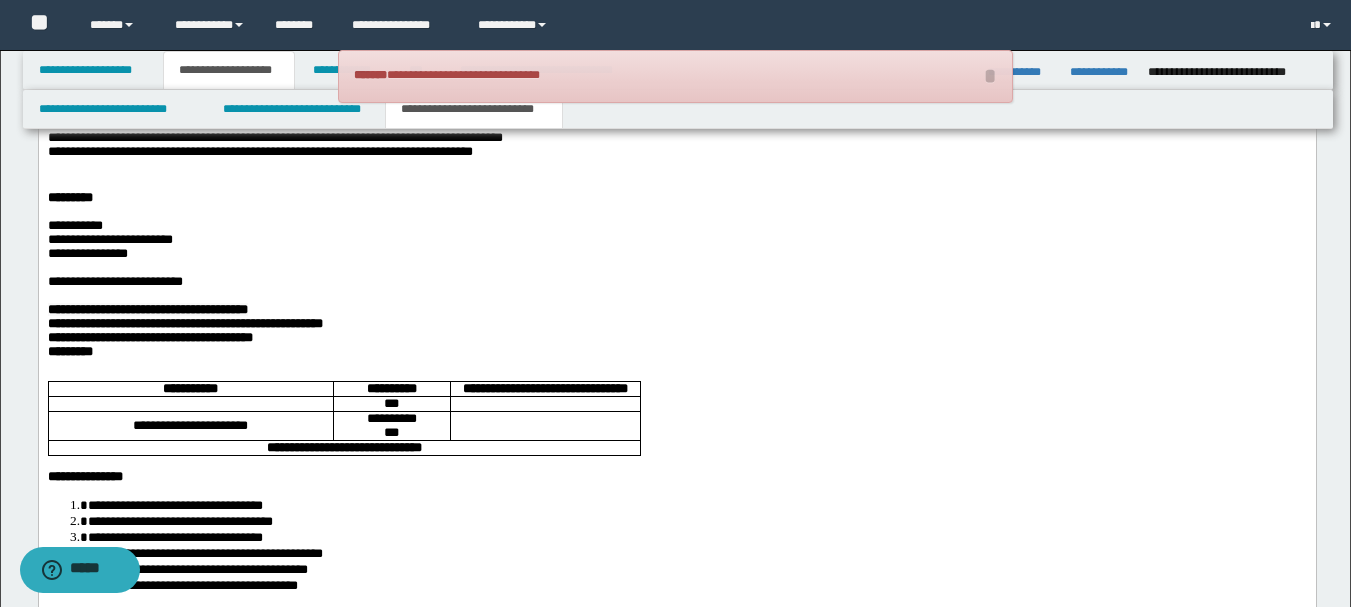 copy on "****" 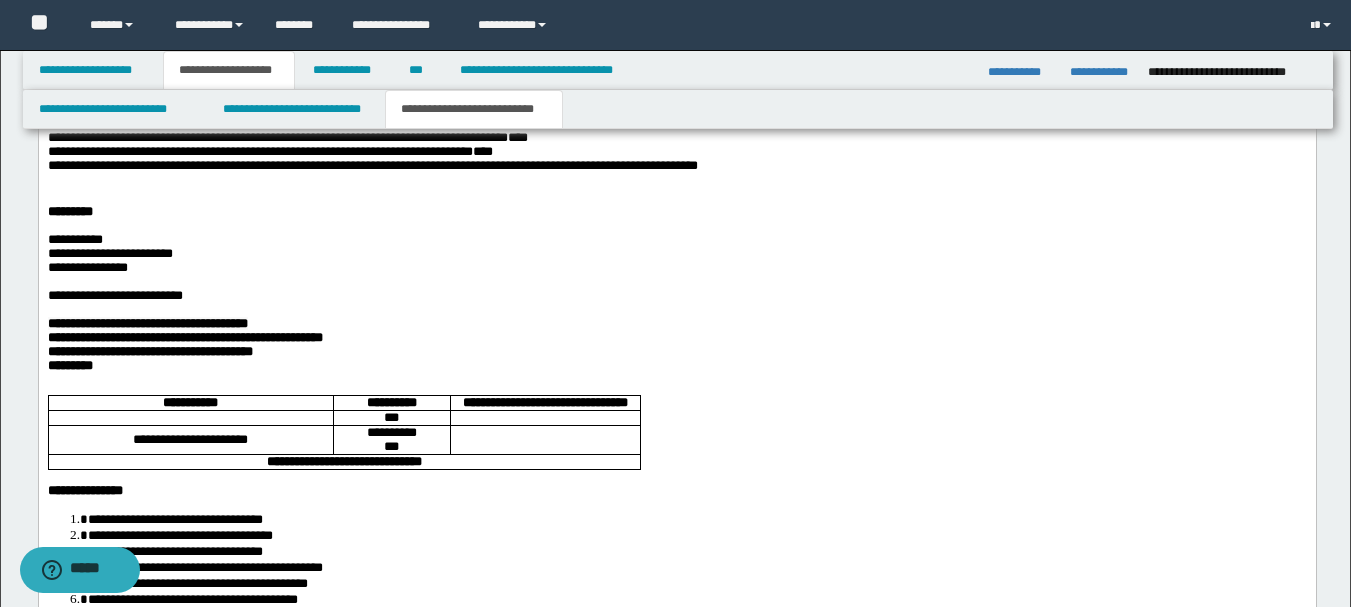 click at bounding box center [676, 182] 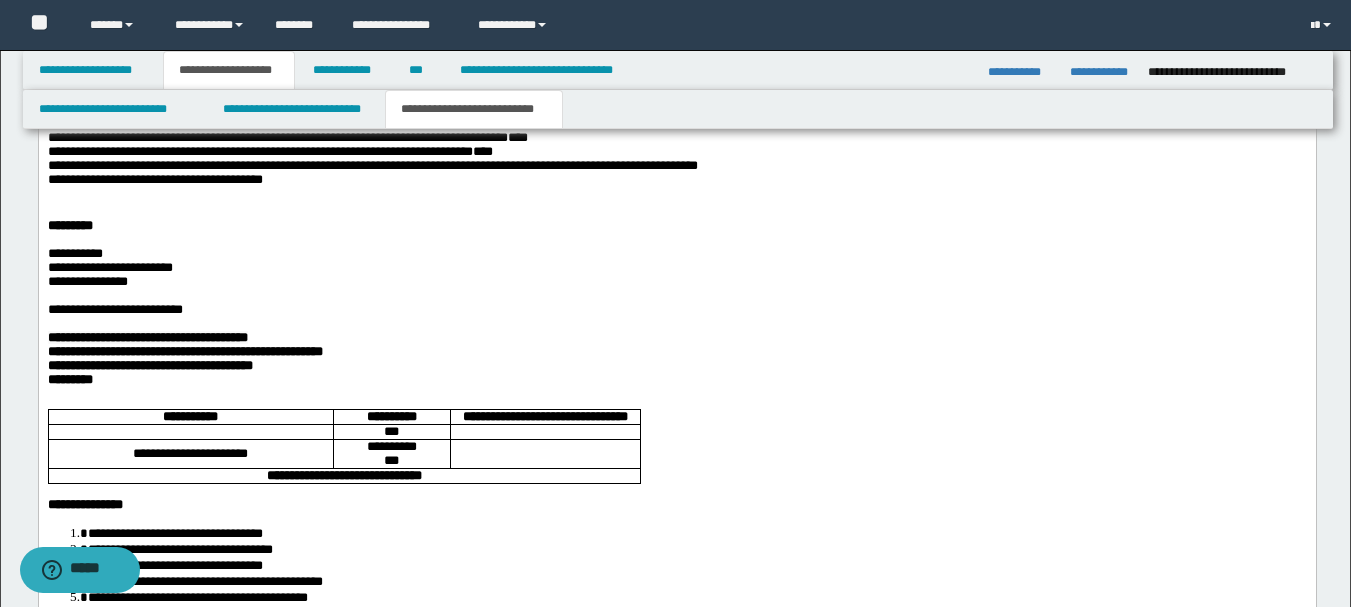 scroll, scrollTop: 2700, scrollLeft: 0, axis: vertical 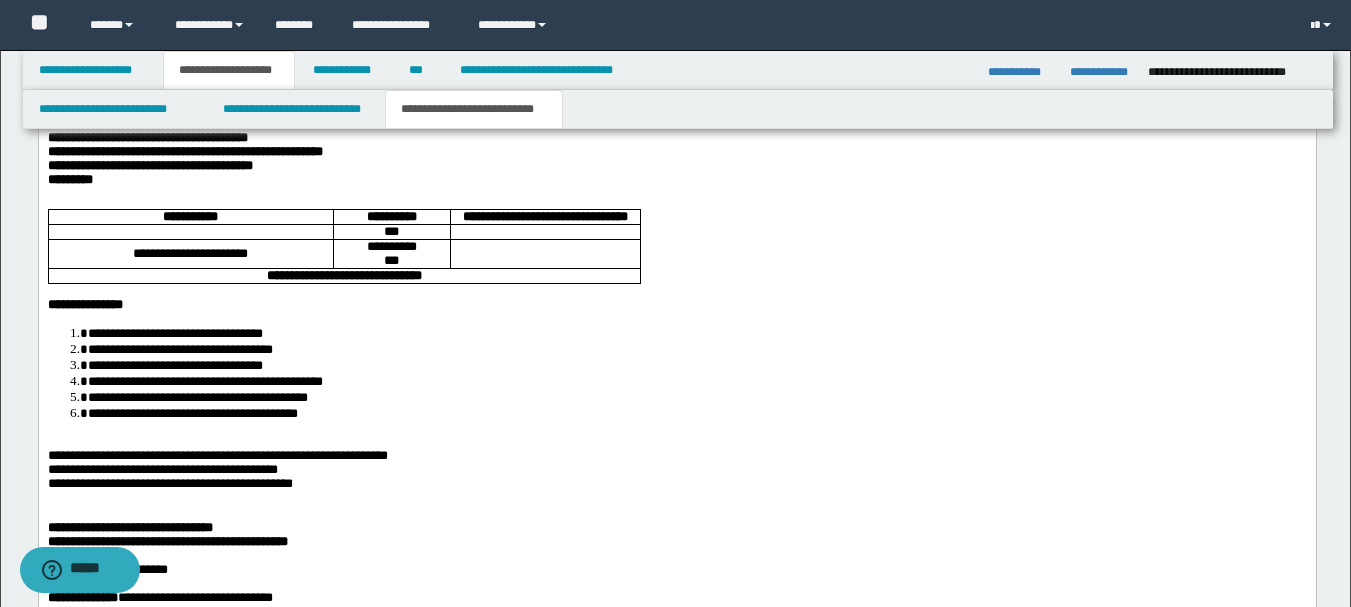 drag, startPoint x: 186, startPoint y: 387, endPoint x: 71, endPoint y: -742, distance: 1134.8418 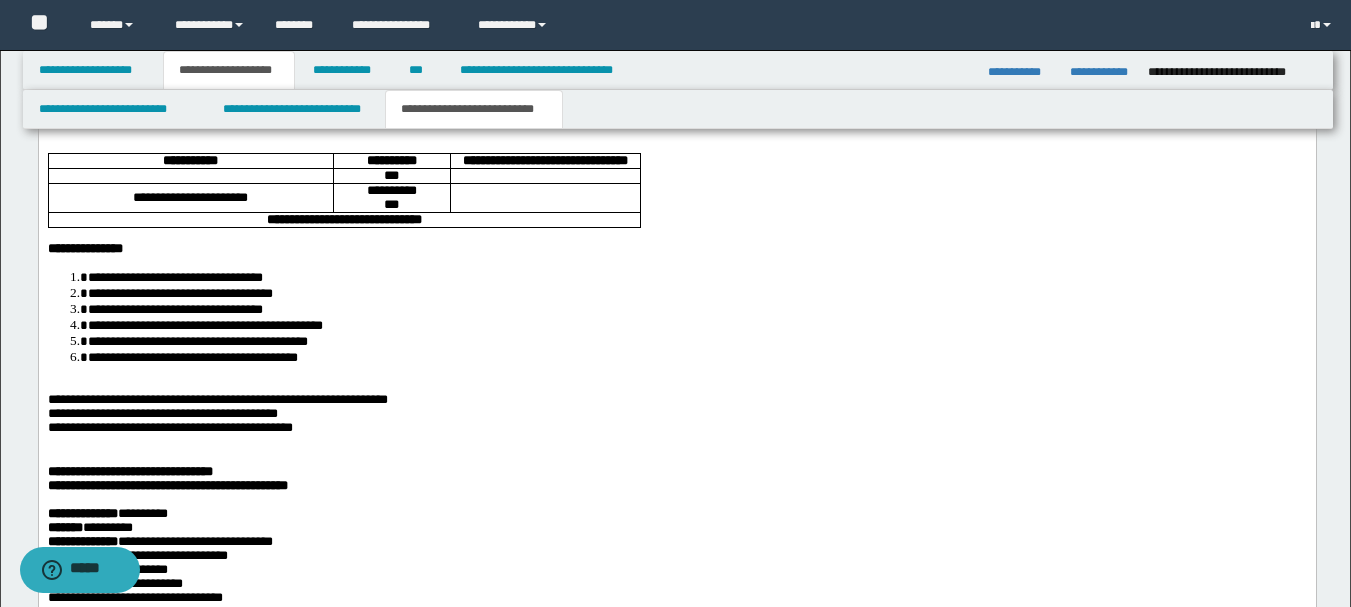 click on "**********" at bounding box center [676, 83] 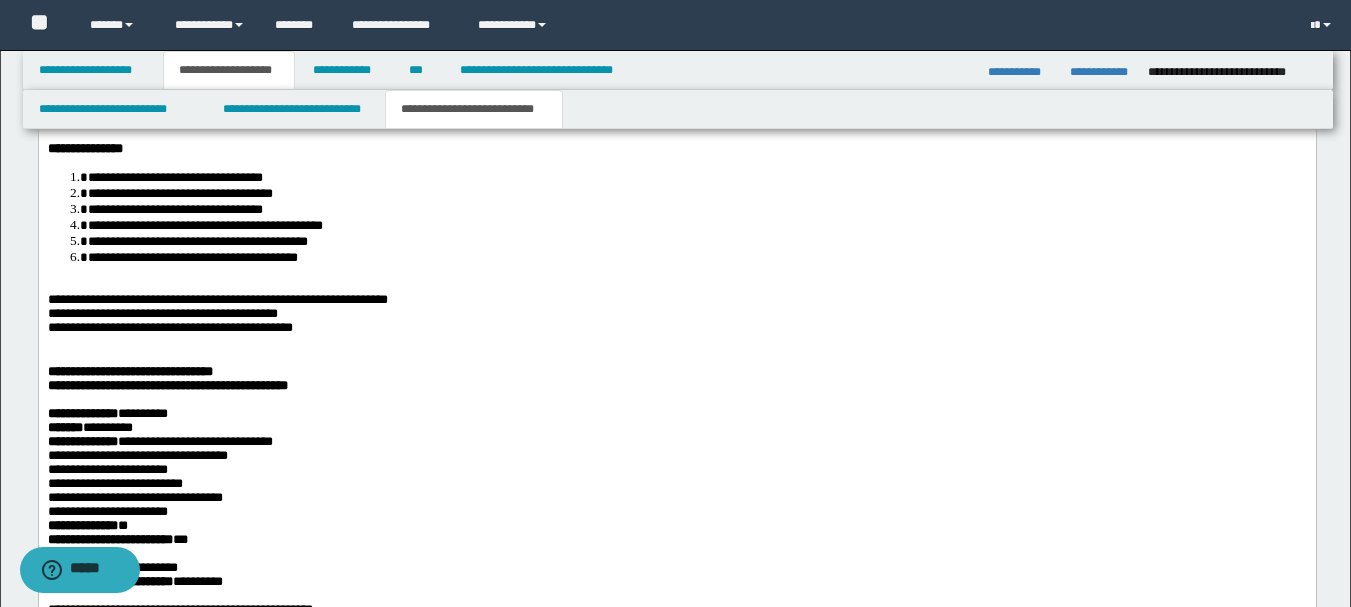 click on "*********" at bounding box center [676, 25] 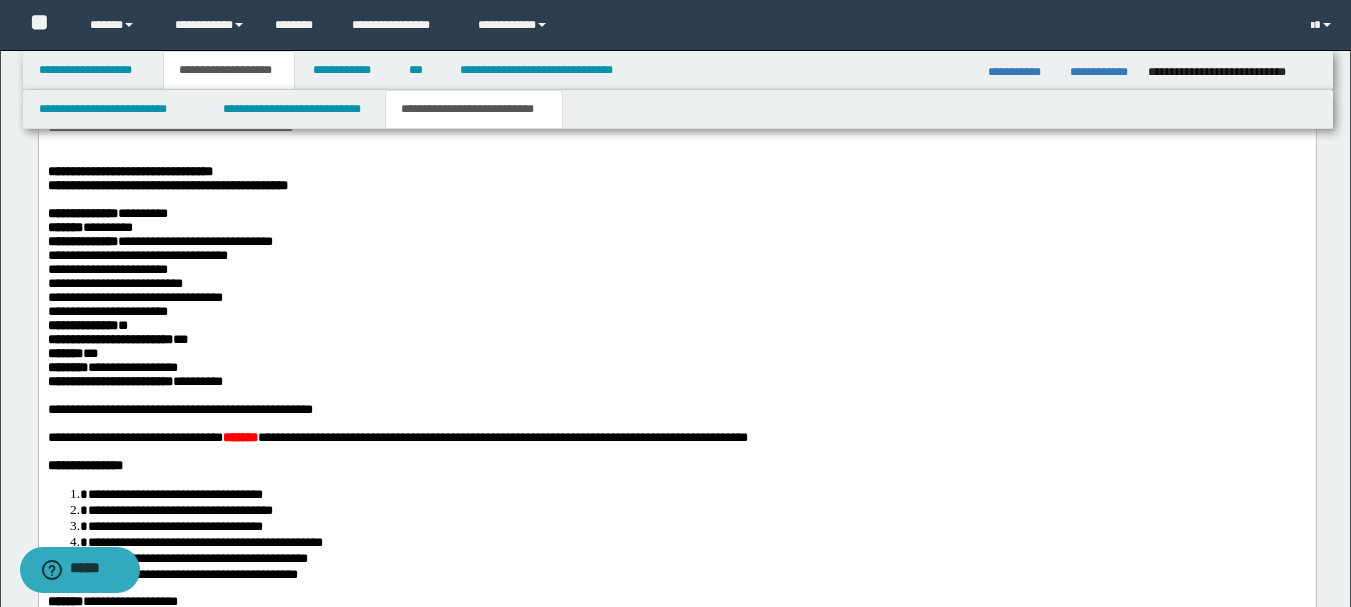 scroll, scrollTop: 2800, scrollLeft: 0, axis: vertical 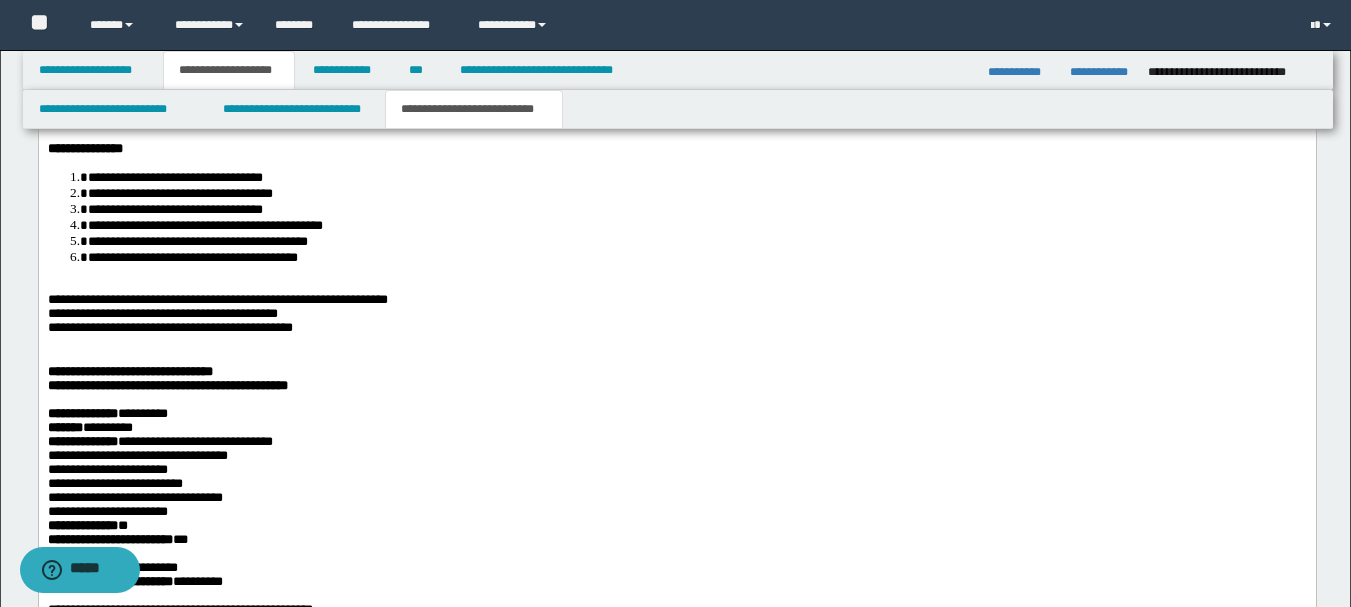 drag, startPoint x: 700, startPoint y: 399, endPoint x: 82, endPoint y: 340, distance: 620.80994 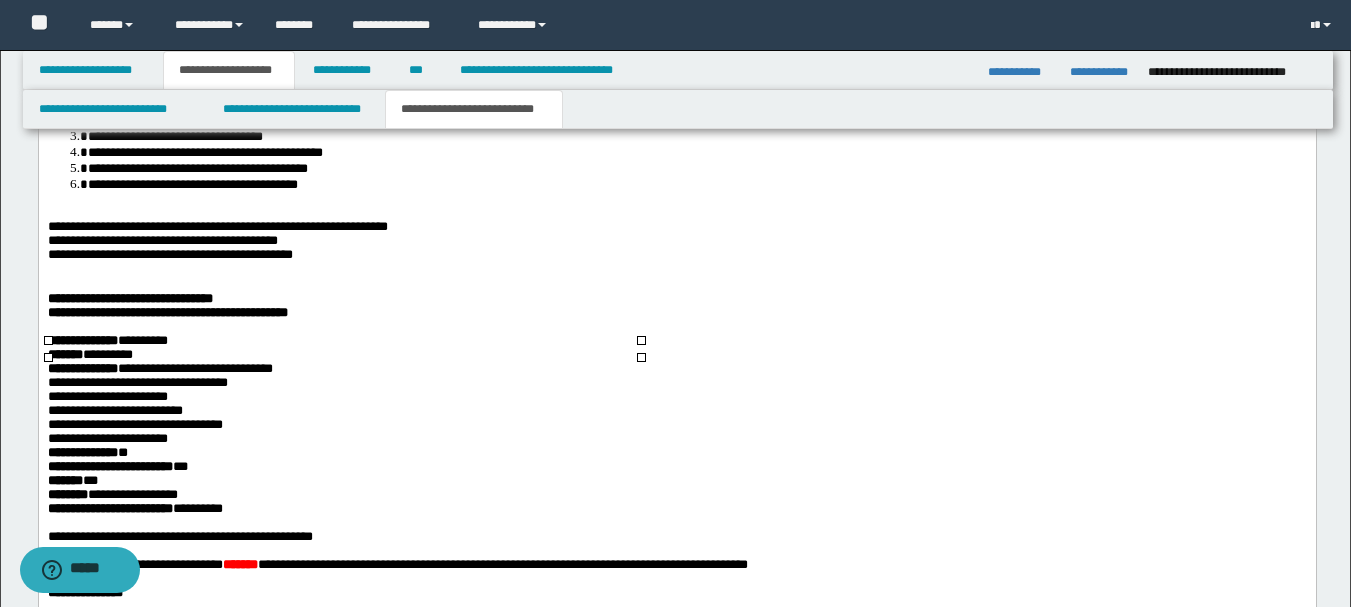 click at bounding box center (343, 62) 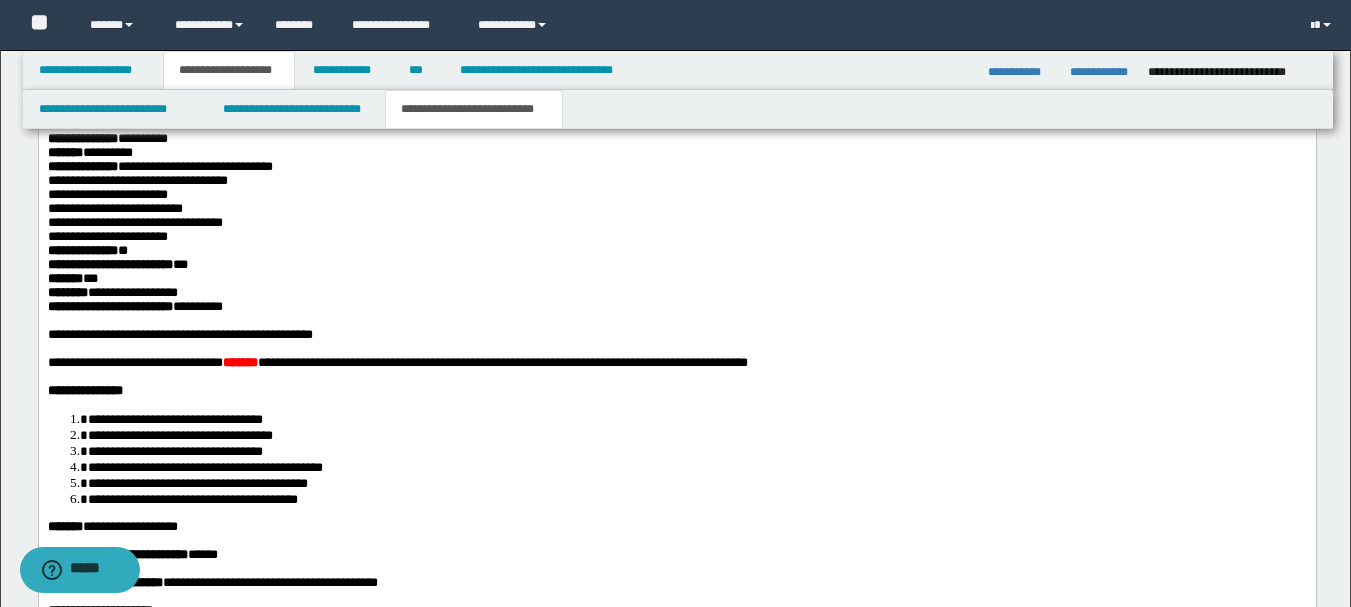 scroll, scrollTop: 3200, scrollLeft: 0, axis: vertical 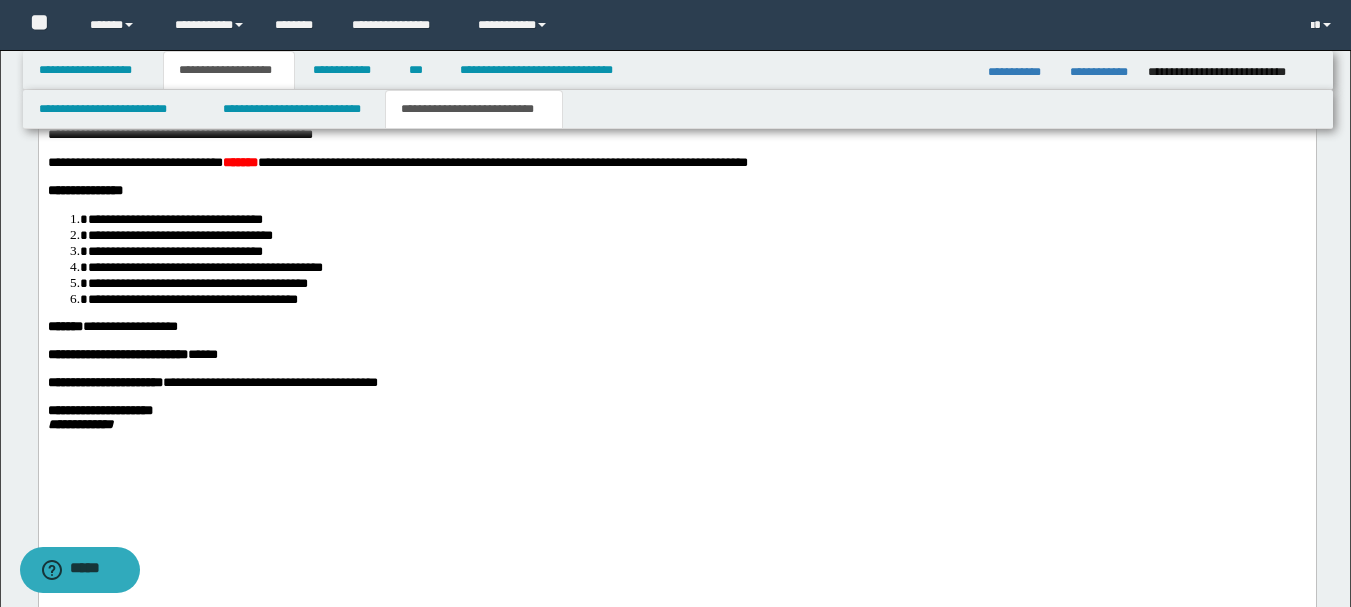 drag, startPoint x: 341, startPoint y: 446, endPoint x: 88, endPoint y: 392, distance: 258.69867 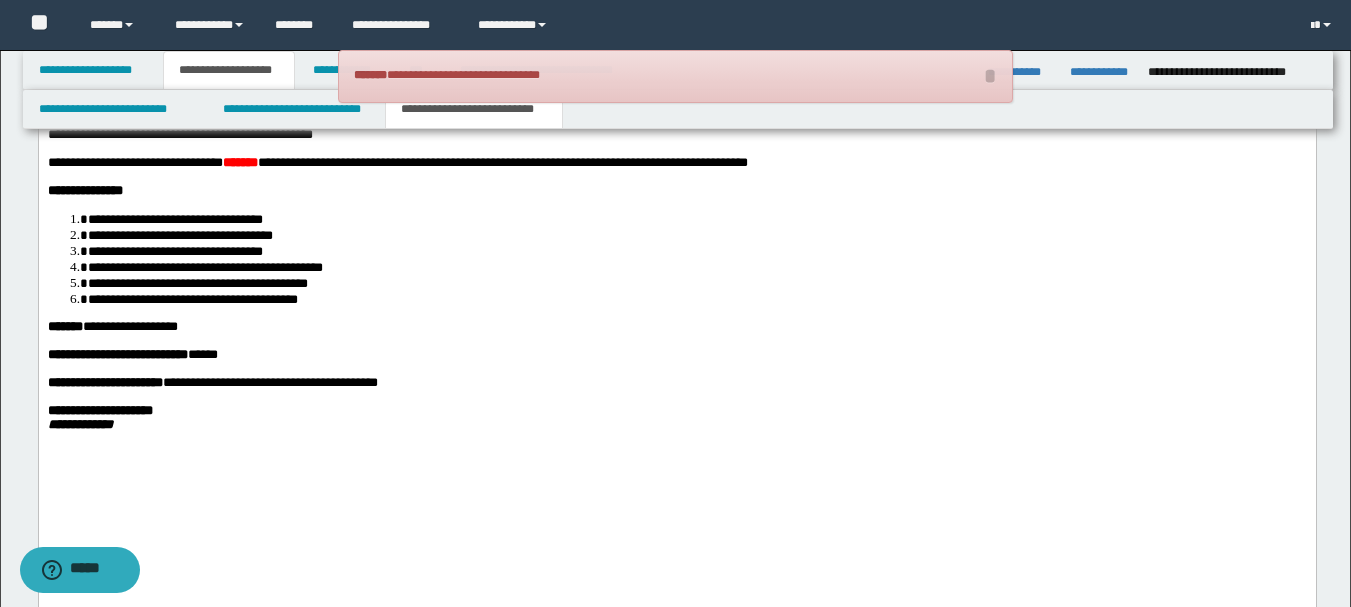 drag, startPoint x: 365, startPoint y: 461, endPoint x: 75, endPoint y: -1356, distance: 1839.9971 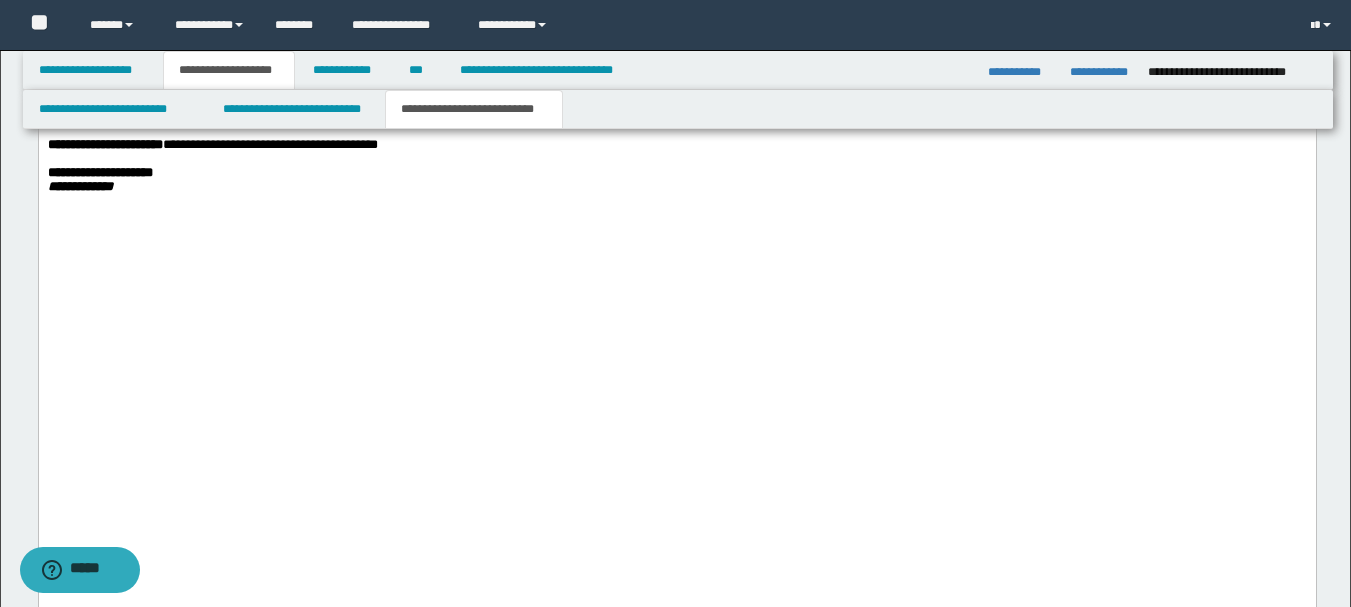 click on "**********" at bounding box center (179, -103) 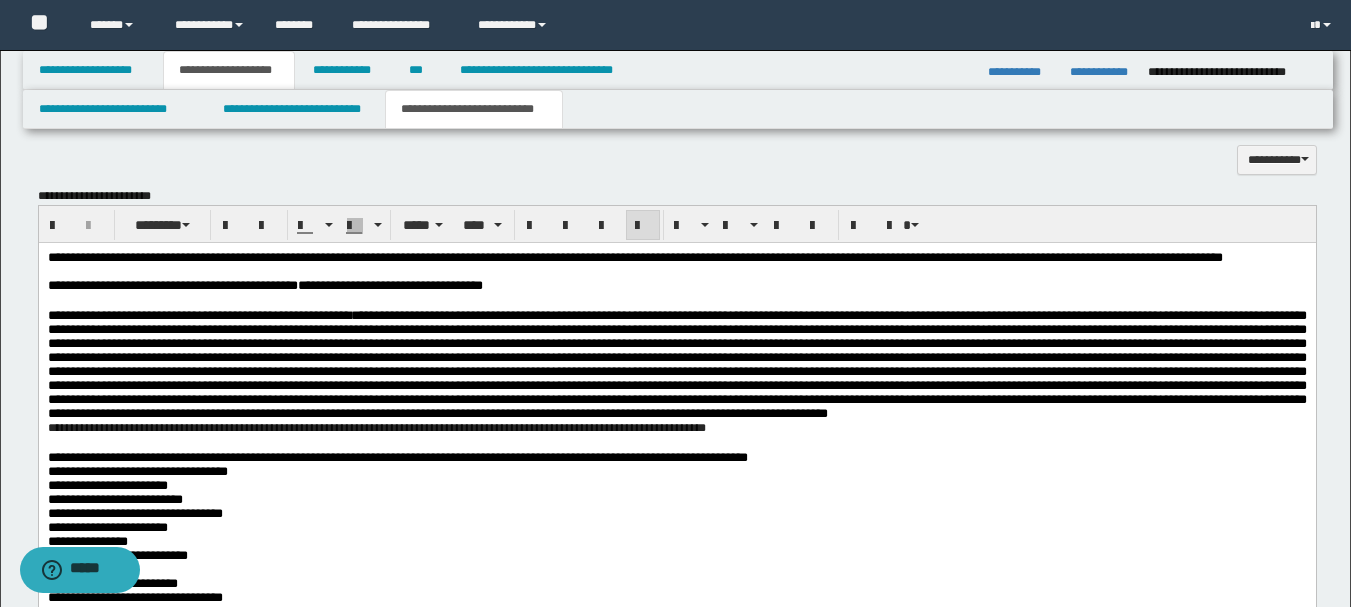 scroll, scrollTop: 1700, scrollLeft: 0, axis: vertical 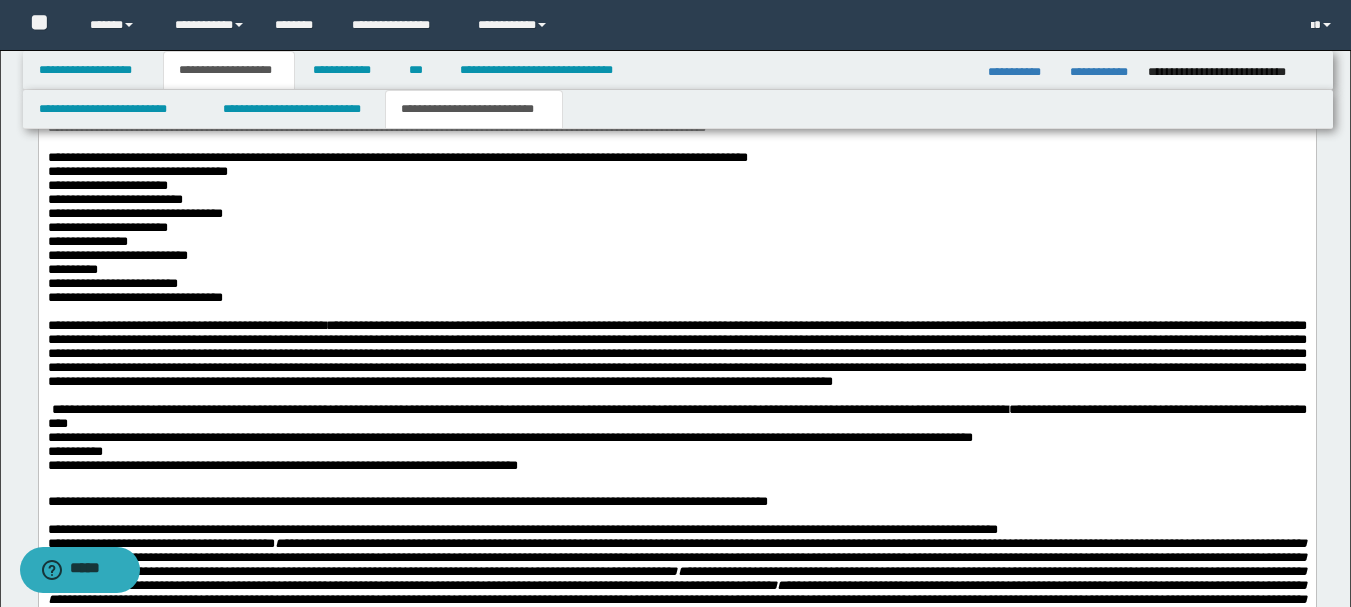 click on "**********" at bounding box center [376, 129] 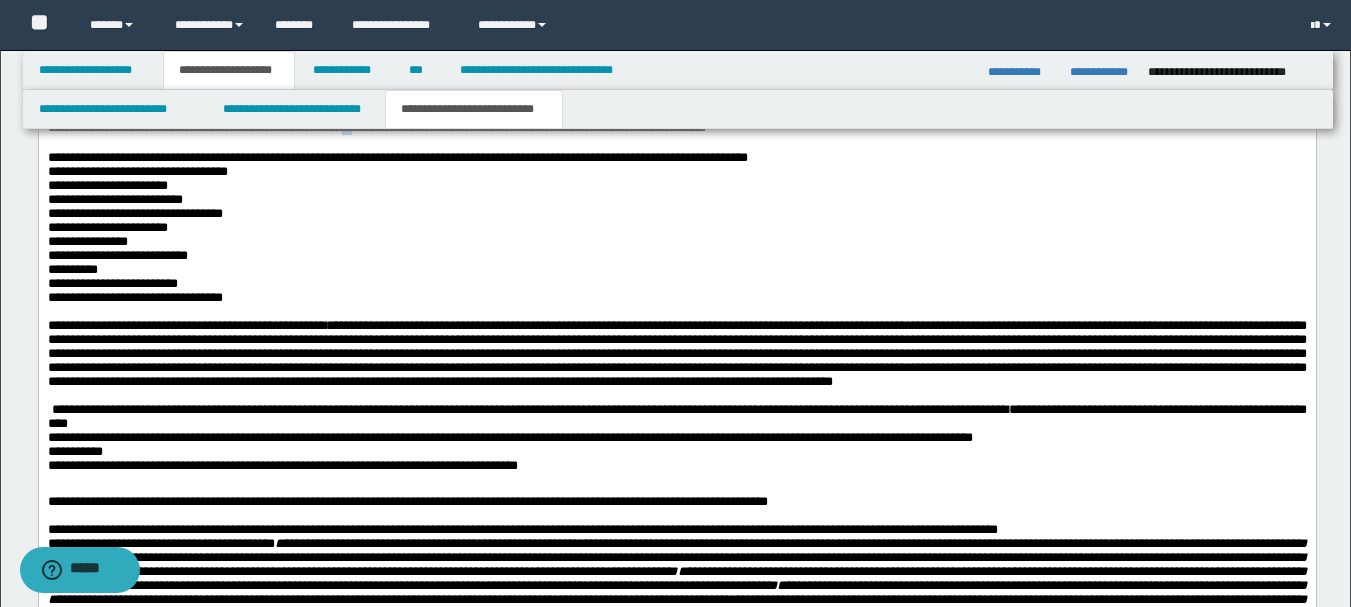 click on "**********" at bounding box center [376, 129] 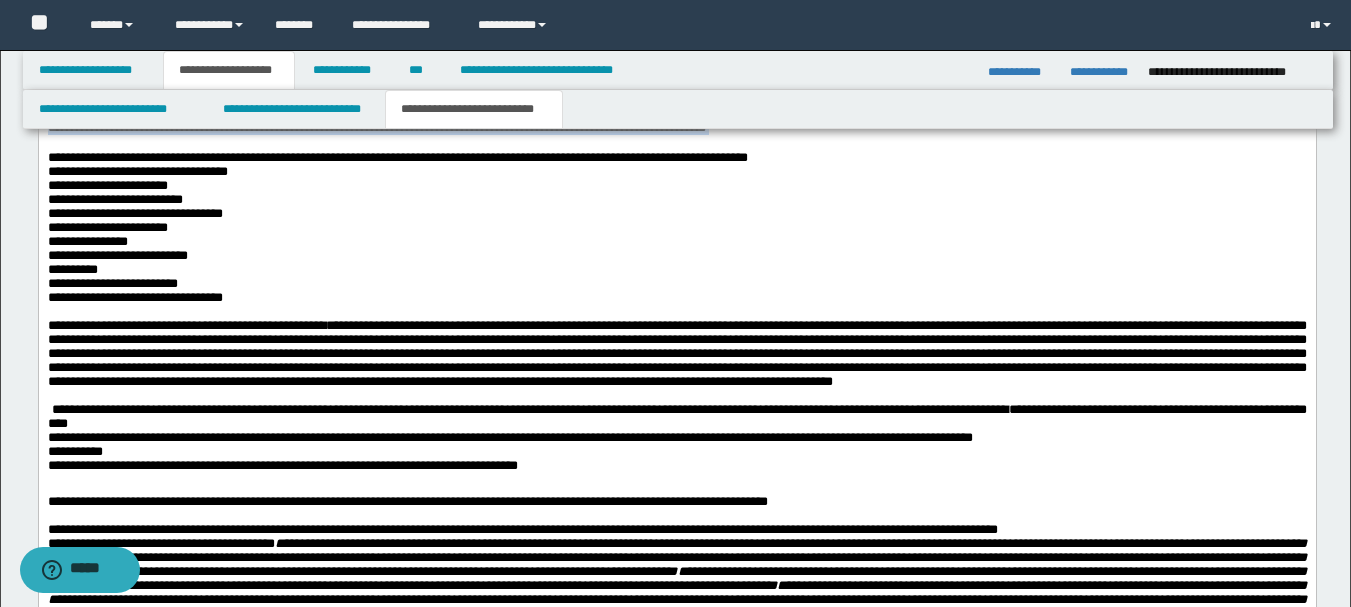 click on "**********" at bounding box center (376, 129) 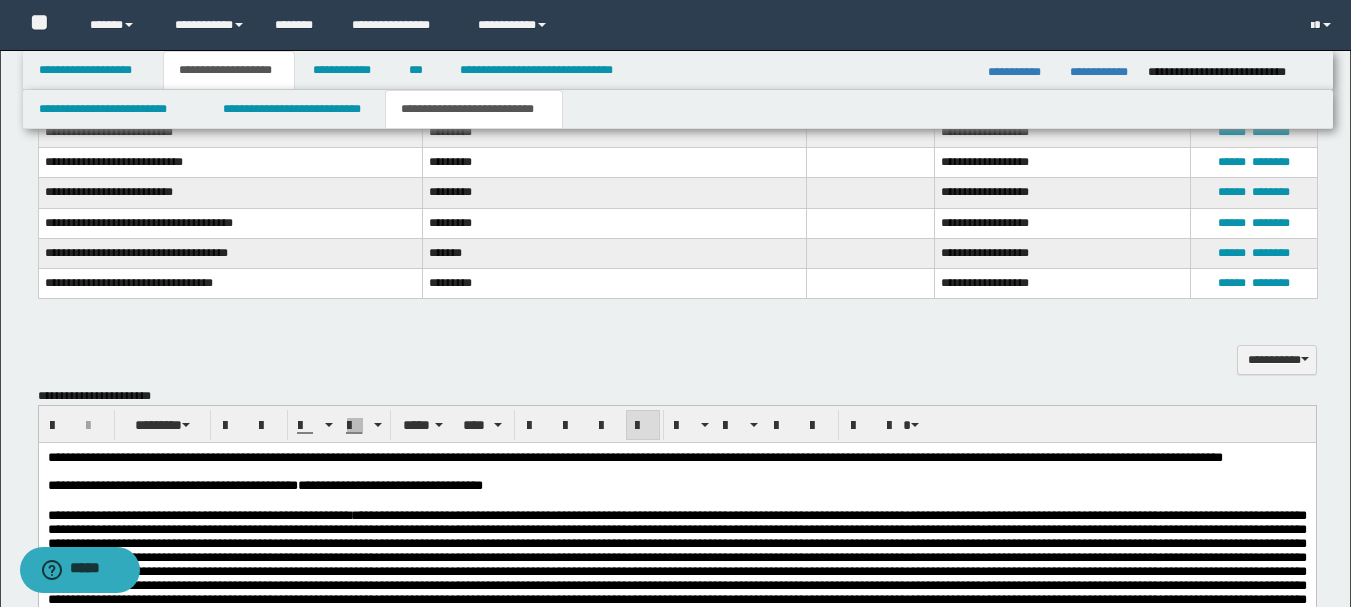 scroll, scrollTop: 1400, scrollLeft: 0, axis: vertical 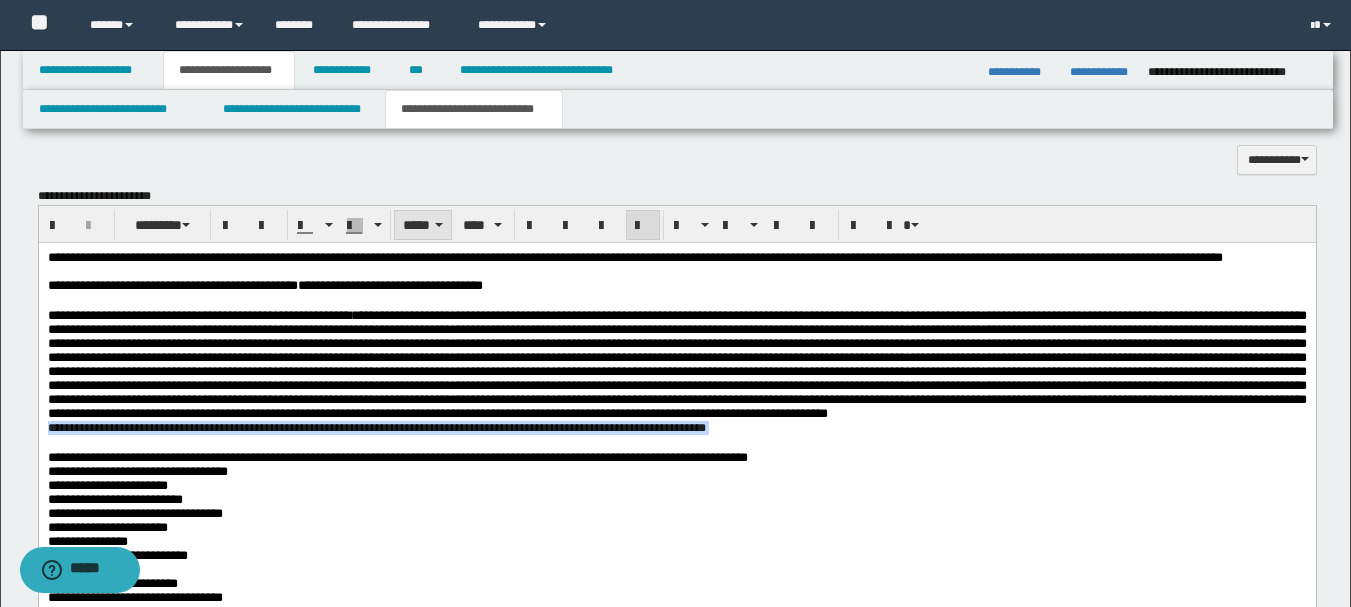 click on "*****" at bounding box center [423, 225] 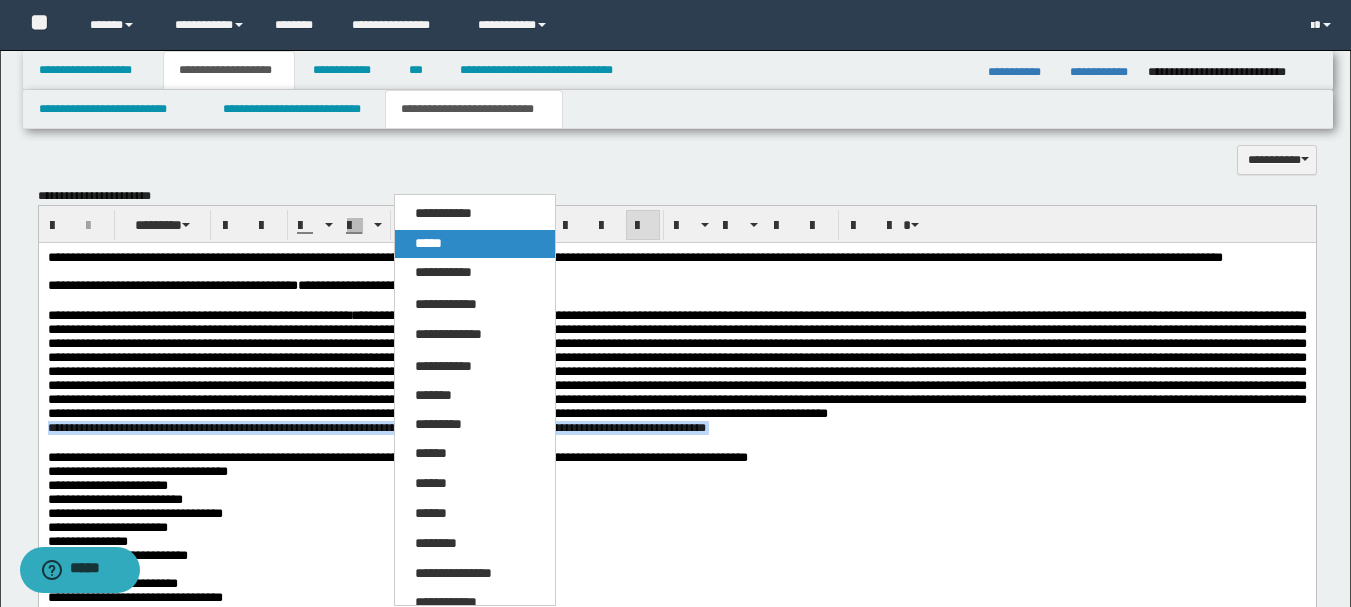 click on "*****" at bounding box center [428, 243] 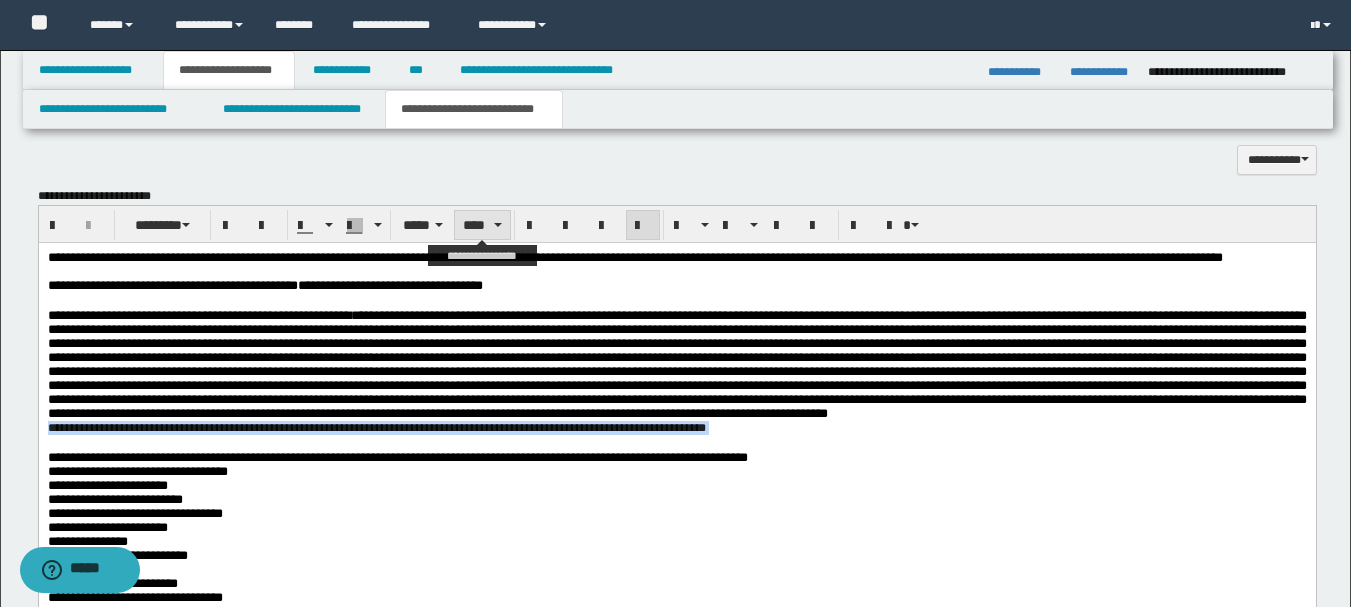 click on "****" at bounding box center [482, 225] 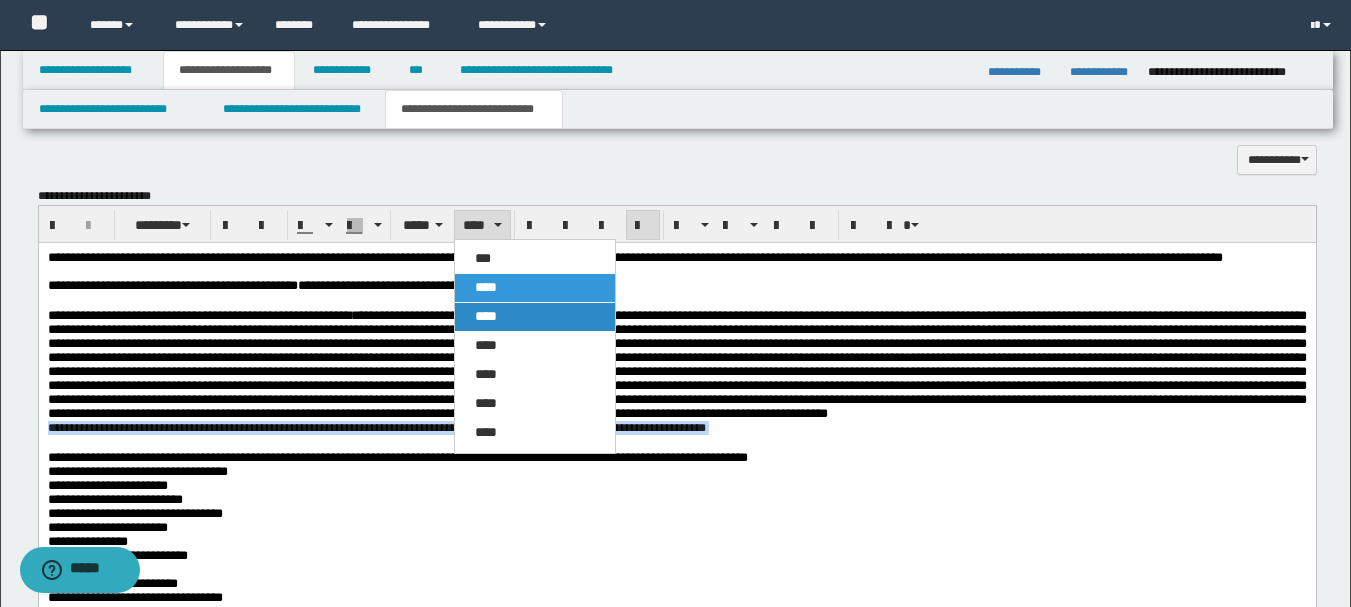 click on "****" at bounding box center (486, 316) 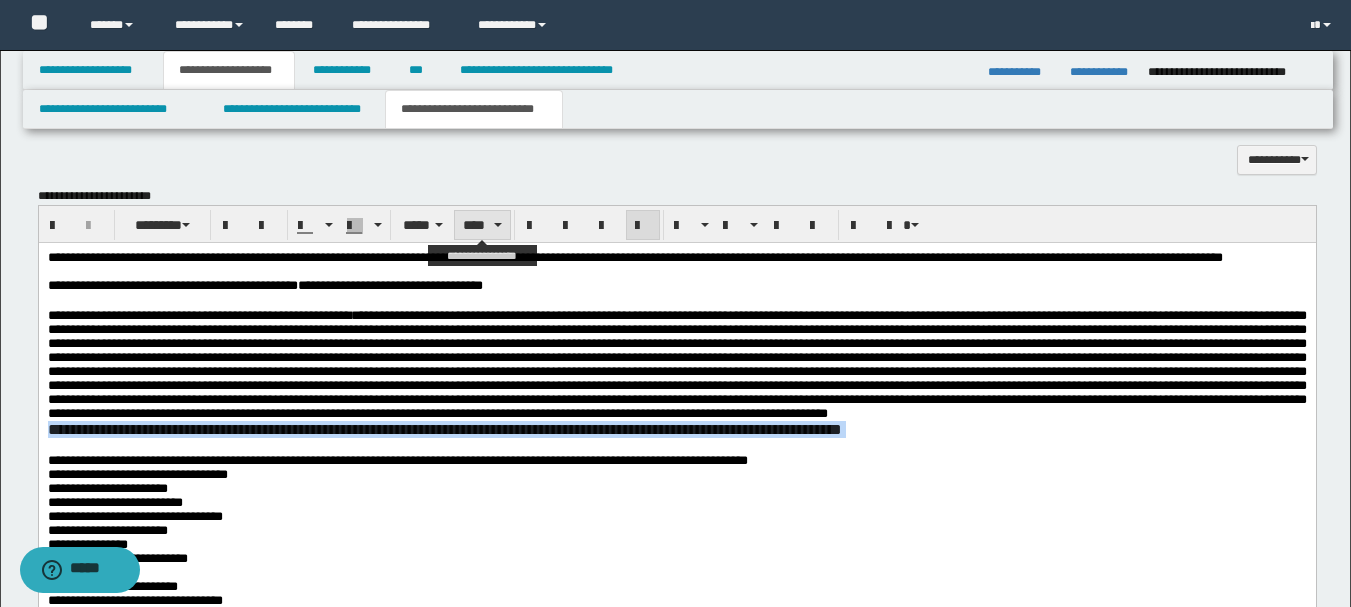 click on "****" at bounding box center (482, 225) 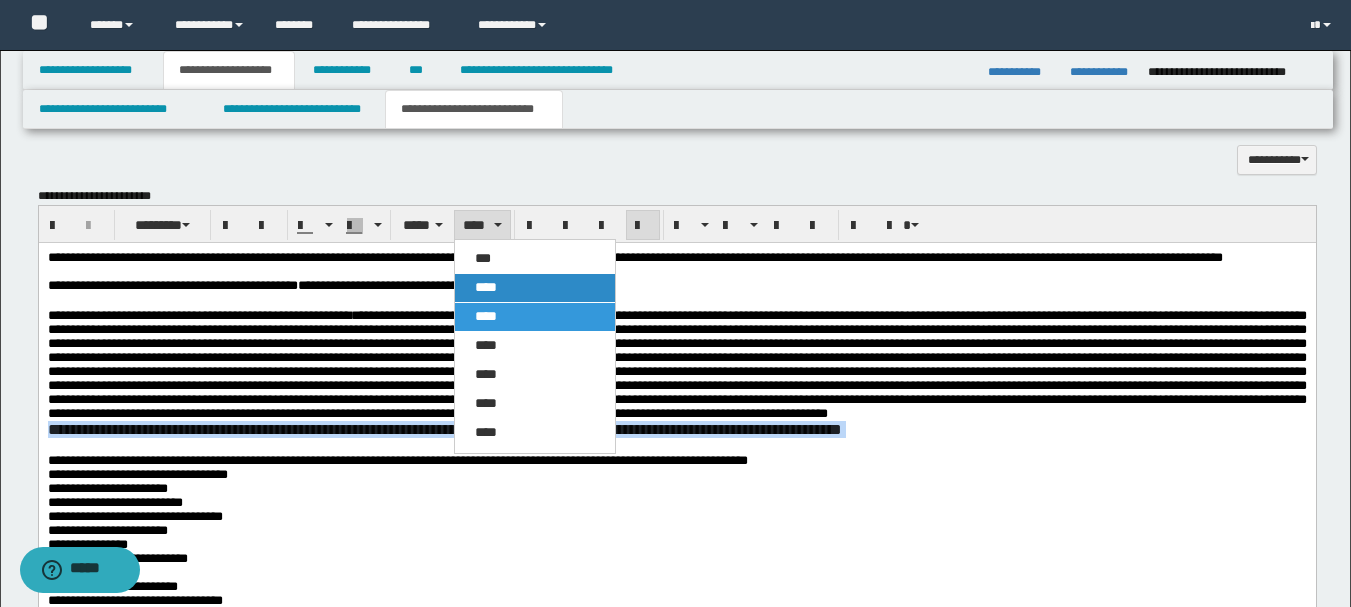 click on "****" at bounding box center [486, 287] 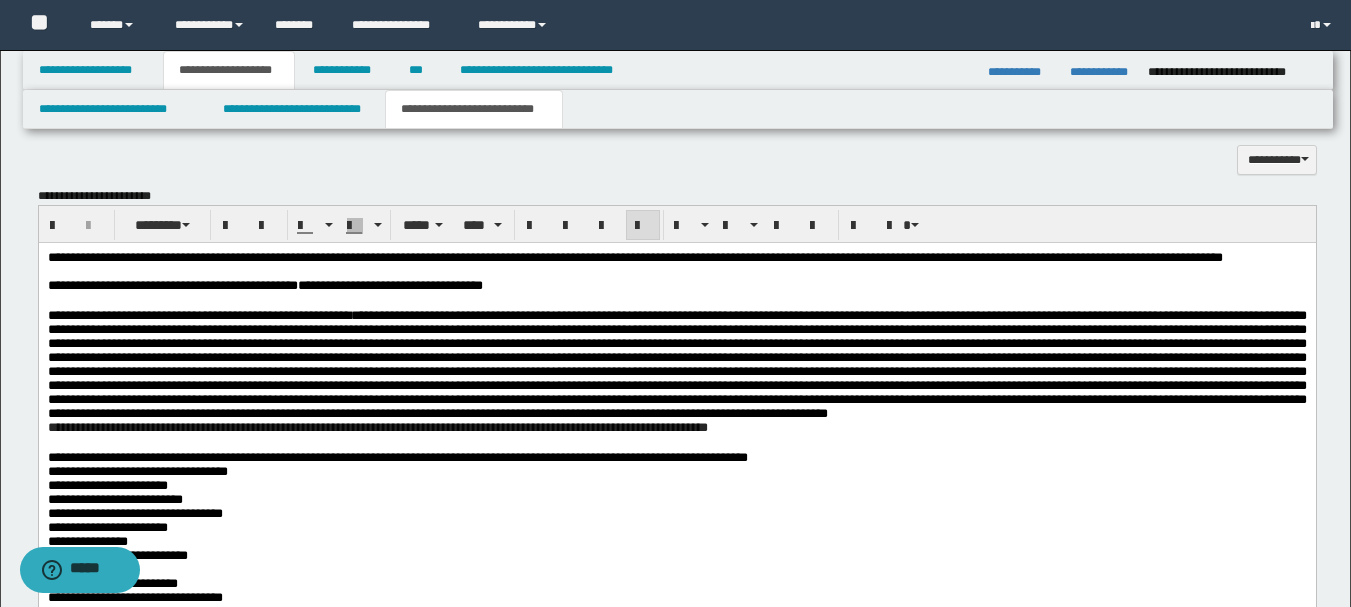 click at bounding box center [676, 364] 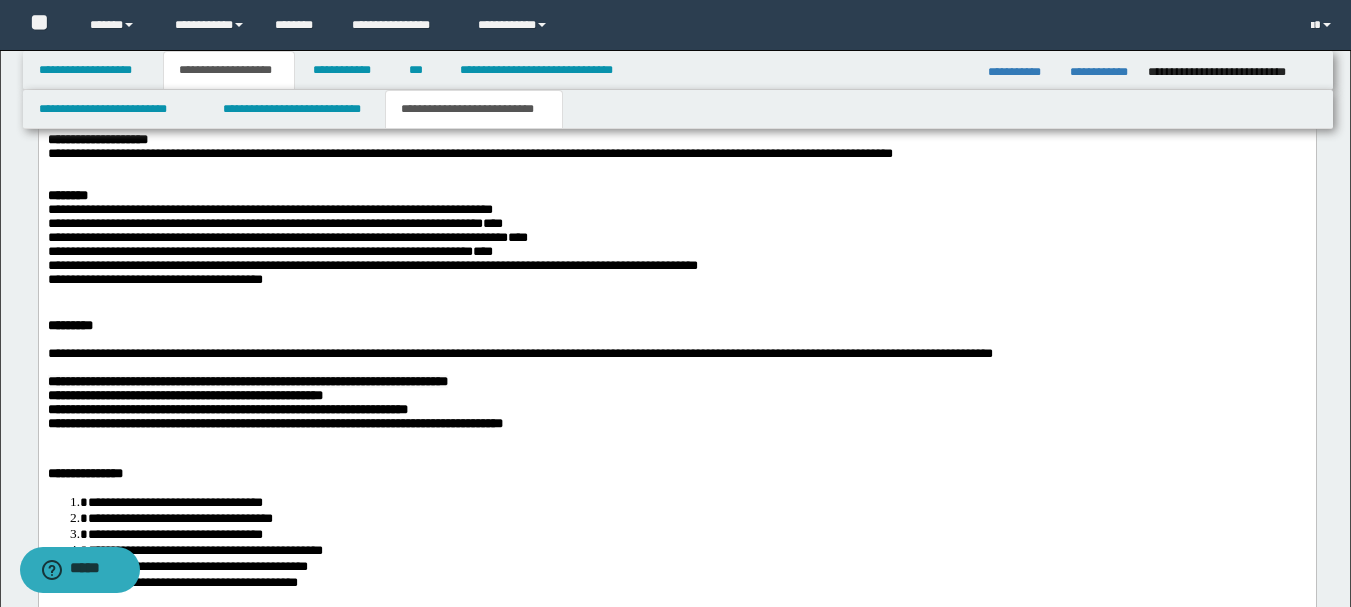 scroll, scrollTop: 2500, scrollLeft: 0, axis: vertical 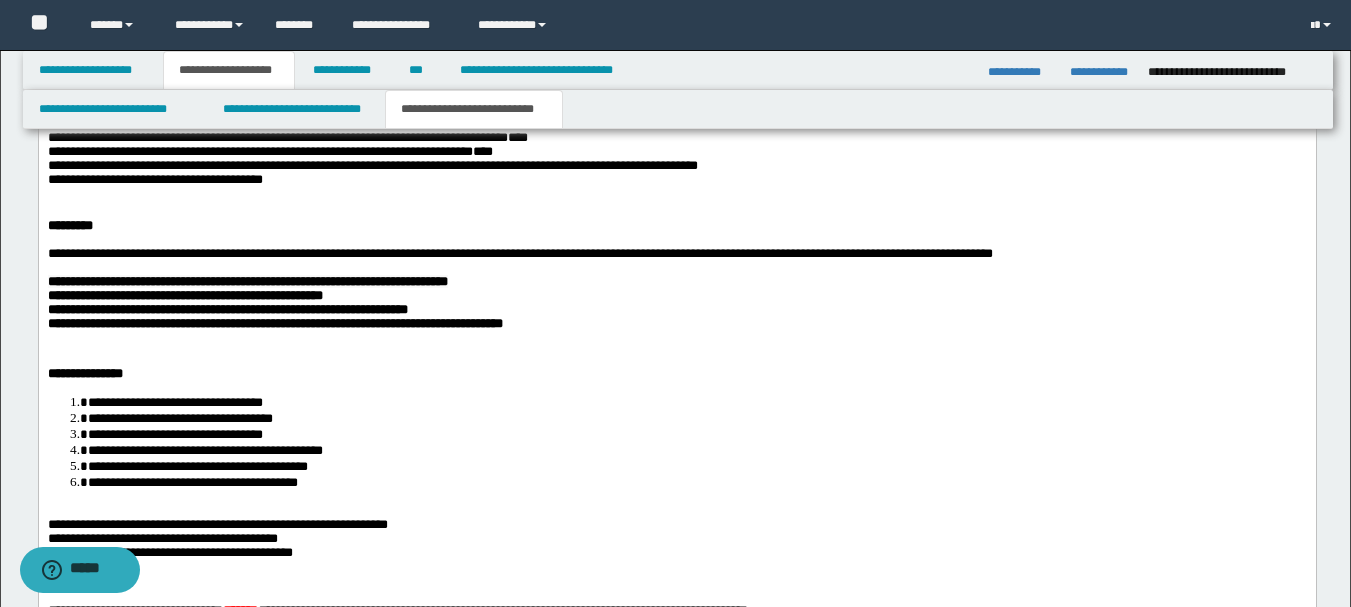 click on "**********" at bounding box center (676, 181) 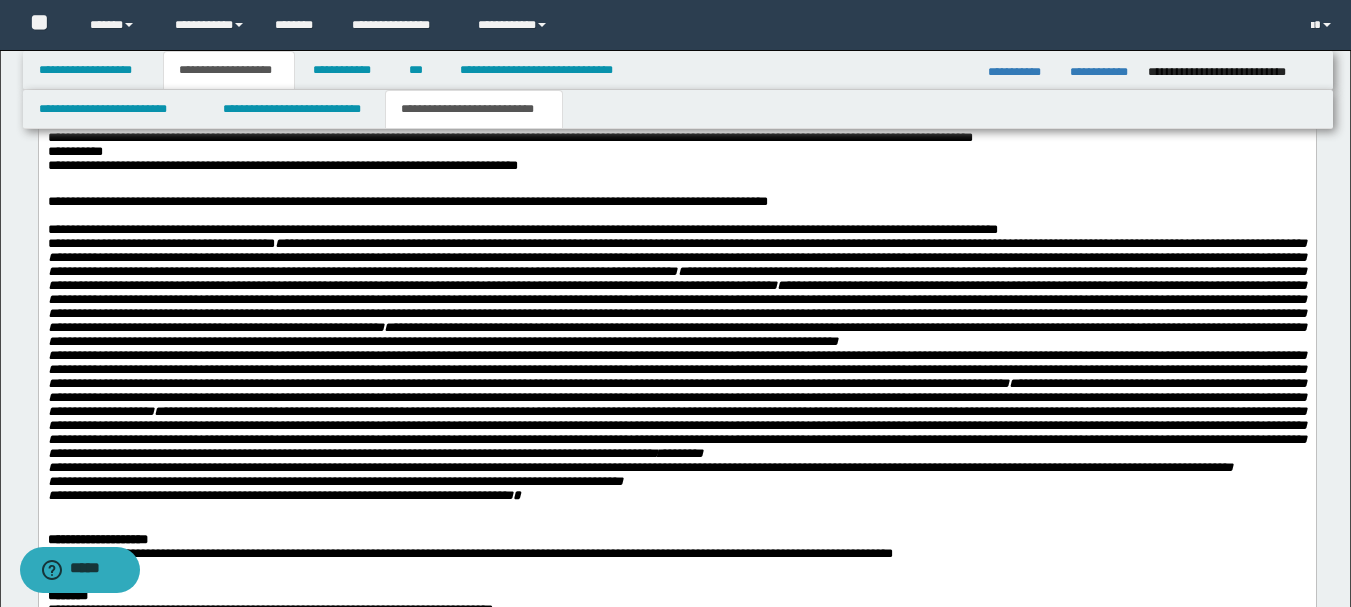 scroll, scrollTop: 1600, scrollLeft: 0, axis: vertical 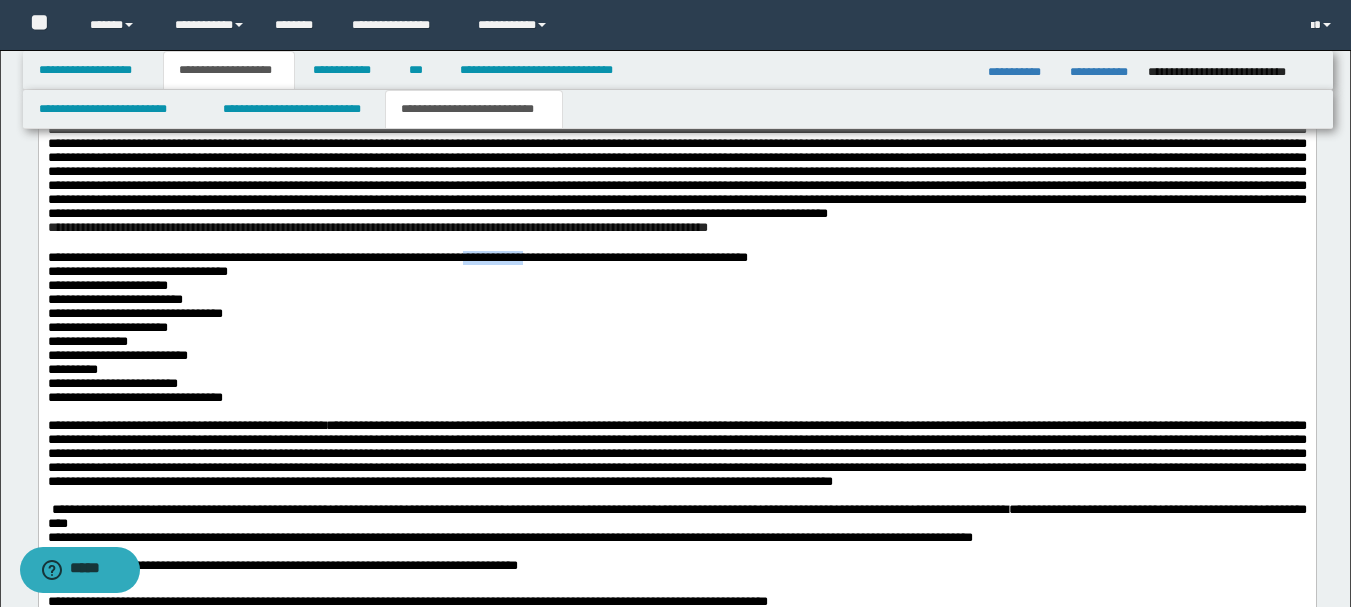 drag, startPoint x: 572, startPoint y: 328, endPoint x: 645, endPoint y: 333, distance: 73.171036 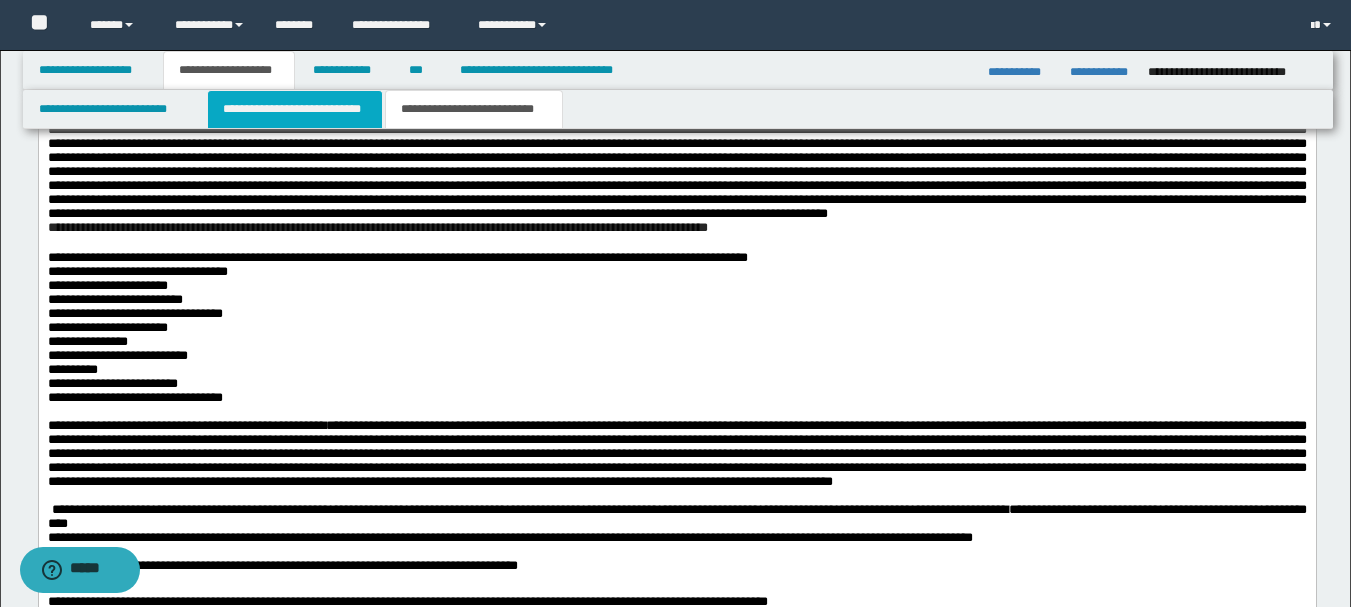 click on "**********" at bounding box center (295, 109) 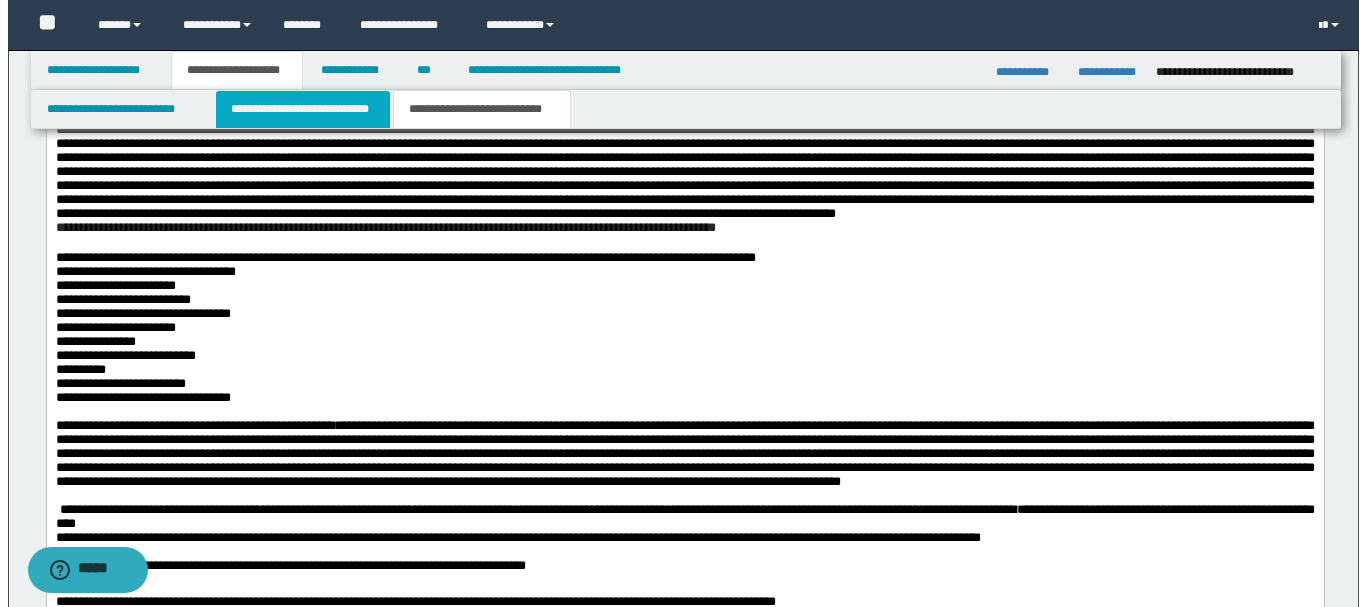 type 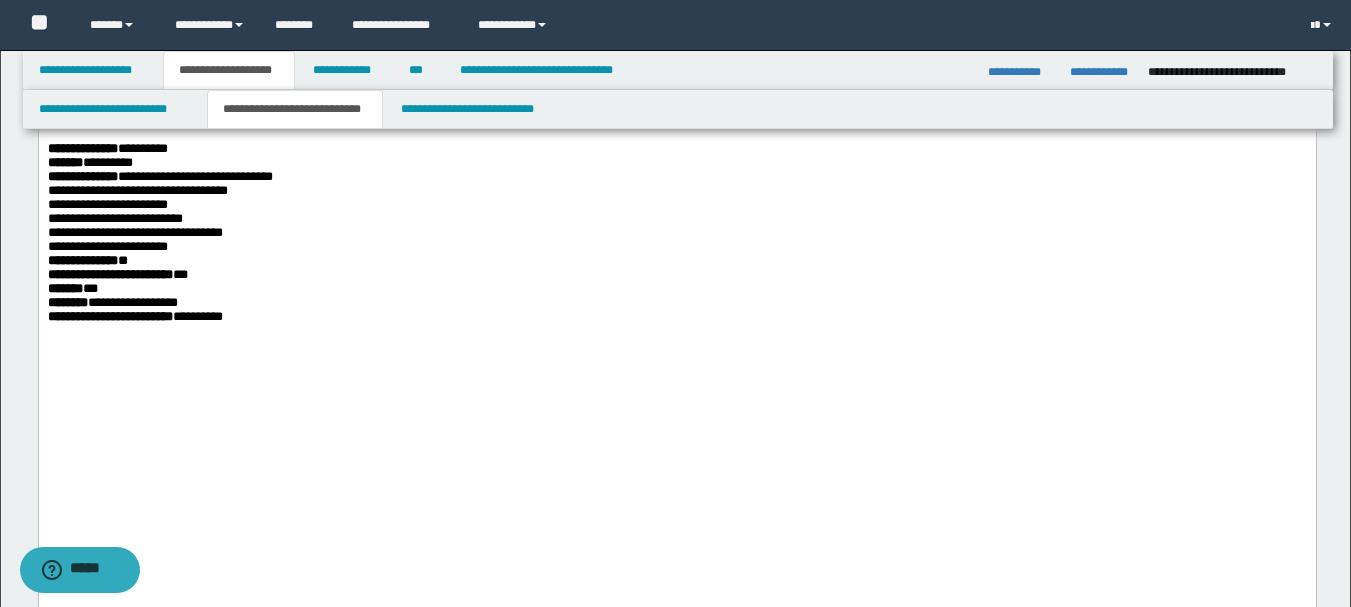 scroll, scrollTop: 1300, scrollLeft: 0, axis: vertical 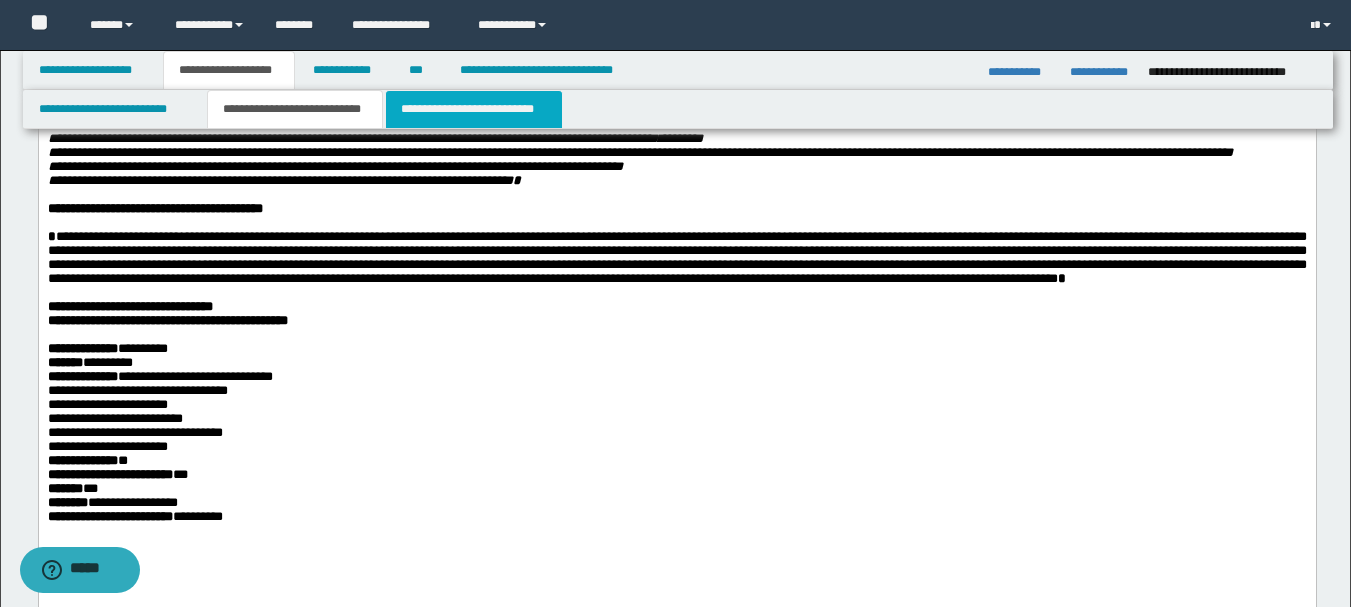 click on "**********" at bounding box center [474, 109] 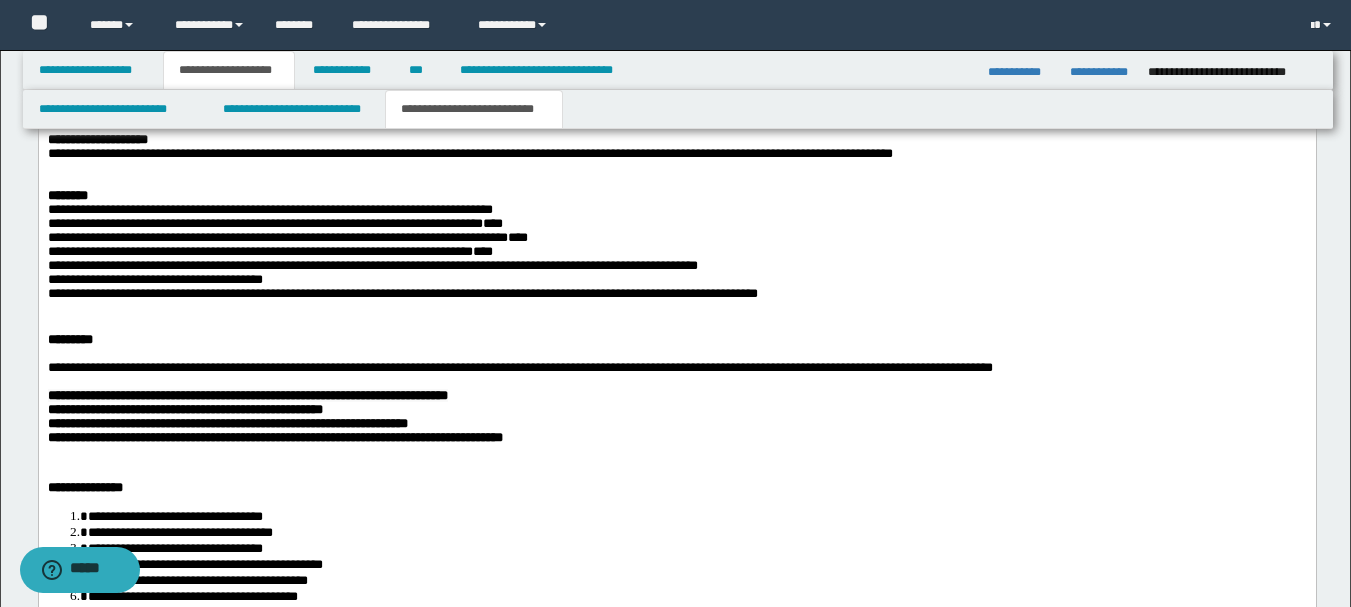 scroll, scrollTop: 2700, scrollLeft: 0, axis: vertical 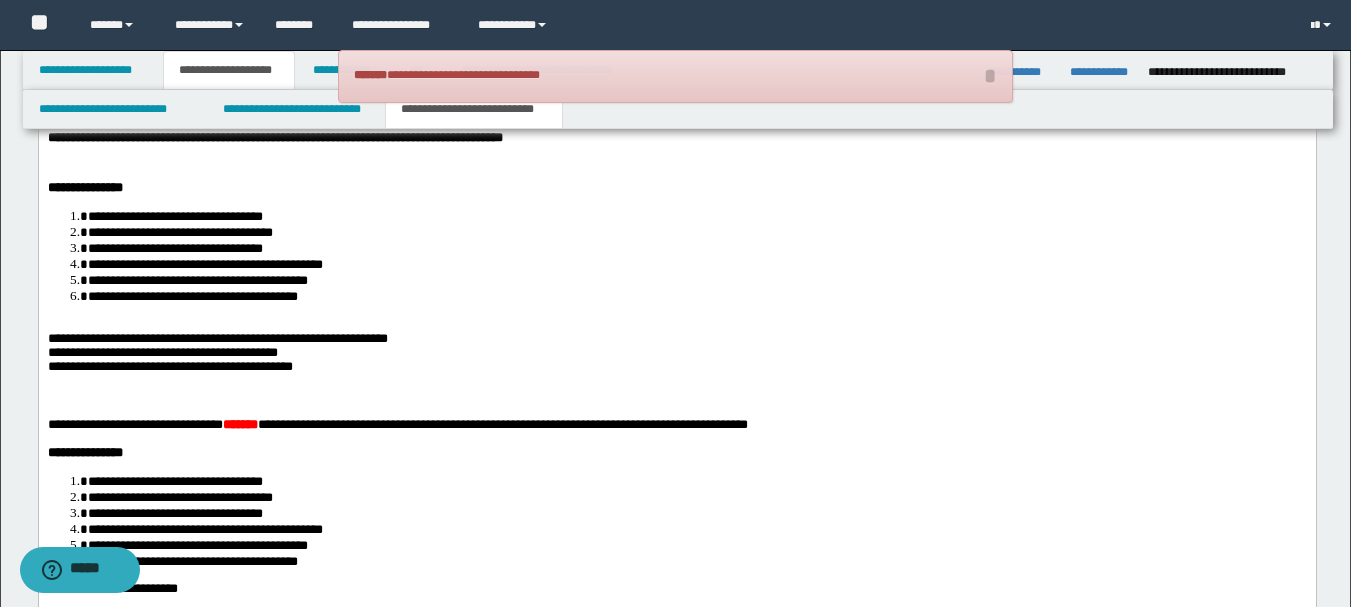 drag, startPoint x: 893, startPoint y: 259, endPoint x: 592, endPoint y: 264, distance: 301.04153 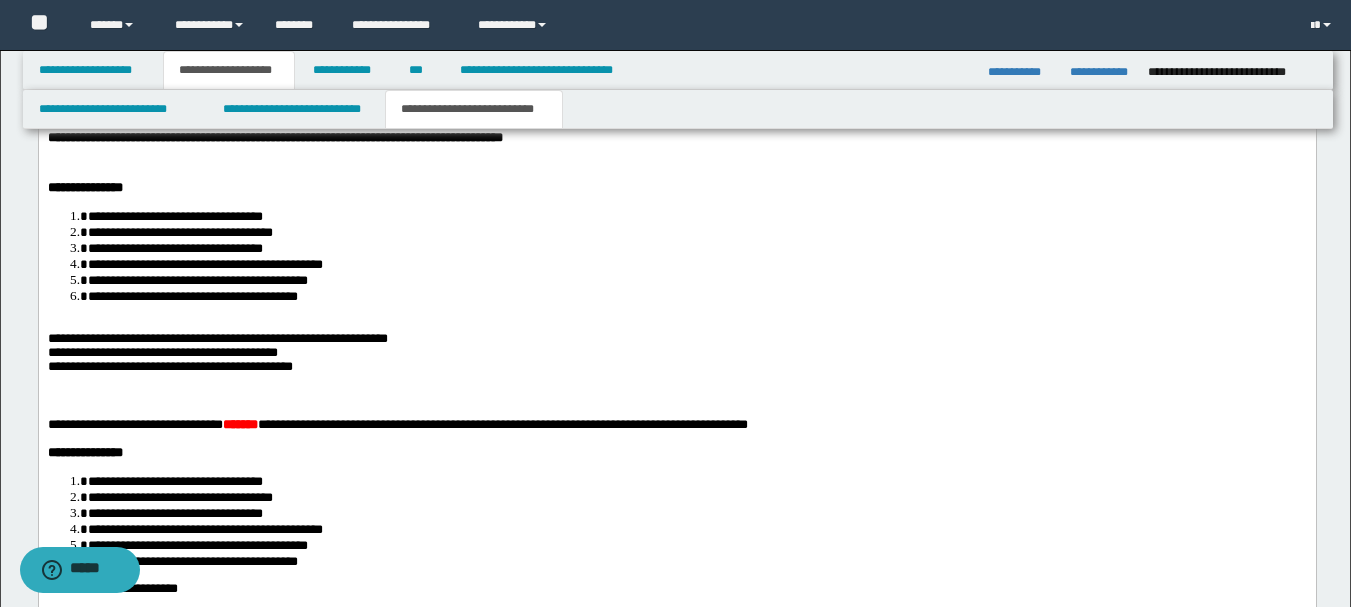 drag, startPoint x: 301, startPoint y: 275, endPoint x: 9, endPoint y: 245, distance: 293.53705 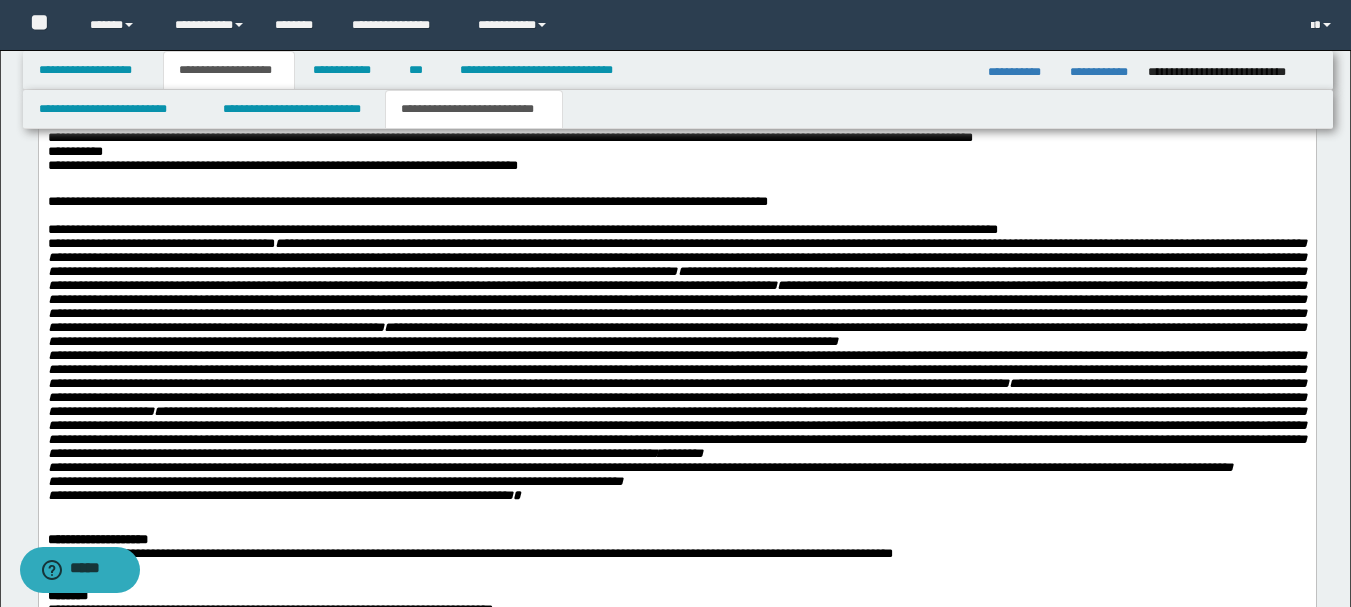 scroll, scrollTop: 1400, scrollLeft: 0, axis: vertical 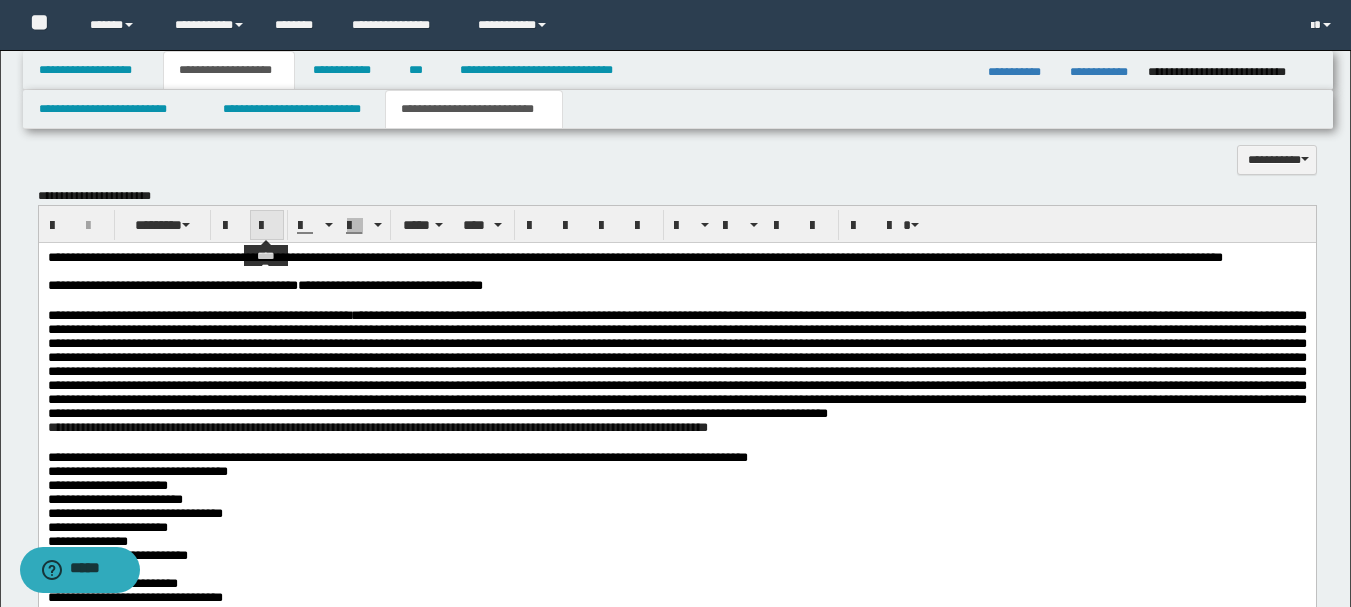 click at bounding box center [267, 226] 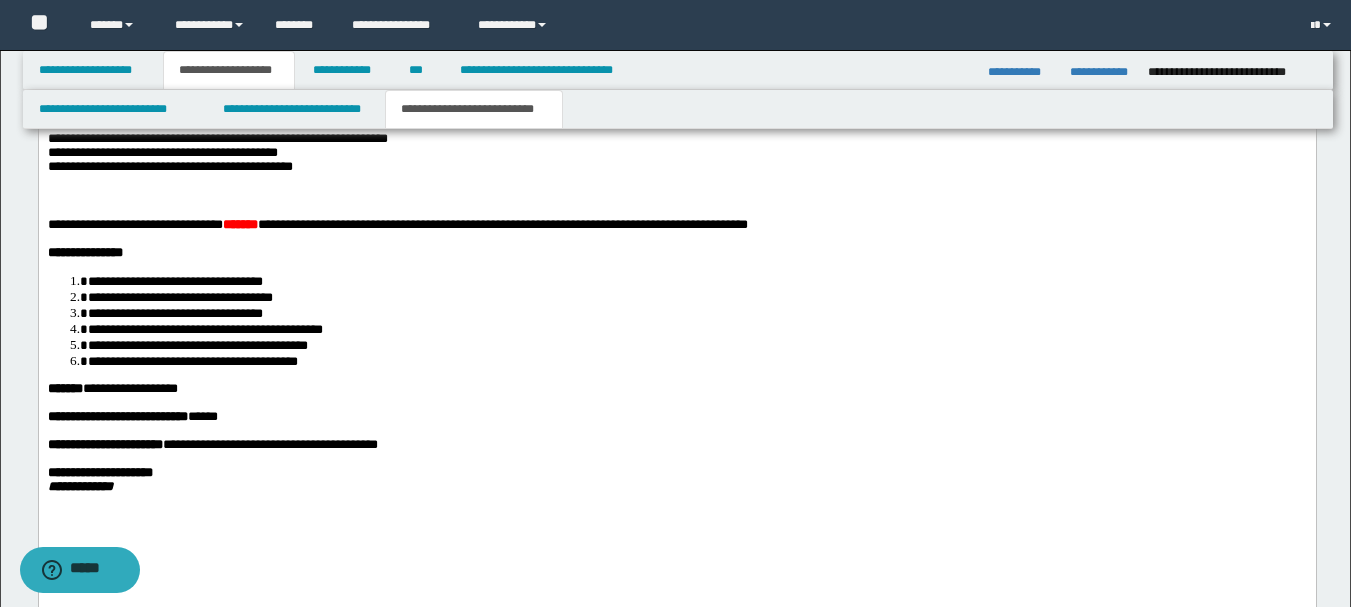 scroll, scrollTop: 3200, scrollLeft: 0, axis: vertical 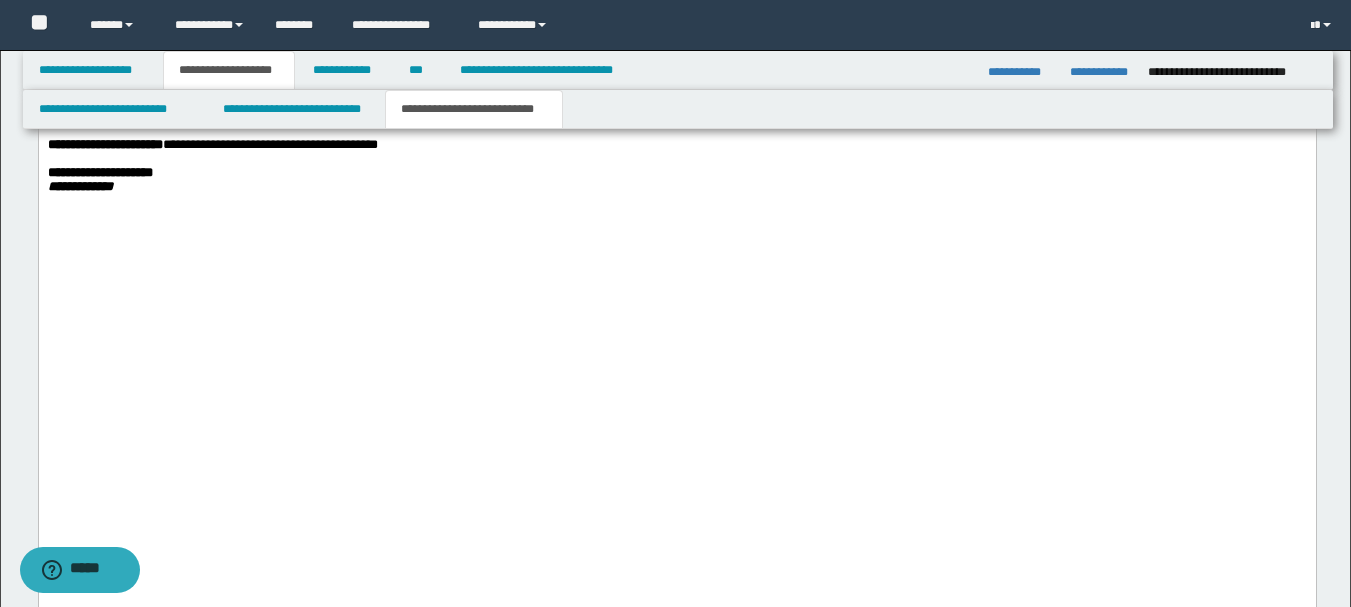 click on "******" at bounding box center [239, -75] 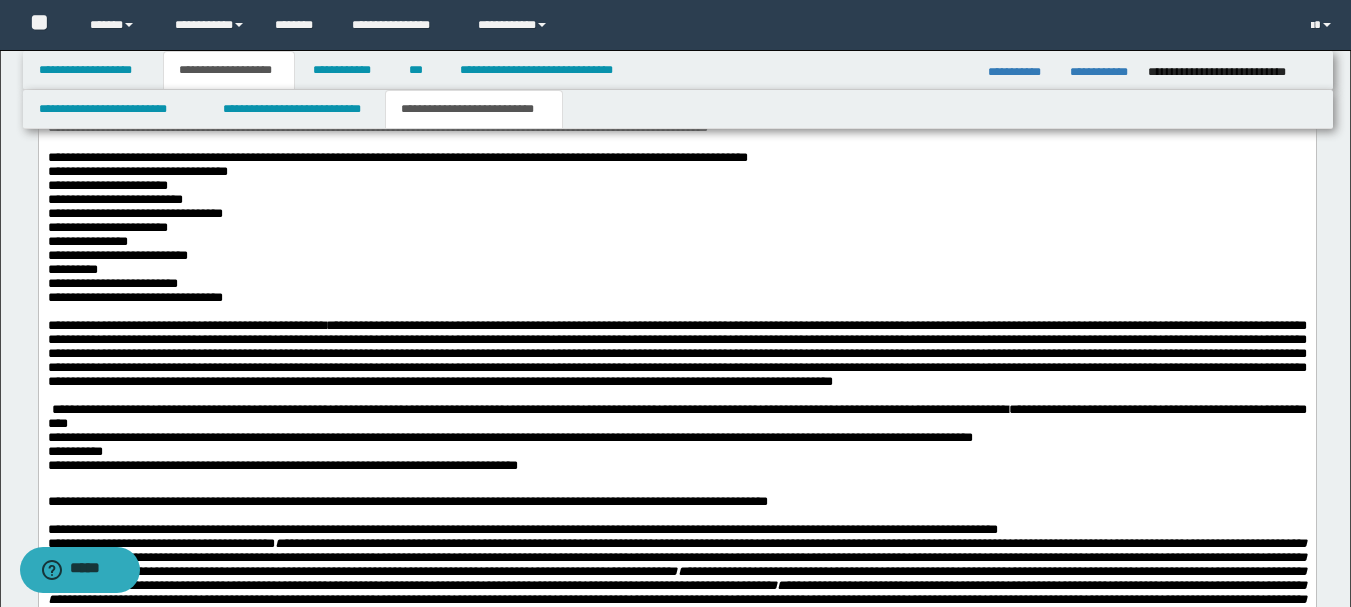 scroll, scrollTop: 1200, scrollLeft: 0, axis: vertical 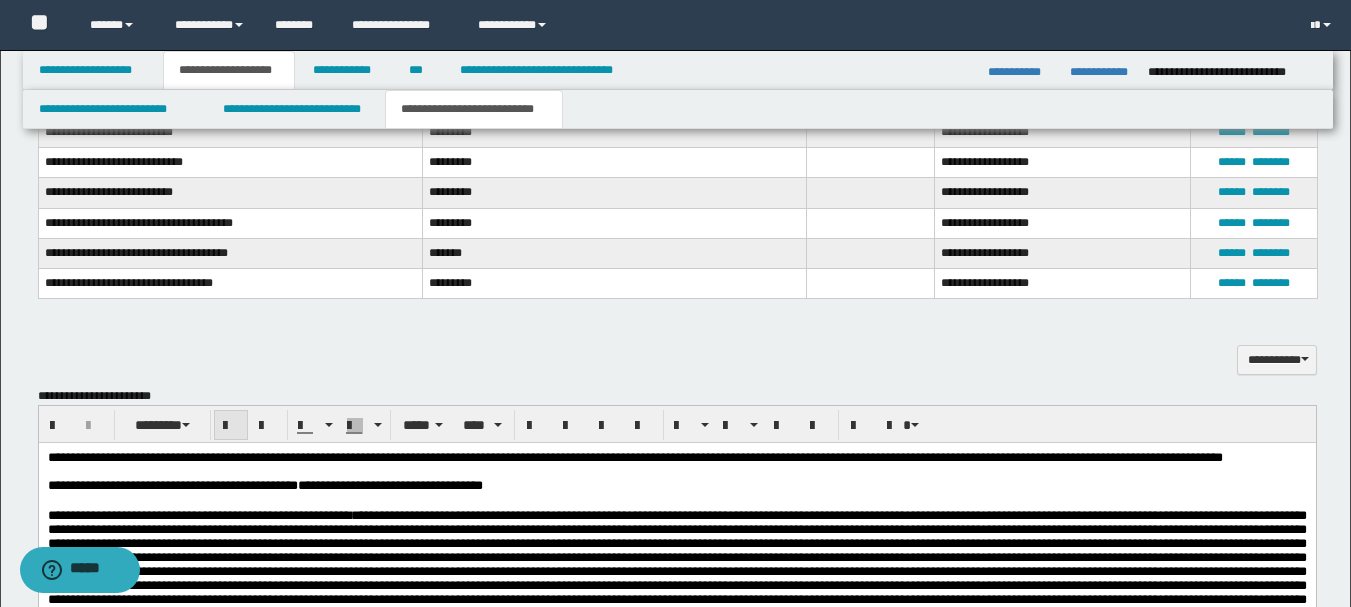 click at bounding box center [231, 425] 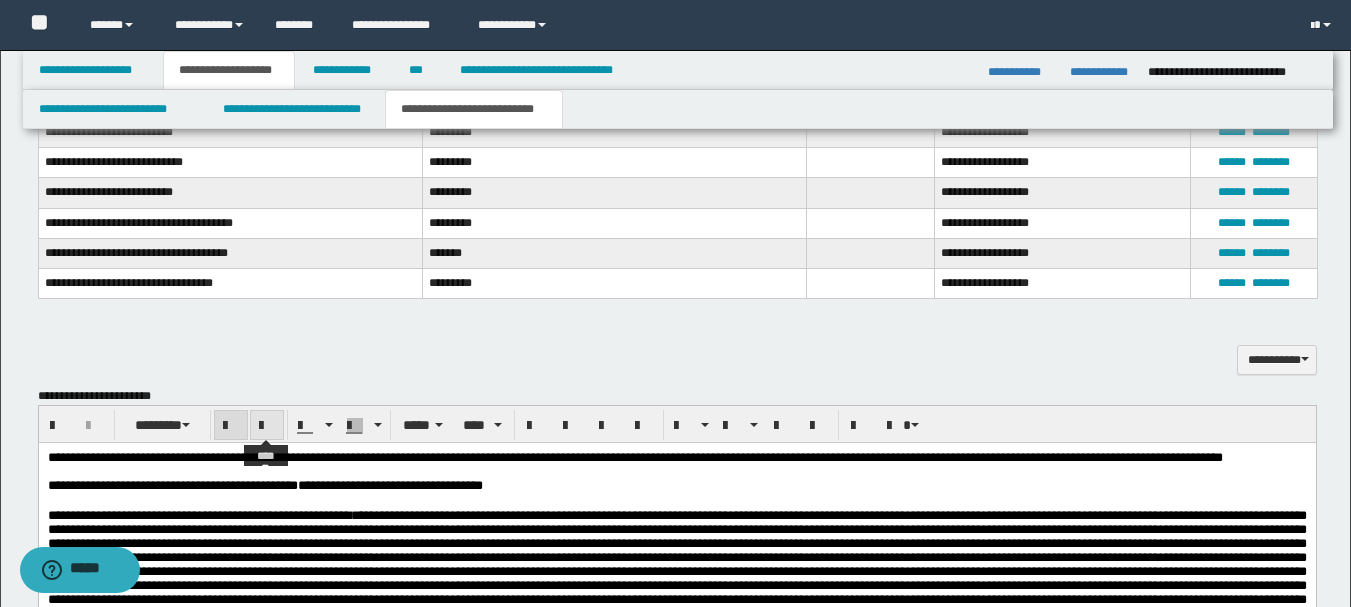 click at bounding box center [267, 425] 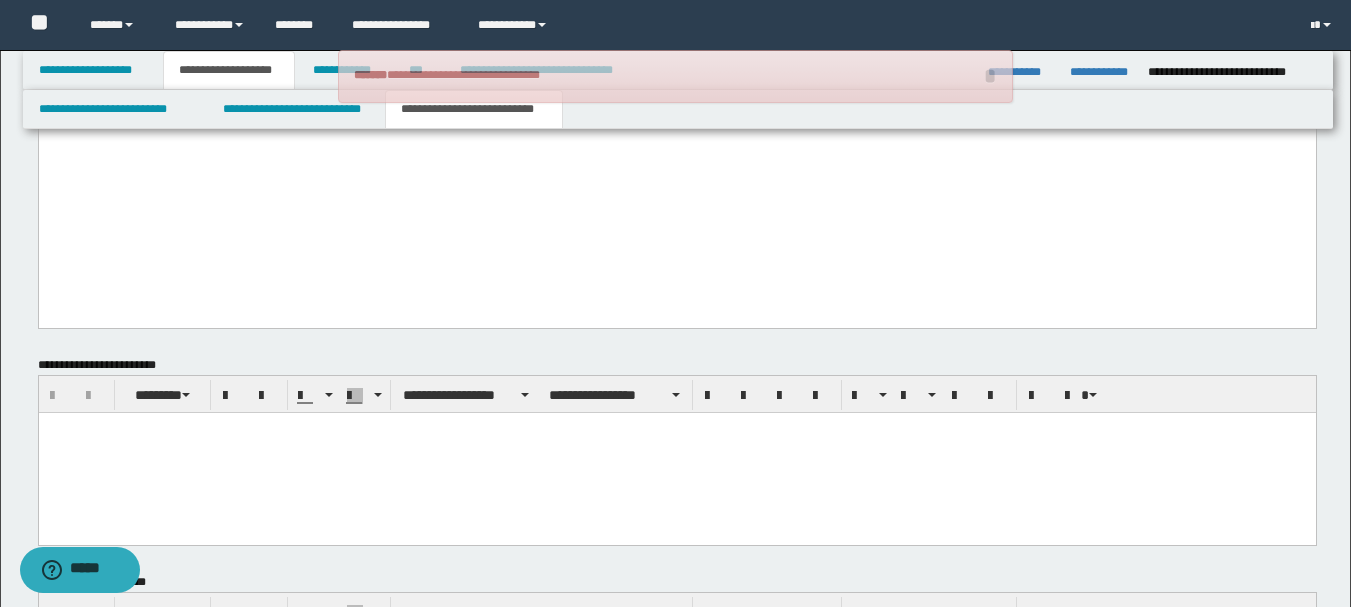 scroll, scrollTop: 3300, scrollLeft: 0, axis: vertical 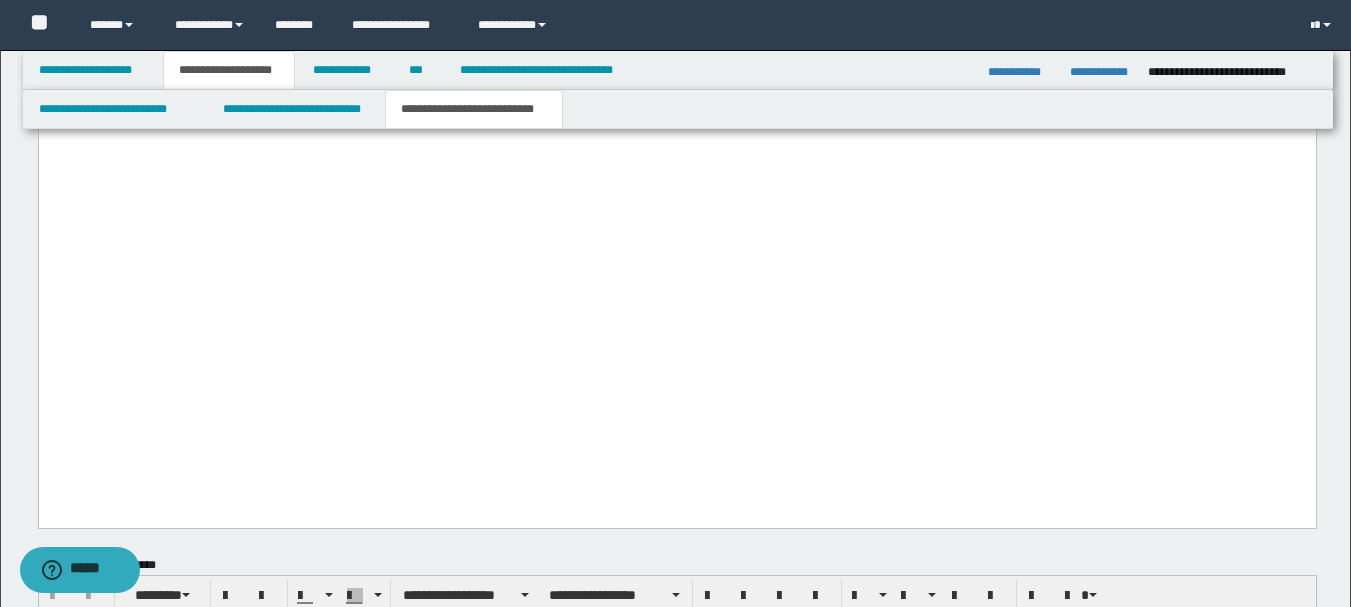 drag, startPoint x: 154, startPoint y: 423, endPoint x: 20, endPoint y: 399, distance: 136.1323 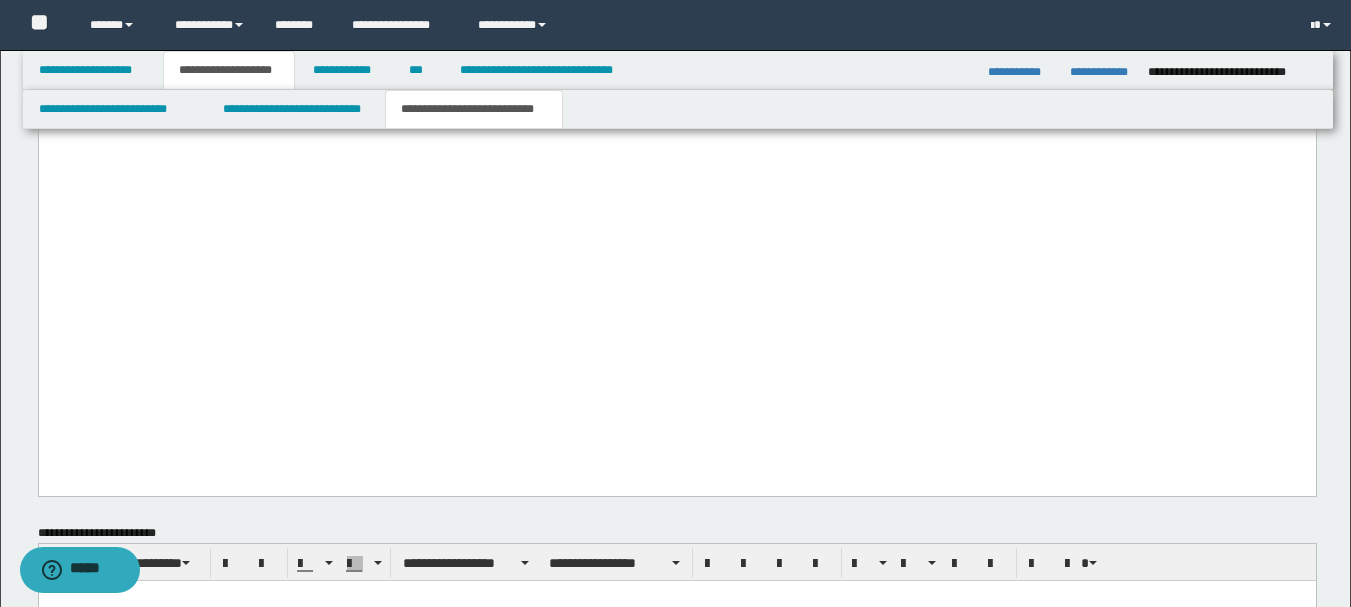 click on "**********" at bounding box center (676, 46) 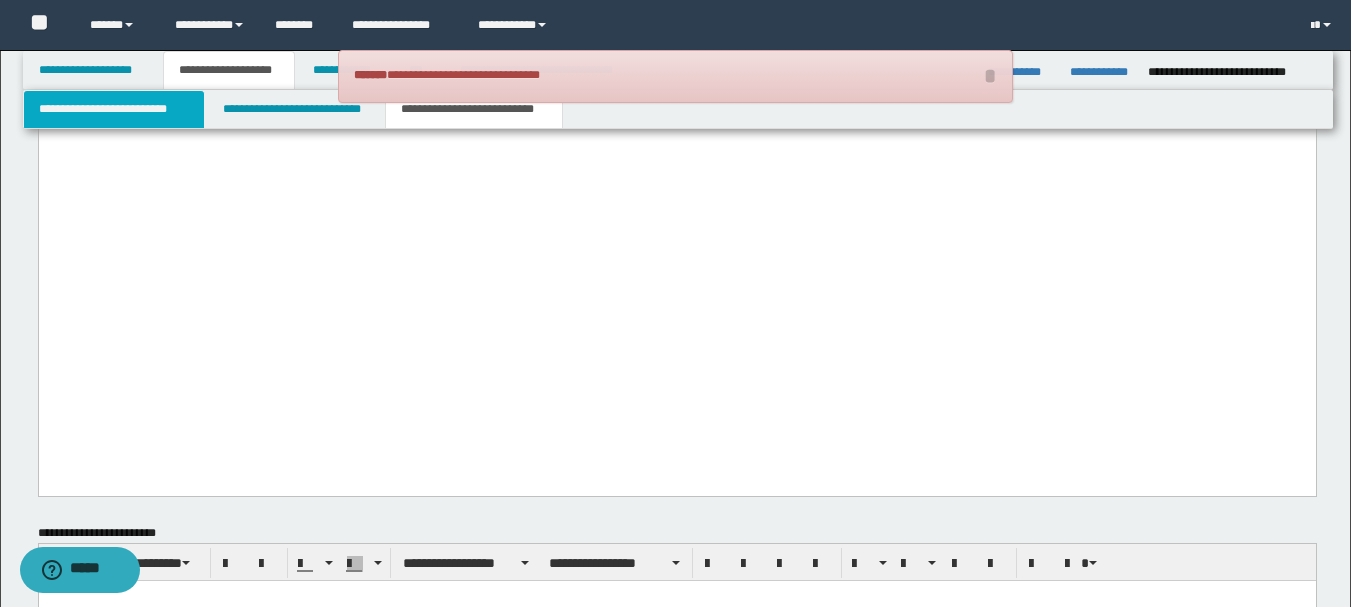 click on "**********" at bounding box center (114, 109) 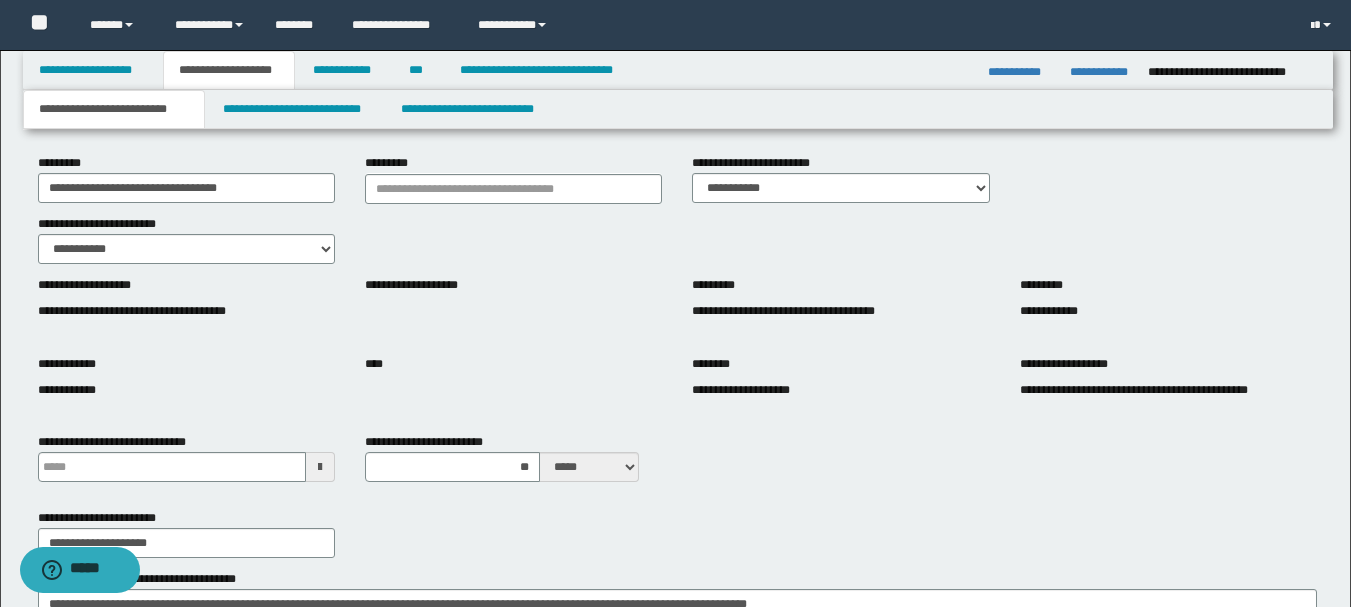 scroll, scrollTop: 0, scrollLeft: 0, axis: both 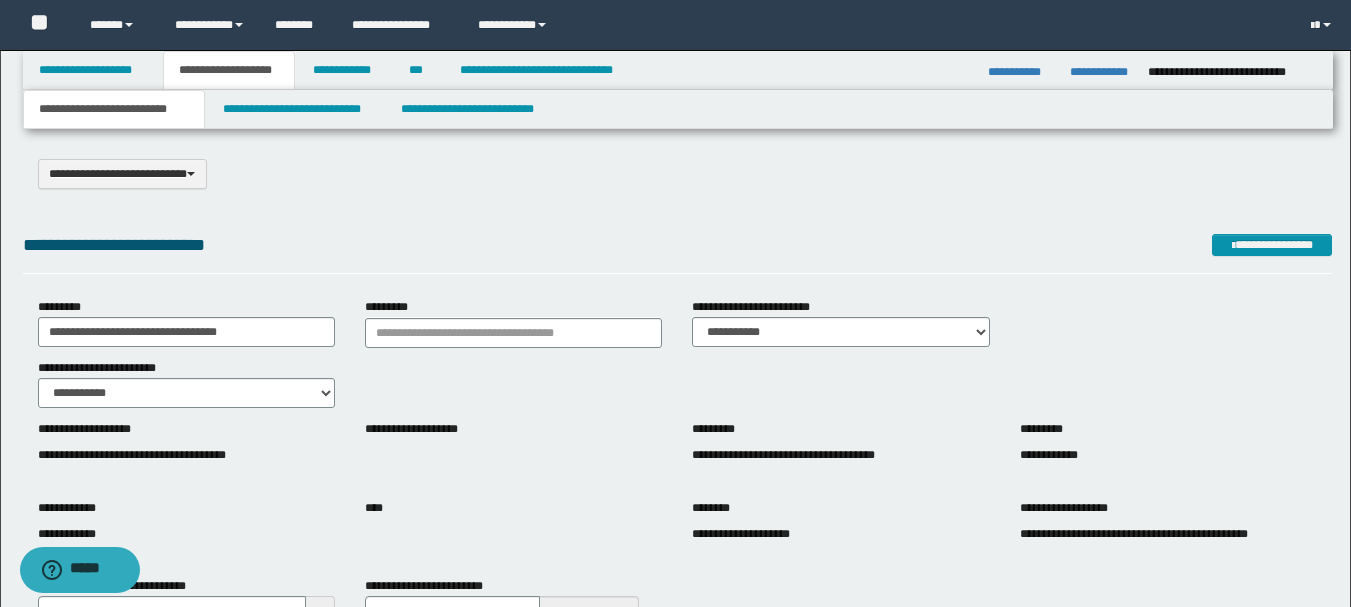 type 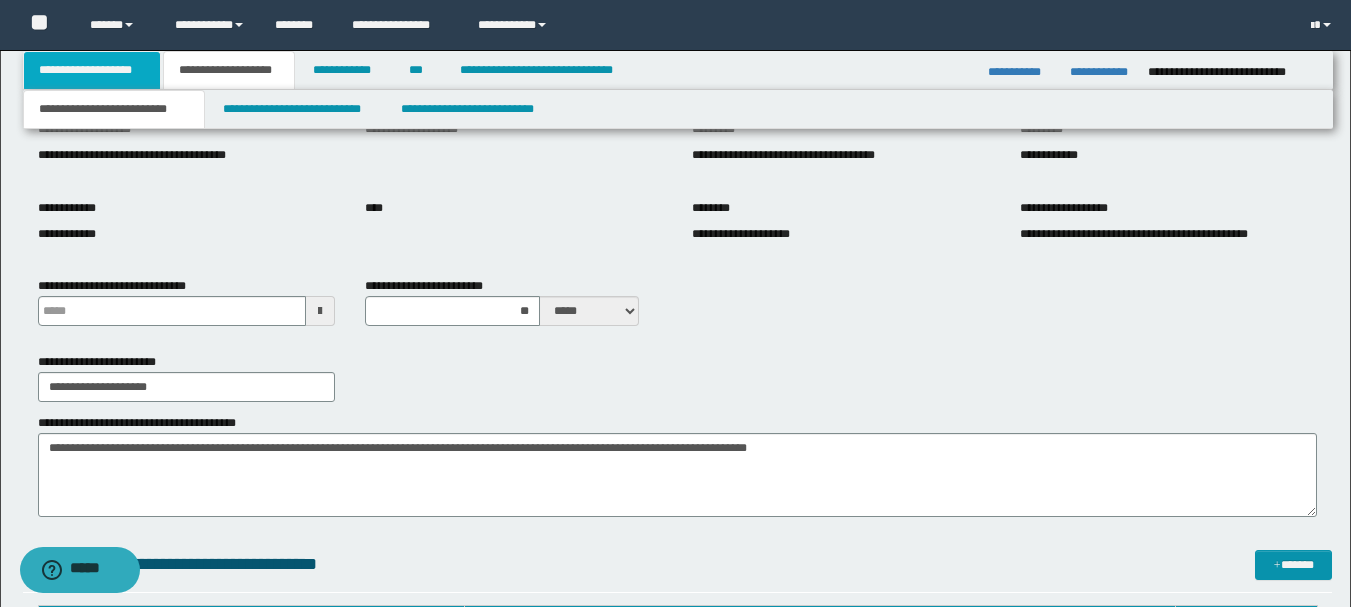 click on "**********" at bounding box center (92, 70) 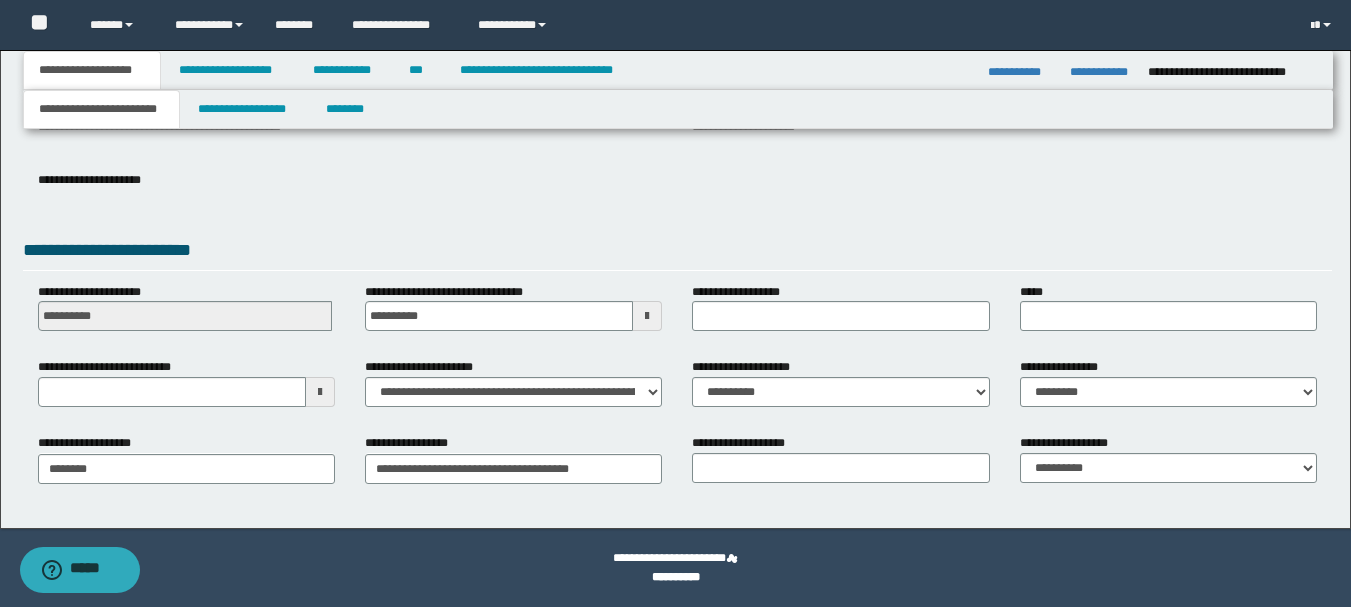 scroll, scrollTop: 277, scrollLeft: 0, axis: vertical 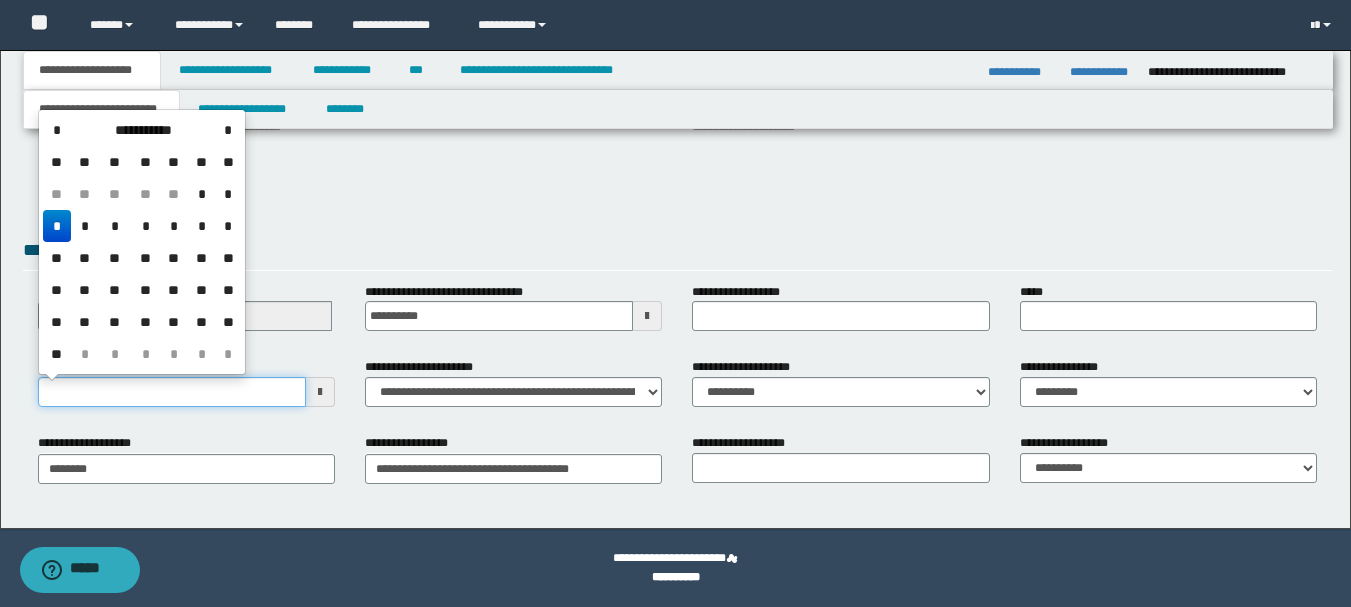click on "**********" at bounding box center [172, 392] 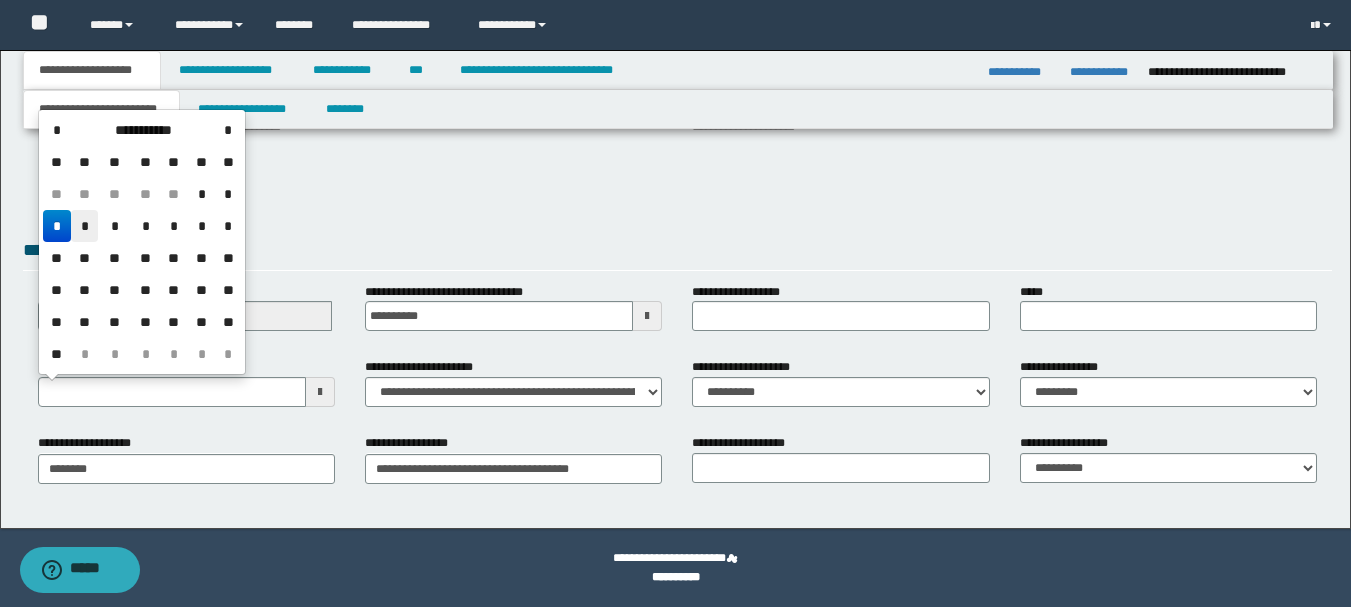 click on "*" at bounding box center (85, 226) 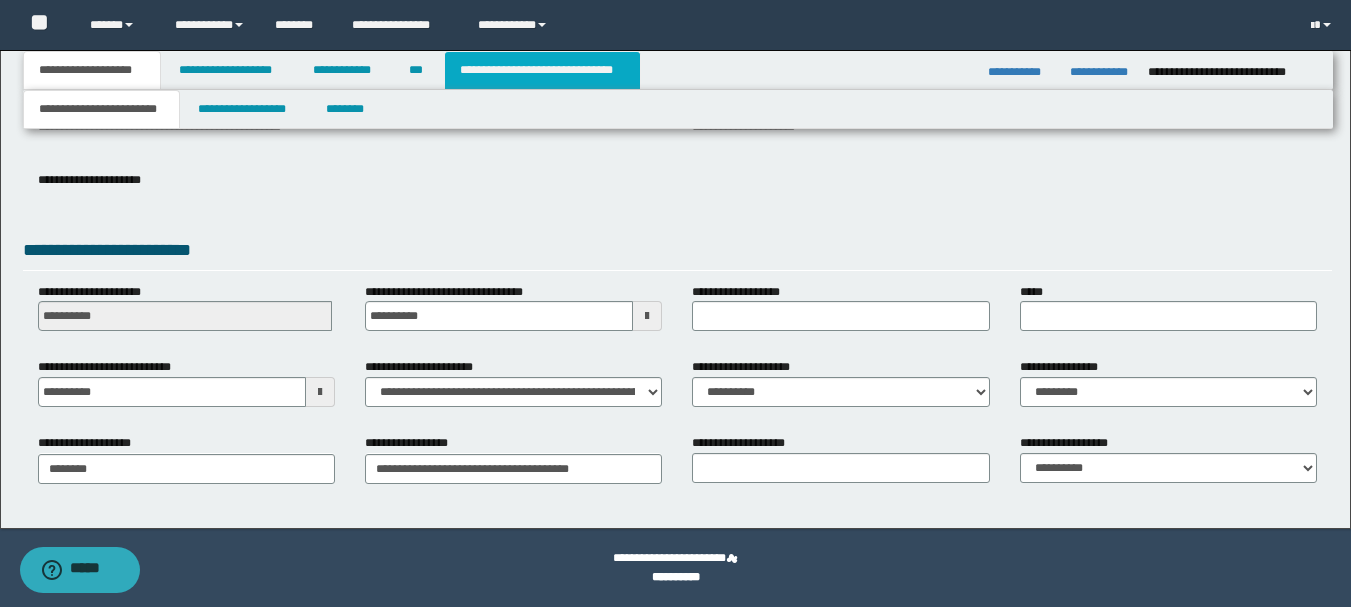 click on "**********" at bounding box center [542, 70] 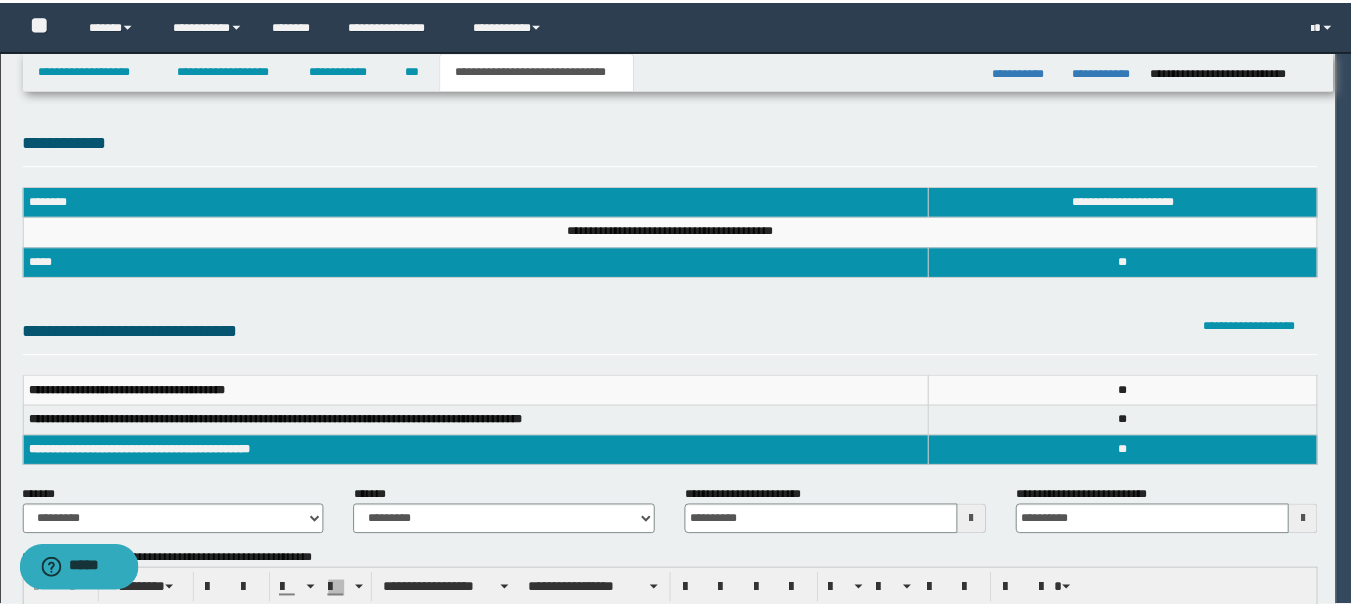 scroll, scrollTop: 0, scrollLeft: 0, axis: both 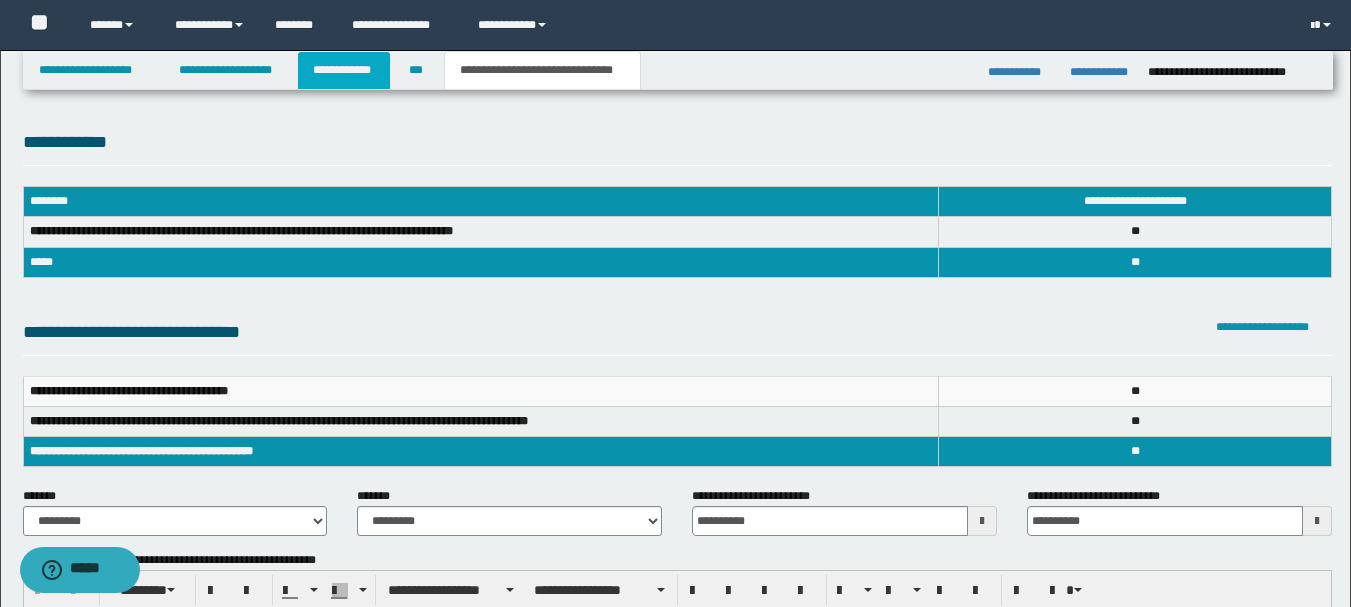 click on "**********" at bounding box center (344, 70) 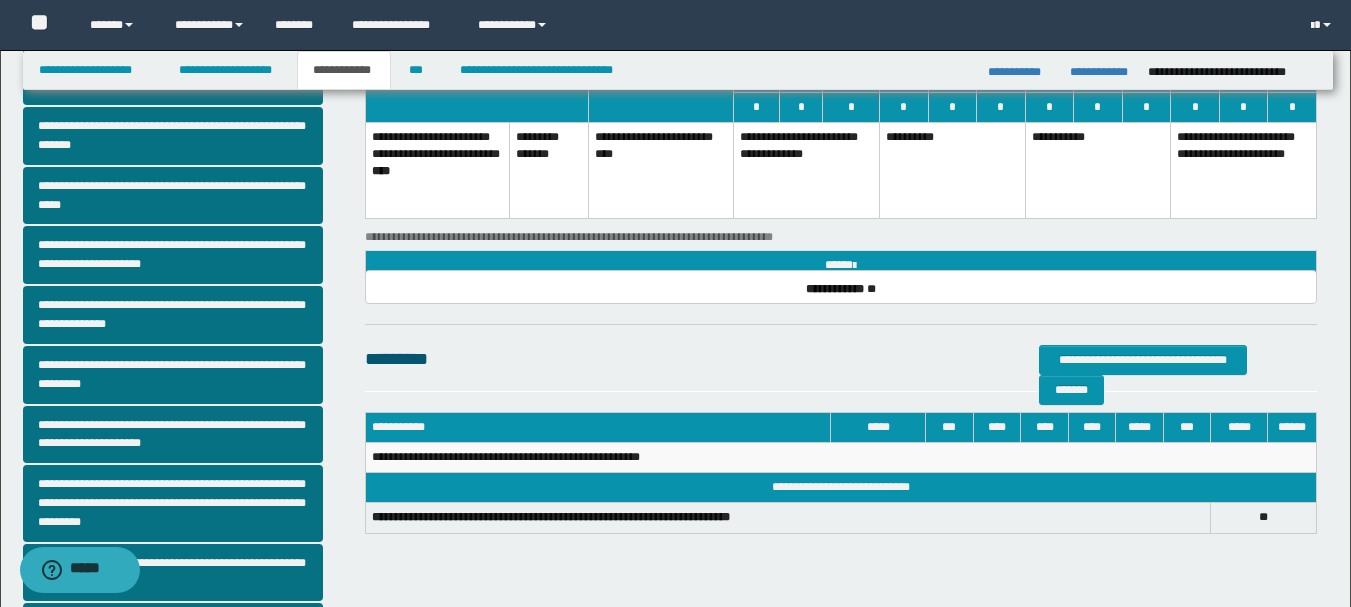 scroll, scrollTop: 400, scrollLeft: 0, axis: vertical 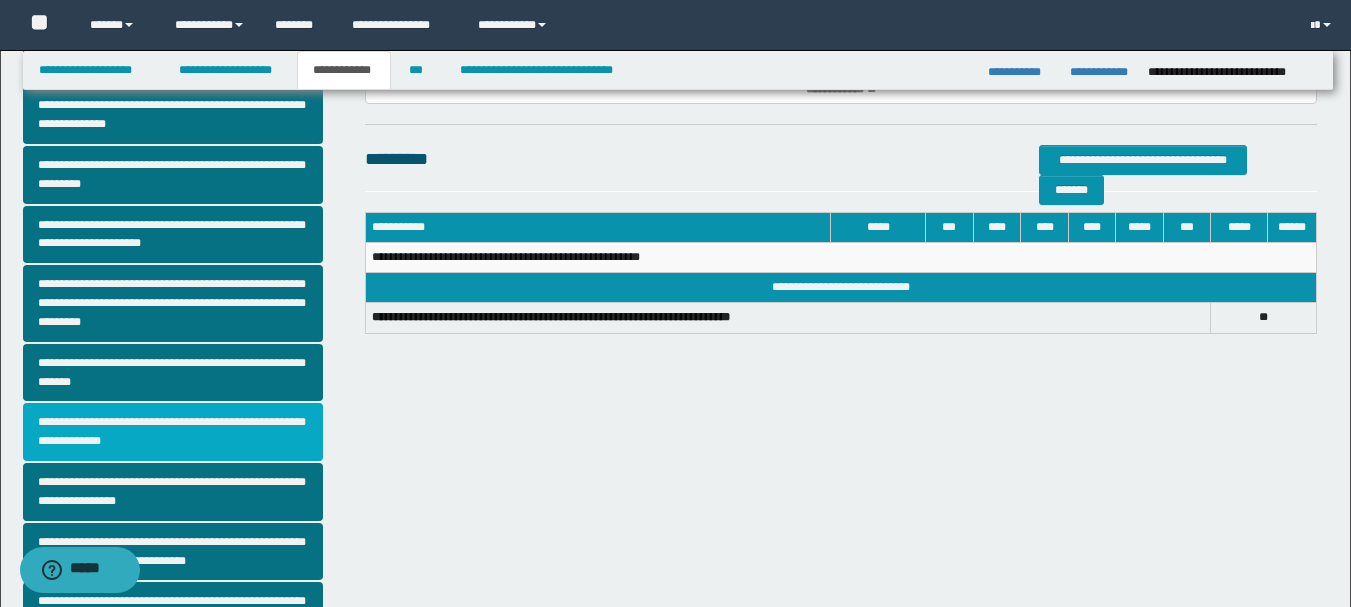 click on "**********" at bounding box center (173, 432) 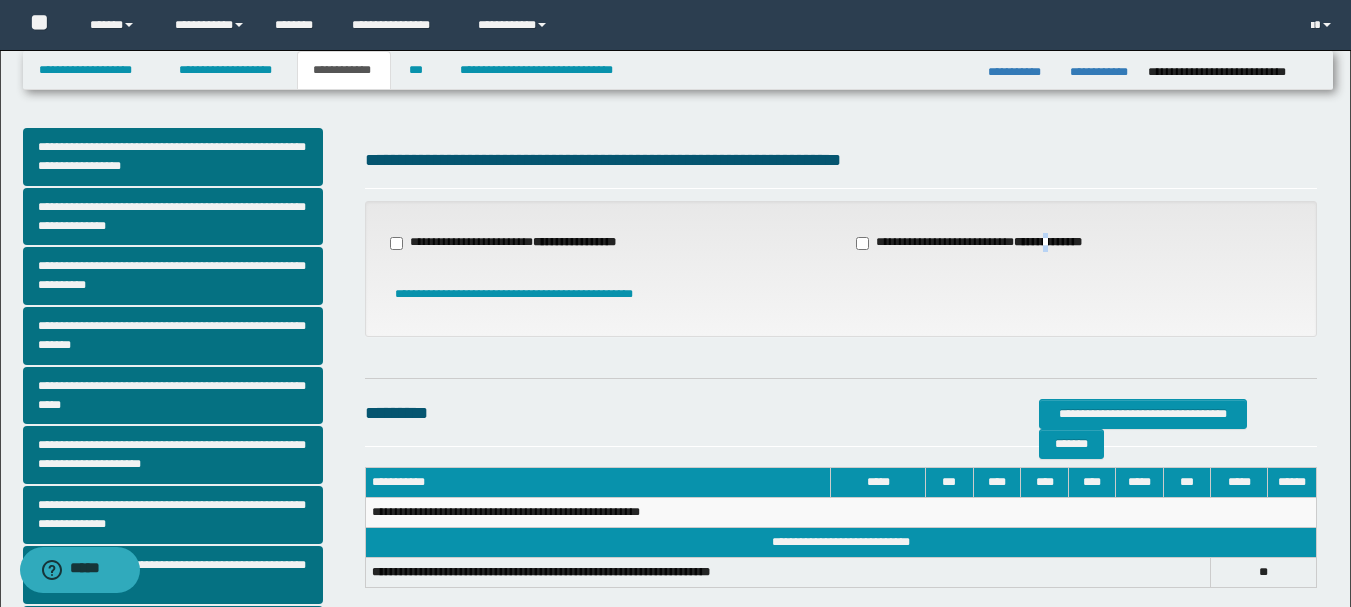 click on "**********" at bounding box center [1048, 242] 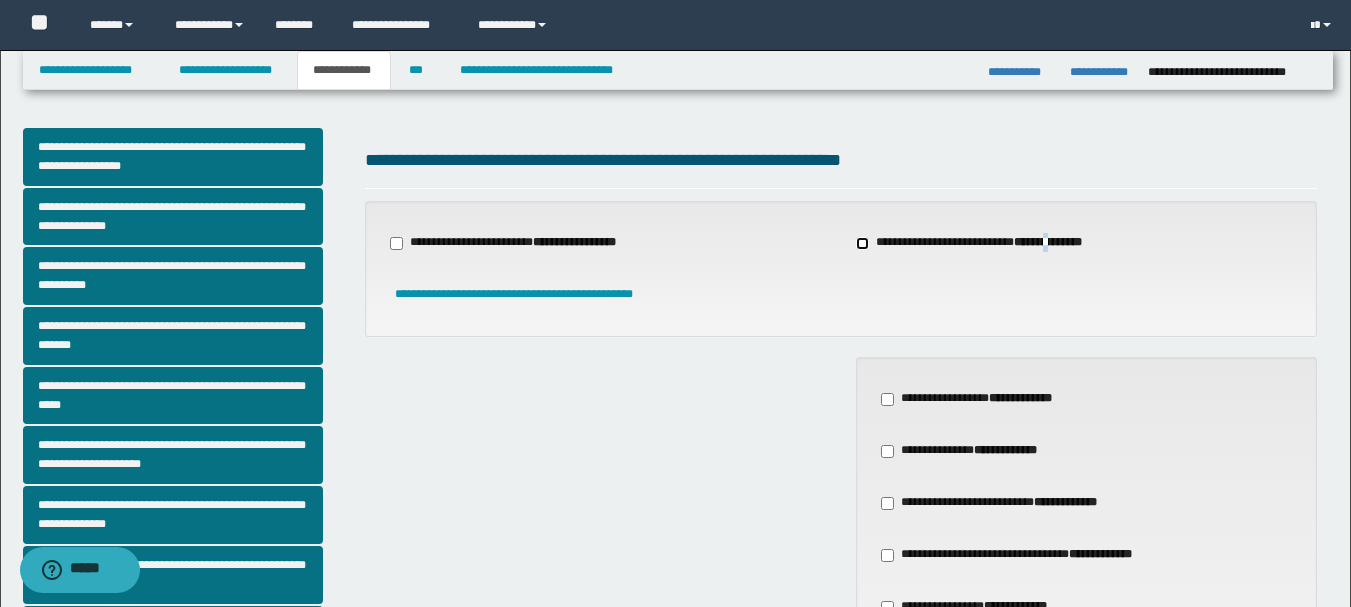 scroll, scrollTop: 200, scrollLeft: 0, axis: vertical 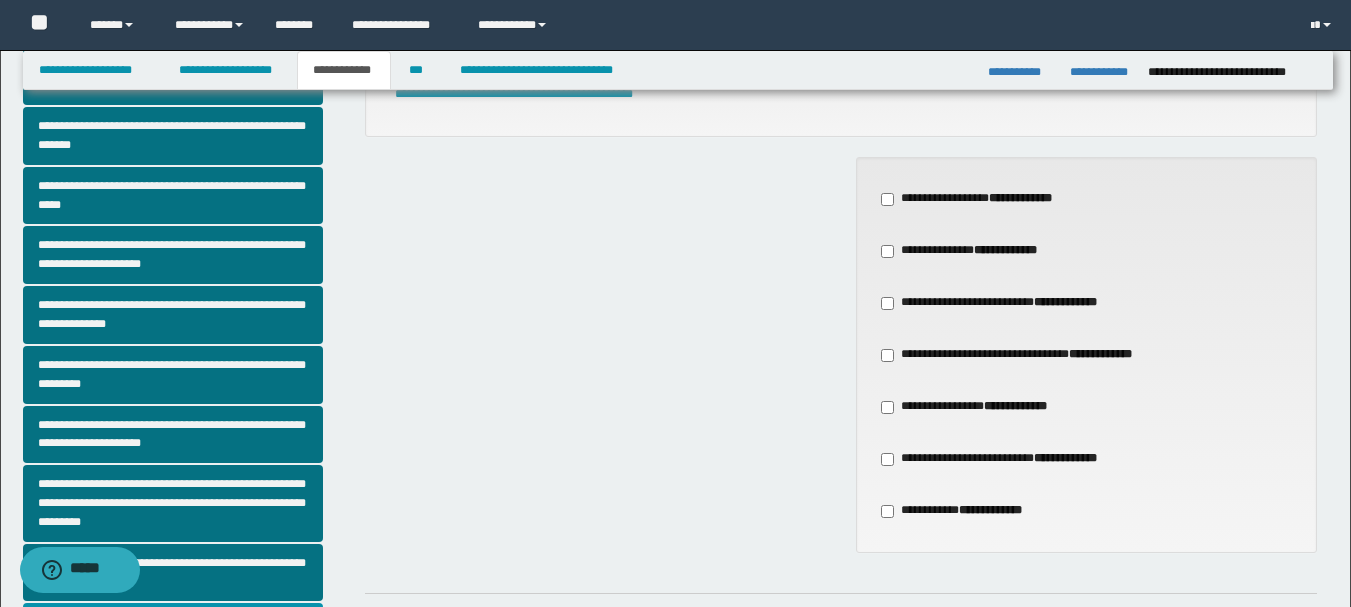 click on "**********" at bounding box center [1026, 355] 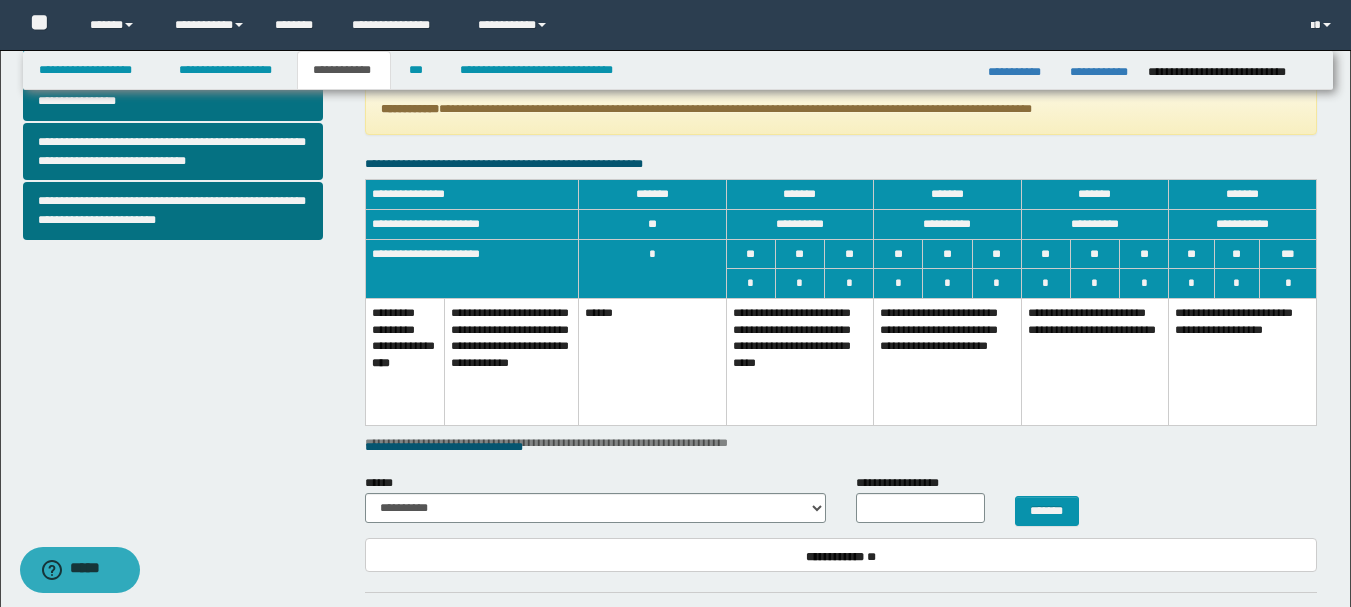 scroll, scrollTop: 900, scrollLeft: 0, axis: vertical 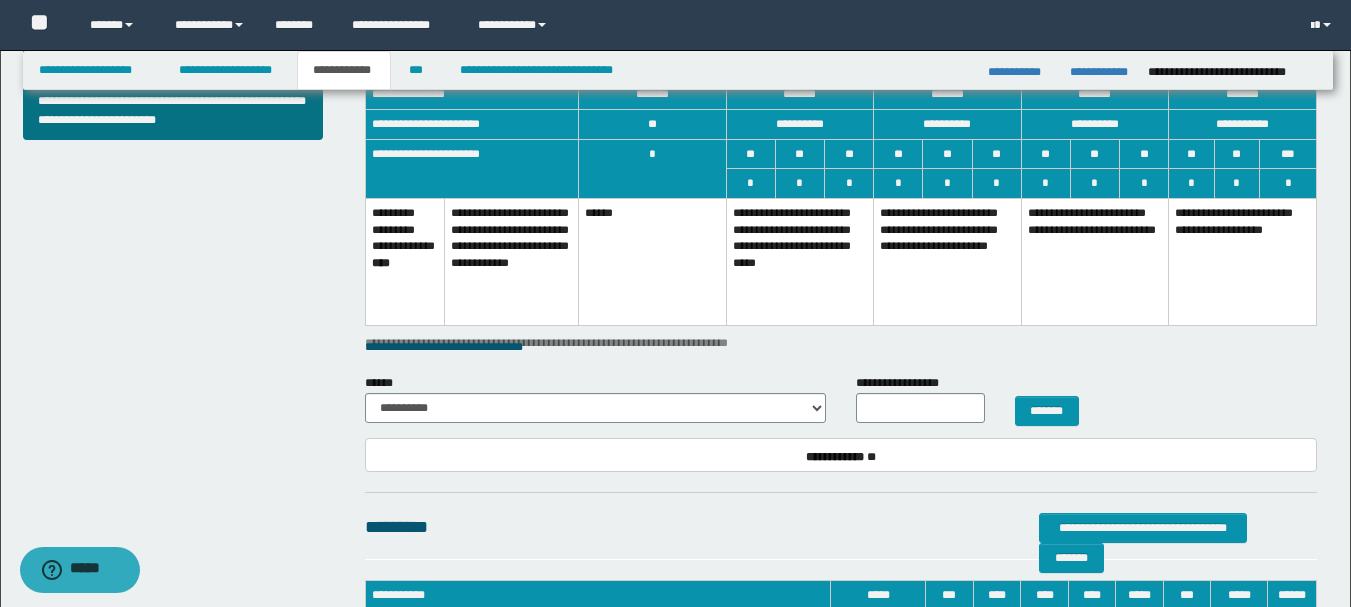 click on "******" at bounding box center (652, 261) 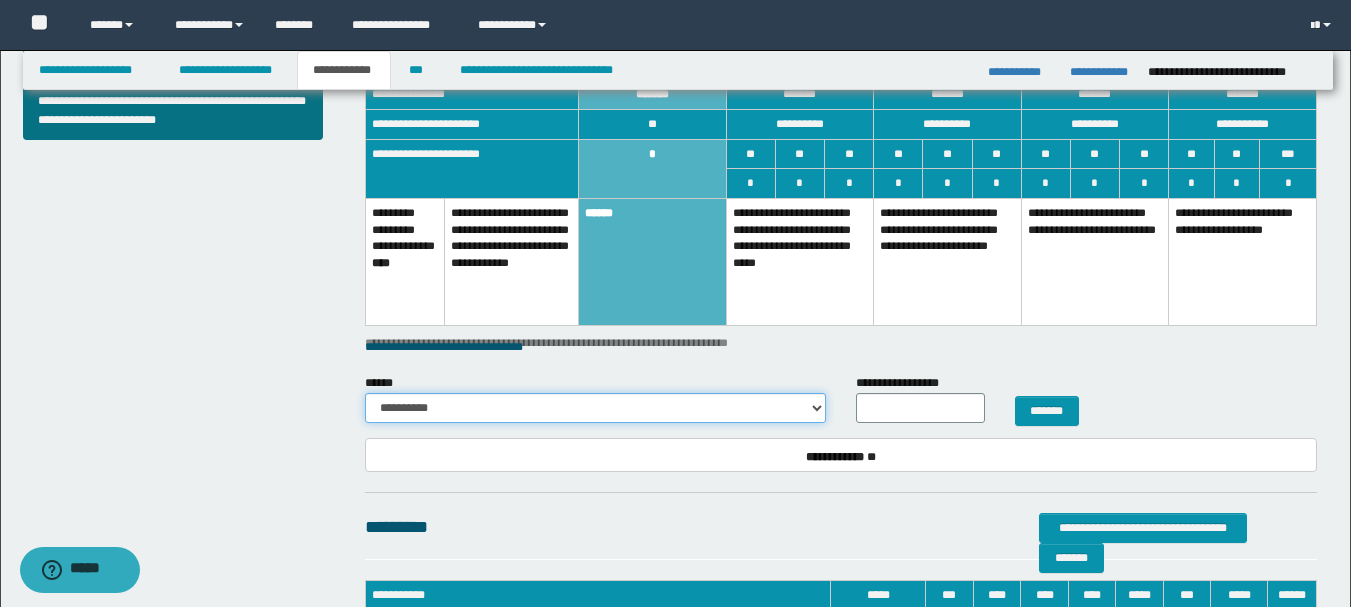 click on "**********" at bounding box center (595, 408) 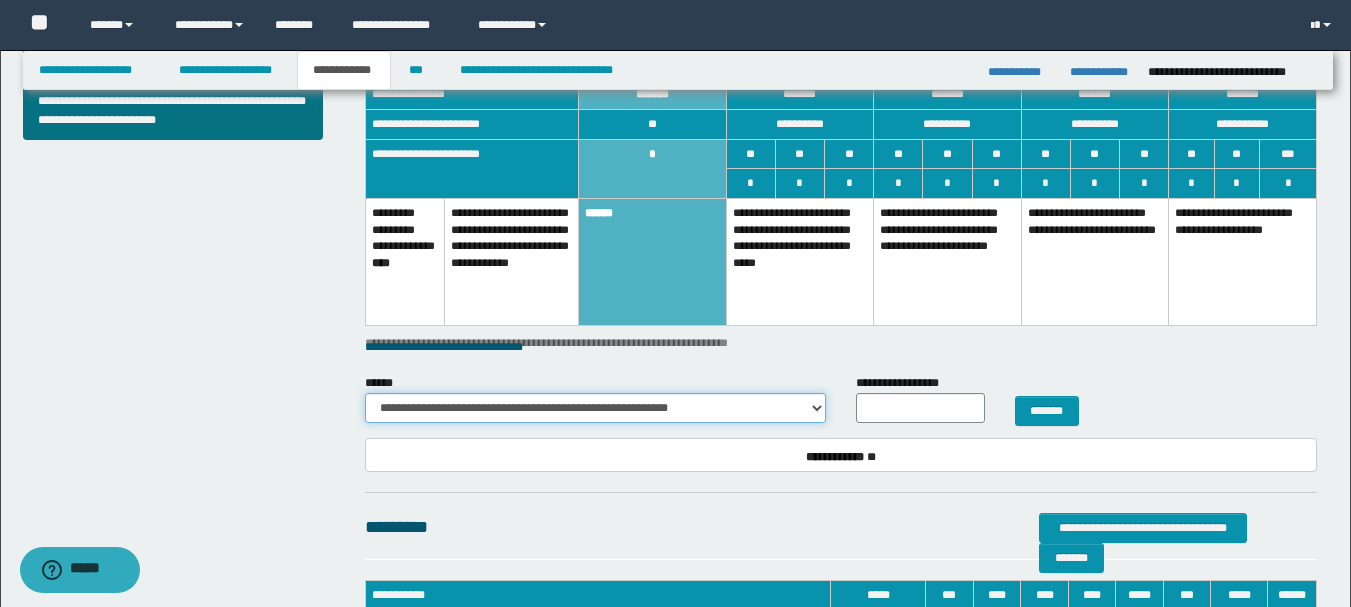 click on "**********" at bounding box center (595, 408) 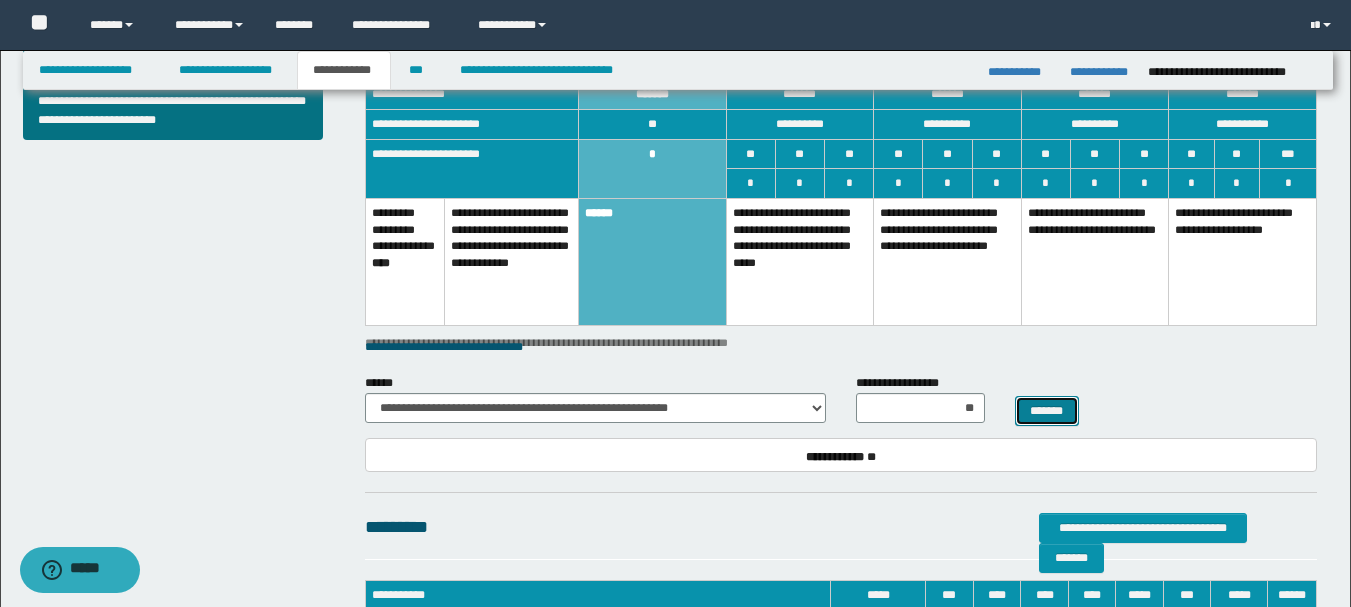 click on "*******" at bounding box center (1047, 411) 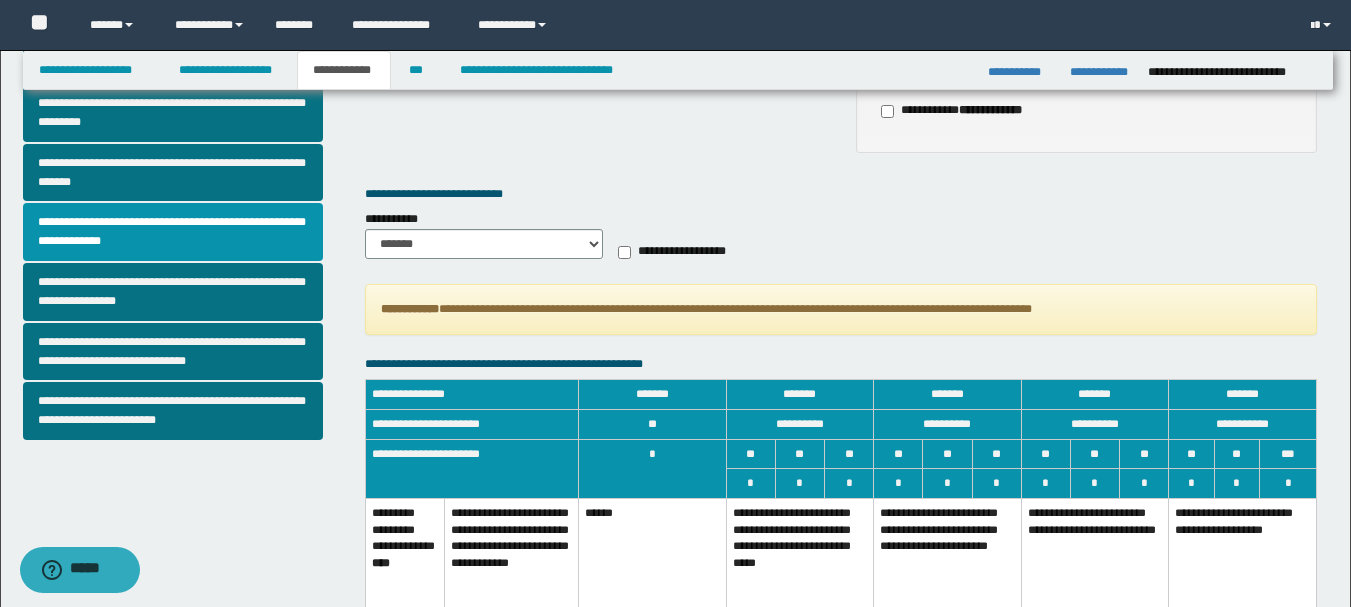scroll, scrollTop: 700, scrollLeft: 0, axis: vertical 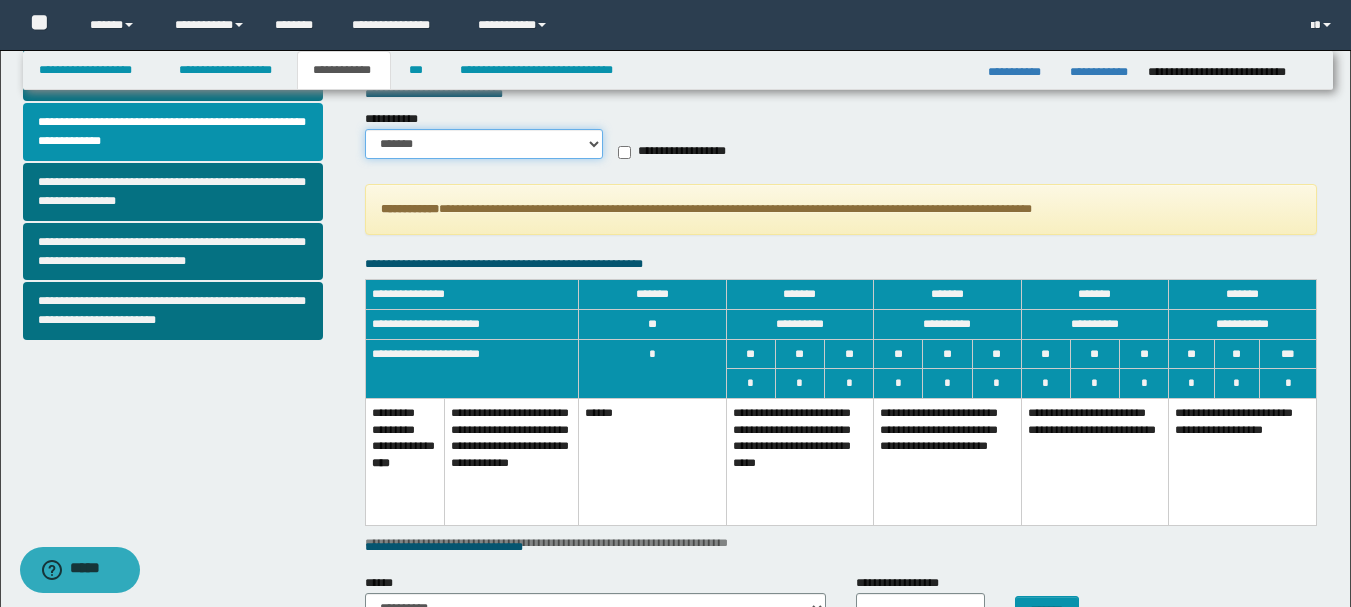 click on "*******
*********" at bounding box center [484, 144] 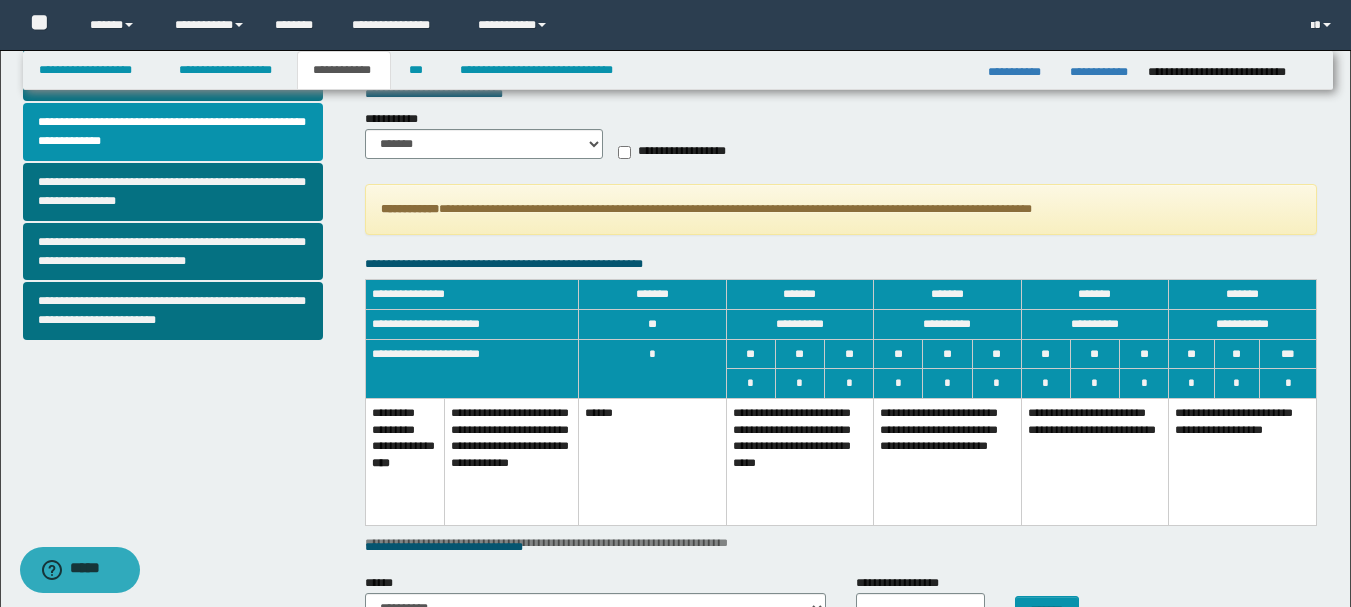 click on "******" at bounding box center (652, 461) 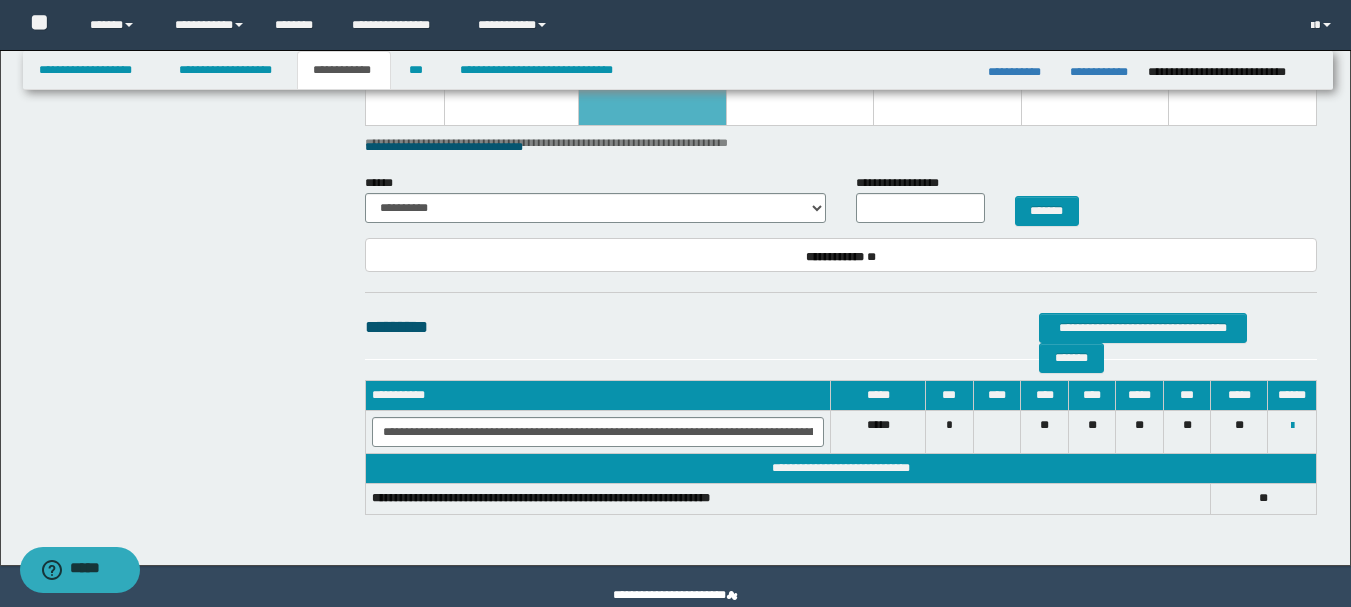 scroll, scrollTop: 1136, scrollLeft: 0, axis: vertical 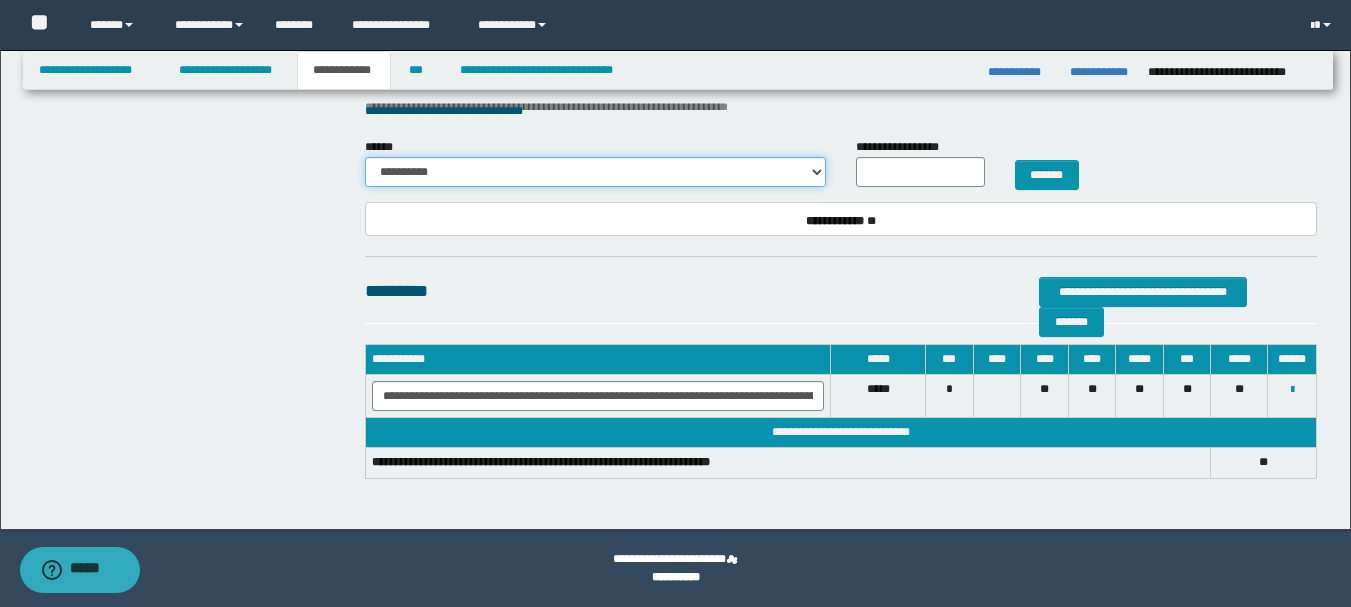 click on "**********" at bounding box center [595, 172] 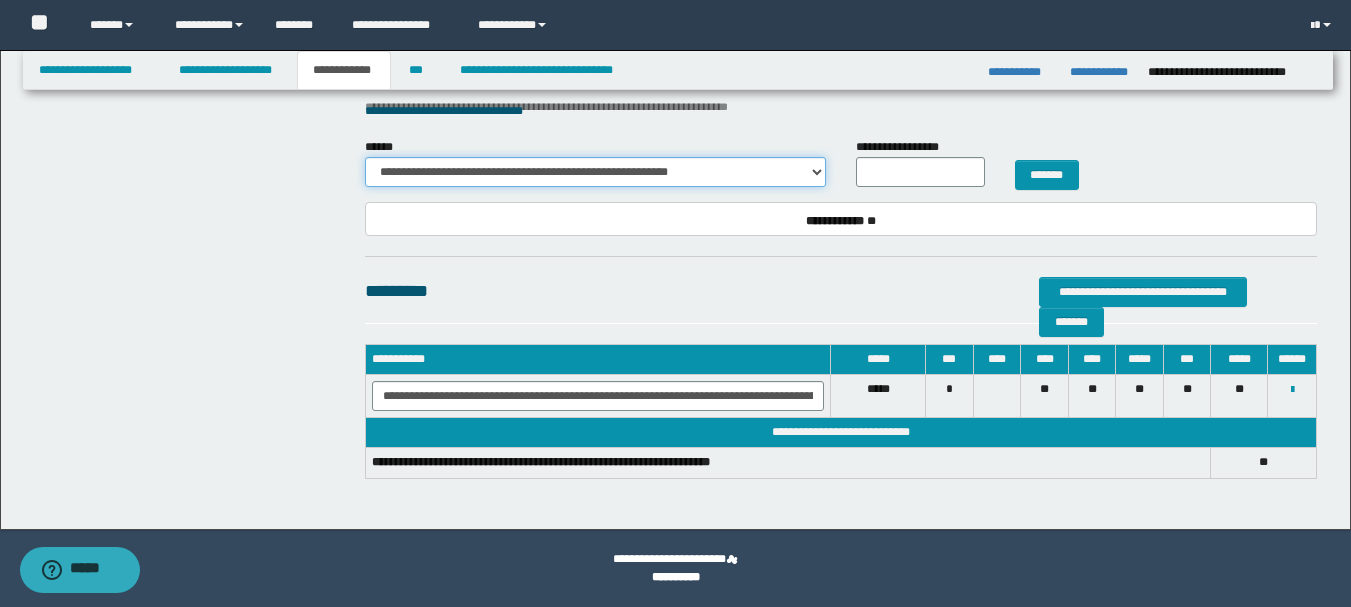 click on "**********" at bounding box center [595, 172] 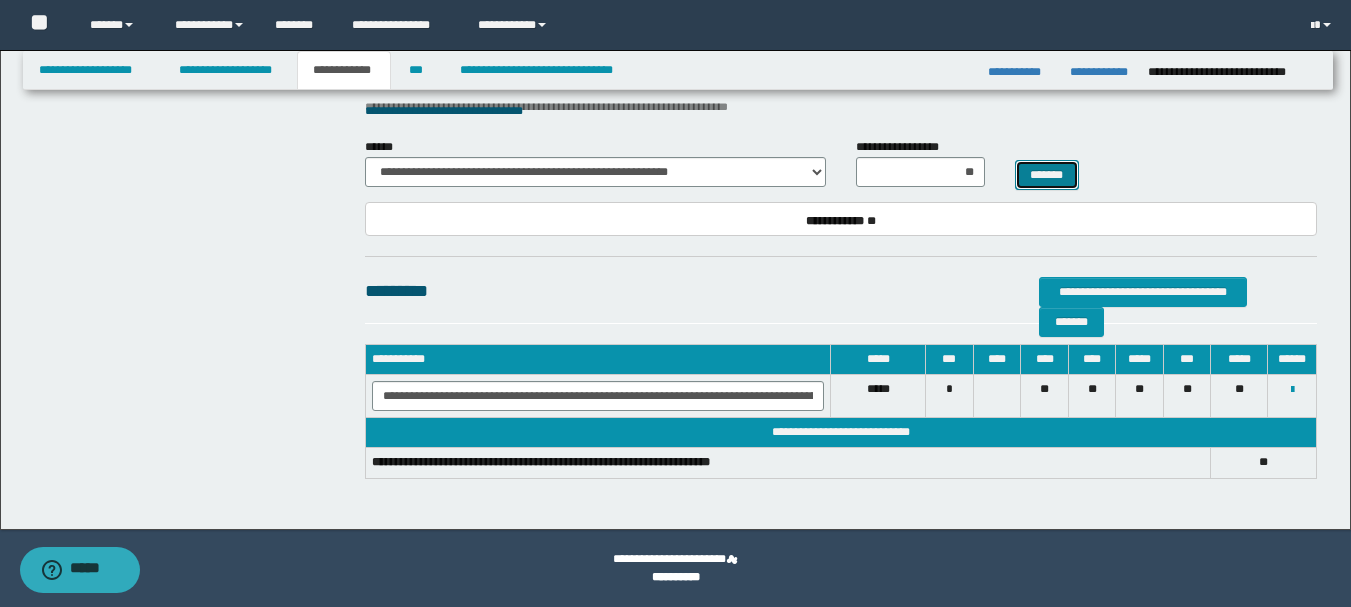 click on "*******" at bounding box center (1047, 175) 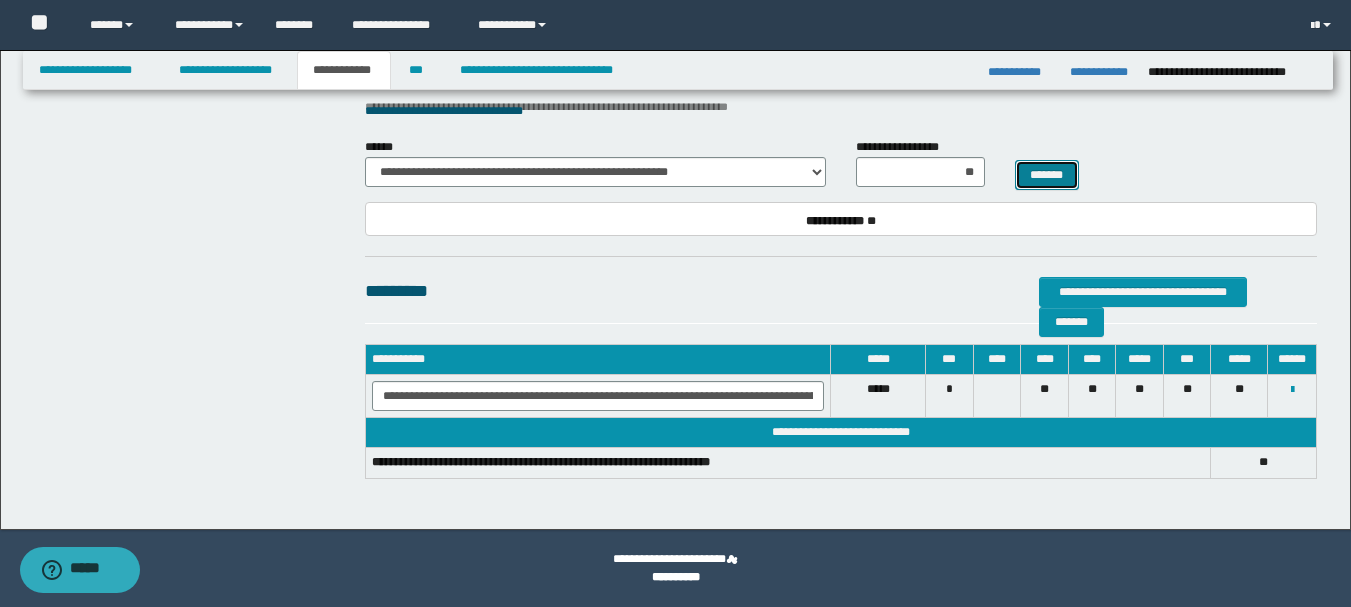 select 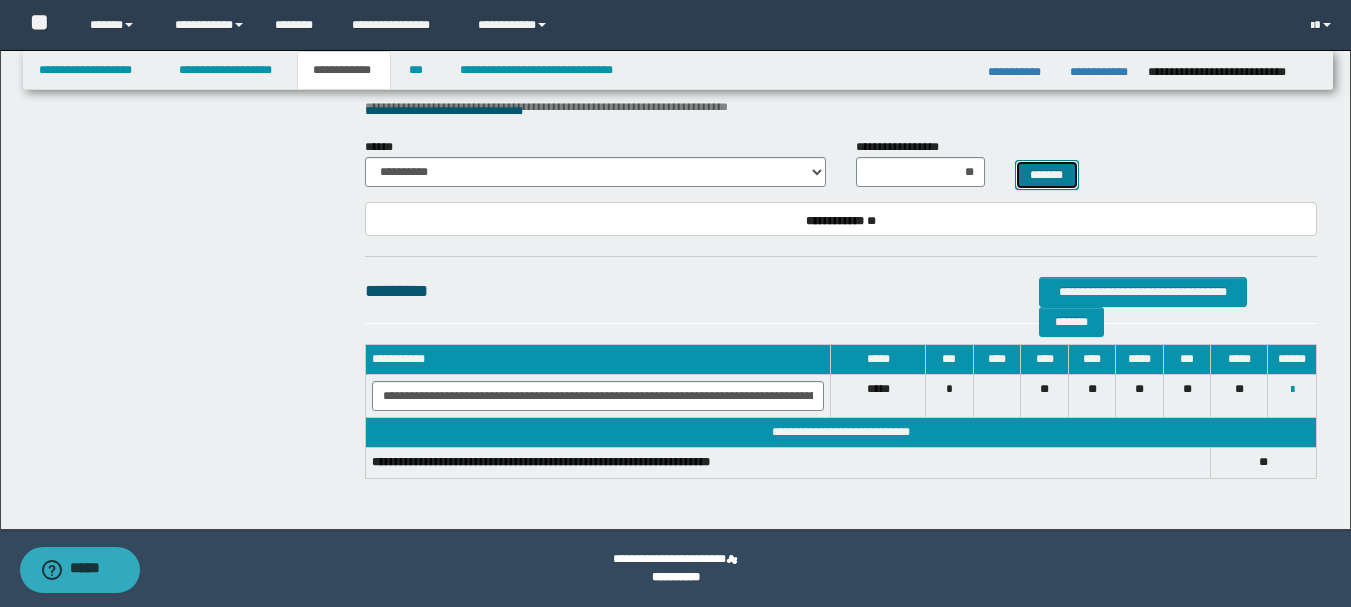 type 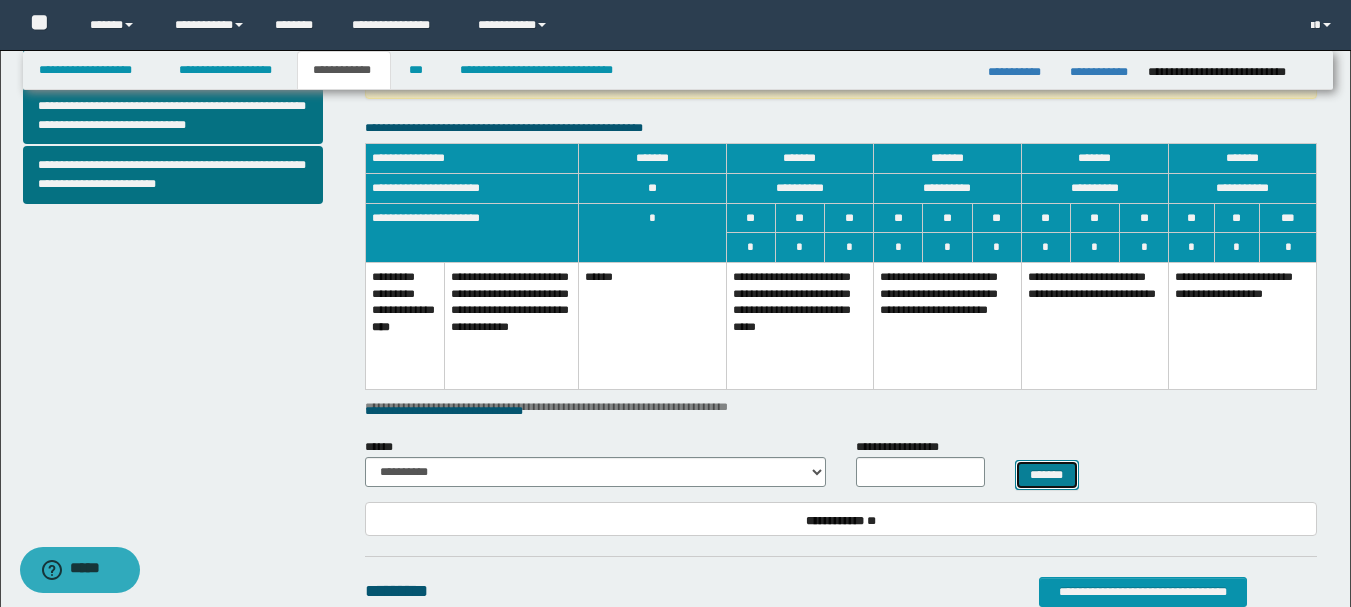 scroll, scrollTop: 636, scrollLeft: 0, axis: vertical 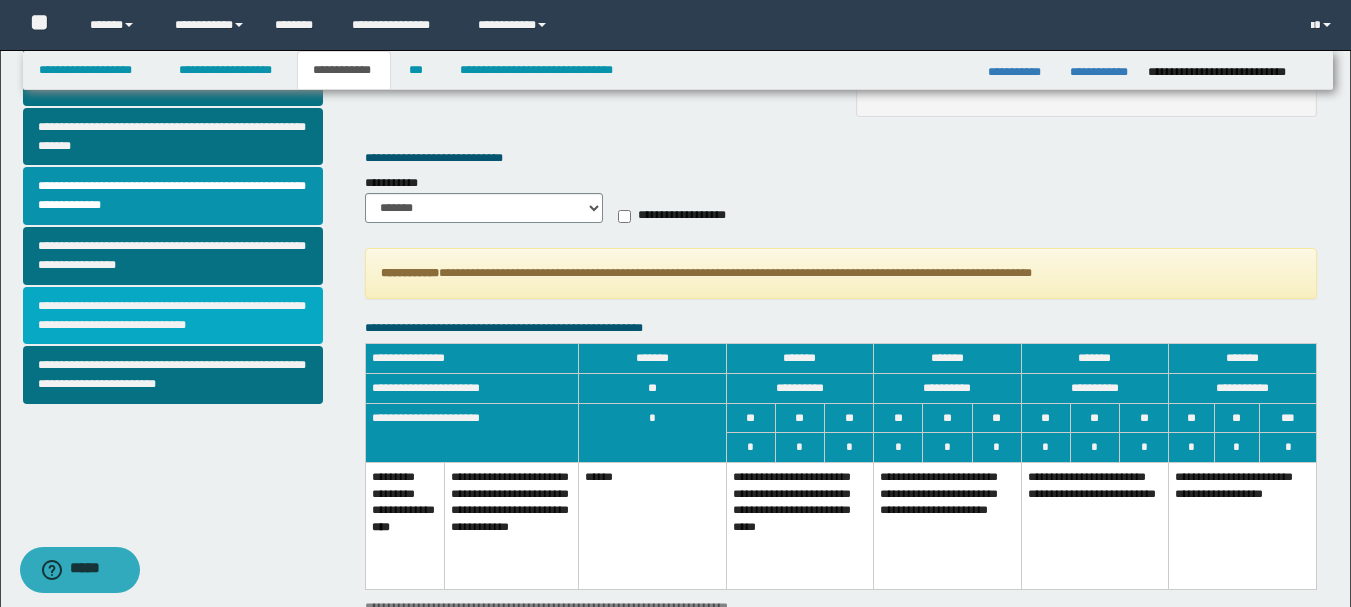 click on "**********" at bounding box center (173, 316) 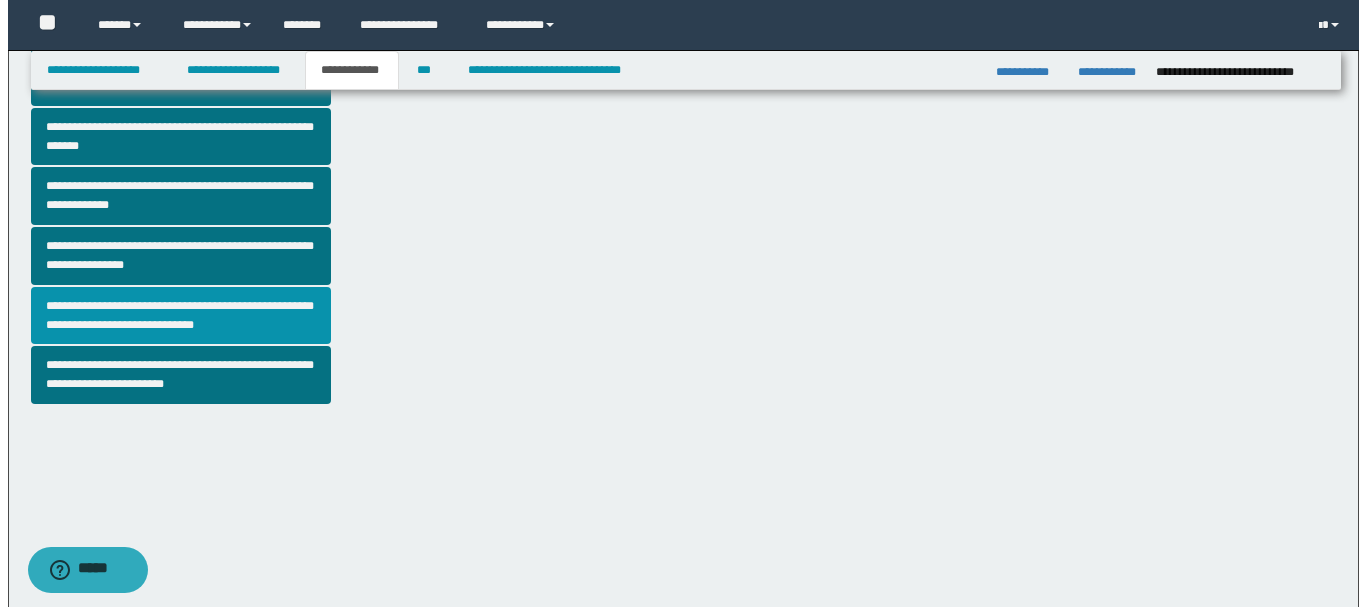 scroll, scrollTop: 0, scrollLeft: 0, axis: both 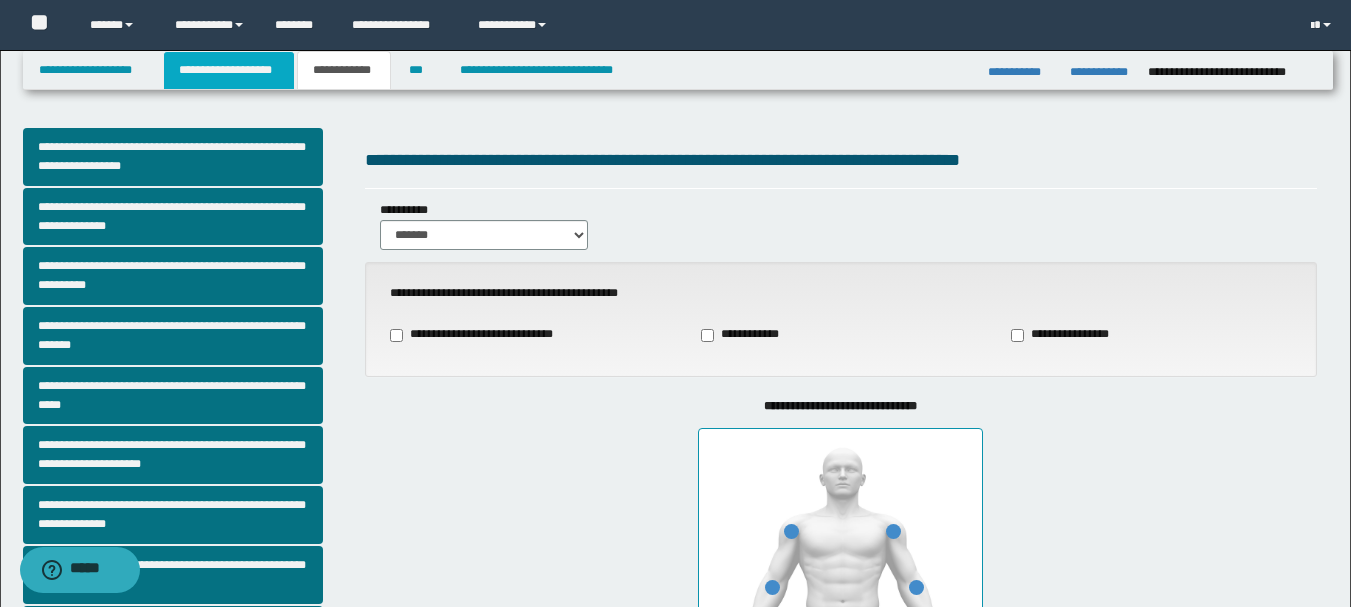 type on "***" 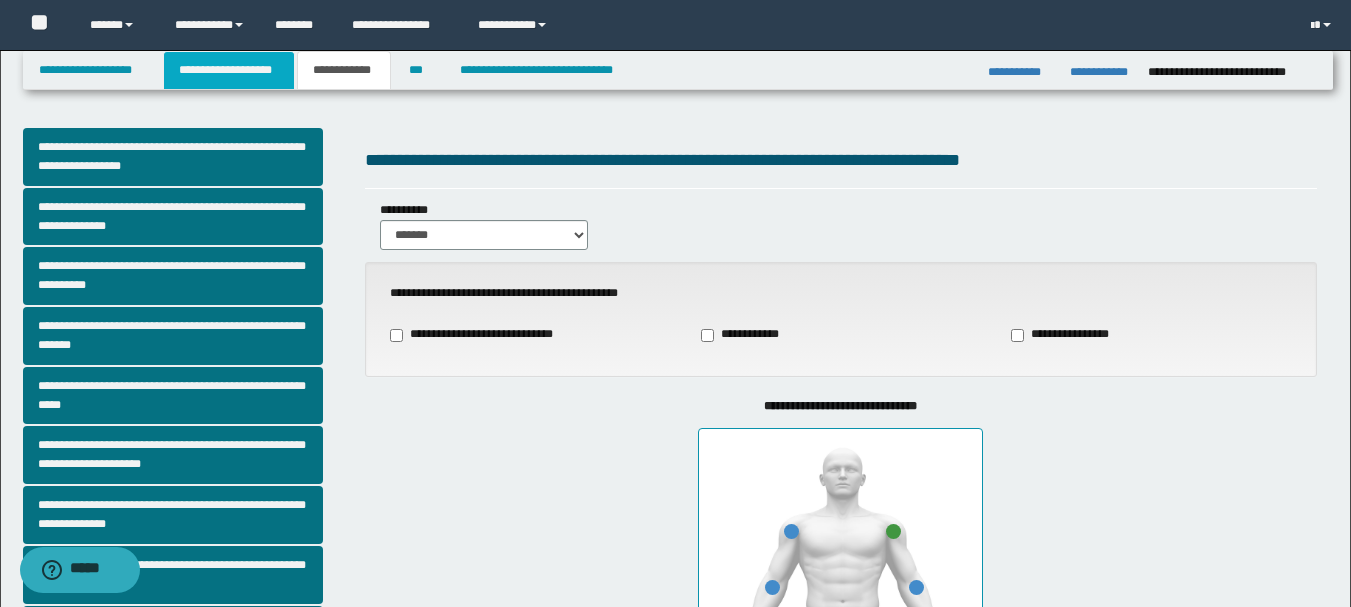 click on "**********" at bounding box center (229, 70) 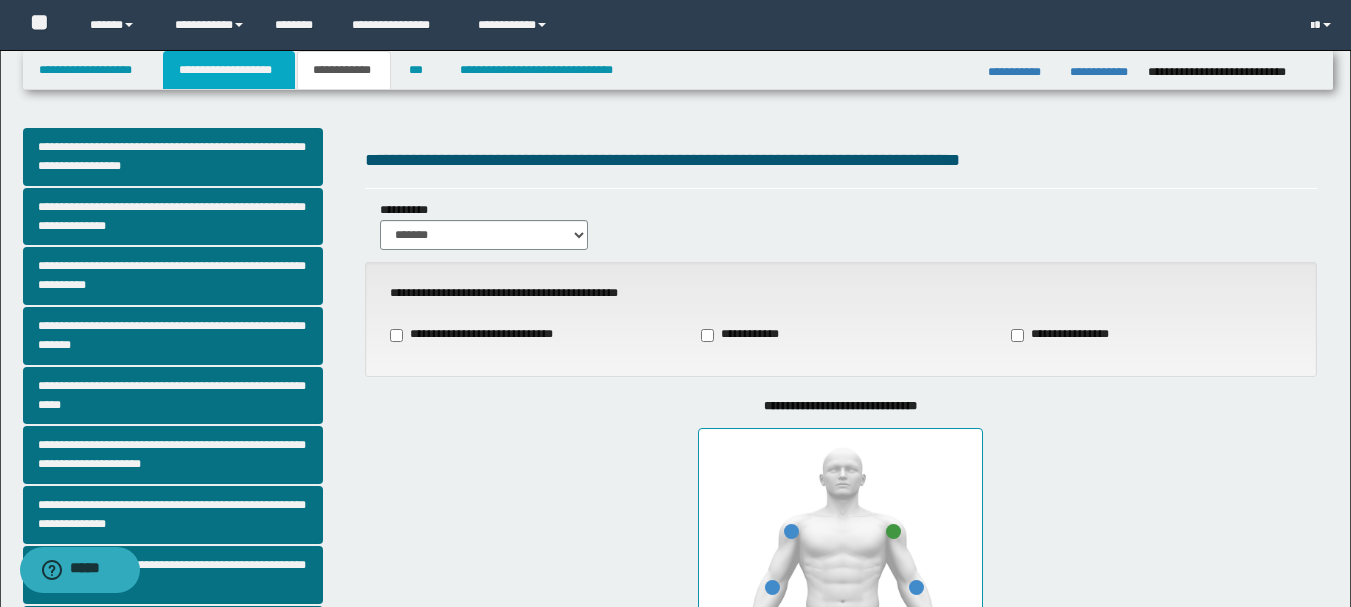 type 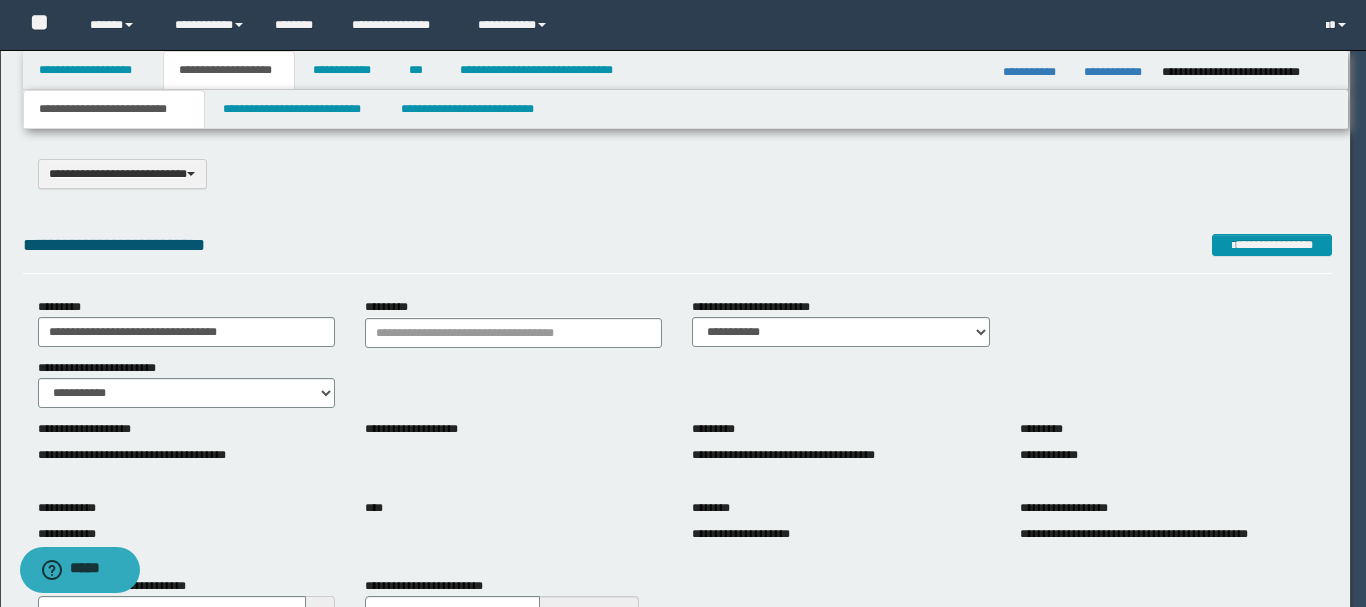 type 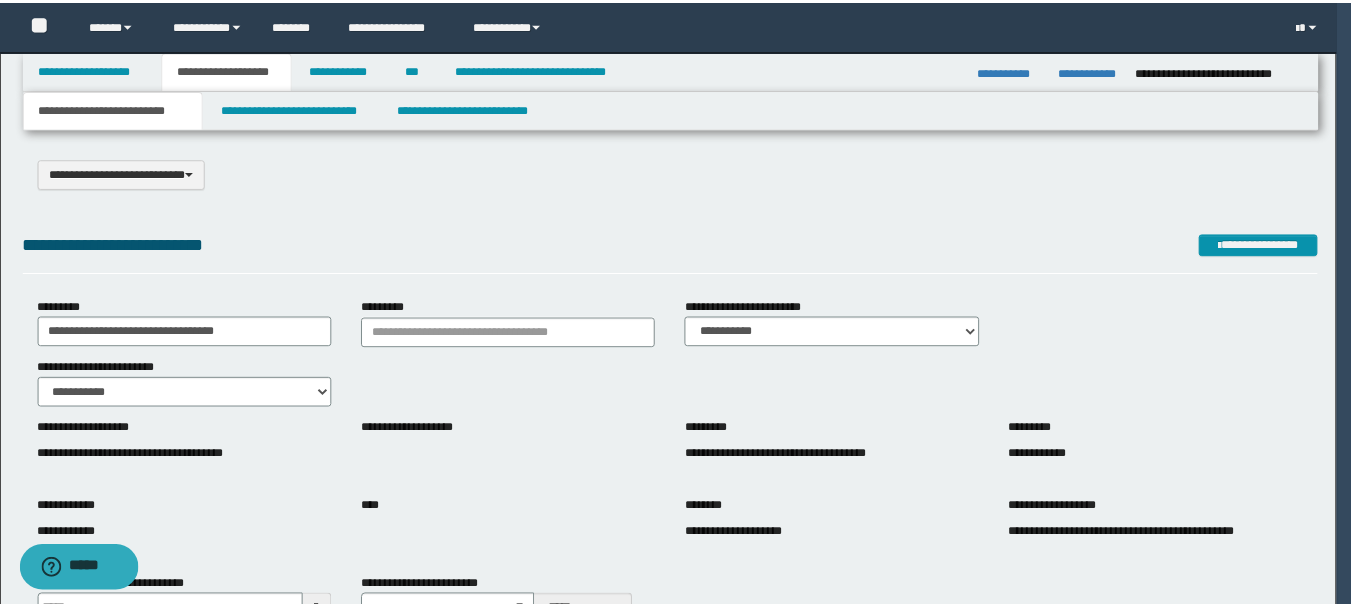scroll, scrollTop: 200, scrollLeft: 0, axis: vertical 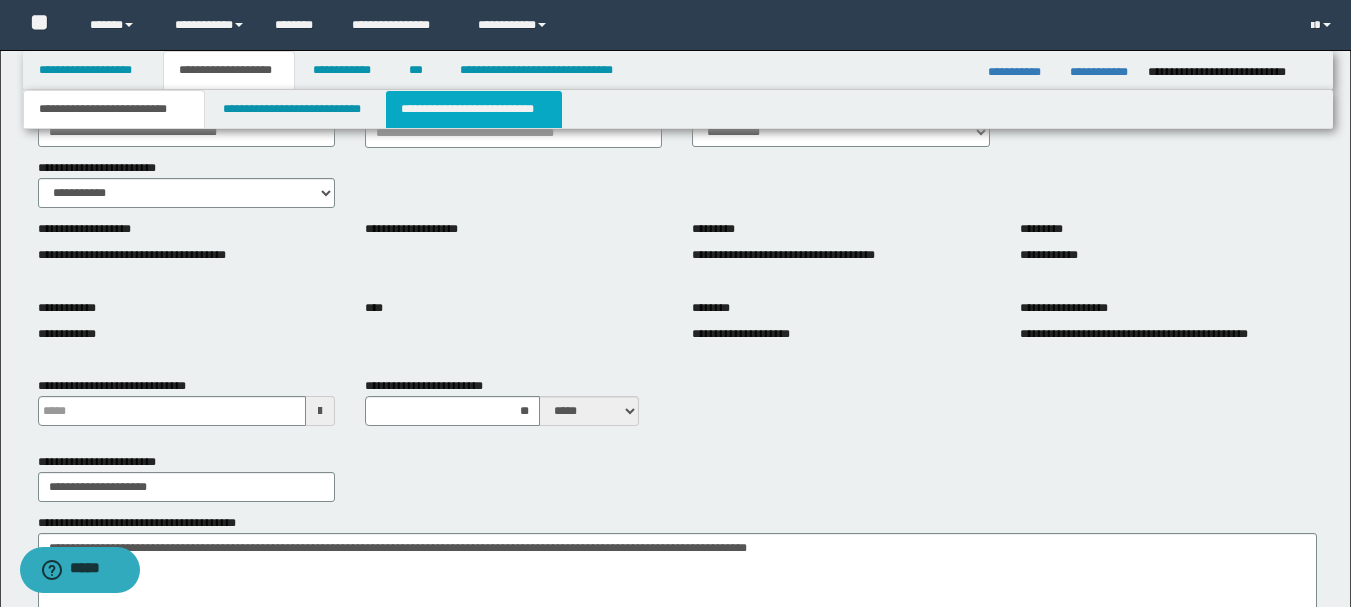click on "**********" at bounding box center (474, 109) 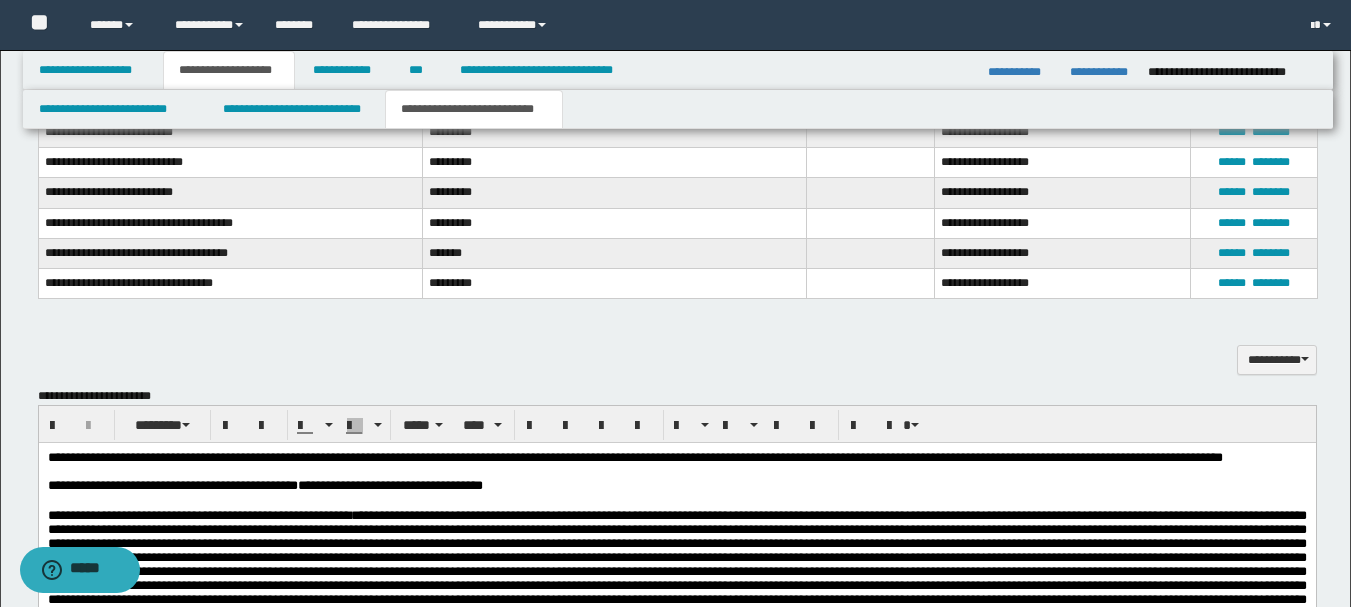 scroll, scrollTop: 1100, scrollLeft: 0, axis: vertical 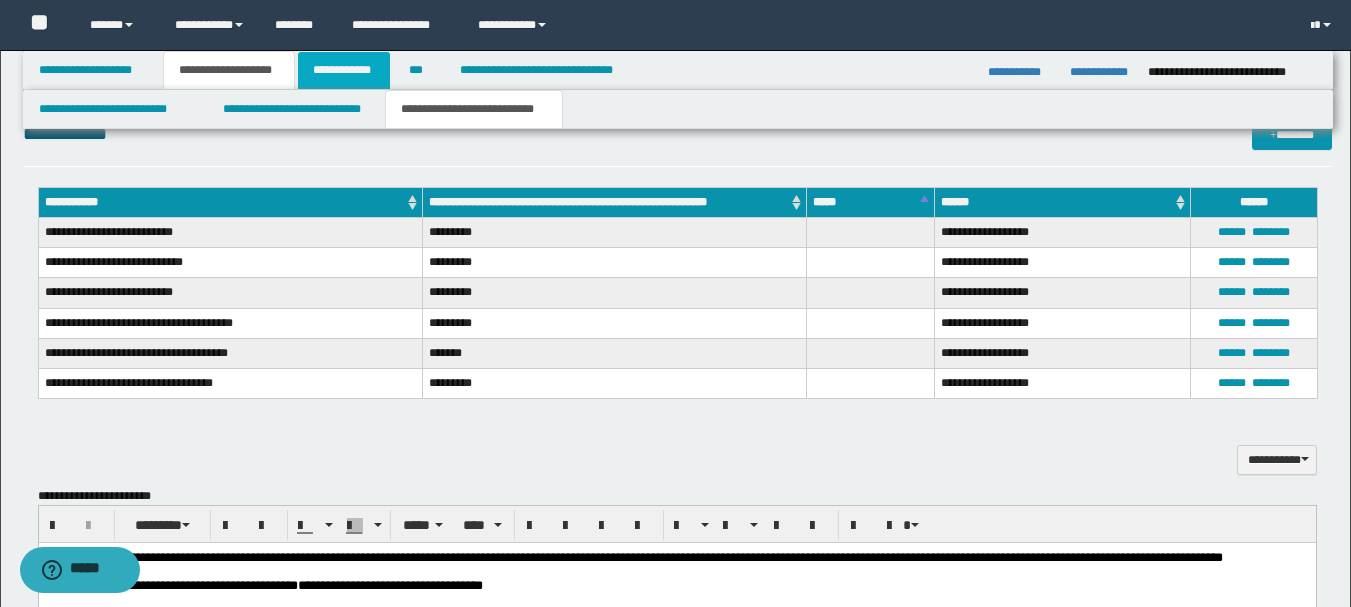 click on "**********" at bounding box center [344, 70] 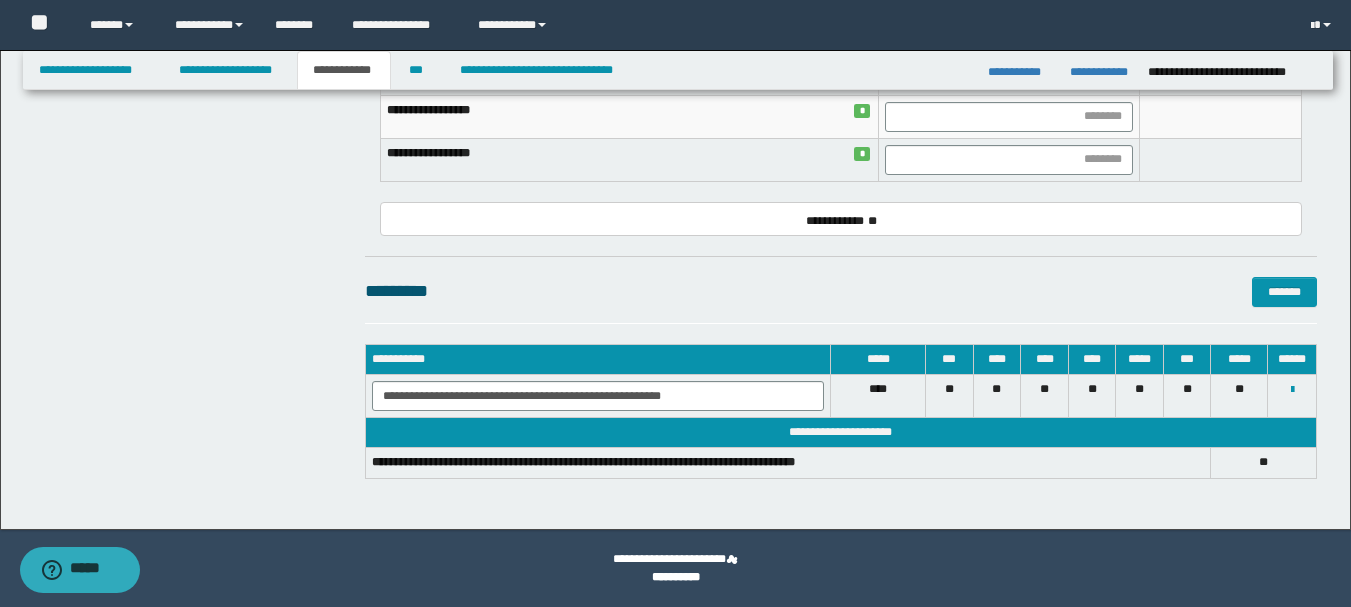 scroll, scrollTop: 365, scrollLeft: 0, axis: vertical 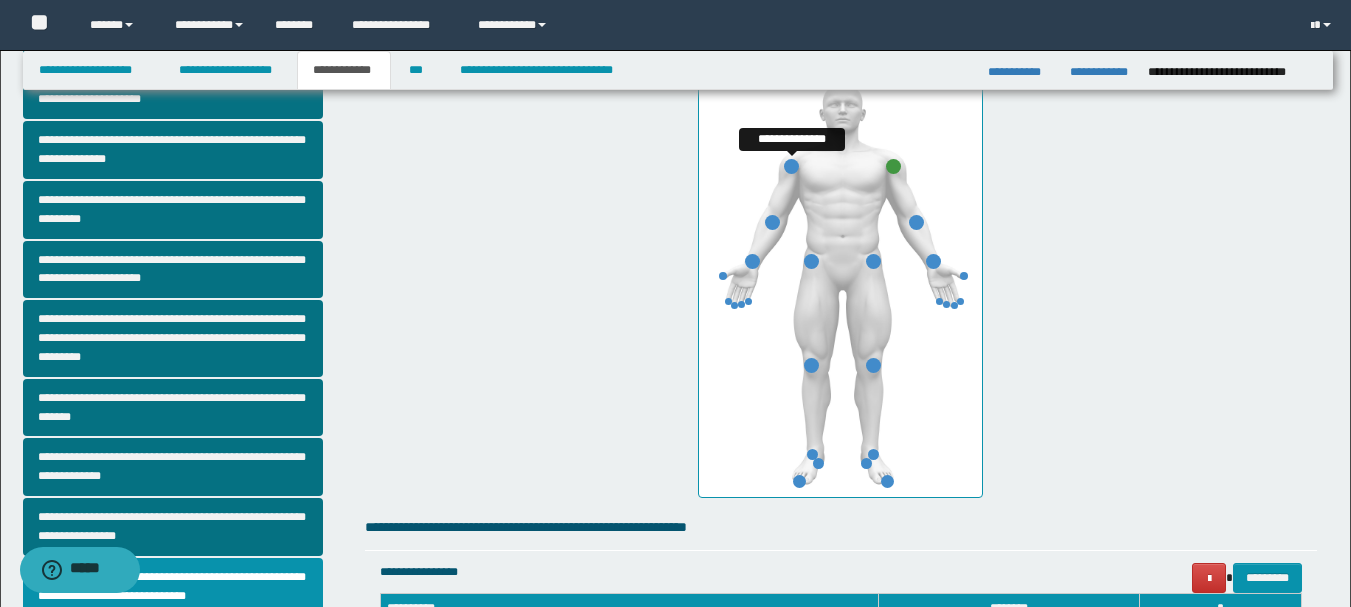 click at bounding box center (791, 166) 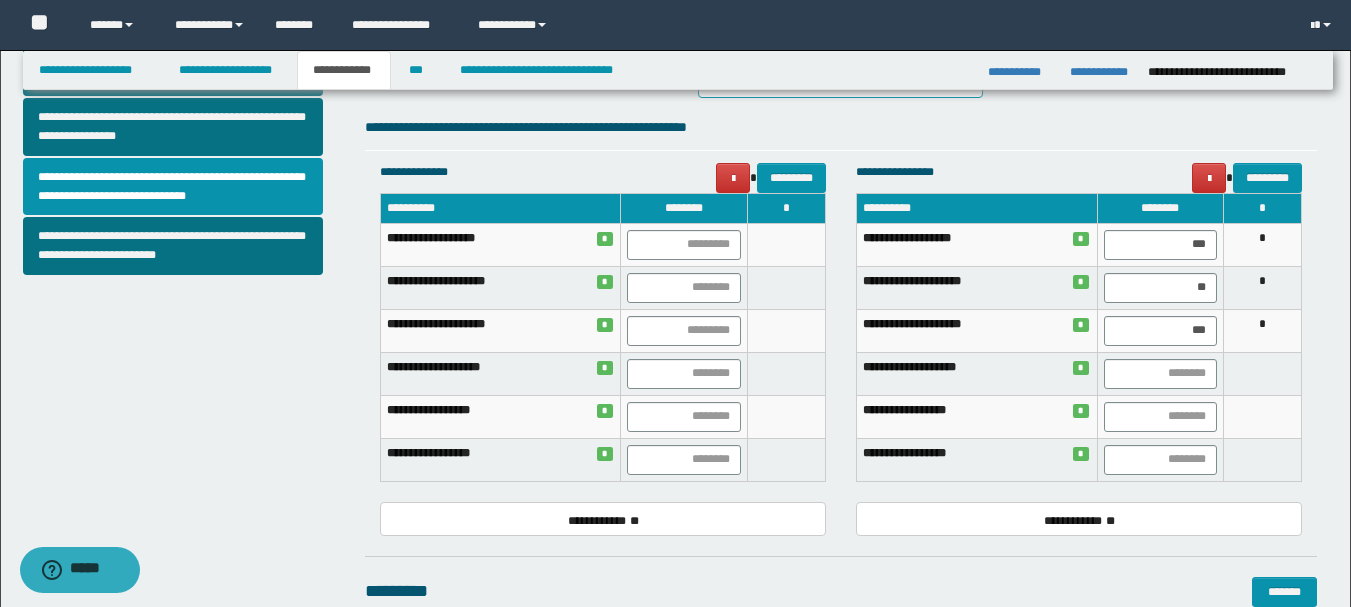 scroll, scrollTop: 665, scrollLeft: 0, axis: vertical 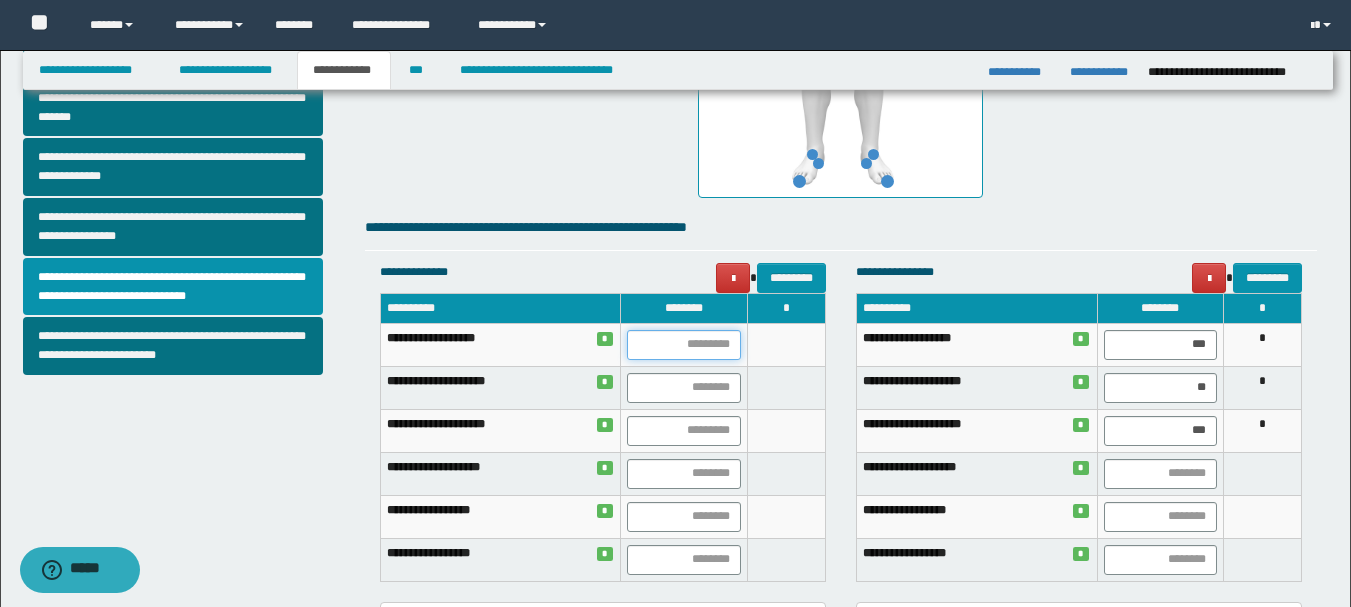 click at bounding box center [683, 345] 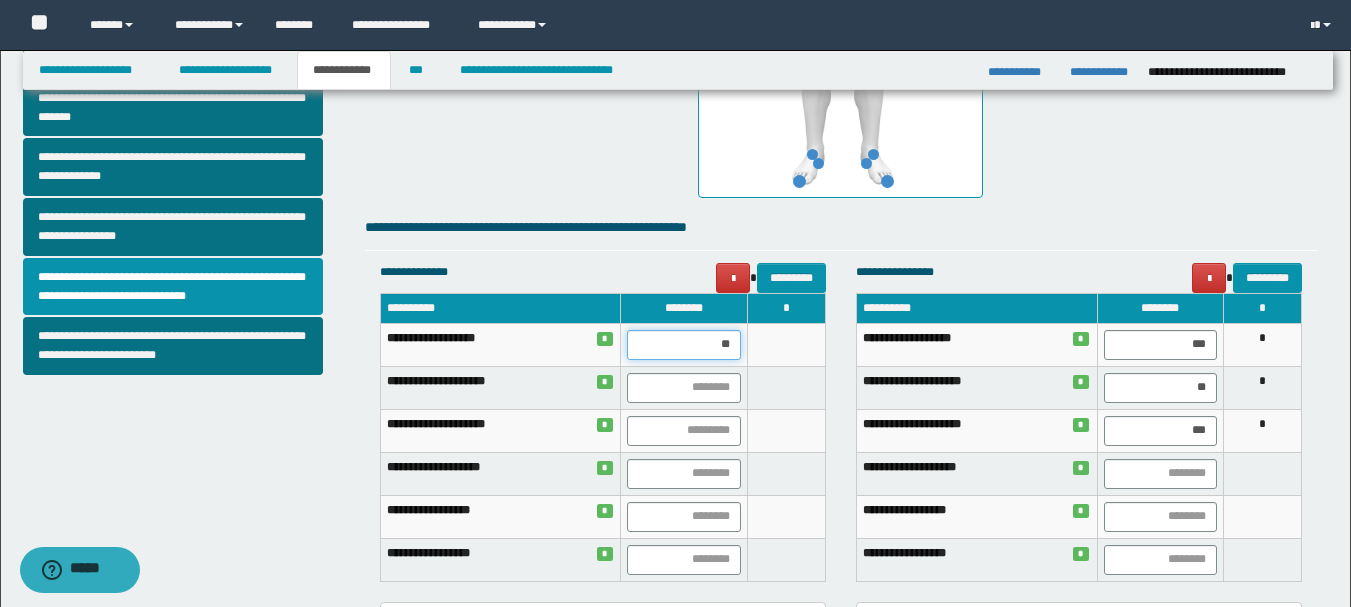 type on "***" 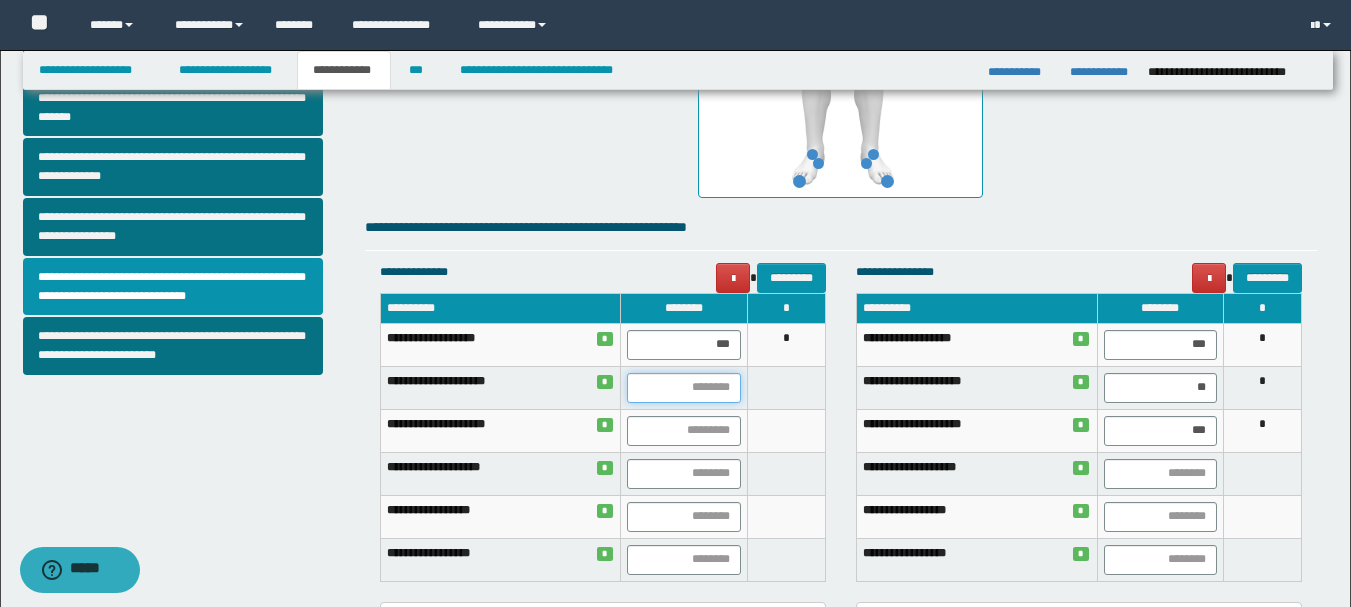 click at bounding box center (683, 388) 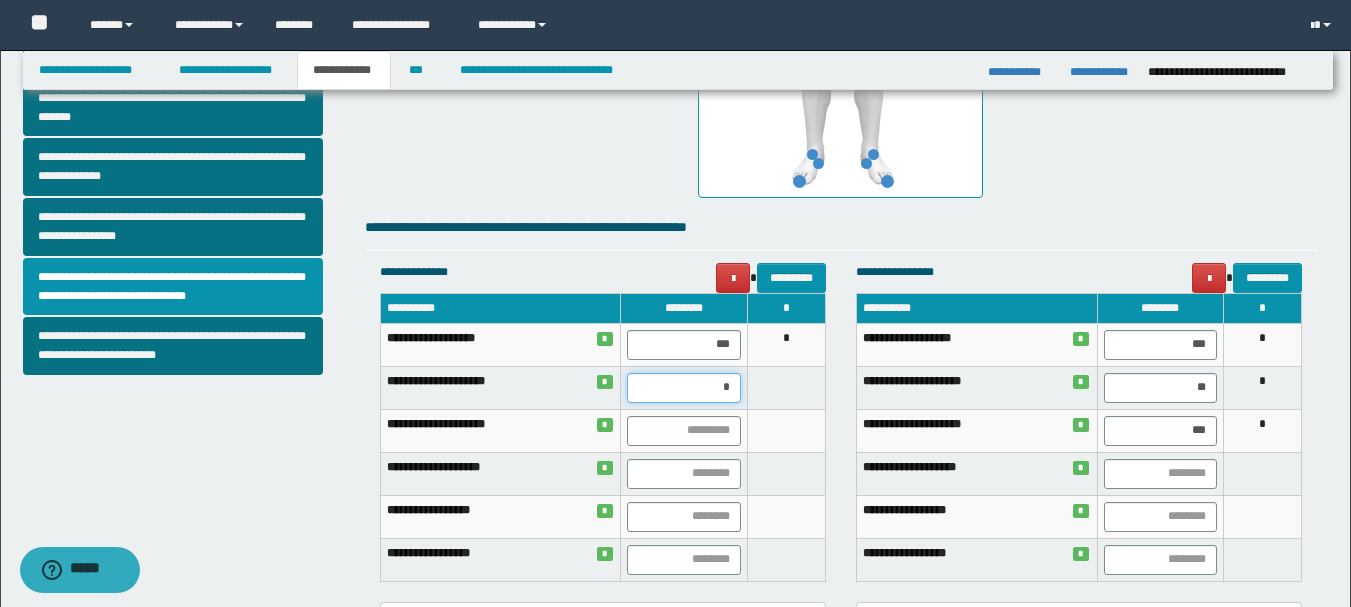 type on "**" 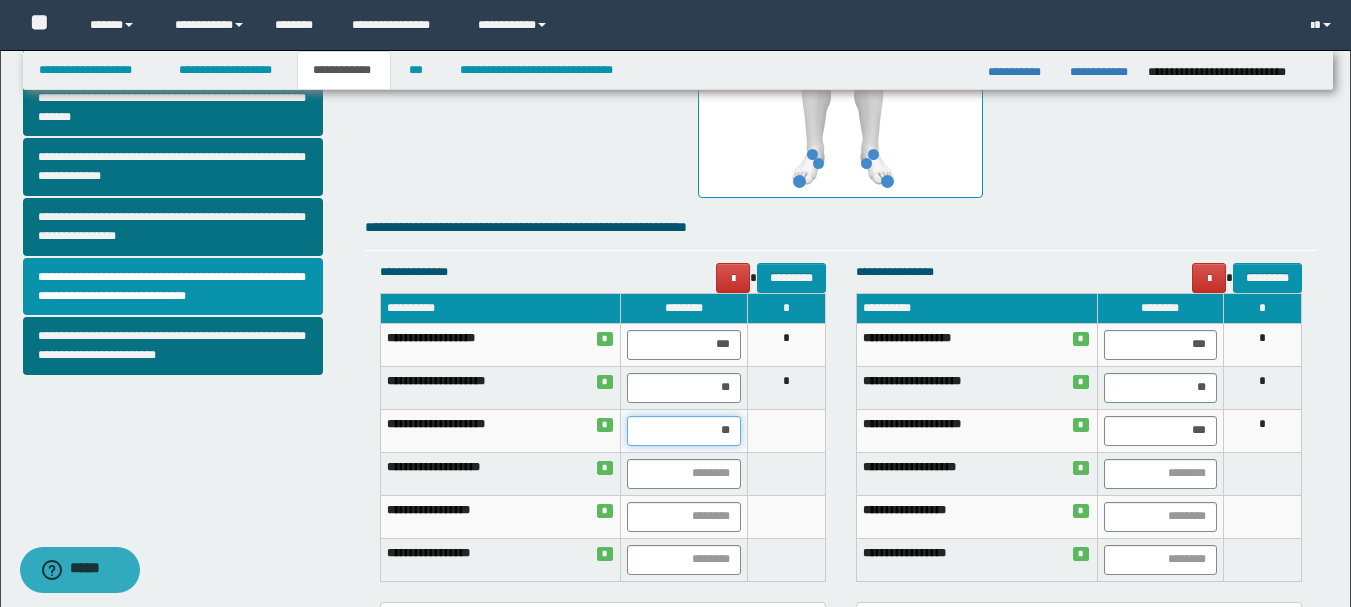 type on "***" 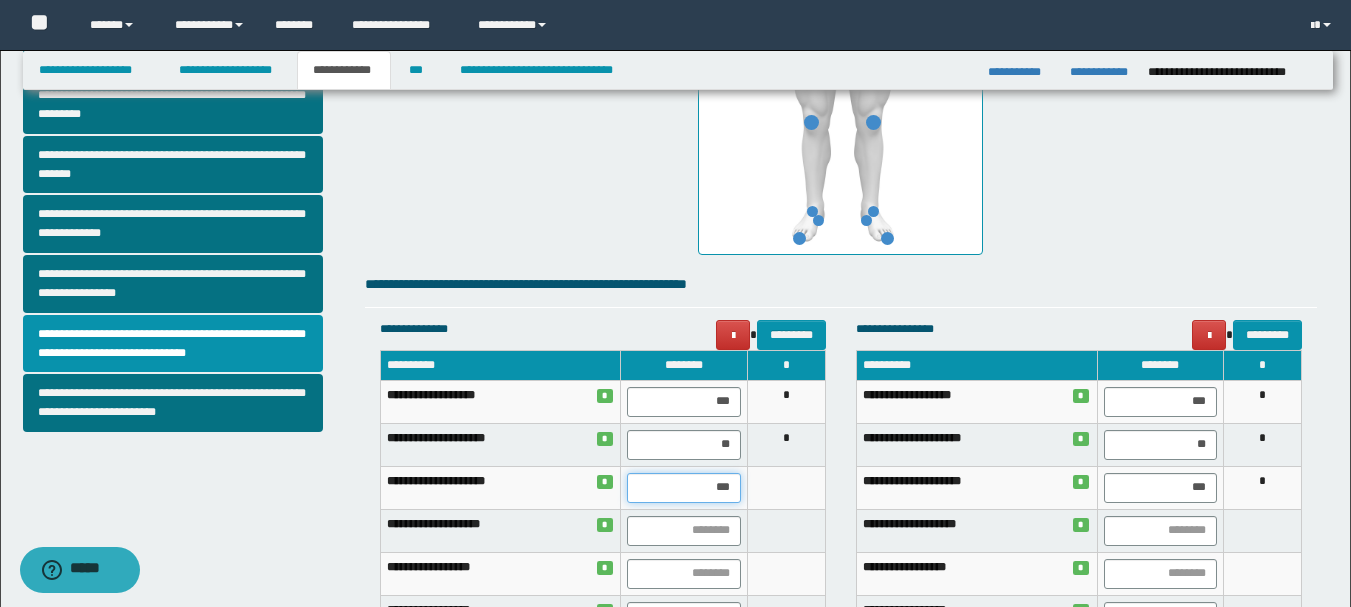 scroll, scrollTop: 1008, scrollLeft: 0, axis: vertical 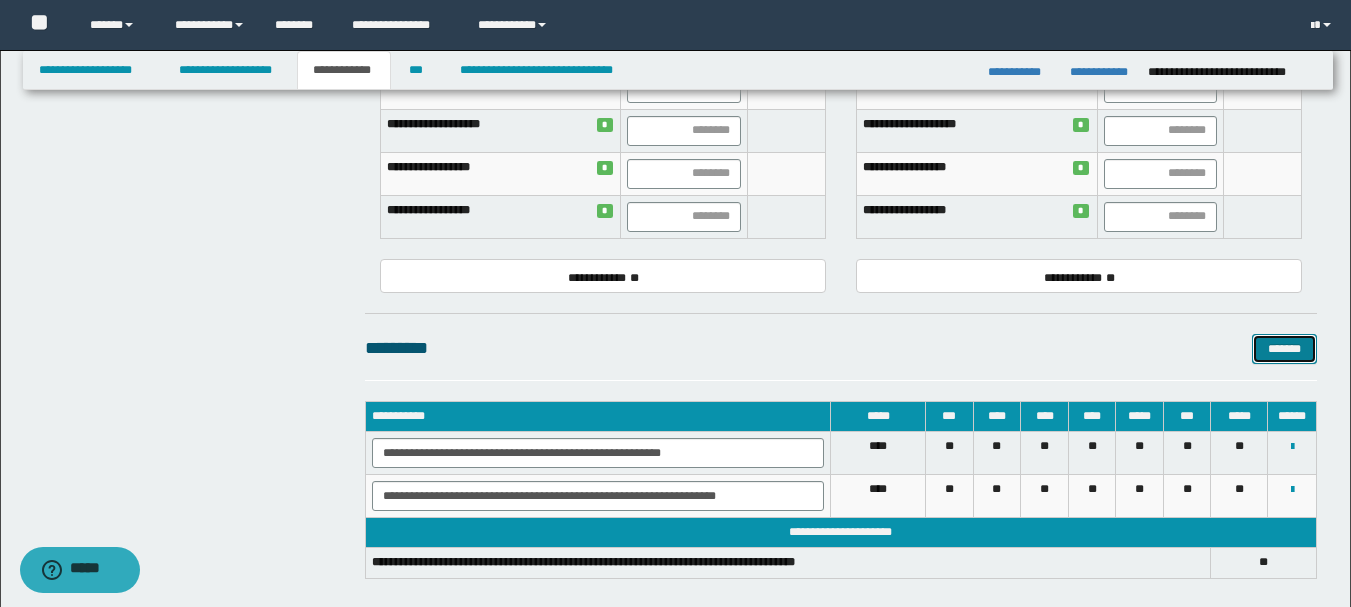 click on "*******" at bounding box center [1284, 349] 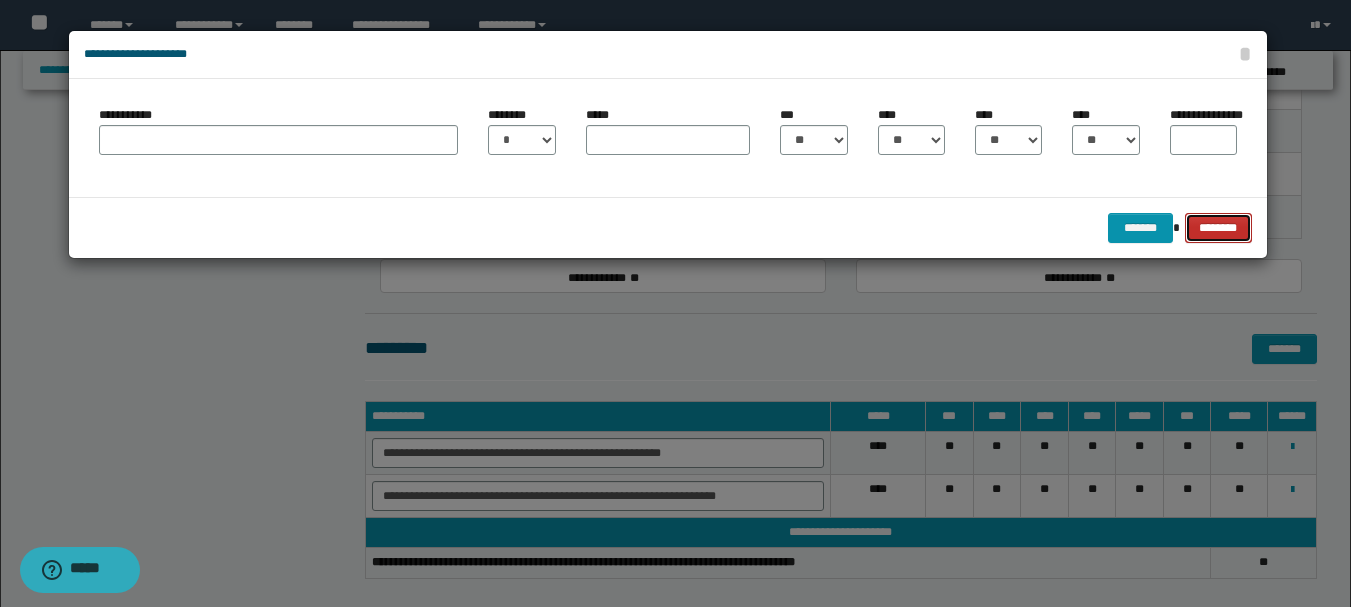 click on "********" at bounding box center (1218, 228) 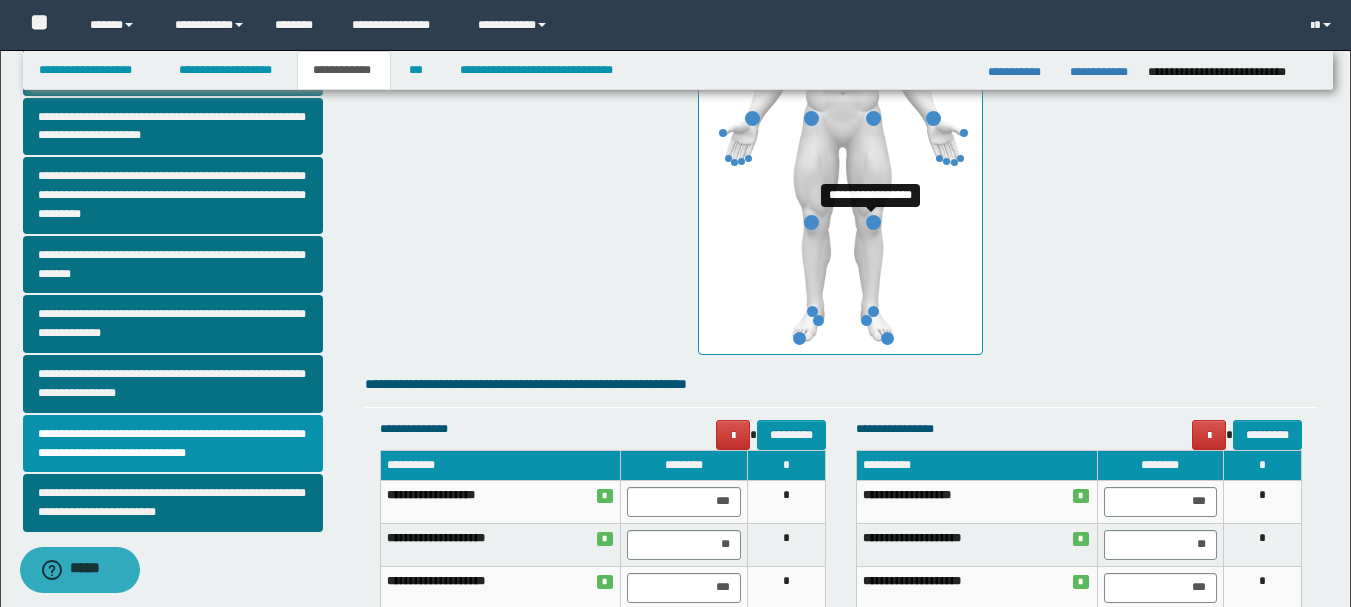 scroll, scrollTop: 408, scrollLeft: 0, axis: vertical 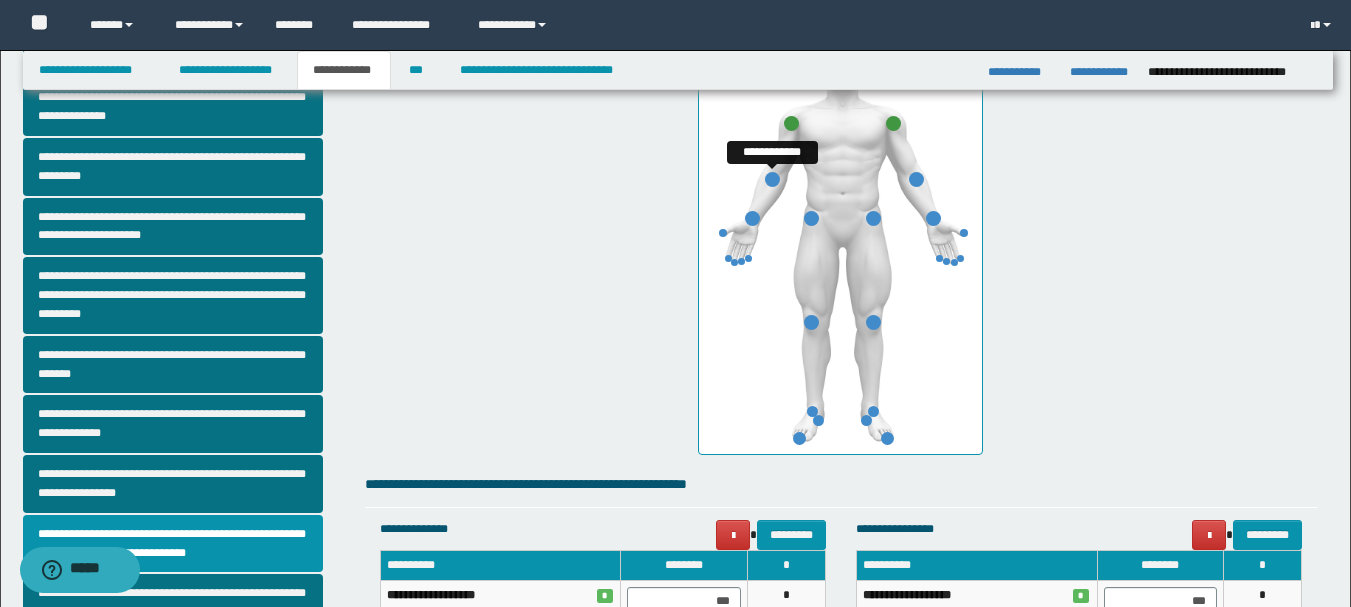 click at bounding box center (772, 179) 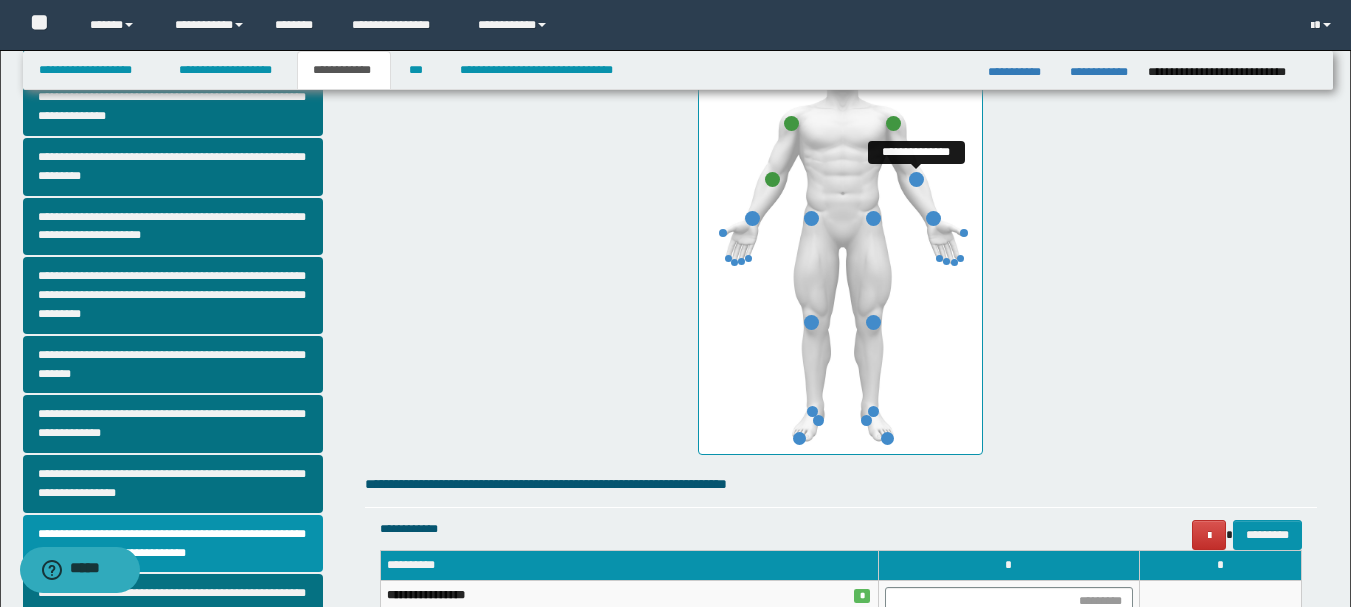 click at bounding box center [916, 179] 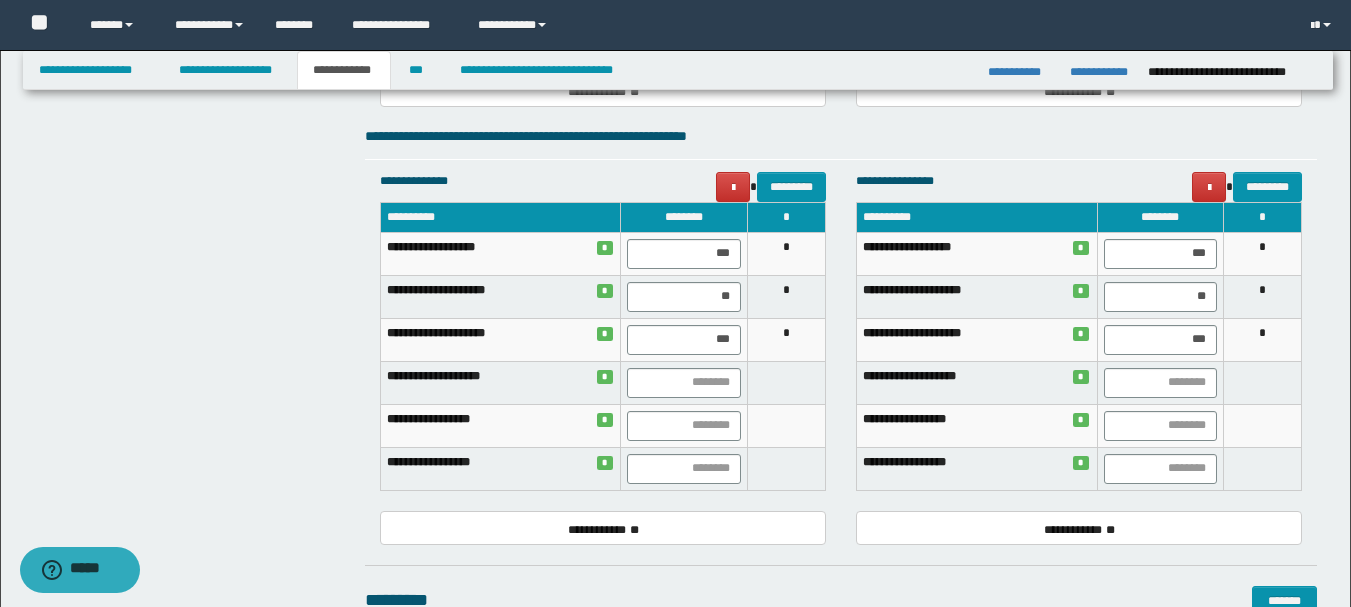 scroll, scrollTop: 708, scrollLeft: 0, axis: vertical 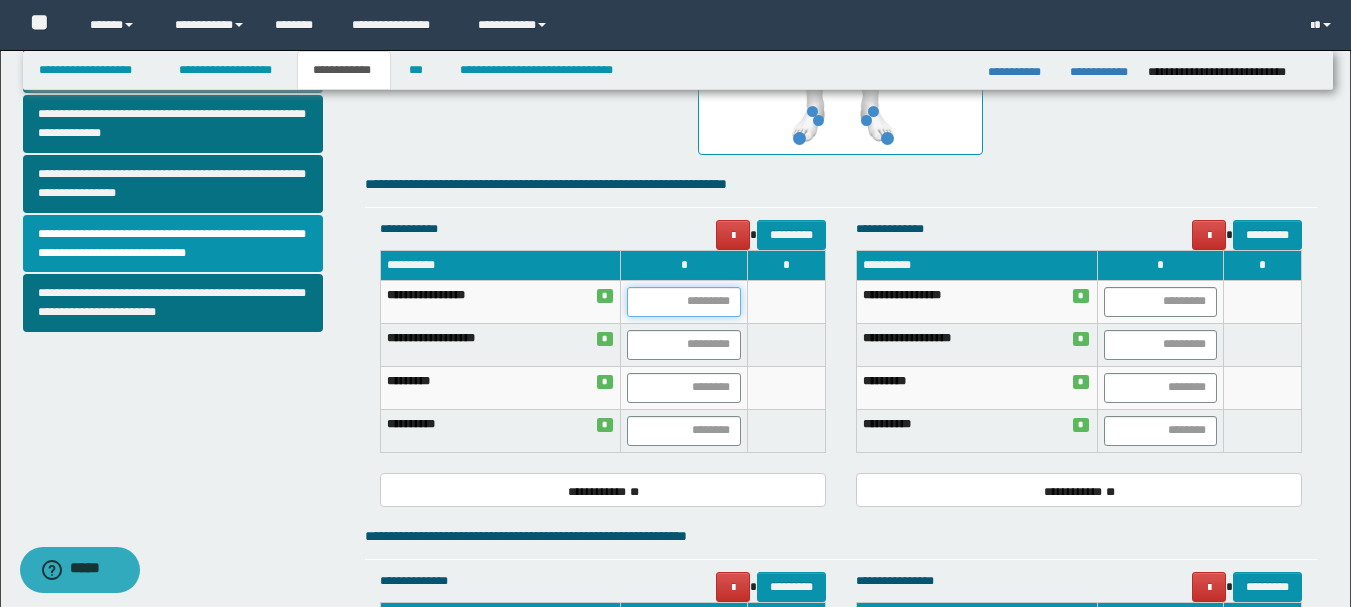 click at bounding box center [683, 302] 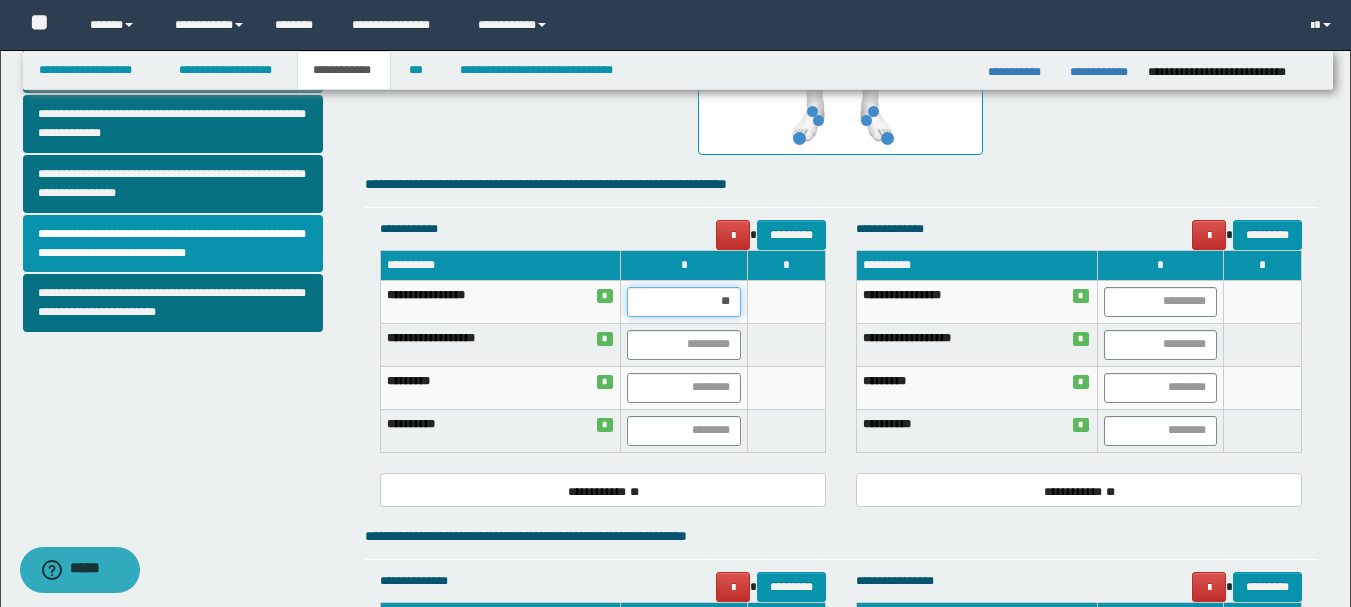 type on "***" 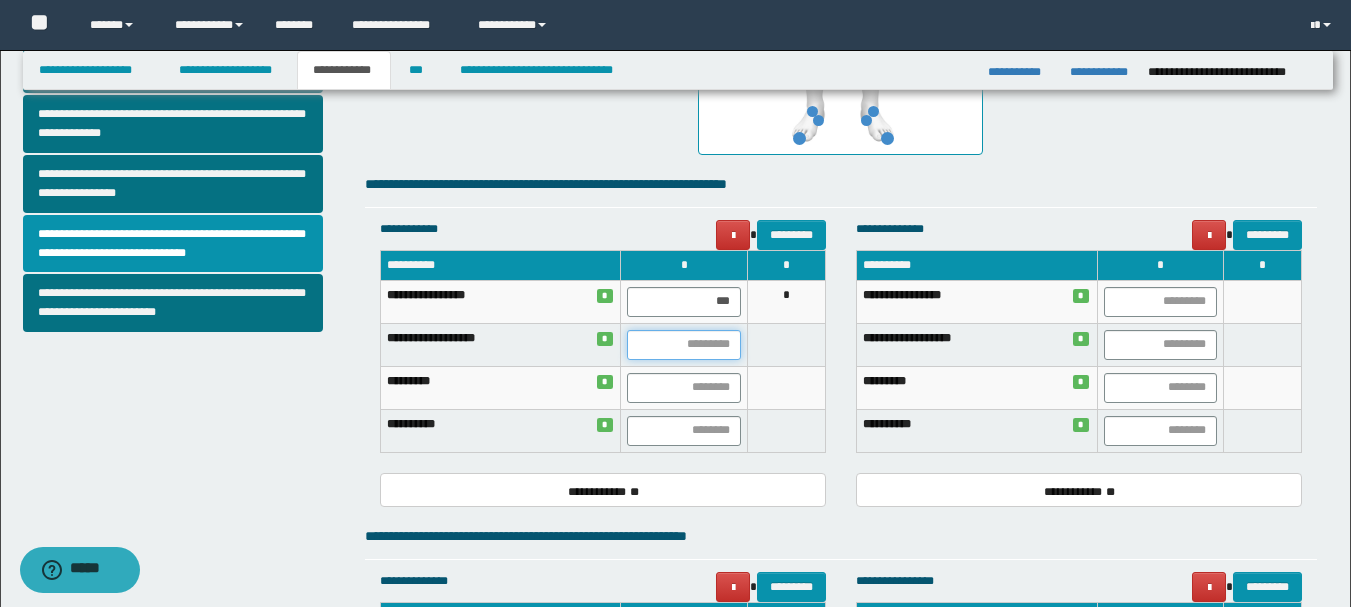 type on "*" 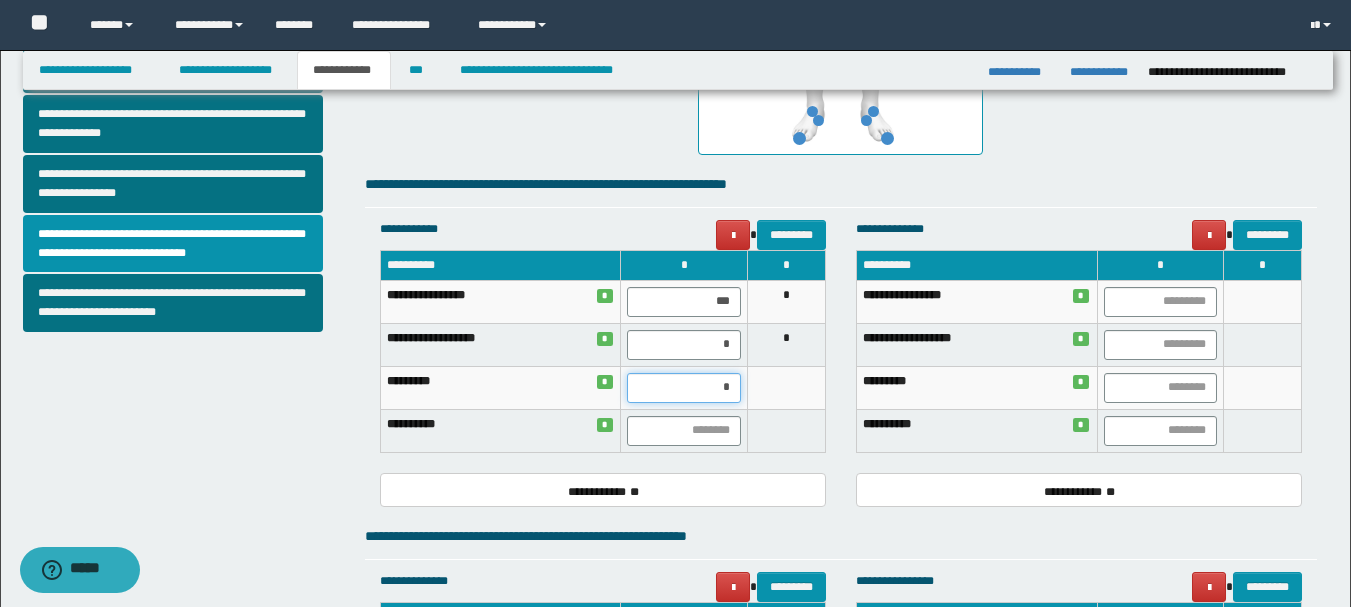 type on "**" 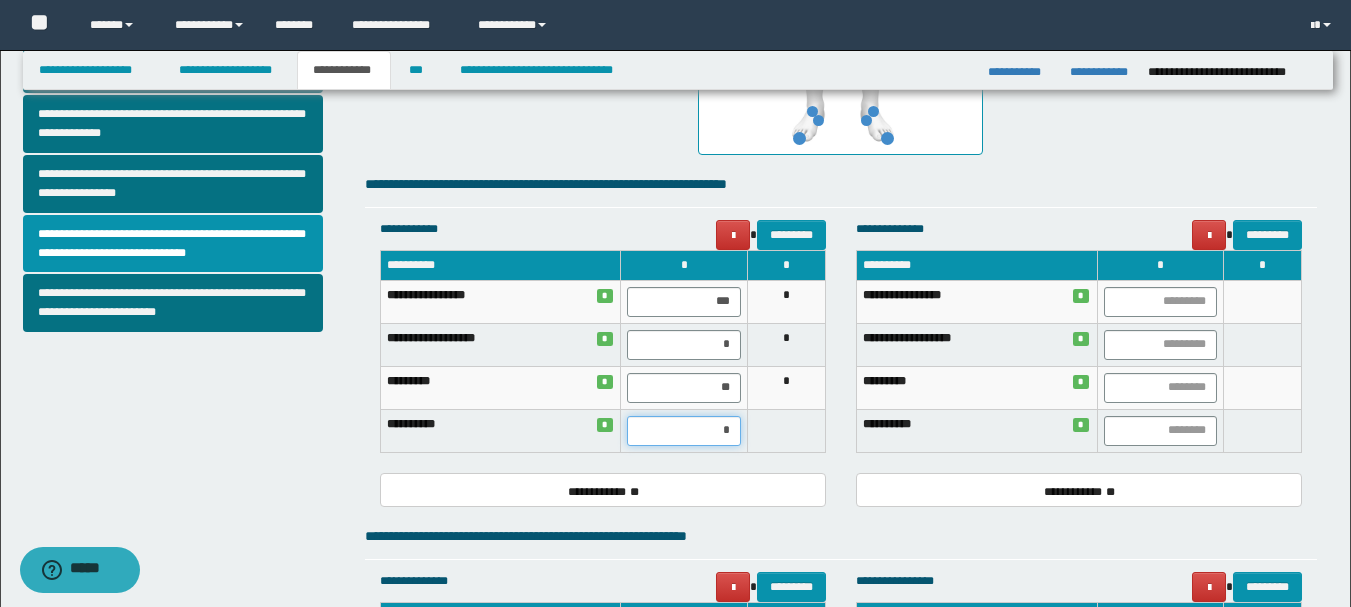 type on "**" 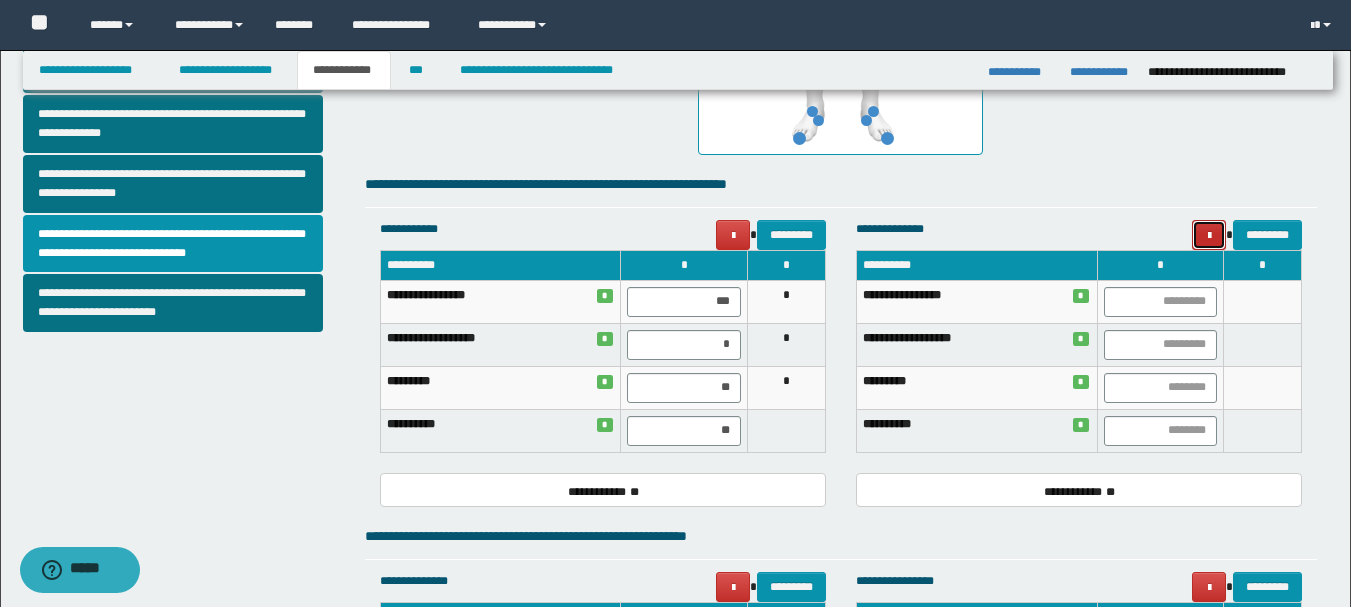 type 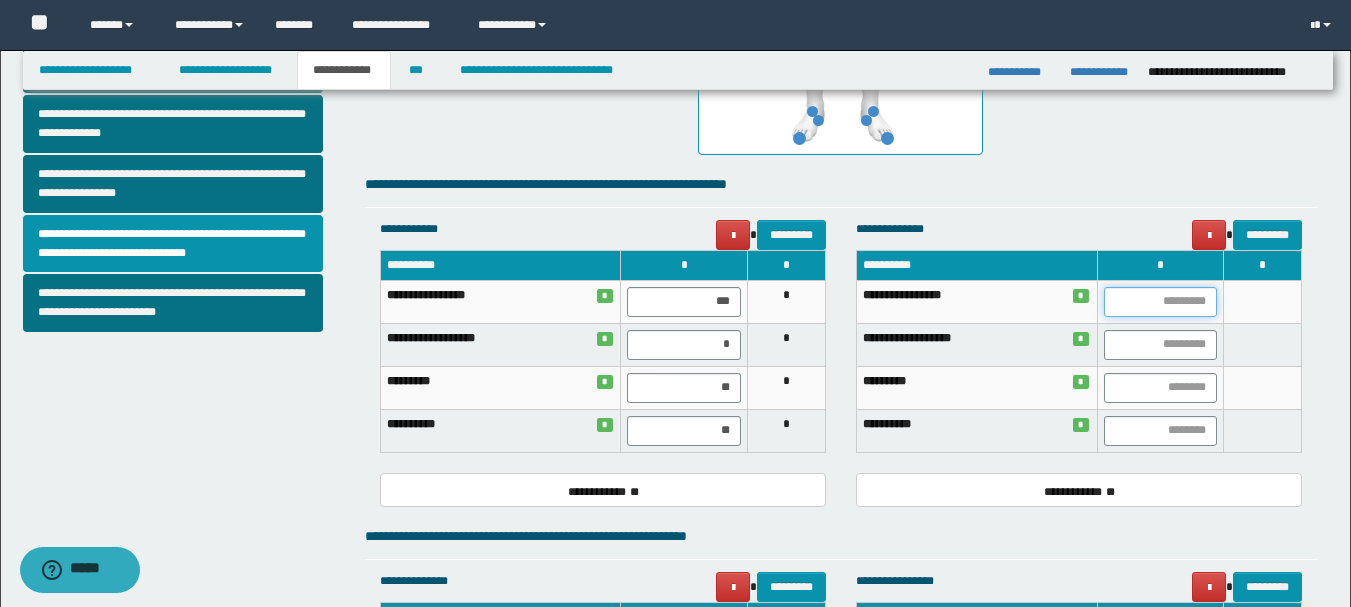 click at bounding box center (1160, 302) 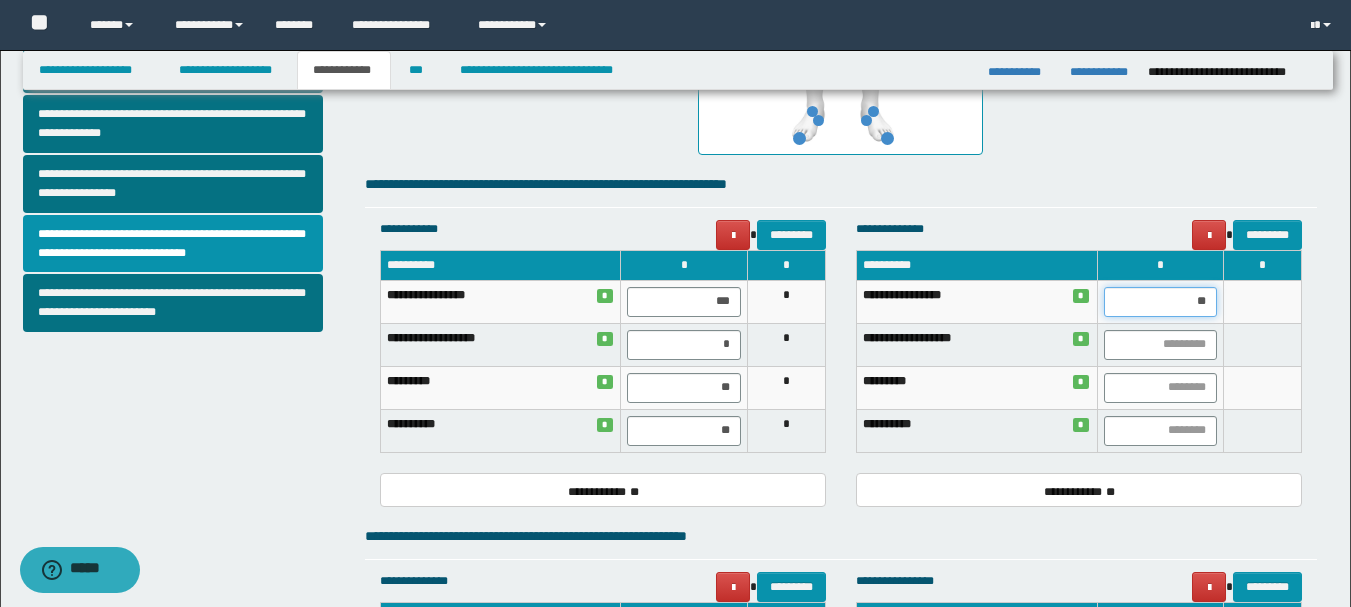 type on "***" 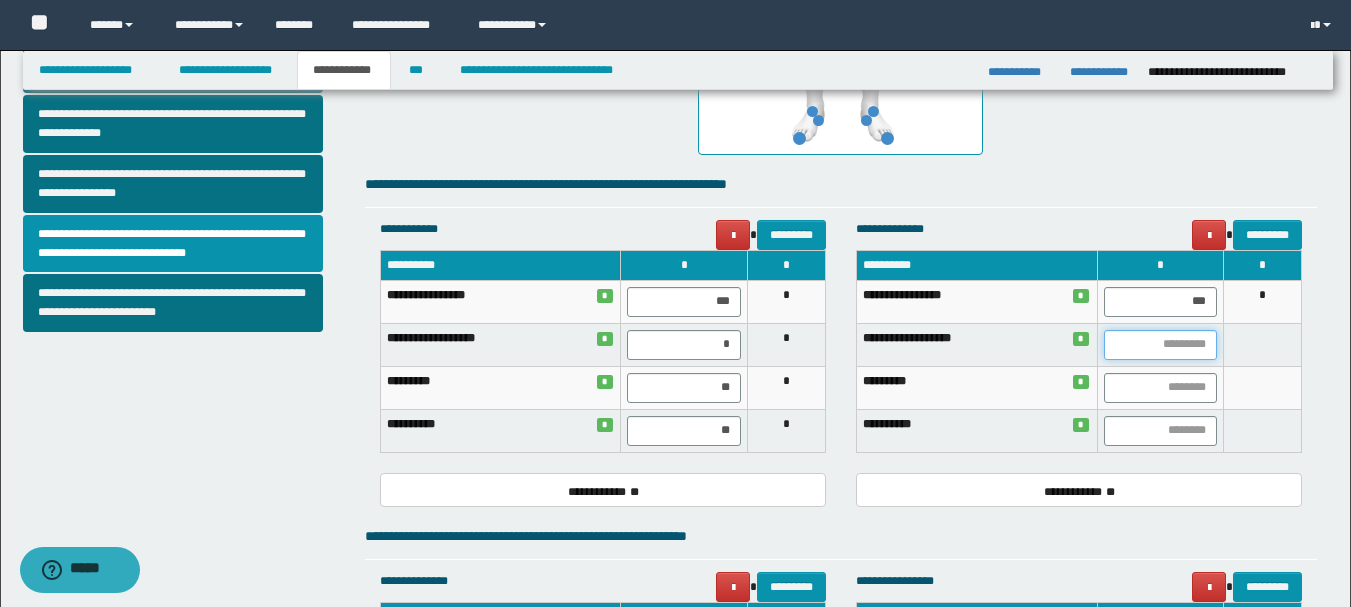 type on "*" 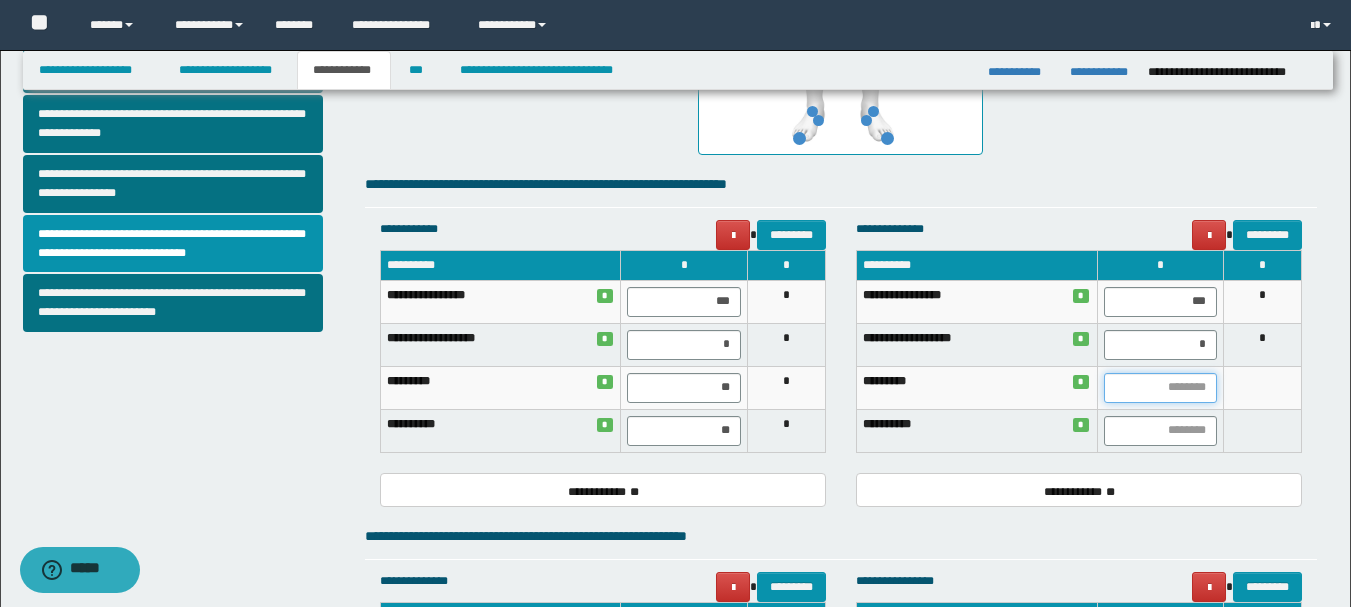 click at bounding box center [1160, 388] 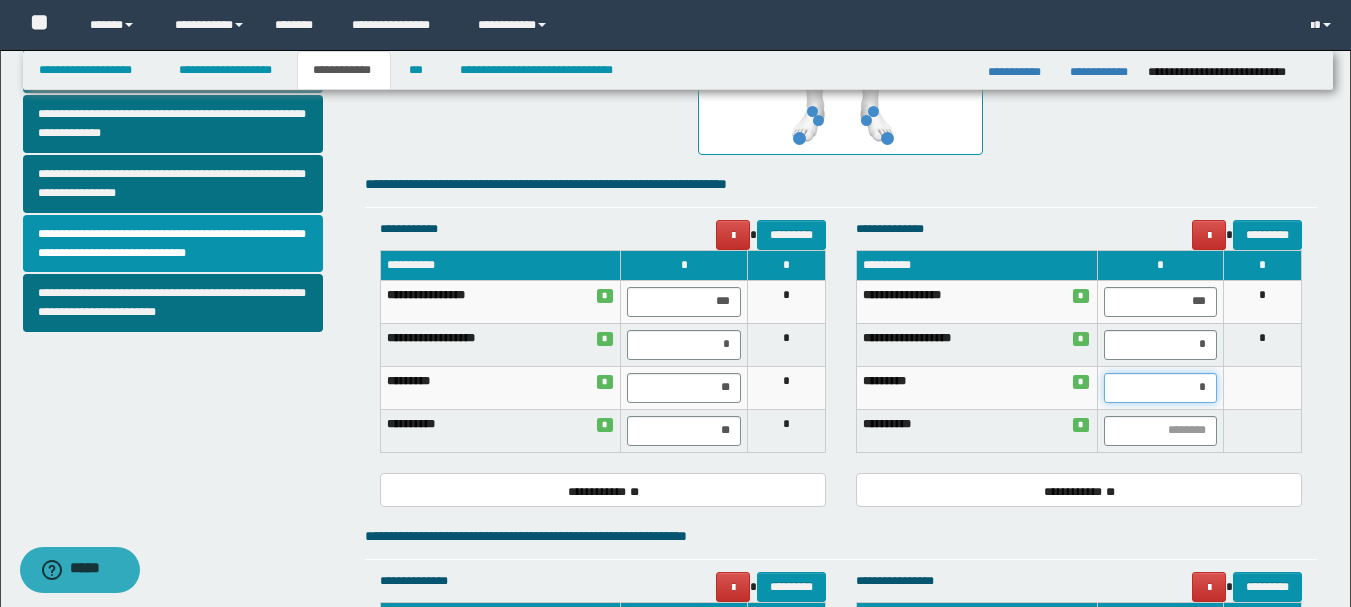 type on "**" 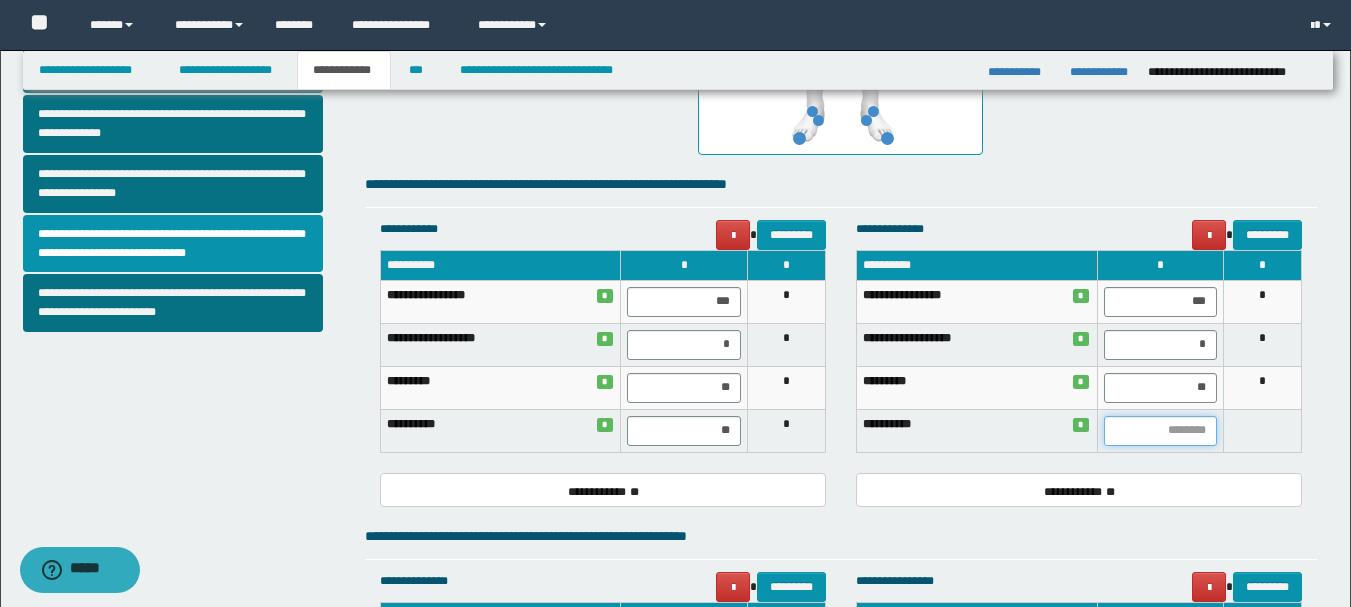 type on "*" 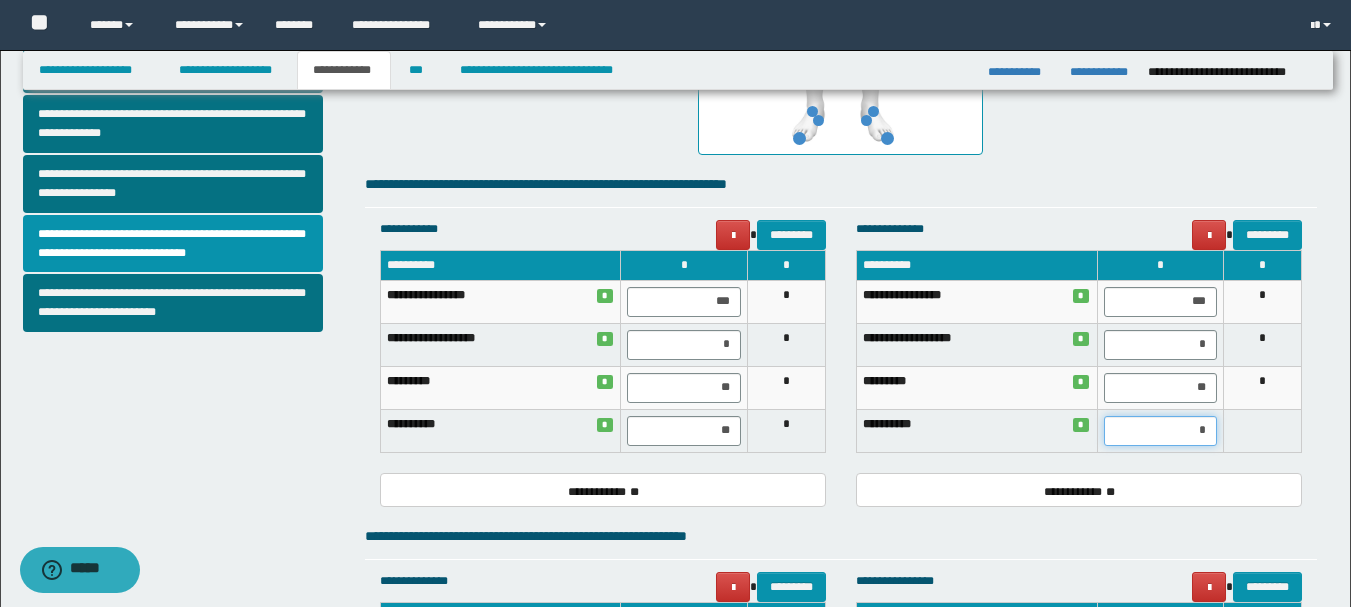 type on "**" 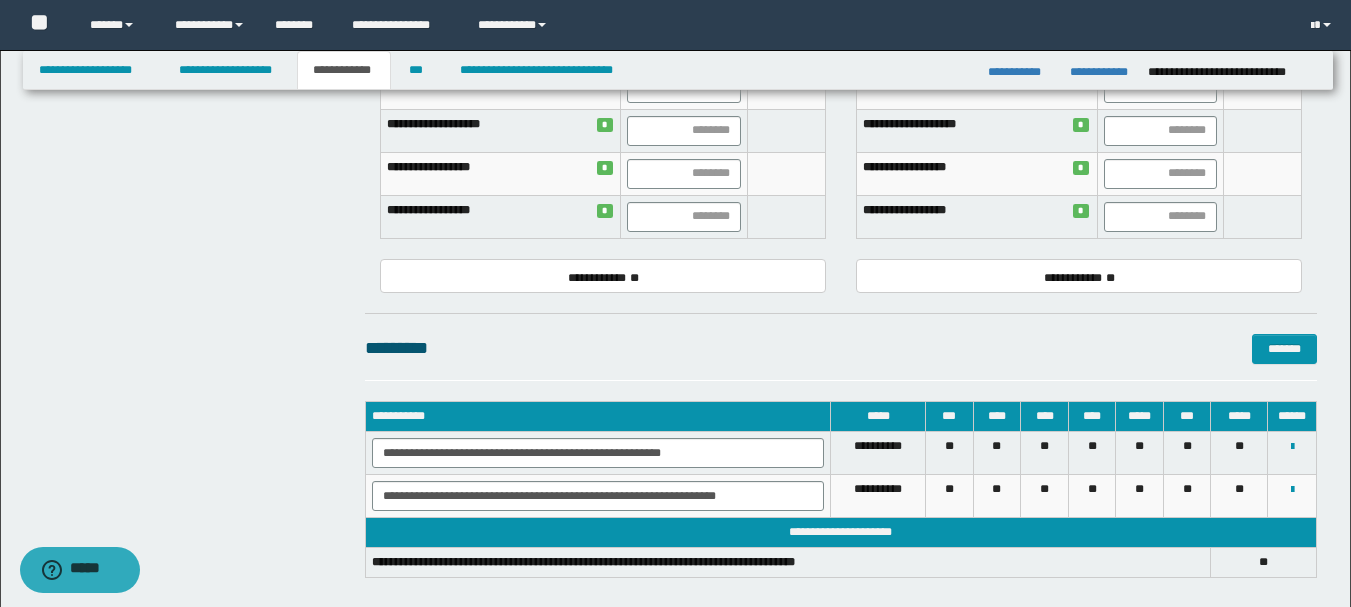 scroll, scrollTop: 1460, scrollLeft: 0, axis: vertical 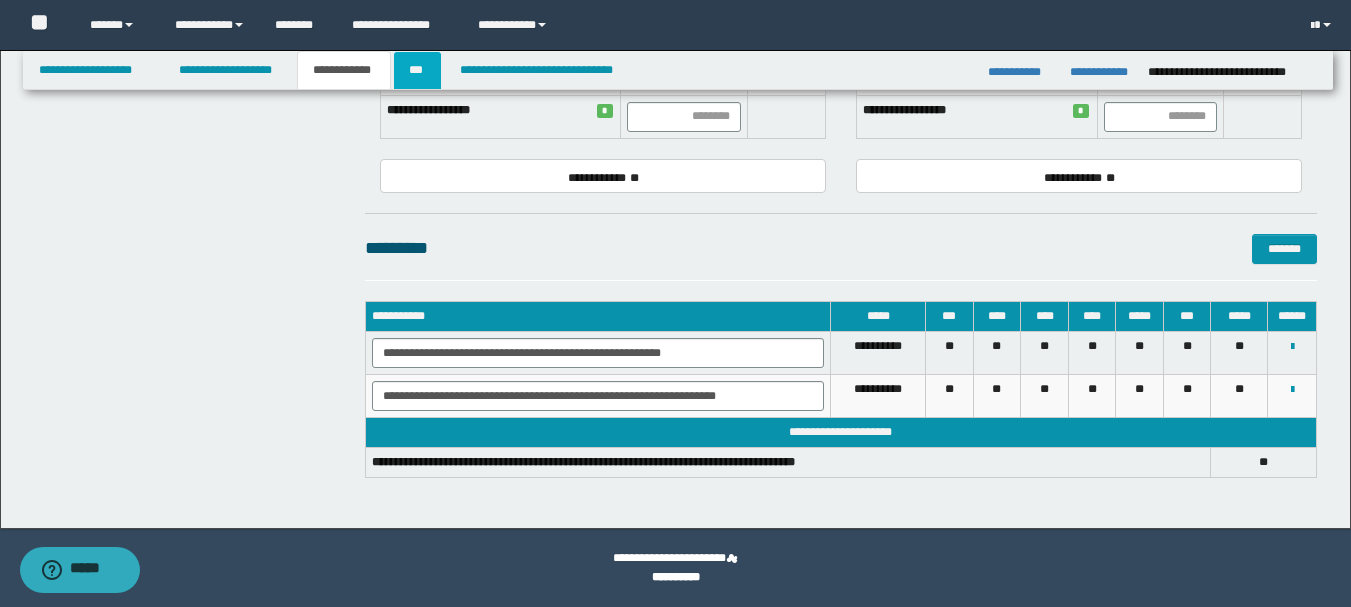 click on "***" at bounding box center (417, 70) 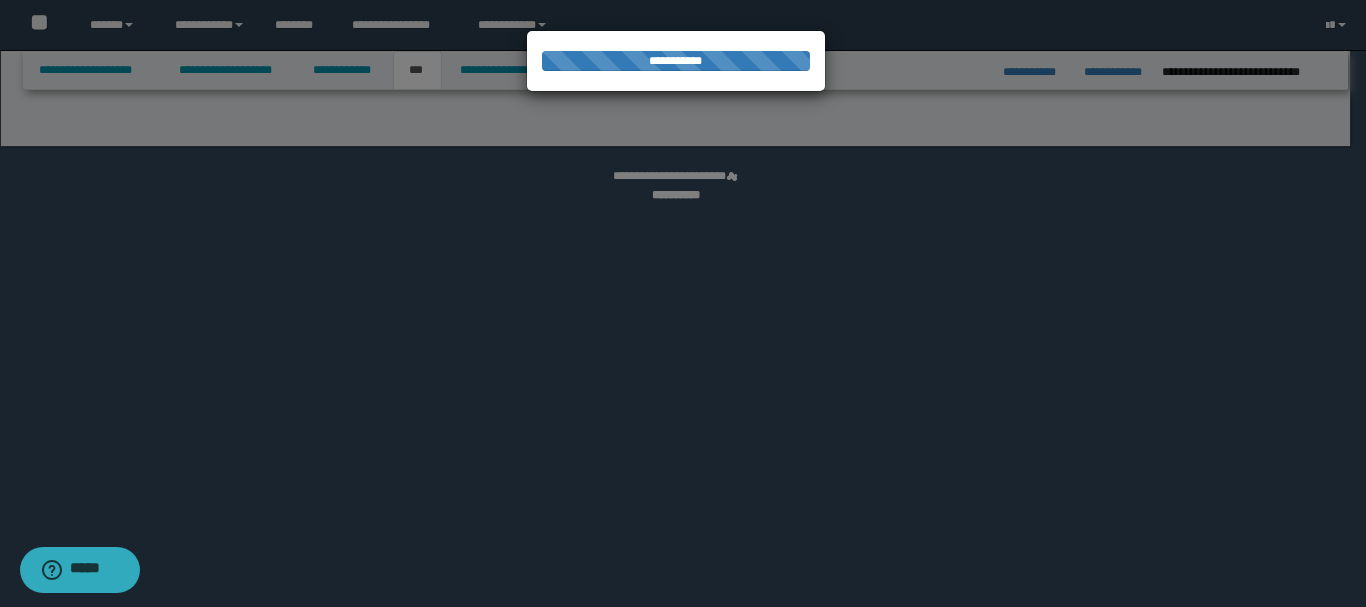 select on "***" 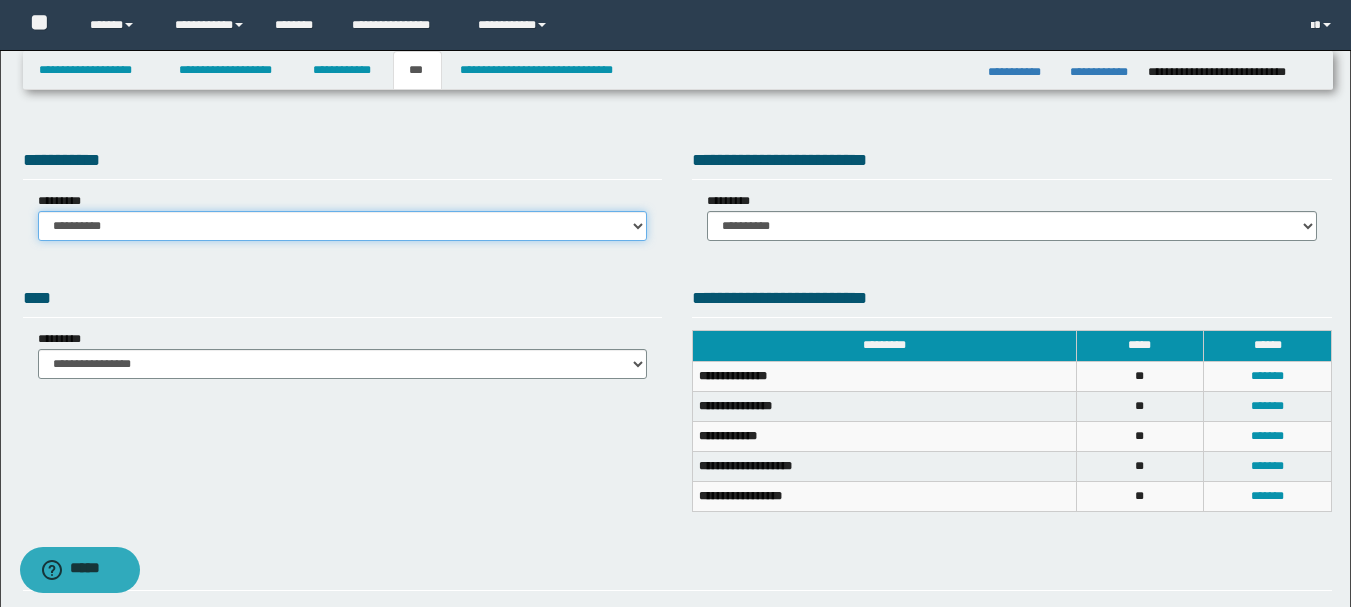 click on "**********" at bounding box center [343, 226] 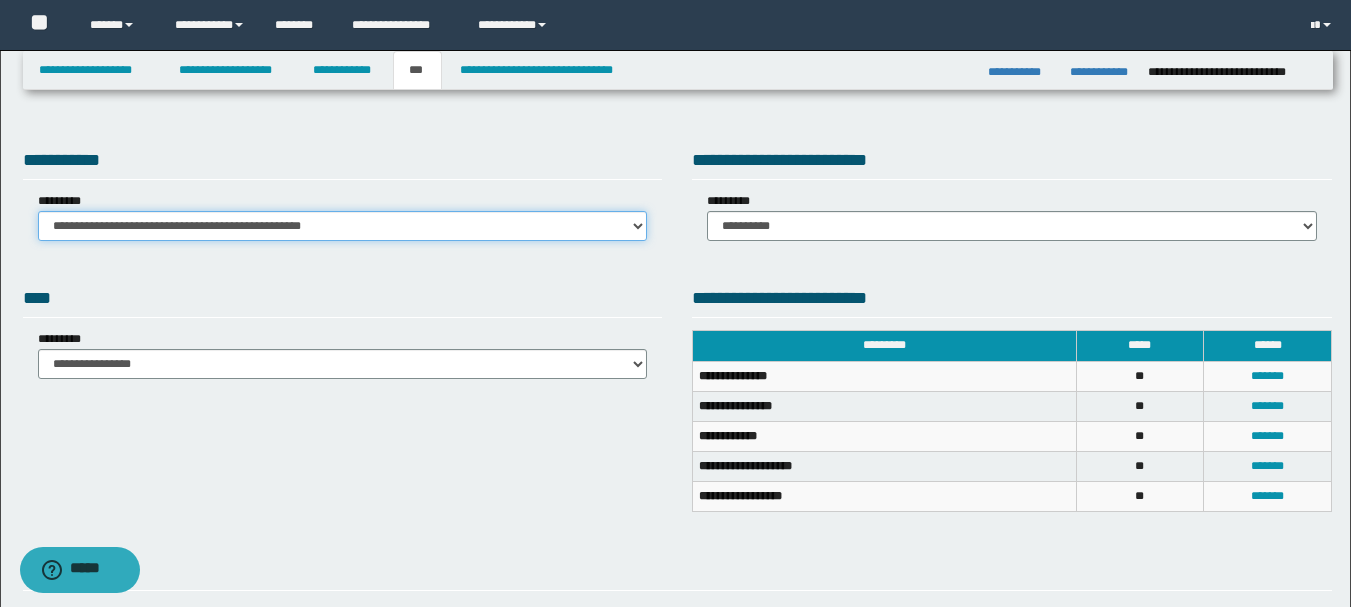 click on "**********" at bounding box center (343, 226) 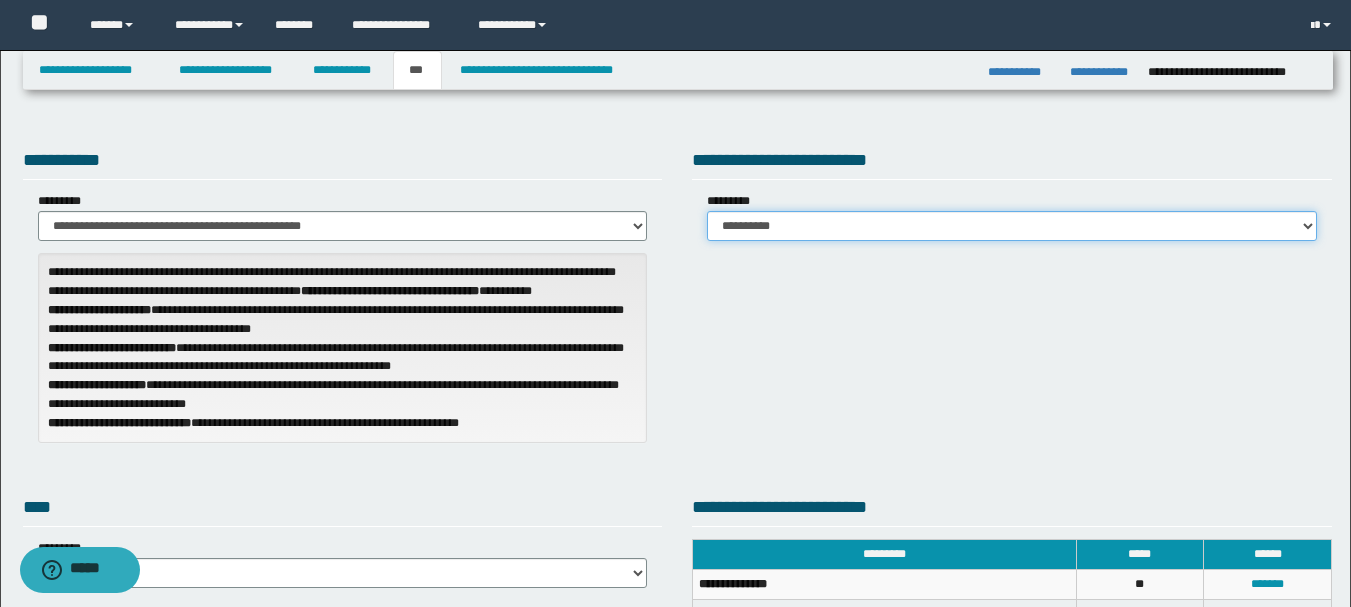 click on "**********" at bounding box center [1012, 226] 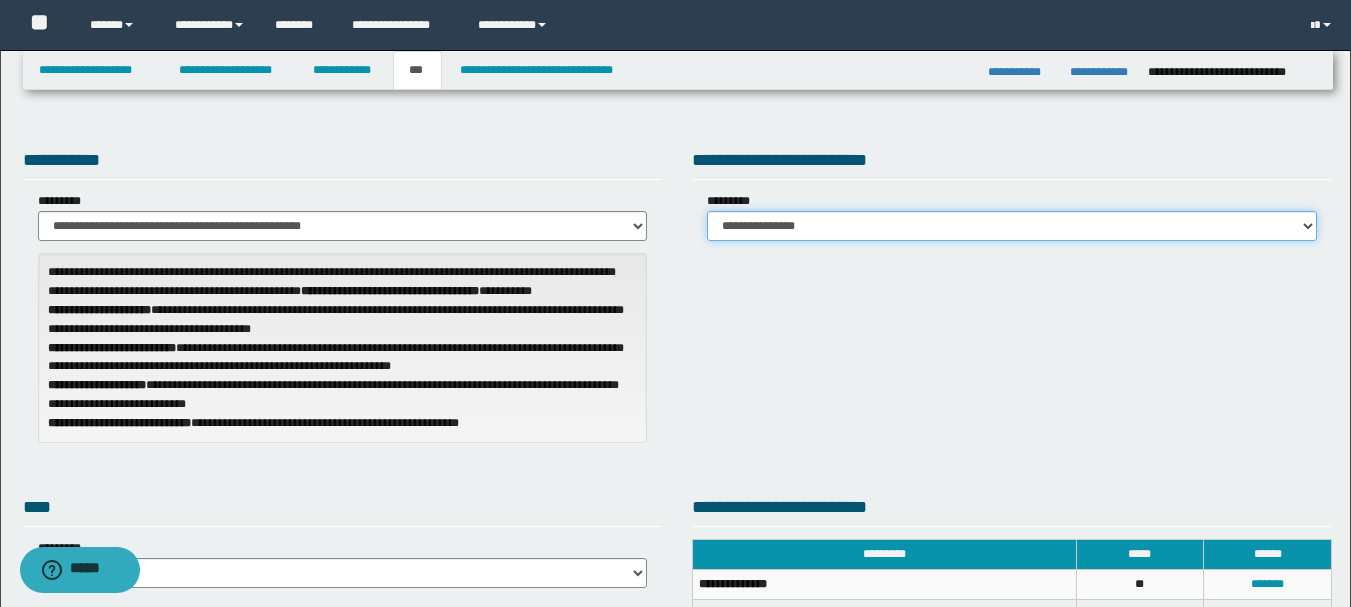 click on "**********" at bounding box center (1012, 226) 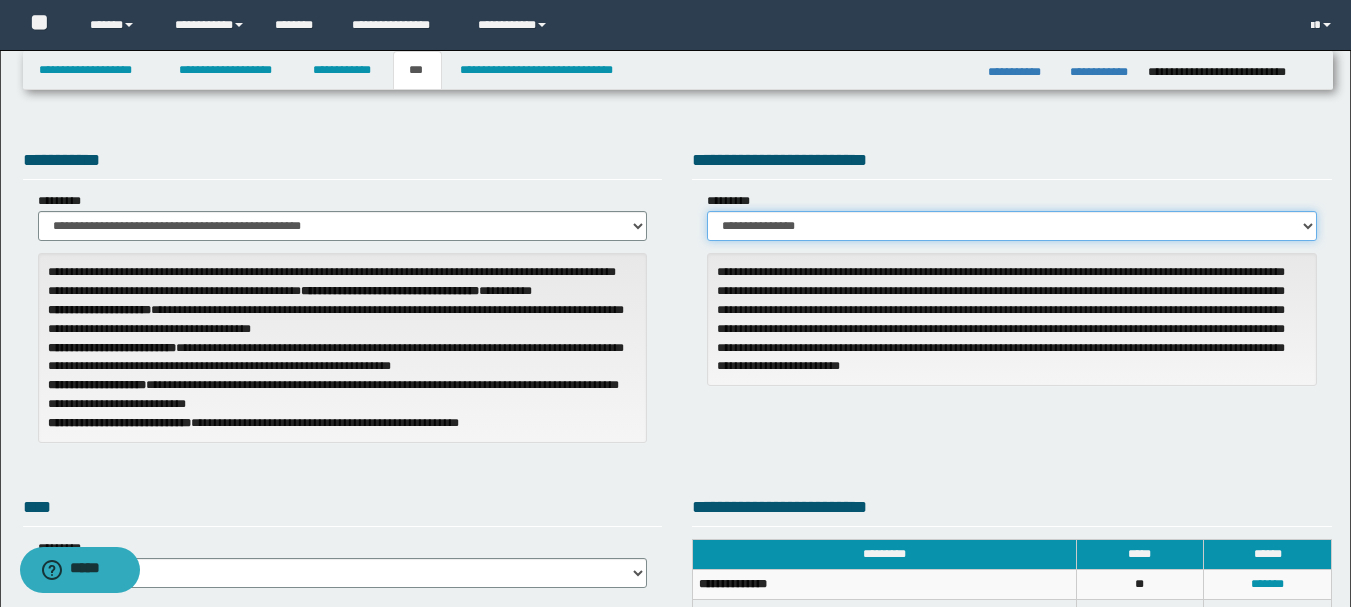 scroll, scrollTop: 400, scrollLeft: 0, axis: vertical 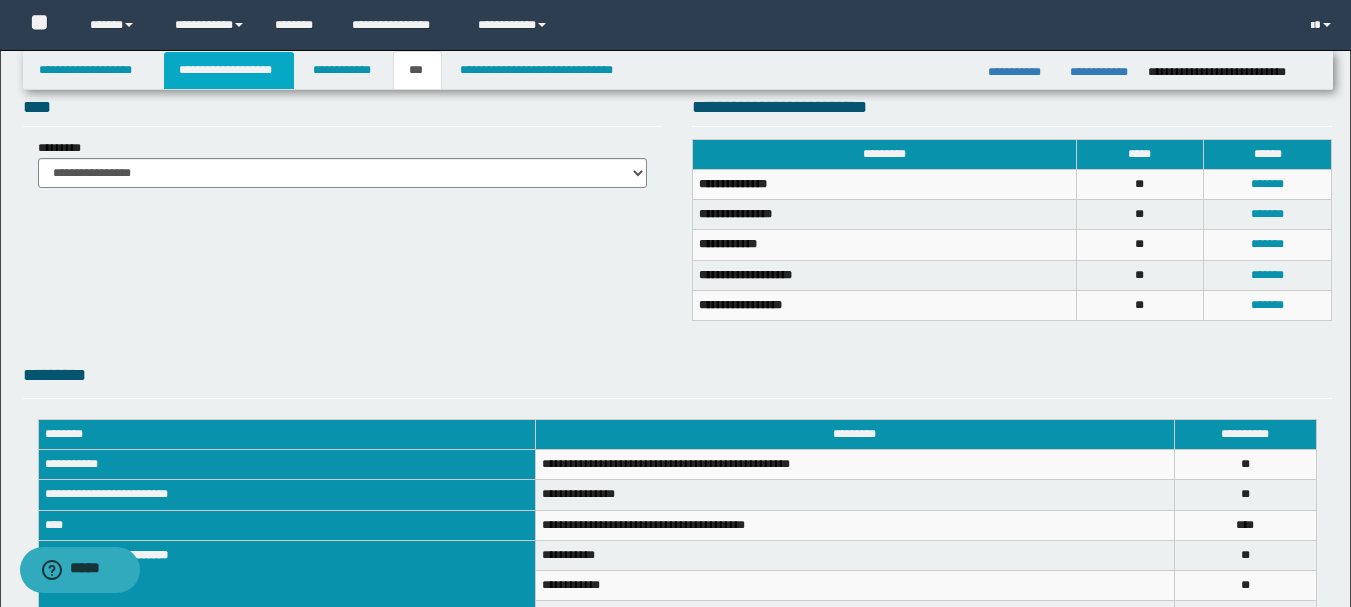 click on "**********" at bounding box center (229, 70) 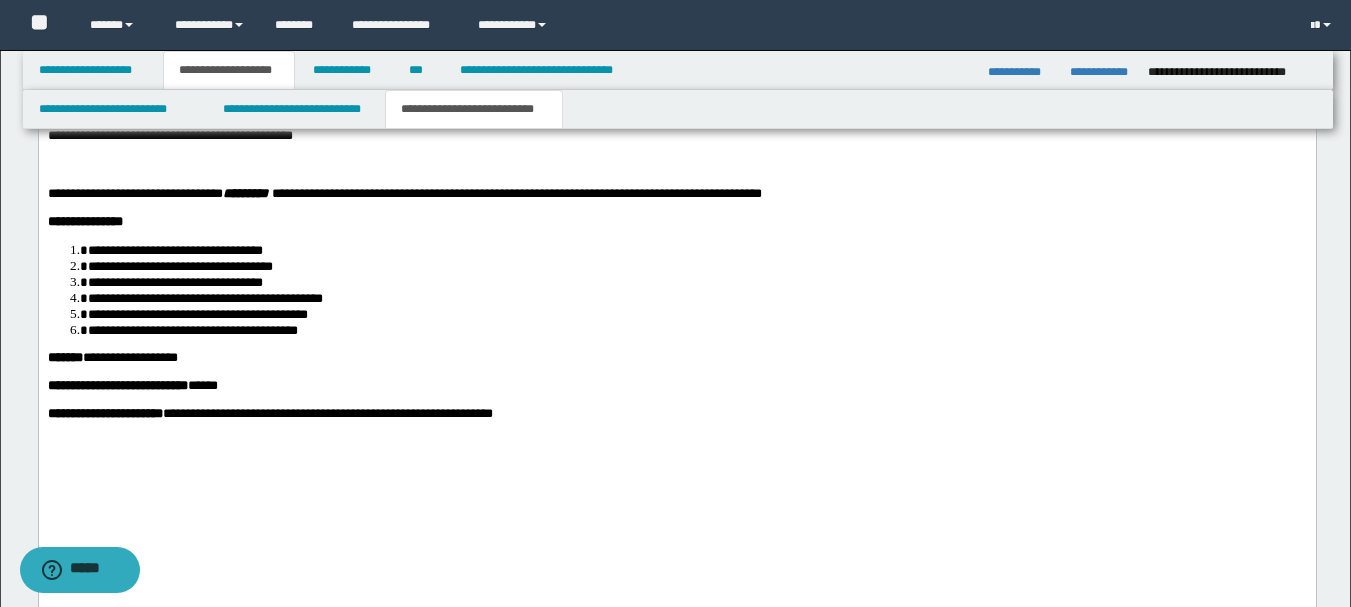 scroll, scrollTop: 2431, scrollLeft: 0, axis: vertical 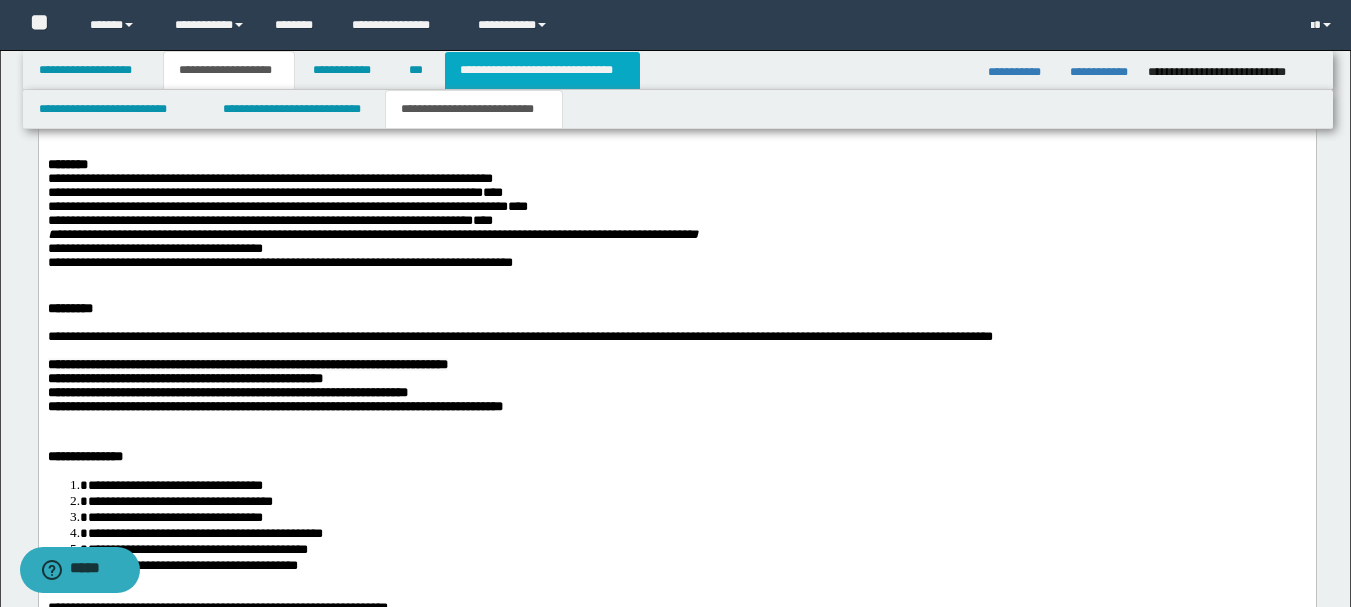 click on "**********" at bounding box center [542, 70] 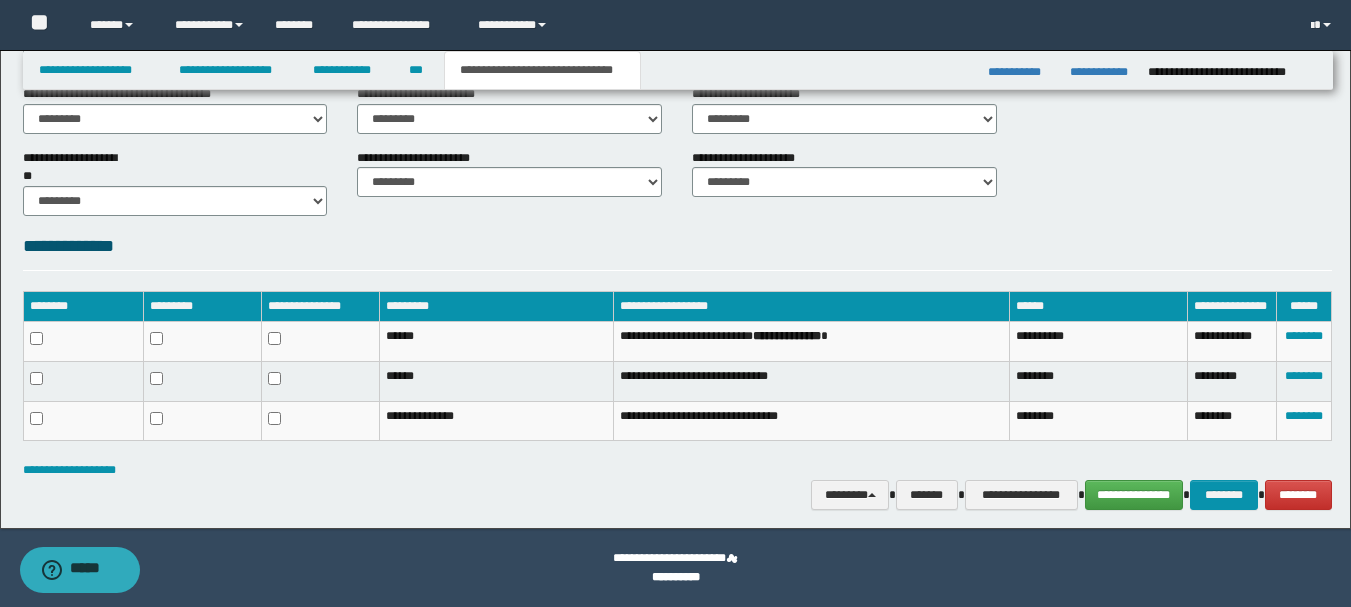 scroll, scrollTop: 490, scrollLeft: 0, axis: vertical 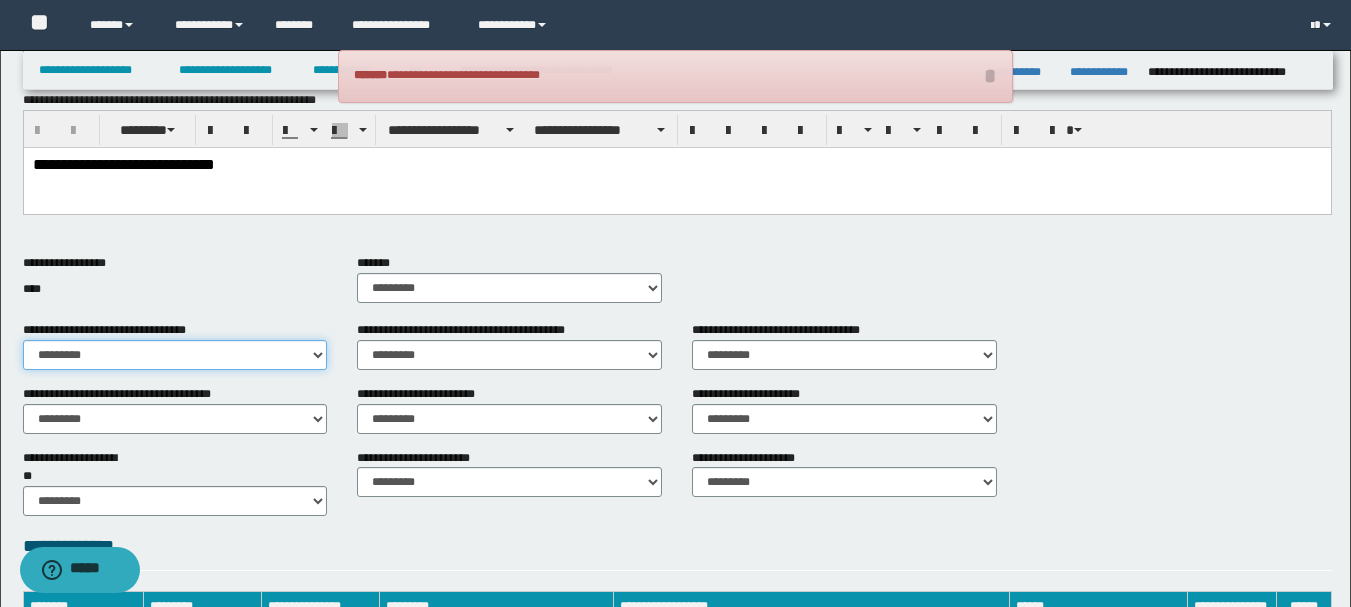 click on "*********
**
**" at bounding box center (175, 355) 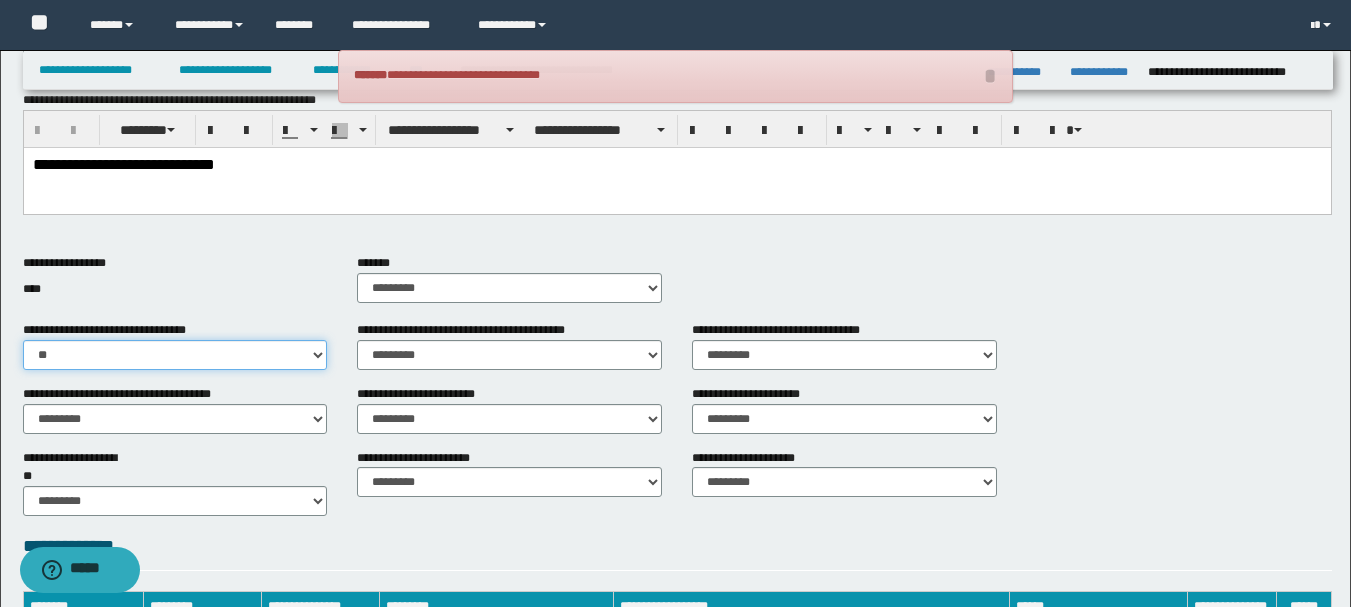click on "*********
**
**" at bounding box center [175, 355] 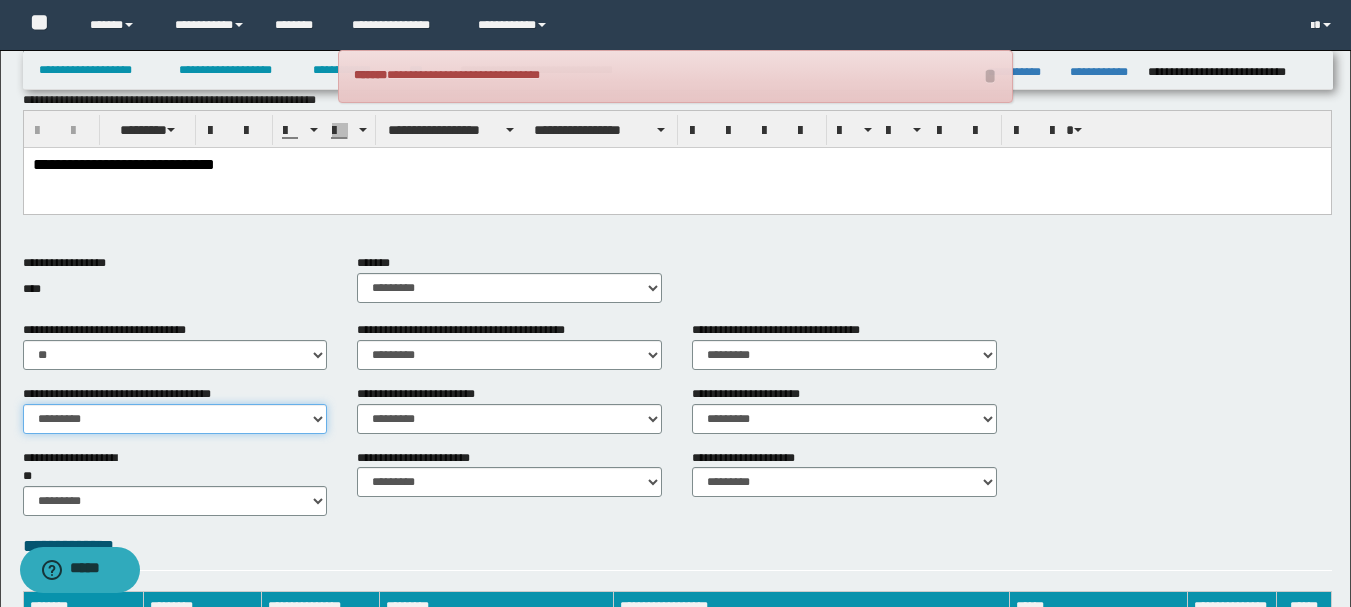 click on "*********
**
**" at bounding box center [175, 419] 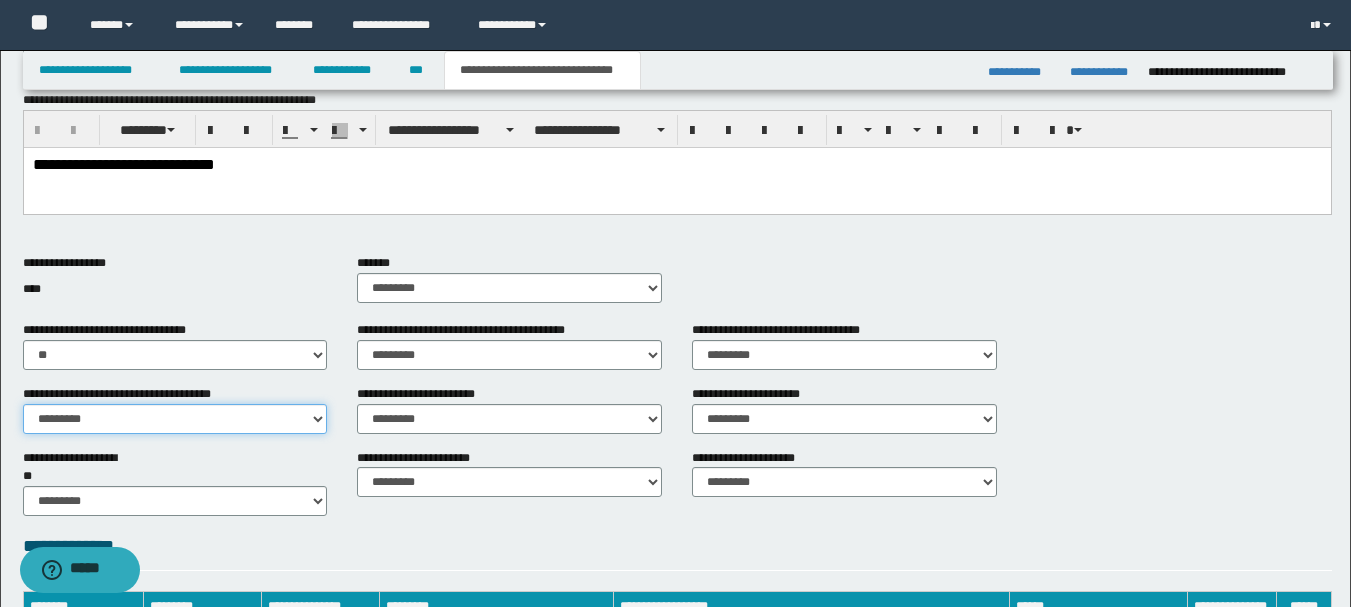 drag, startPoint x: 225, startPoint y: 417, endPoint x: 221, endPoint y: 432, distance: 15.524175 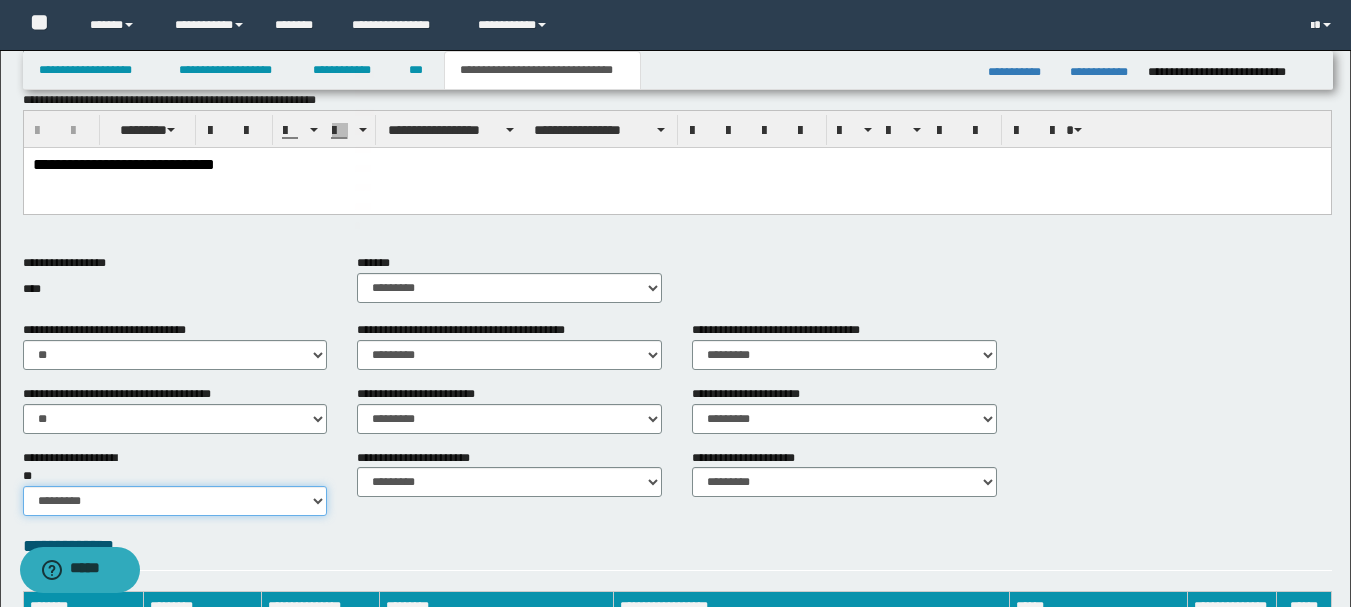 click on "*********
**
**" at bounding box center (175, 501) 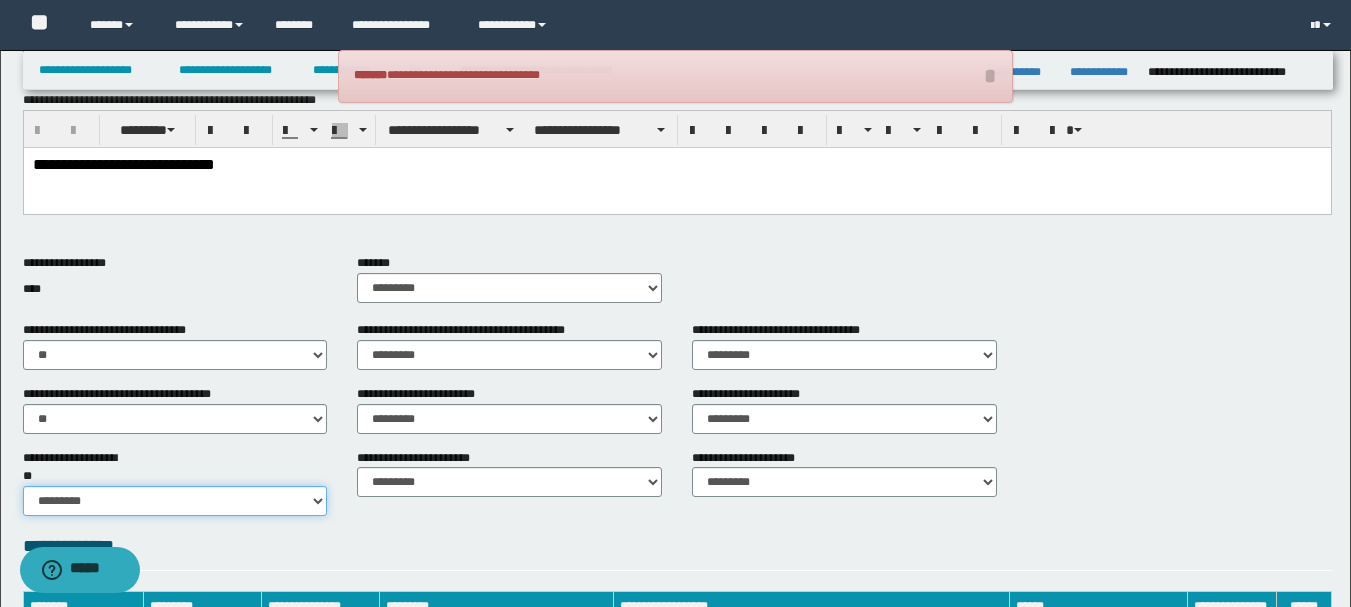 select on "*" 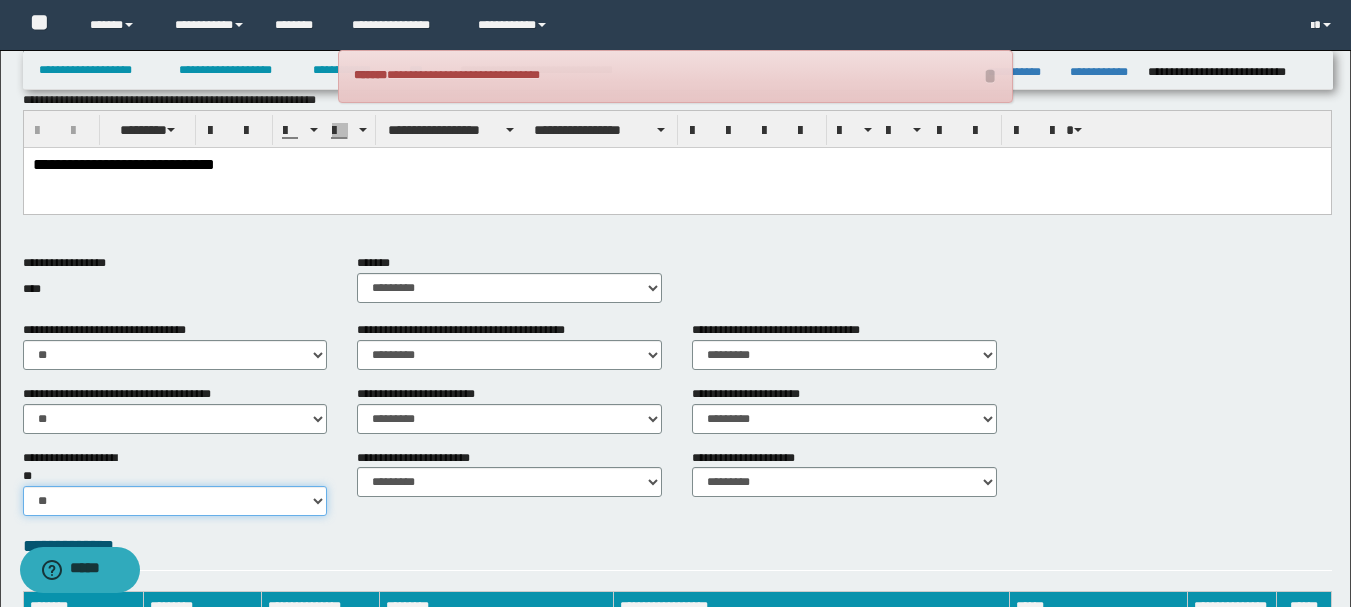 click on "*********
**
**" at bounding box center [175, 501] 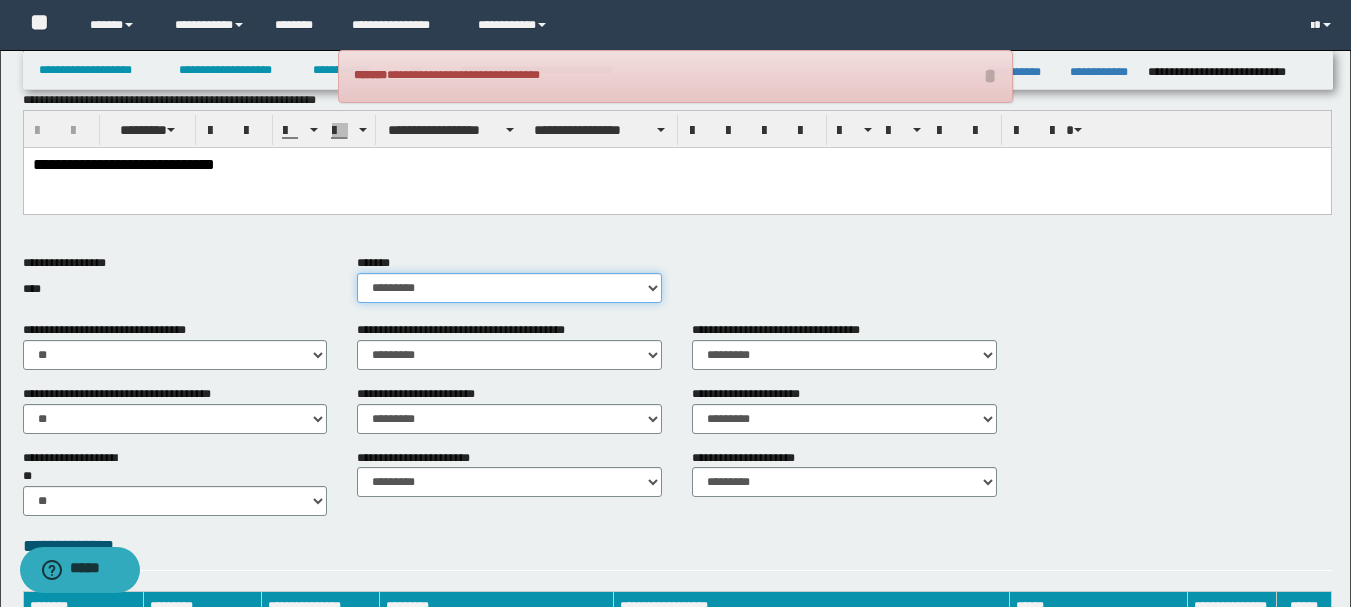 drag, startPoint x: 532, startPoint y: 288, endPoint x: 529, endPoint y: 300, distance: 12.369317 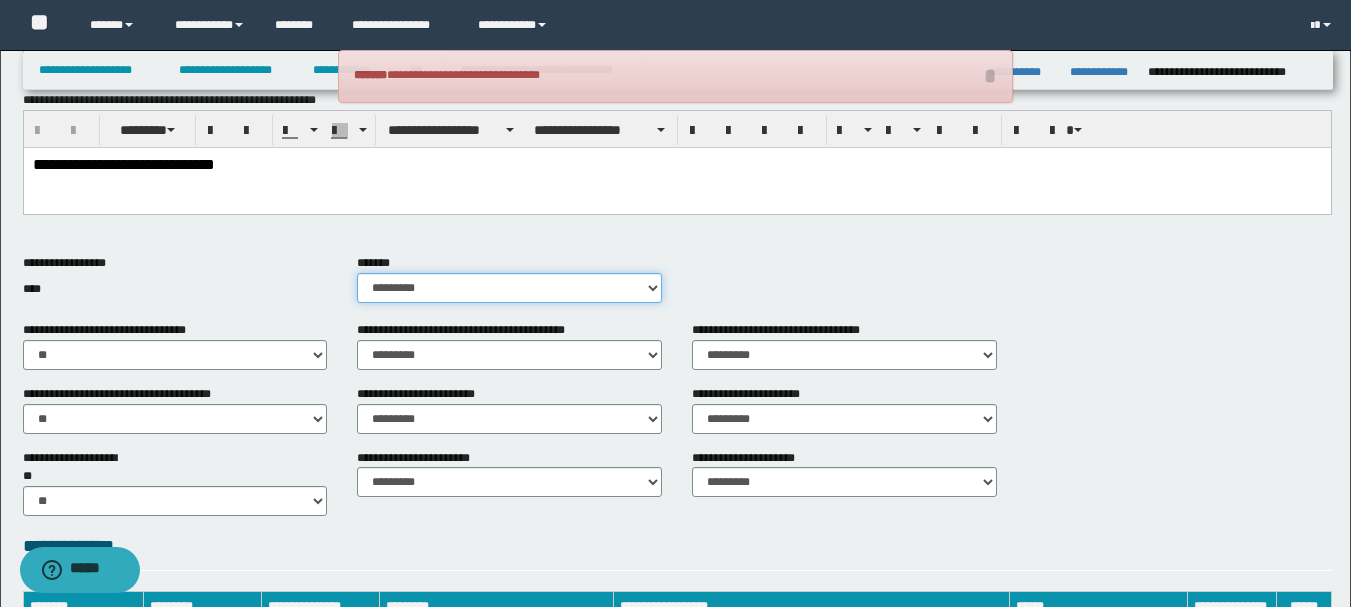 select on "*" 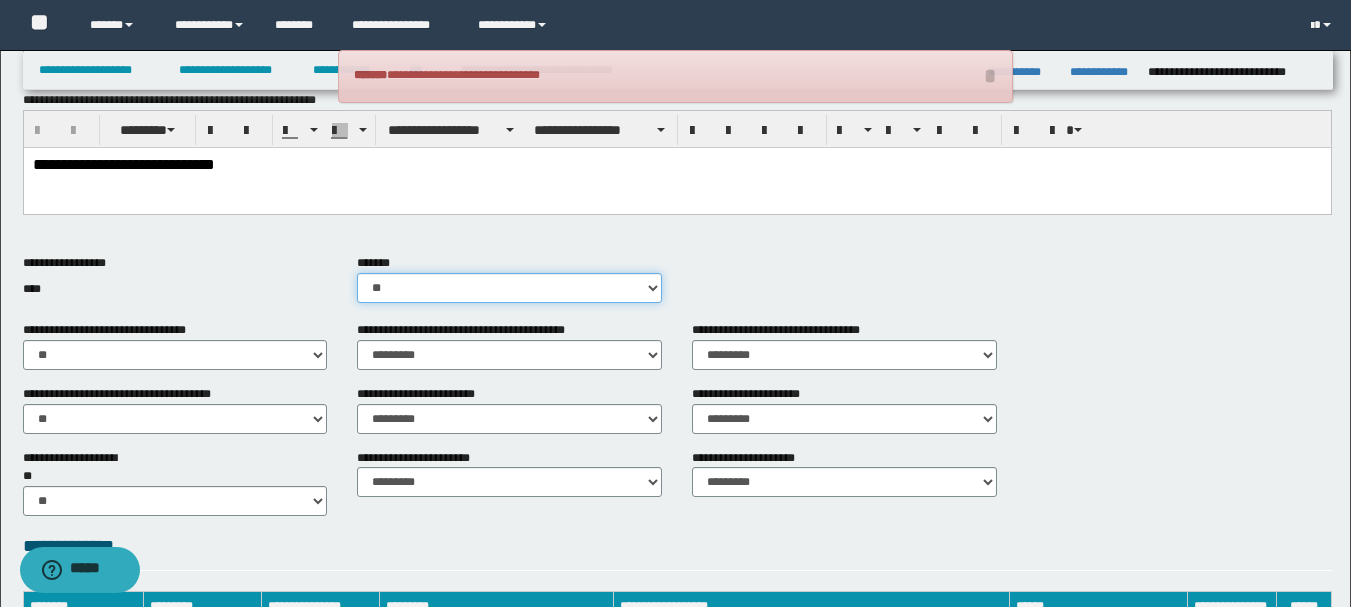 click on "*********
**
**" at bounding box center [509, 288] 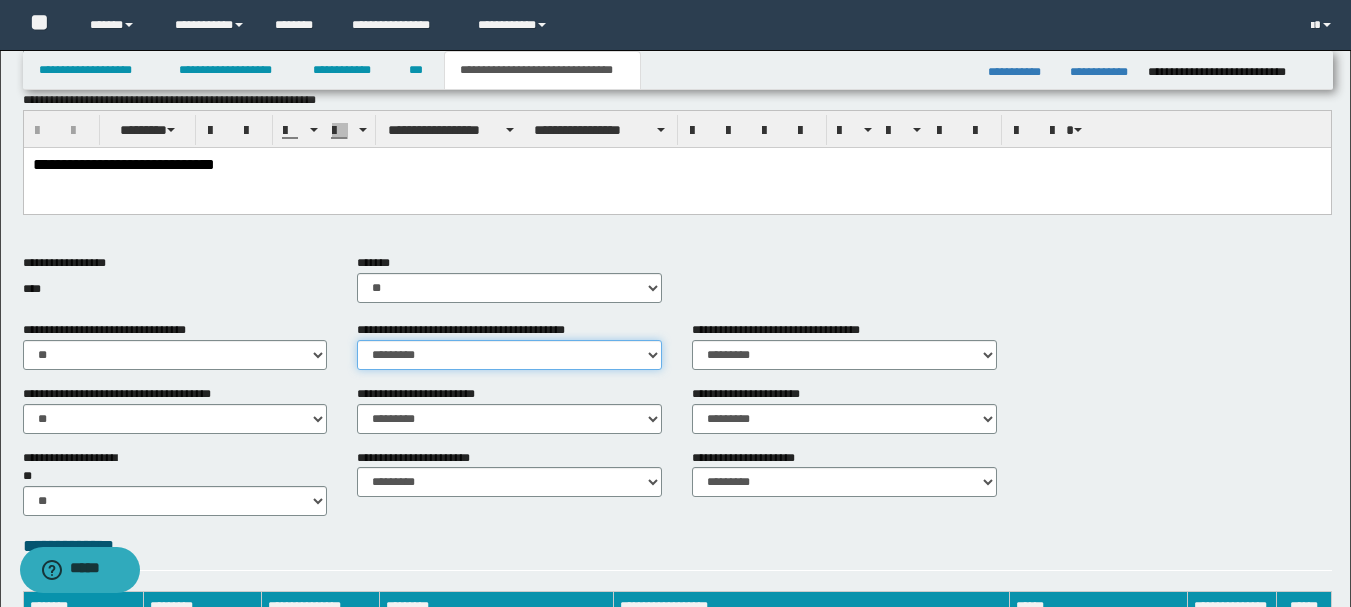 click on "*********
**
**" at bounding box center (509, 355) 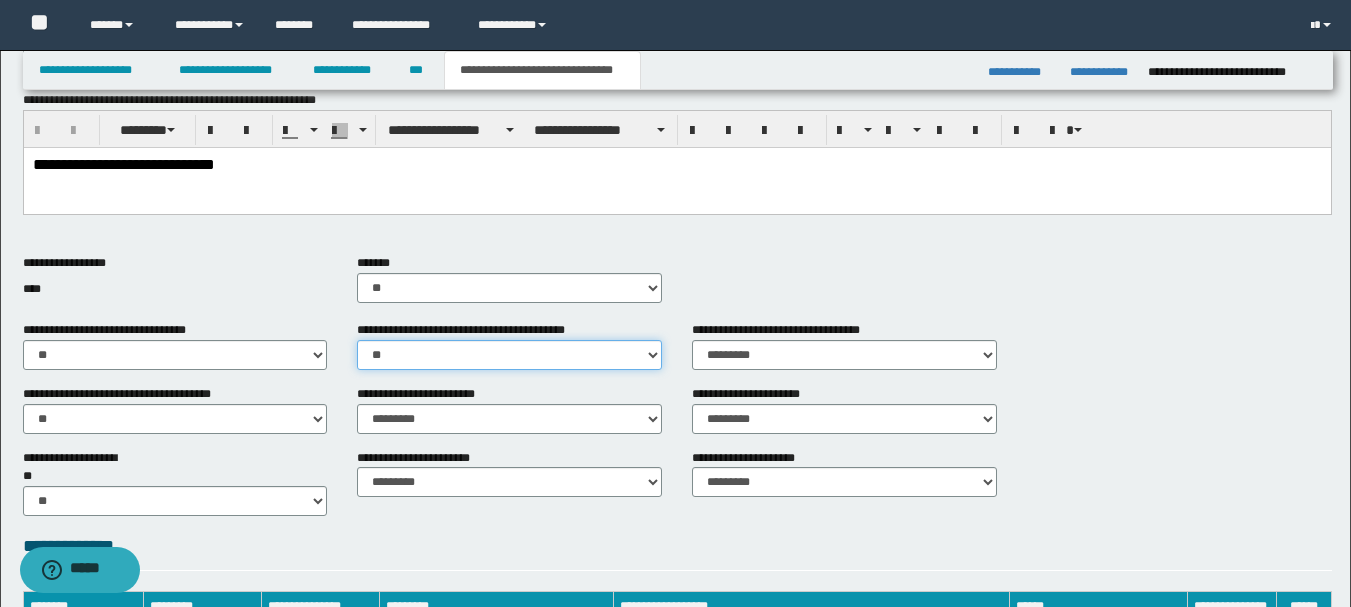 click on "*********
**
**" at bounding box center [509, 355] 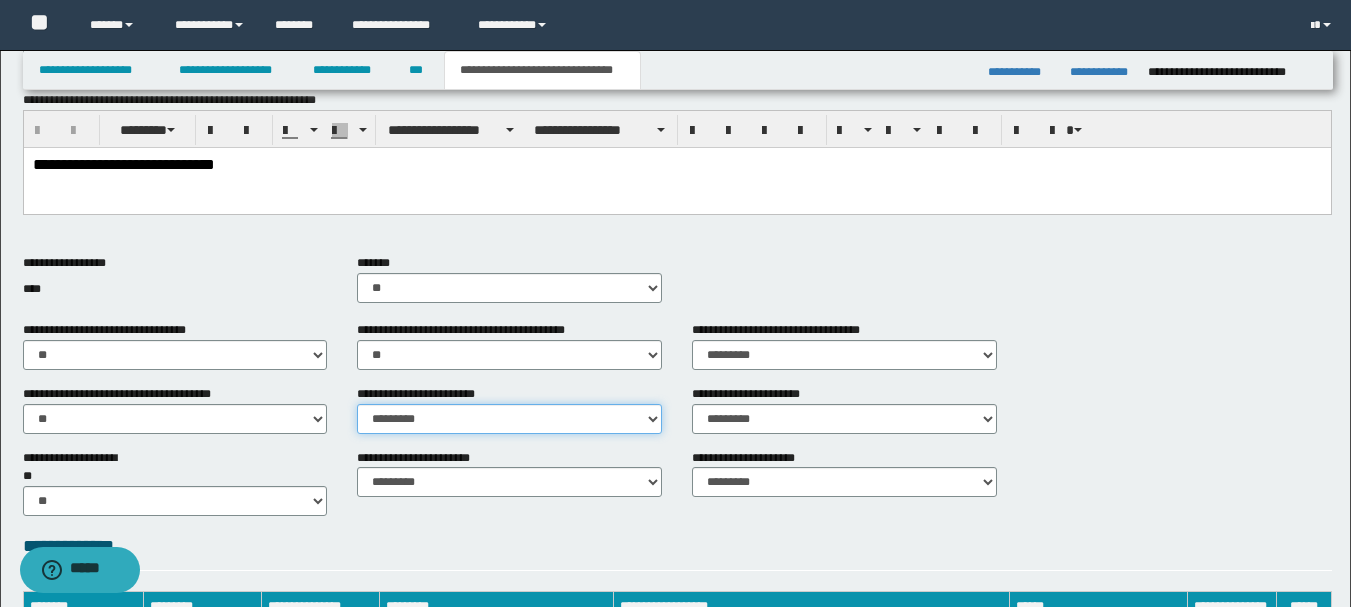 click on "*********
**
**" at bounding box center (509, 419) 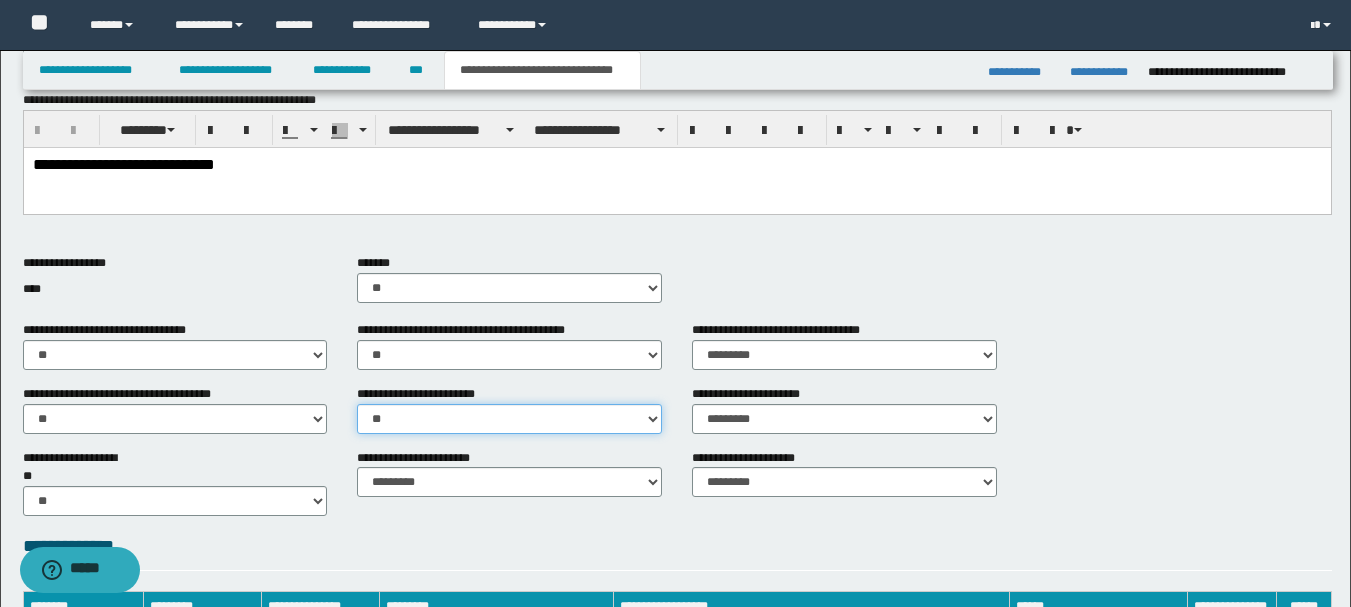 click on "*********
**
**" at bounding box center (509, 419) 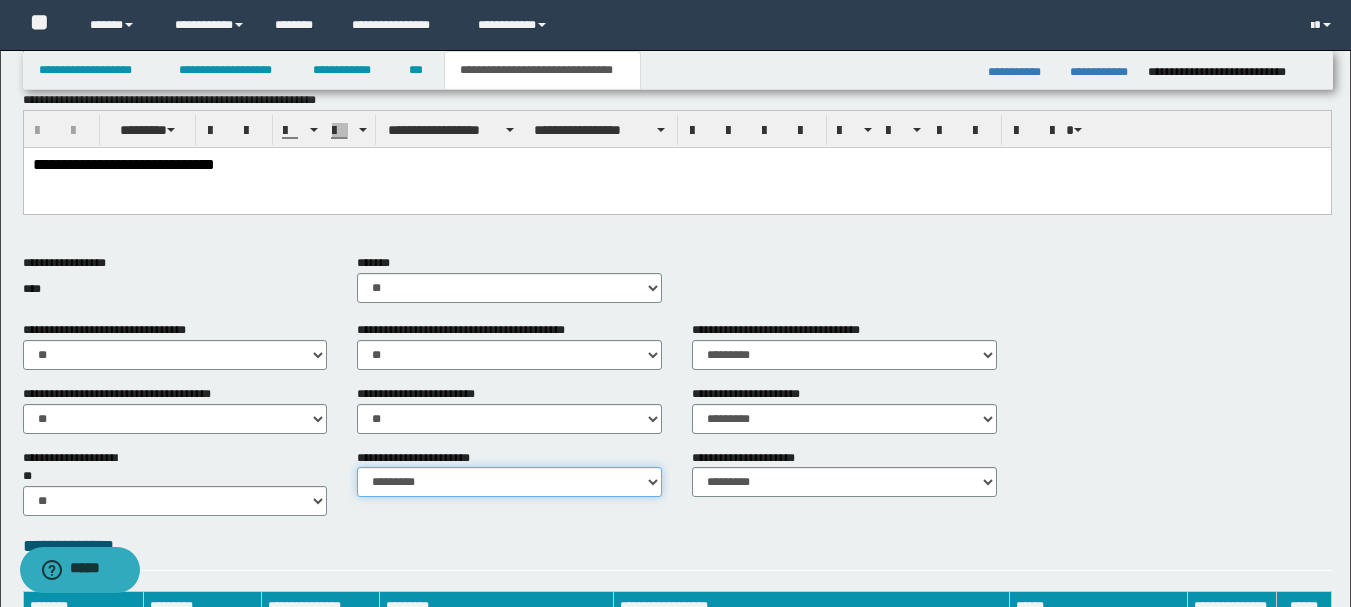 click on "*********
*********
*********" at bounding box center (509, 482) 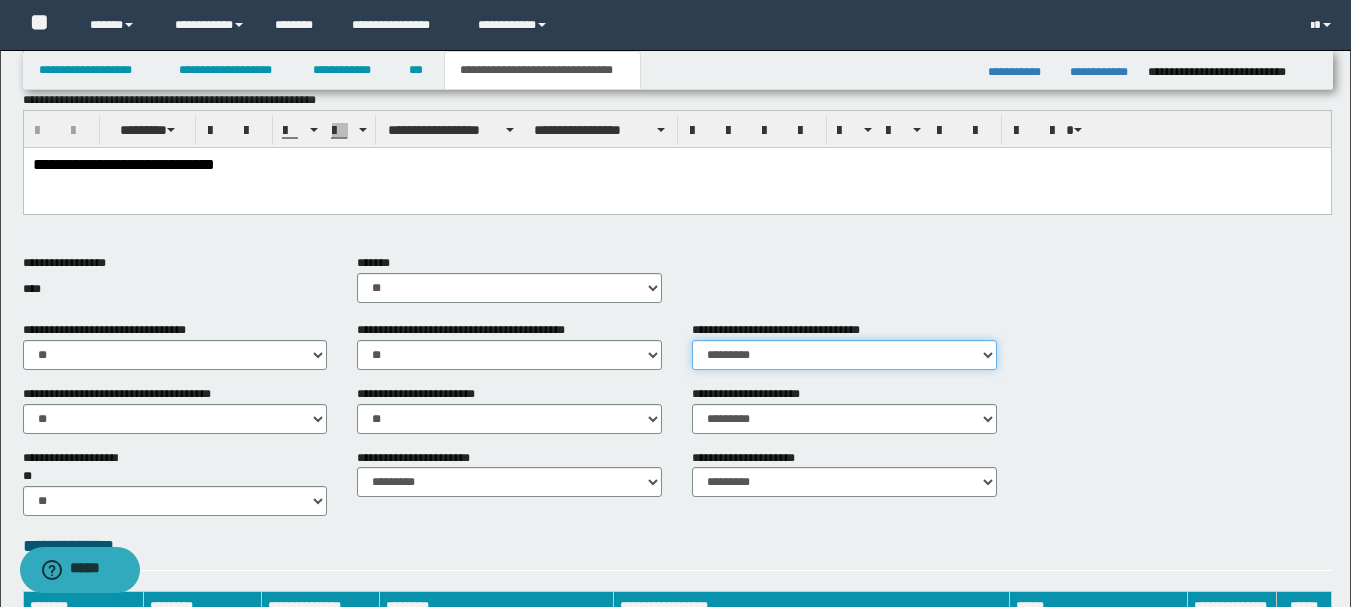 click on "*********
**
**" at bounding box center [844, 355] 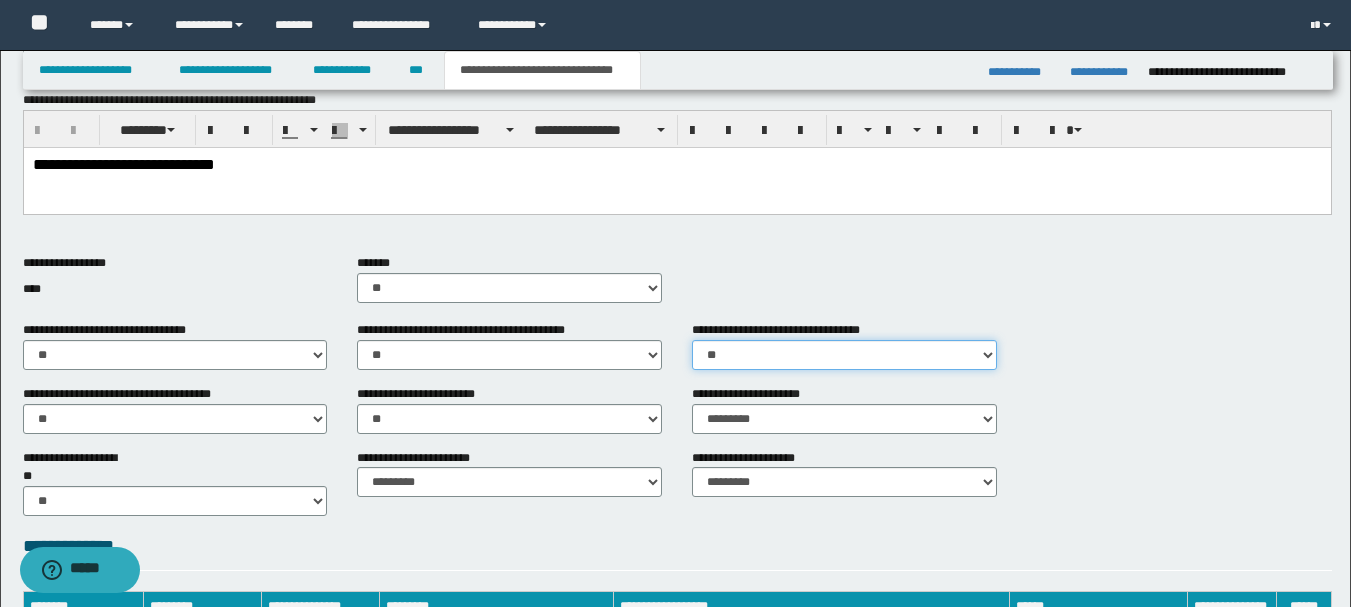 click on "*********
**
**" at bounding box center (844, 355) 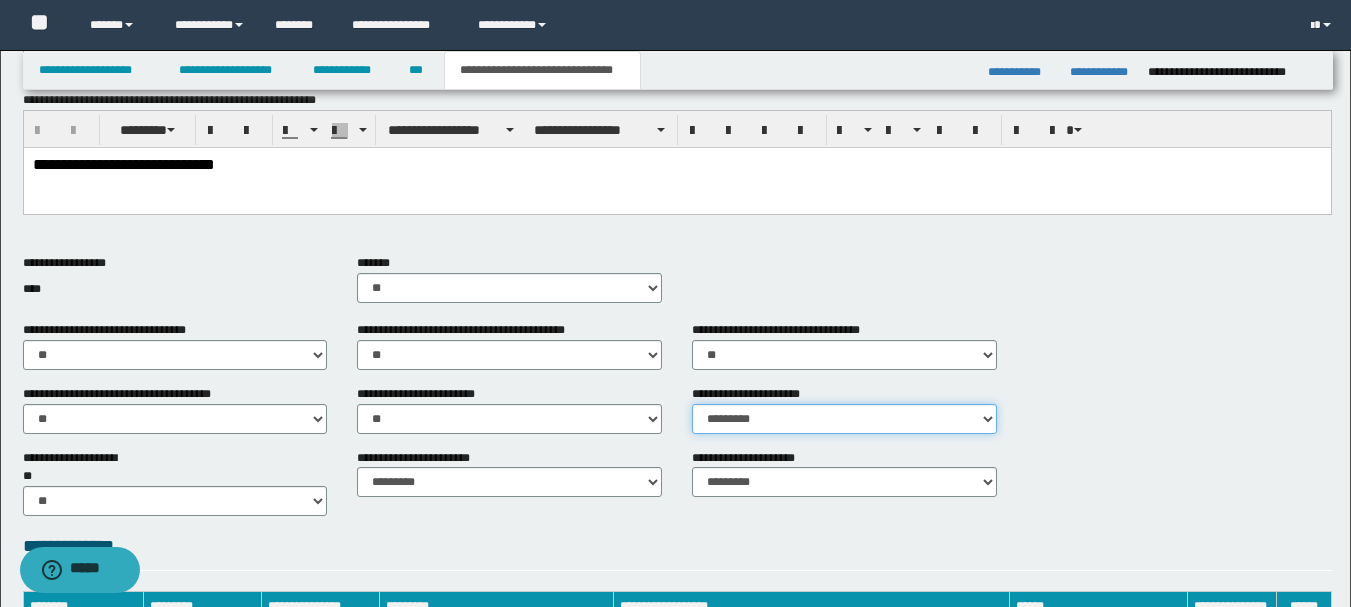 drag, startPoint x: 720, startPoint y: 407, endPoint x: 723, endPoint y: 417, distance: 10.440307 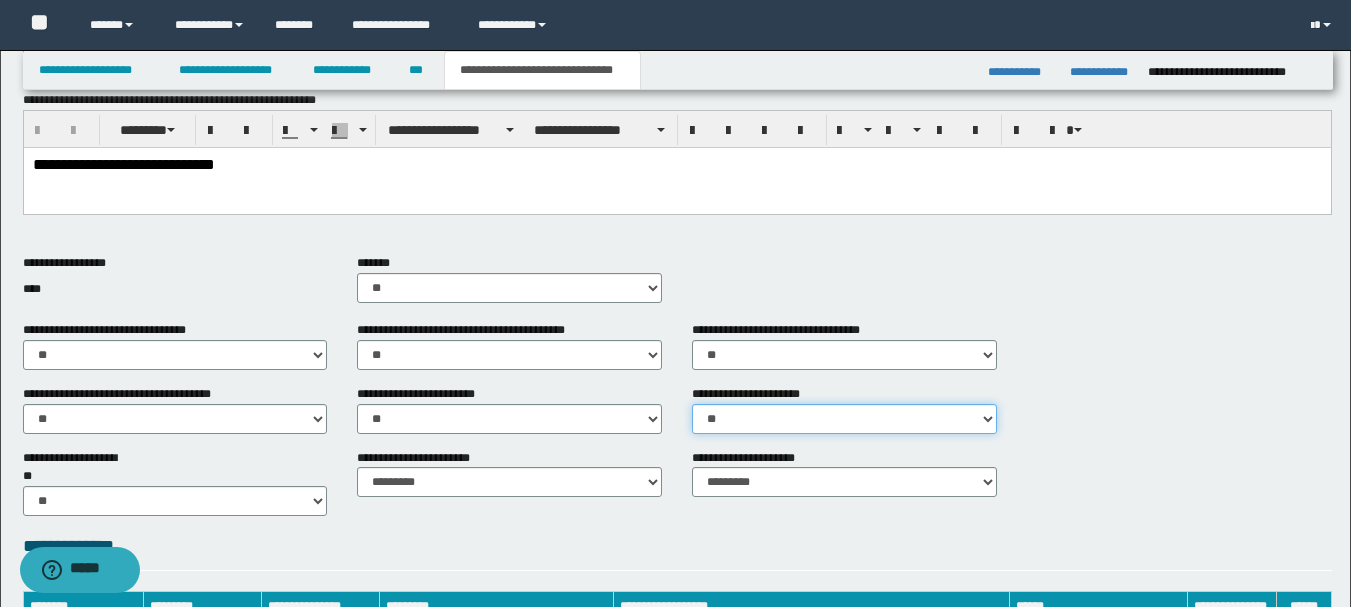 click on "*********
**
**" at bounding box center (844, 419) 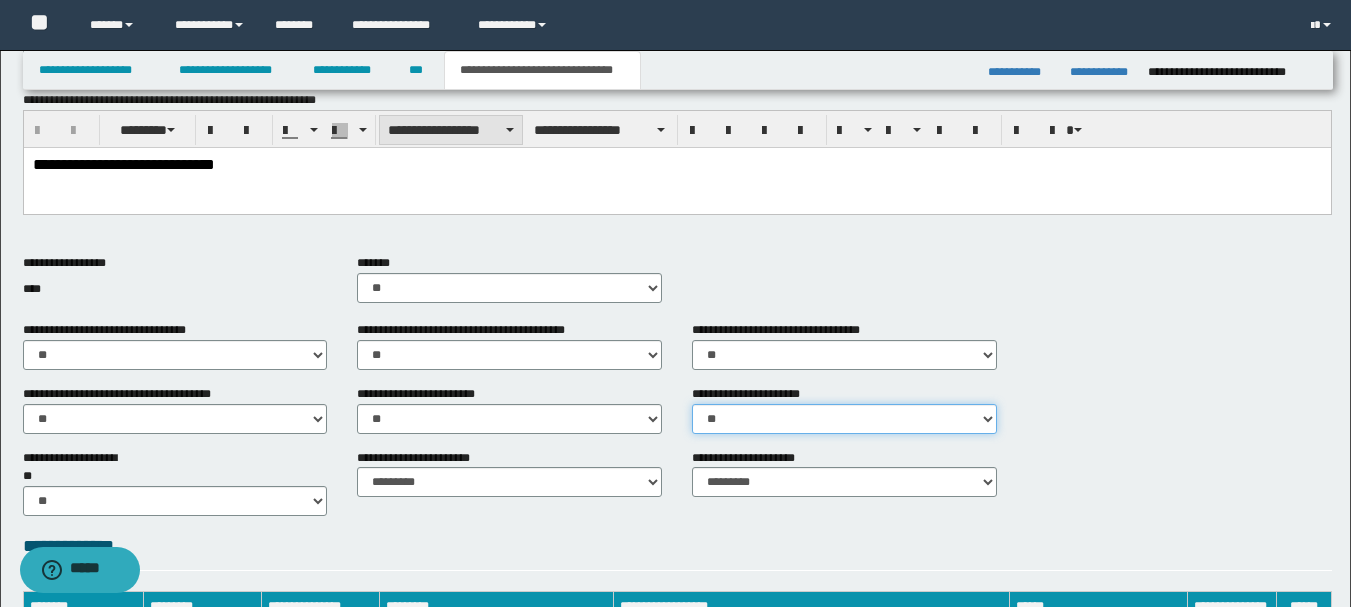 scroll, scrollTop: 190, scrollLeft: 0, axis: vertical 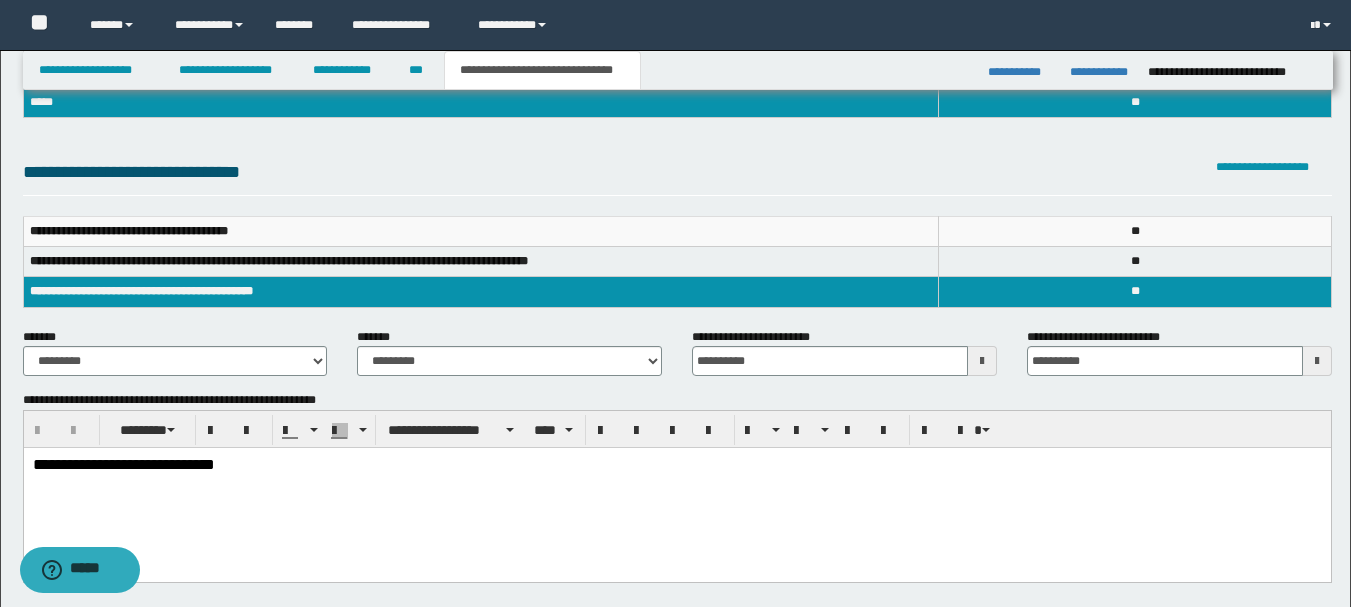 click on "**********" at bounding box center [676, 464] 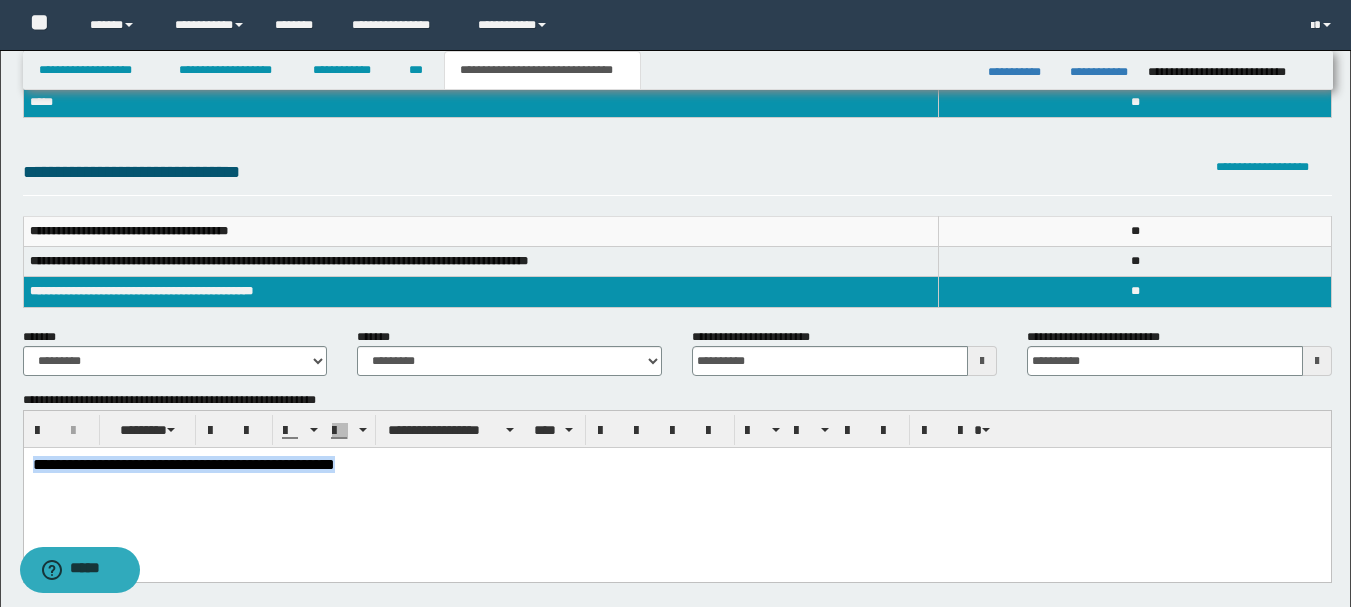 click on "**********" at bounding box center (183, 464) 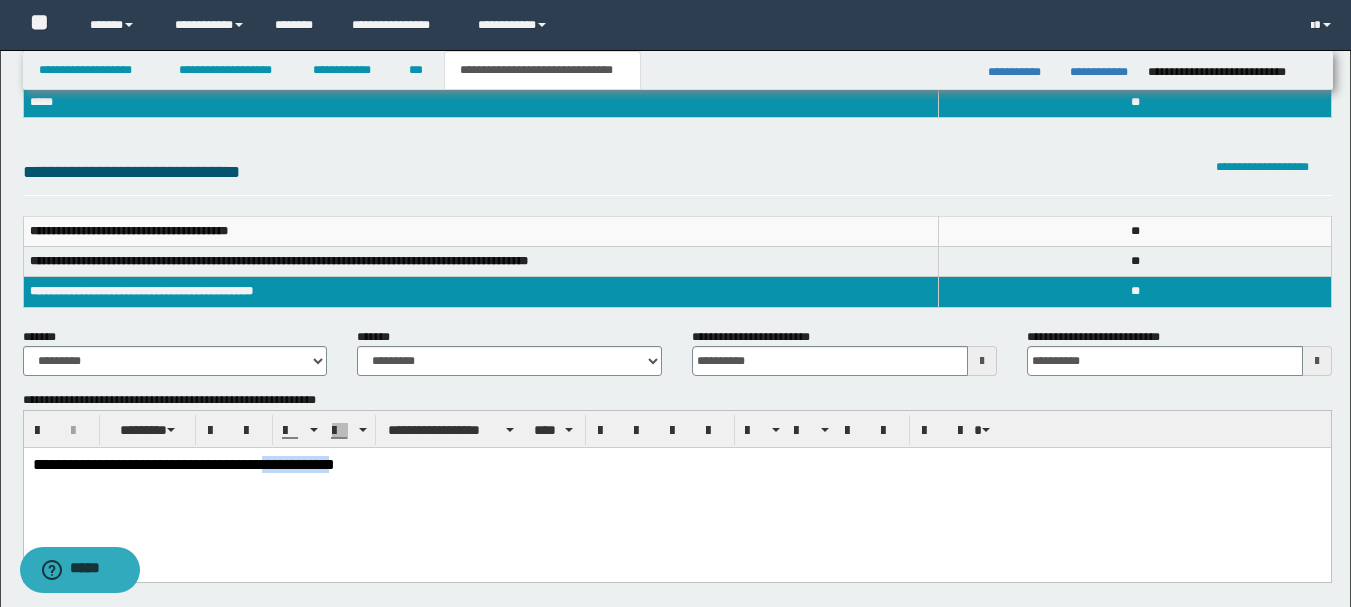 drag, startPoint x: 317, startPoint y: 467, endPoint x: 292, endPoint y: 477, distance: 26.925823 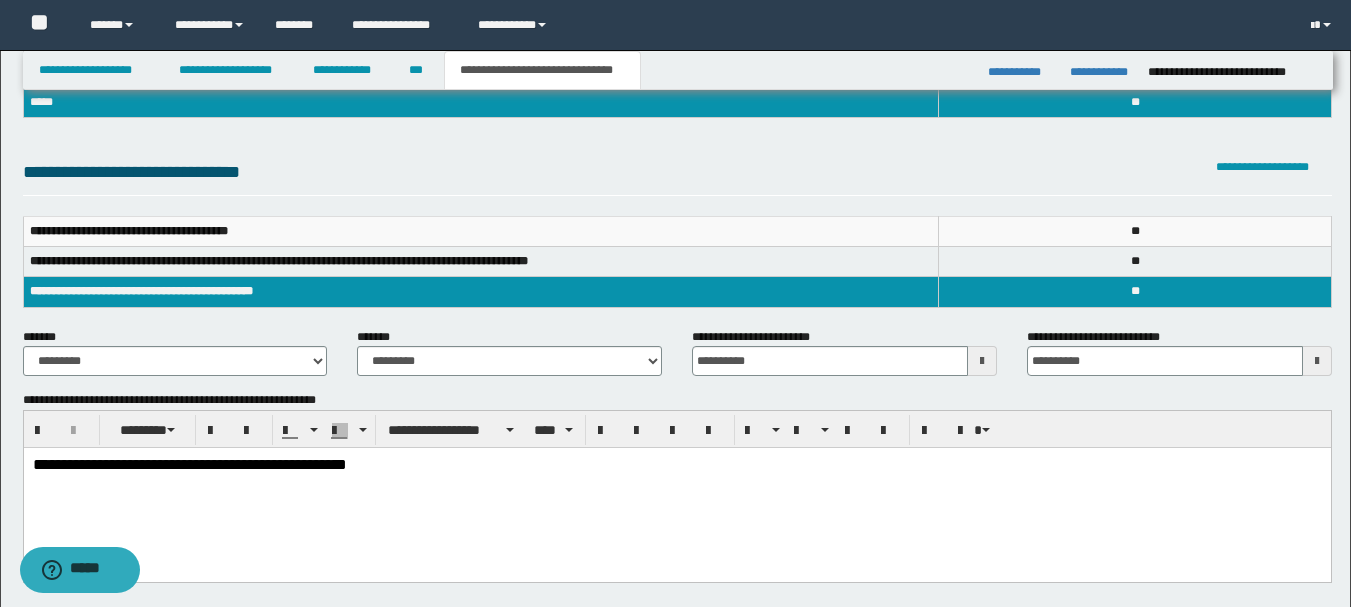 drag, startPoint x: 311, startPoint y: 465, endPoint x: 328, endPoint y: 461, distance: 17.464249 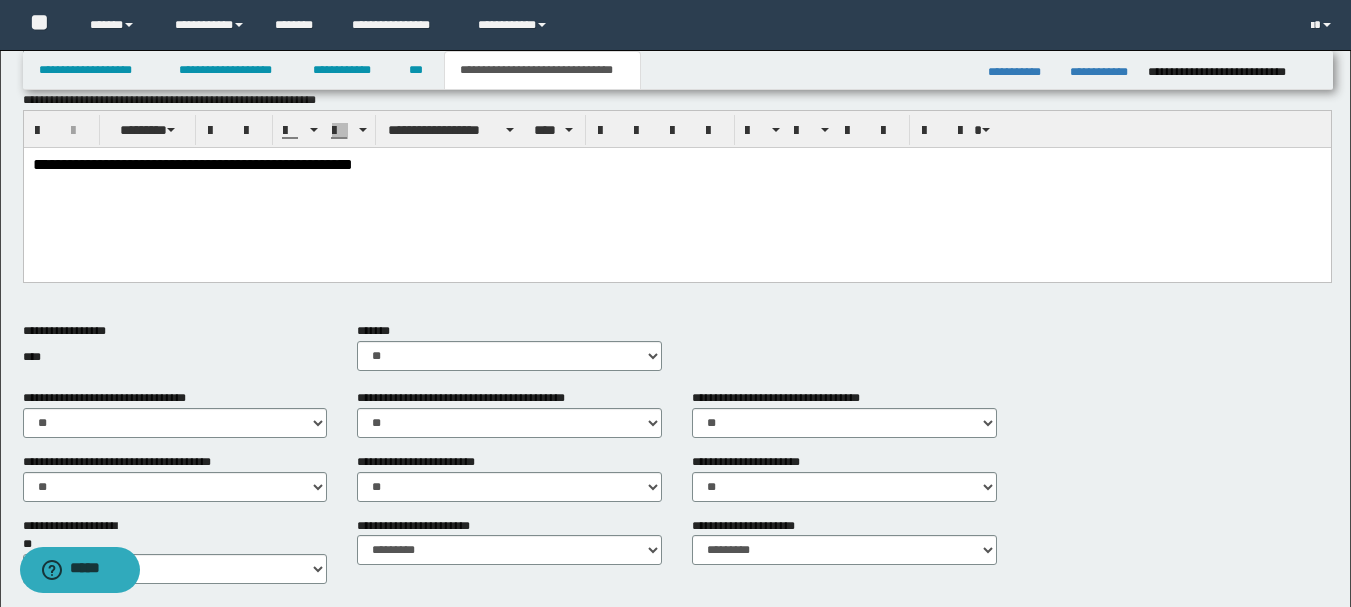 scroll, scrollTop: 0, scrollLeft: 0, axis: both 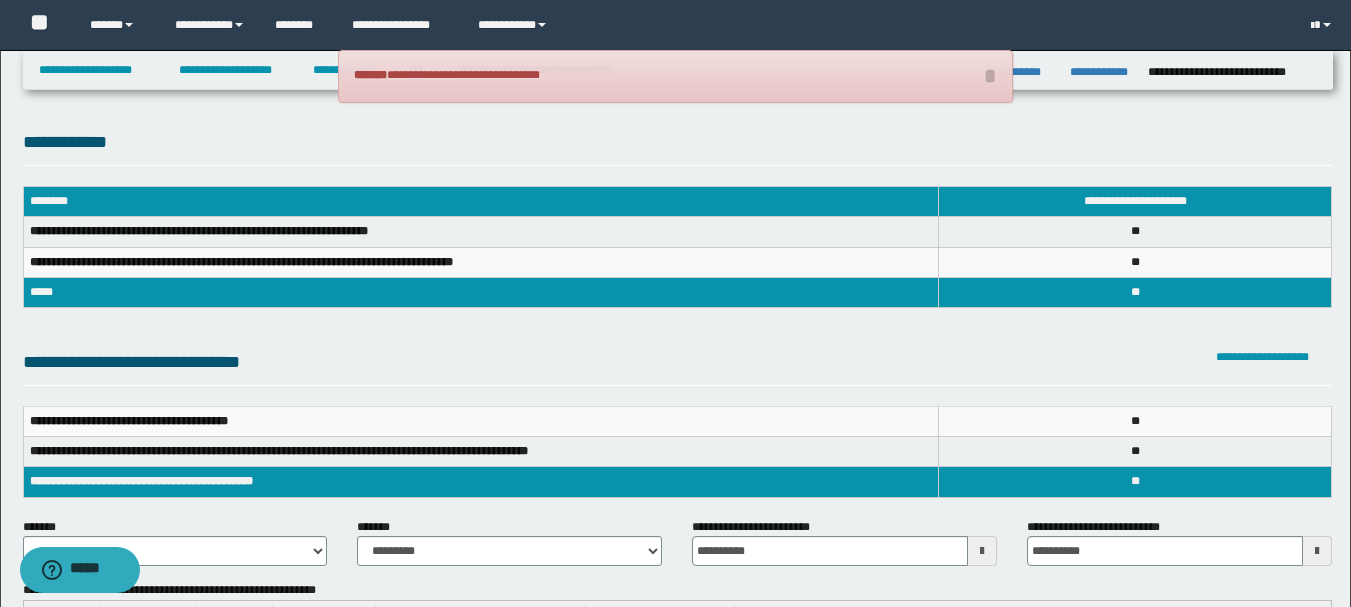 click on "**********" at bounding box center (677, 323) 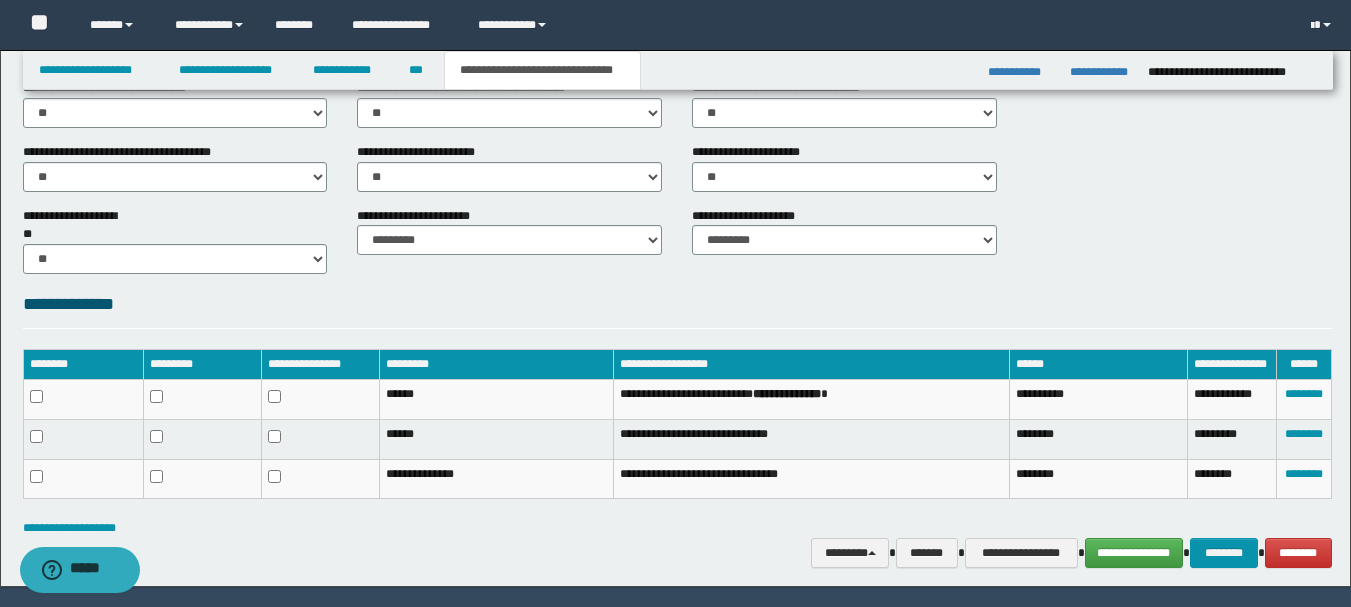 scroll, scrollTop: 858, scrollLeft: 0, axis: vertical 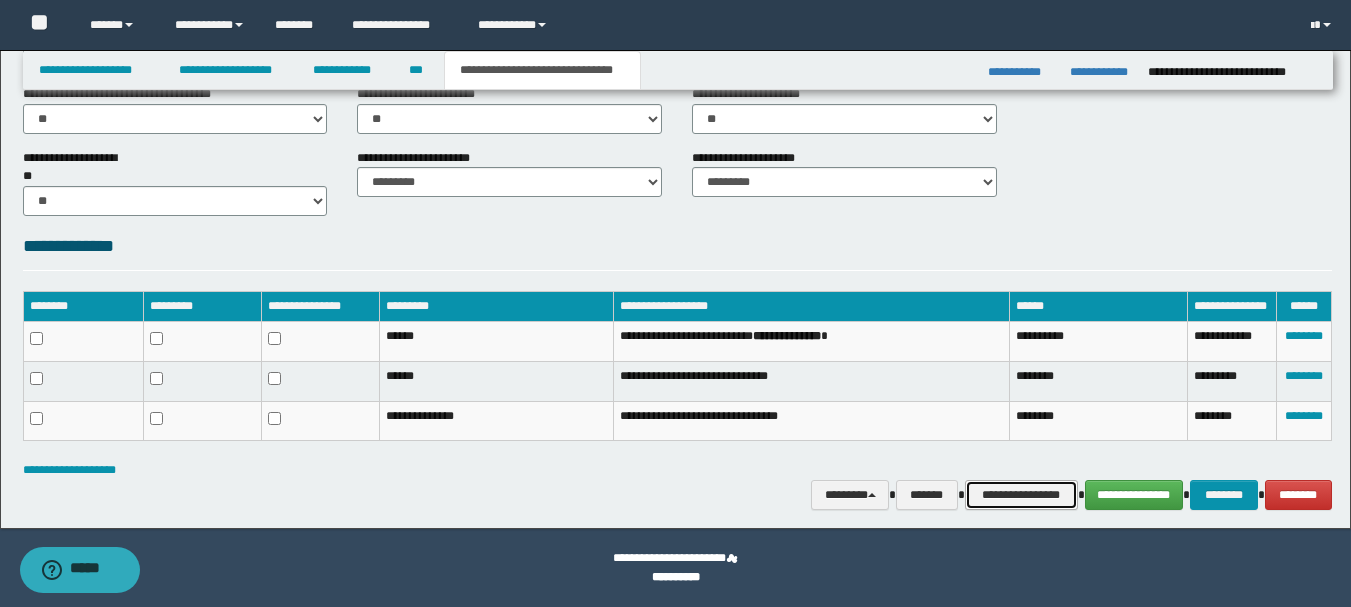 click on "**********" at bounding box center (1021, 495) 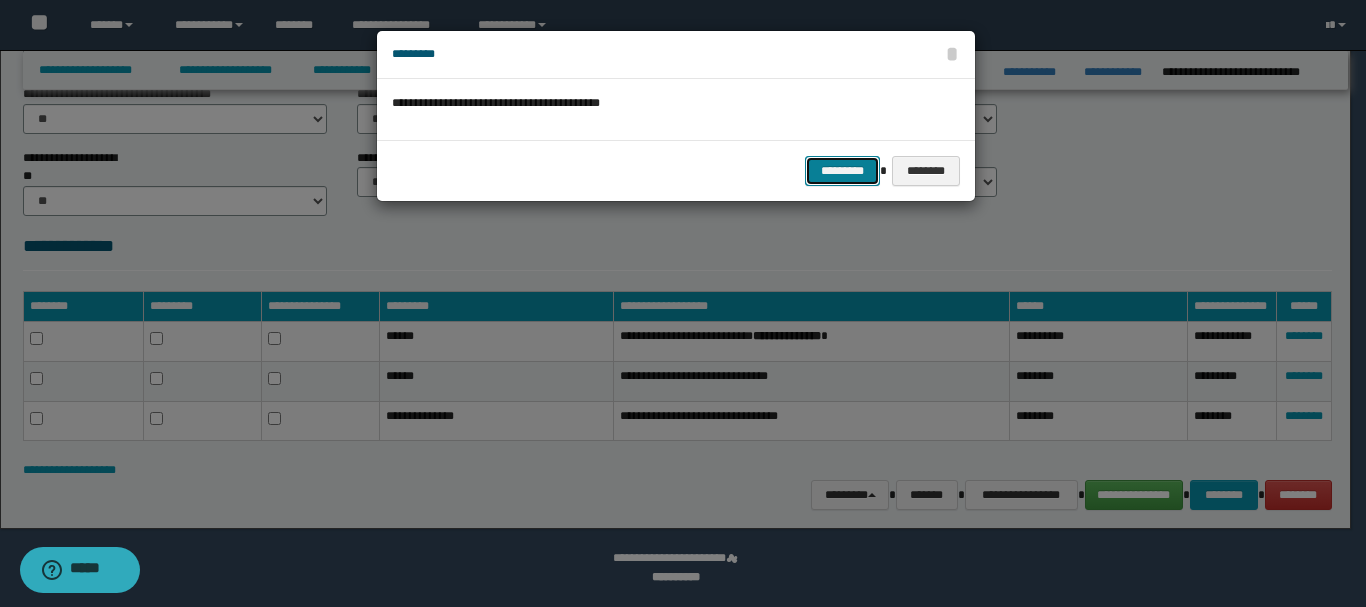 drag, startPoint x: 845, startPoint y: 159, endPoint x: 850, endPoint y: 174, distance: 15.811388 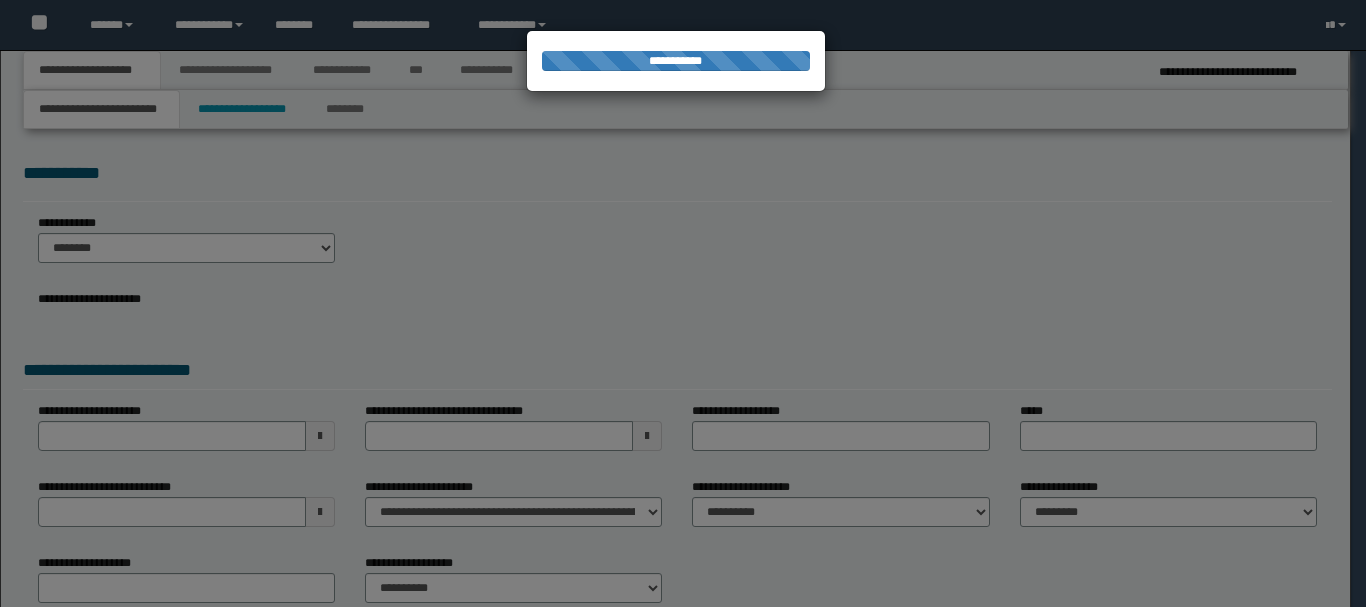 scroll, scrollTop: 0, scrollLeft: 0, axis: both 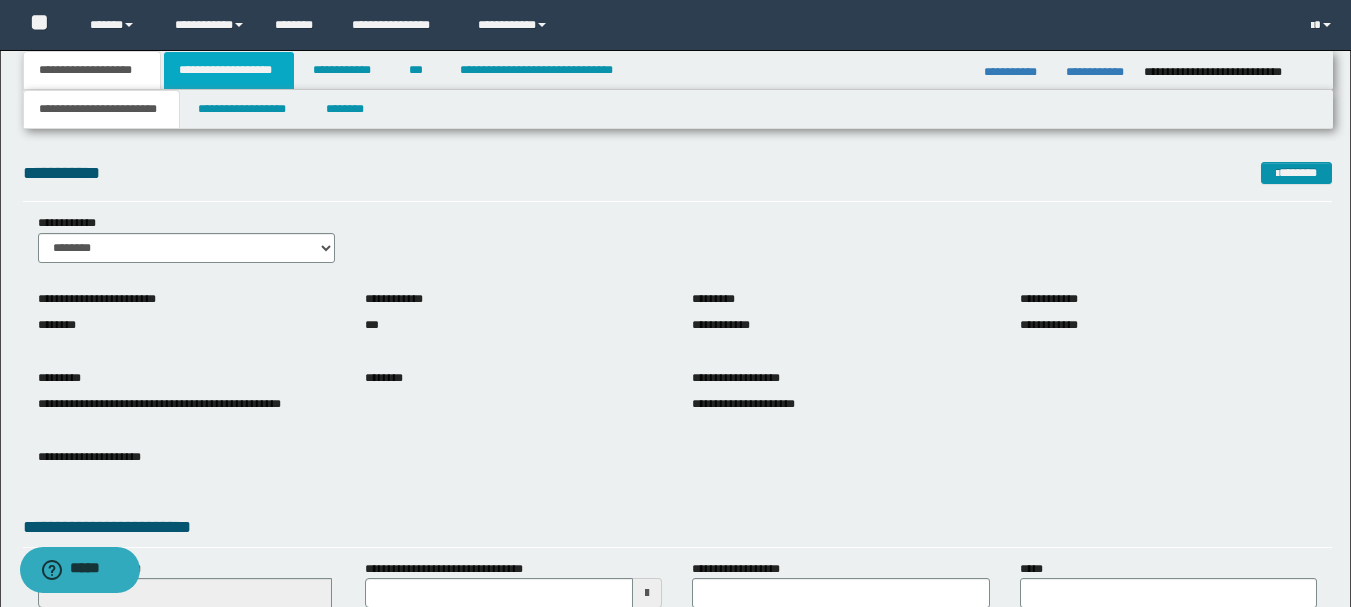 click on "**********" at bounding box center (229, 70) 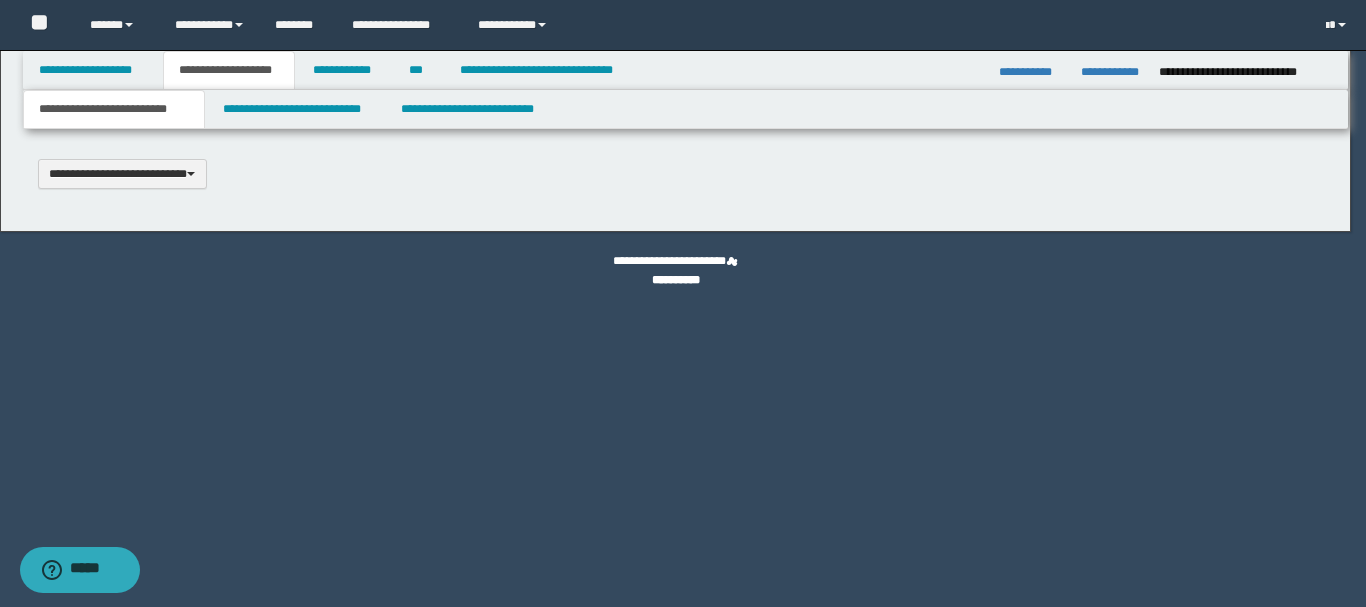 type 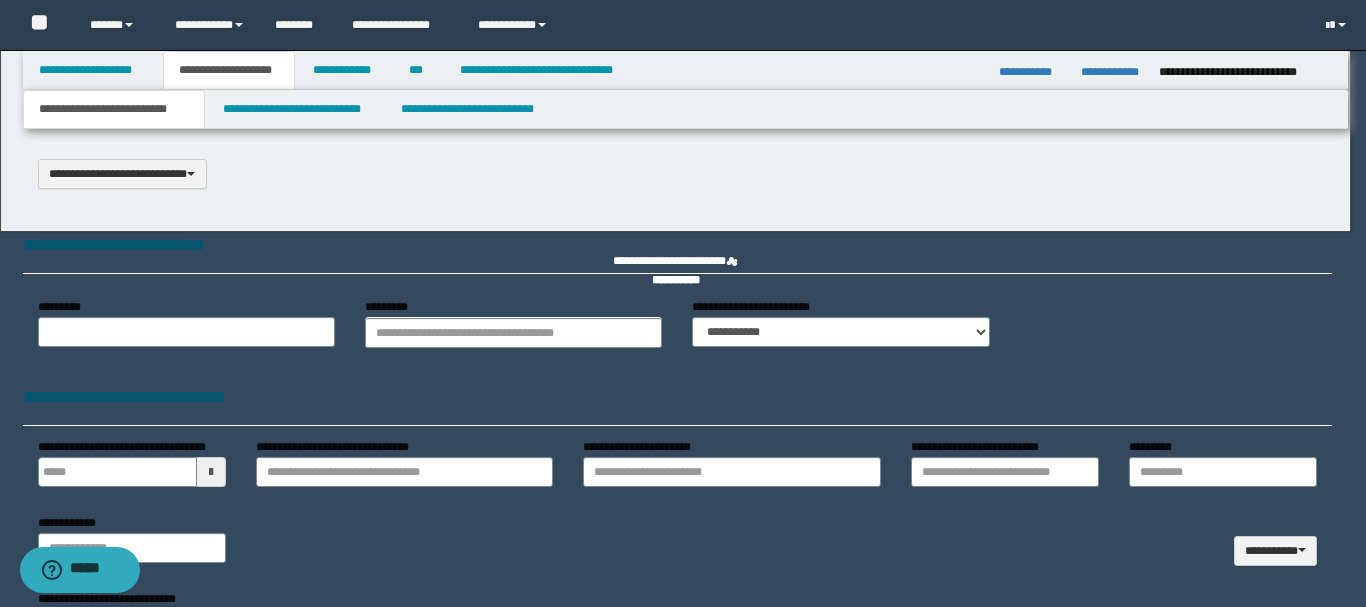 scroll, scrollTop: 0, scrollLeft: 0, axis: both 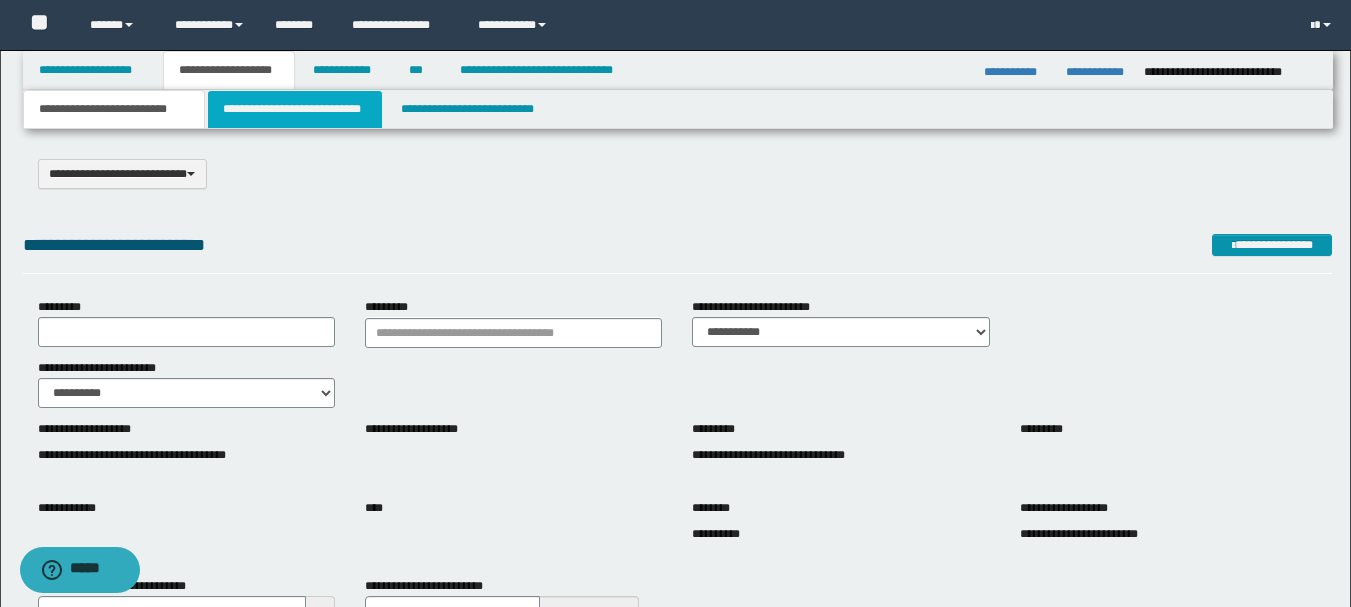 click on "**********" at bounding box center [295, 109] 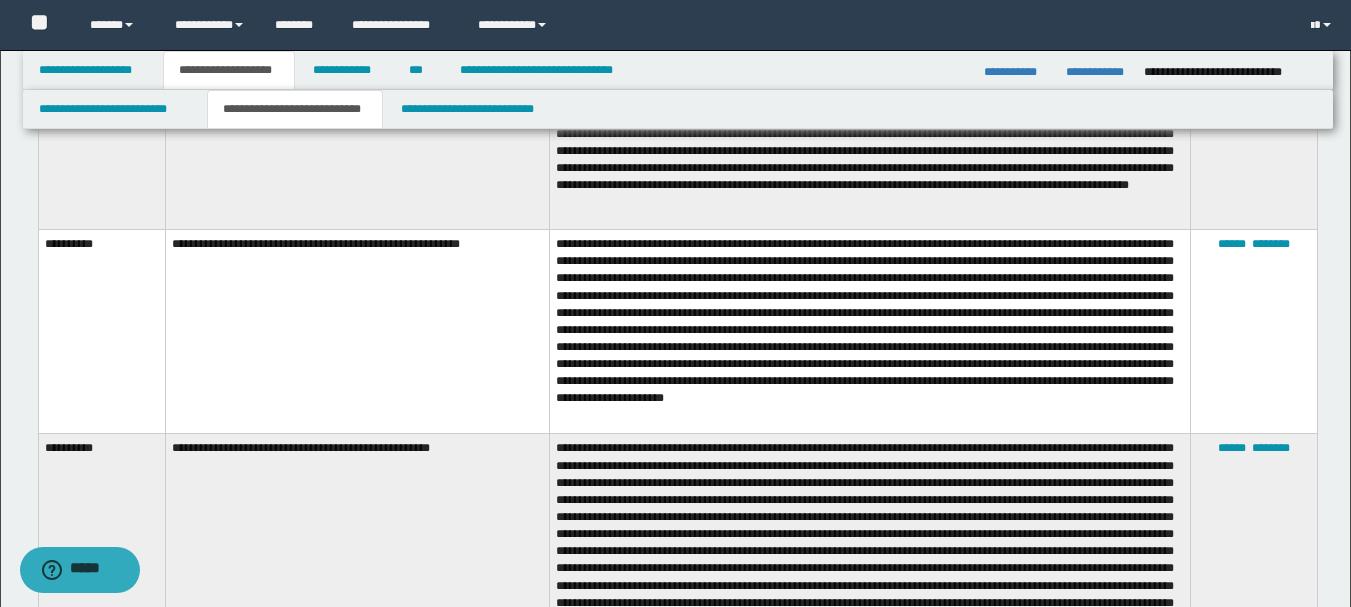 scroll, scrollTop: 3200, scrollLeft: 0, axis: vertical 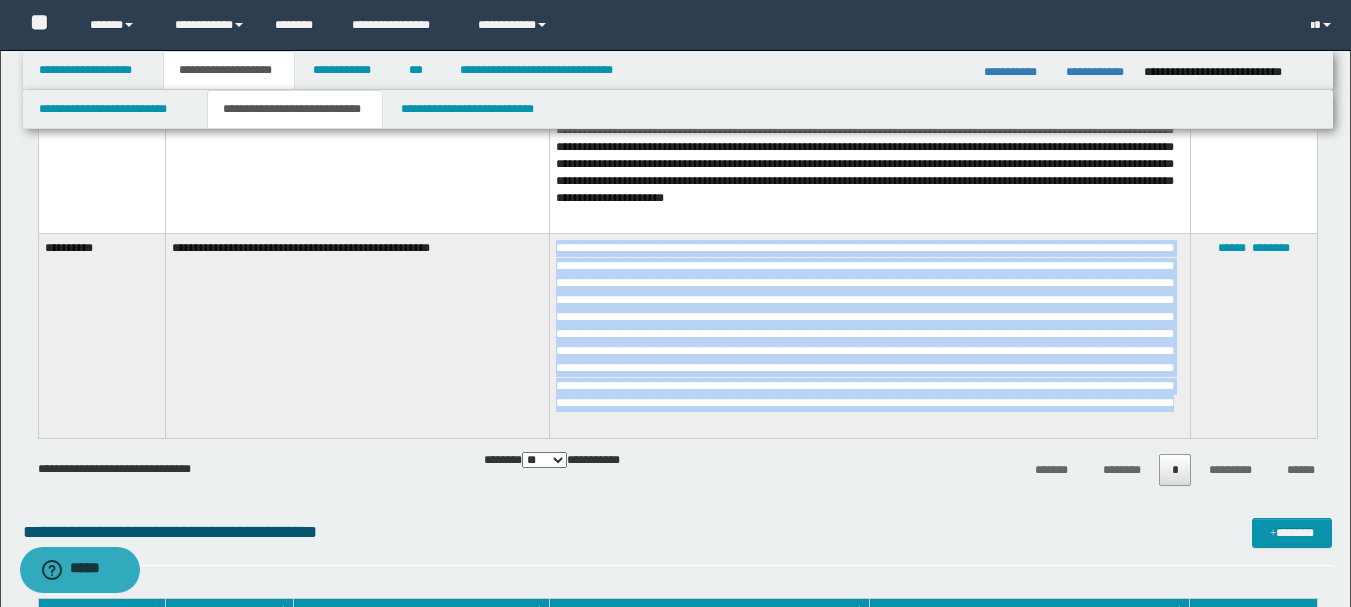 drag, startPoint x: 1113, startPoint y: 420, endPoint x: 553, endPoint y: 256, distance: 583.5203 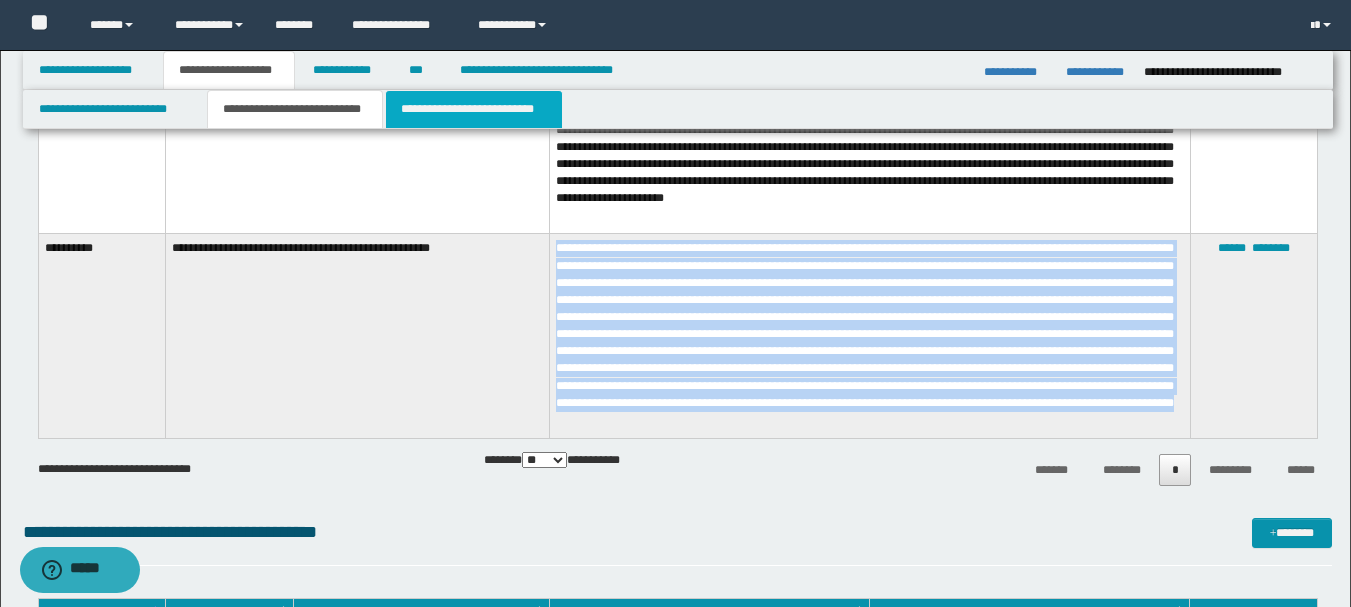 click on "**********" at bounding box center (474, 109) 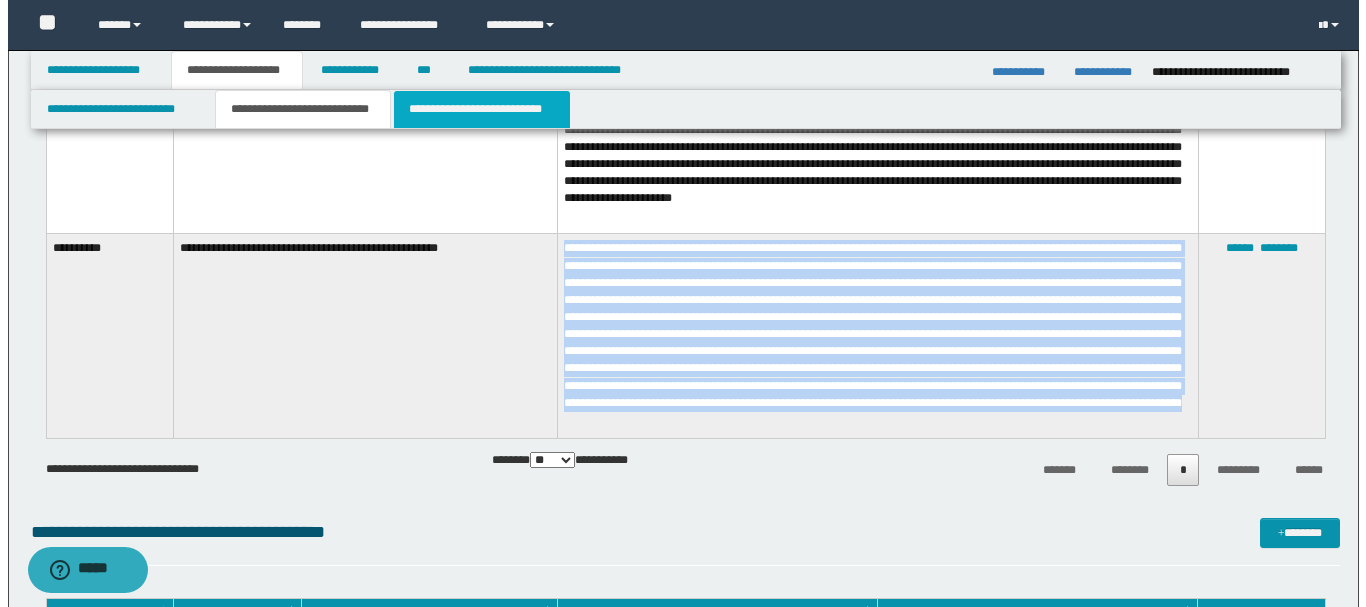 scroll, scrollTop: 0, scrollLeft: 0, axis: both 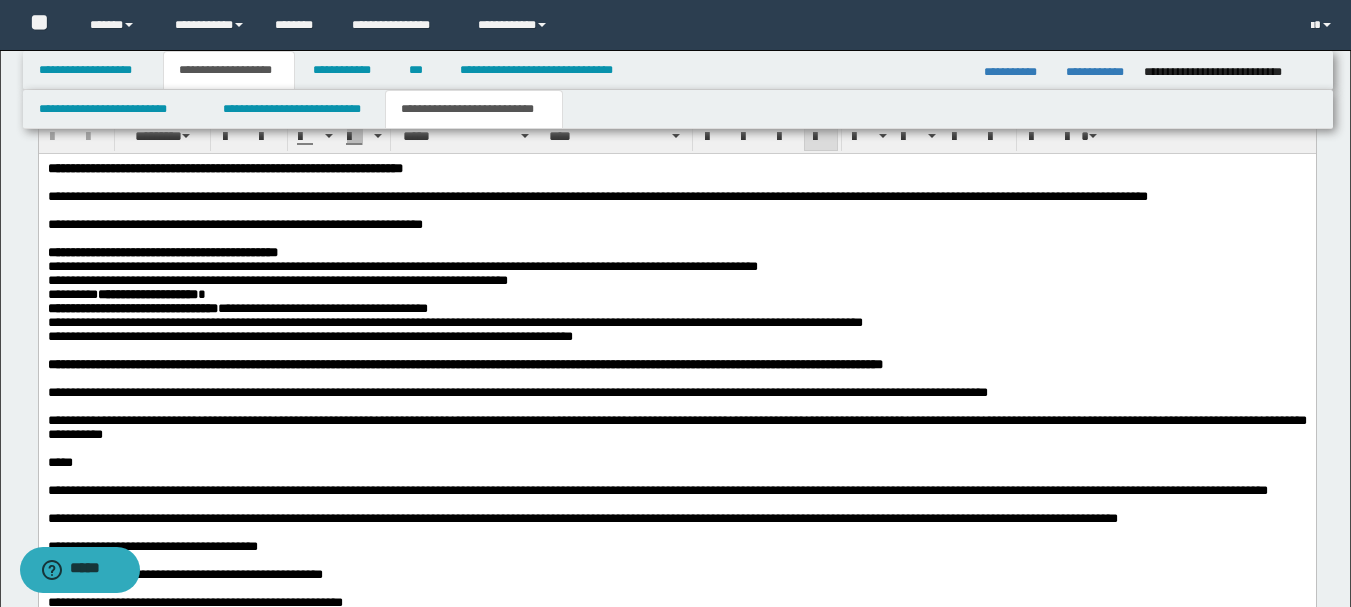 click on "**********" at bounding box center [676, 224] 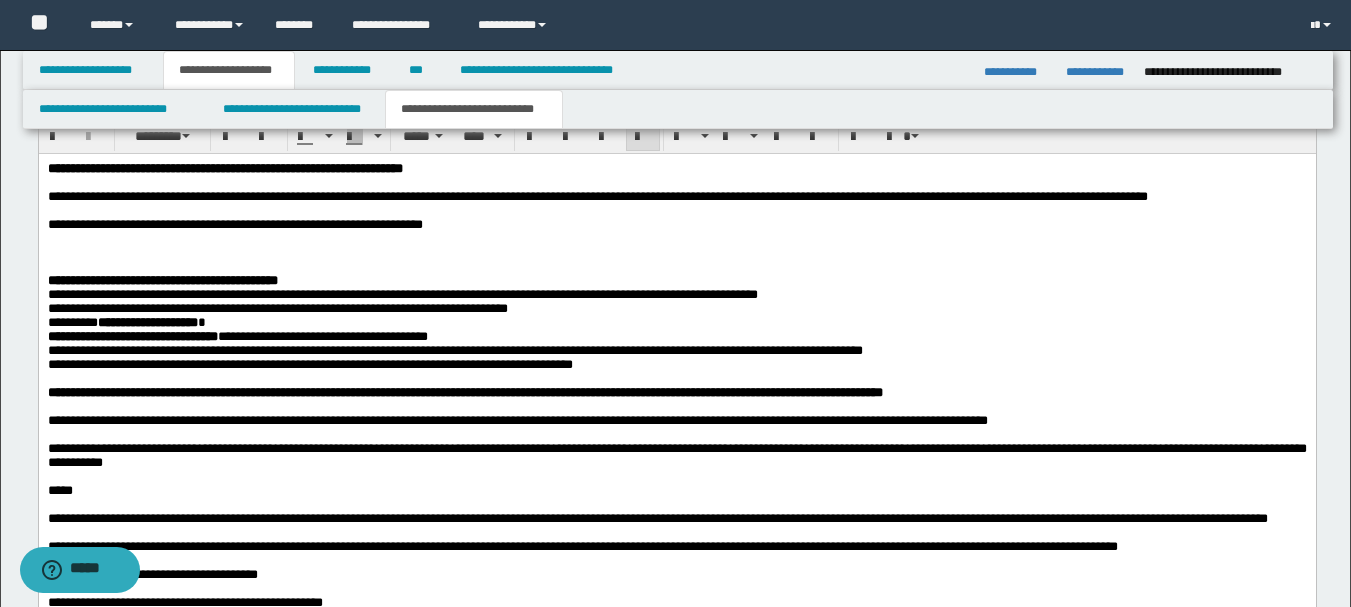type 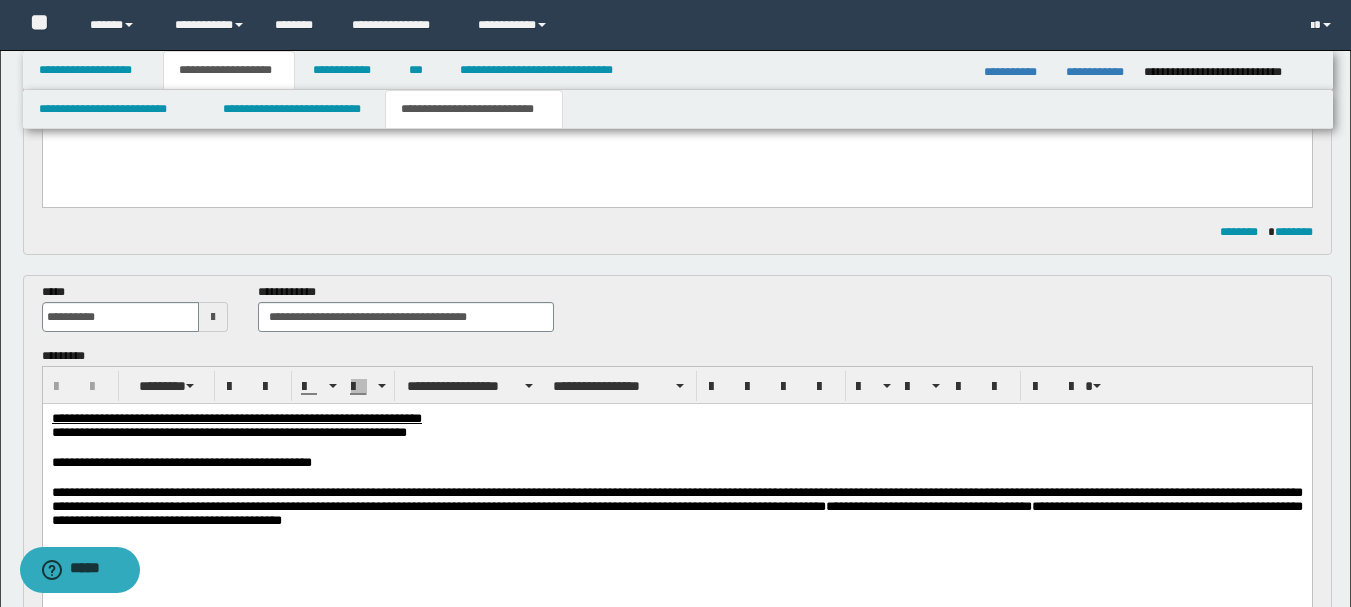 scroll, scrollTop: 100, scrollLeft: 0, axis: vertical 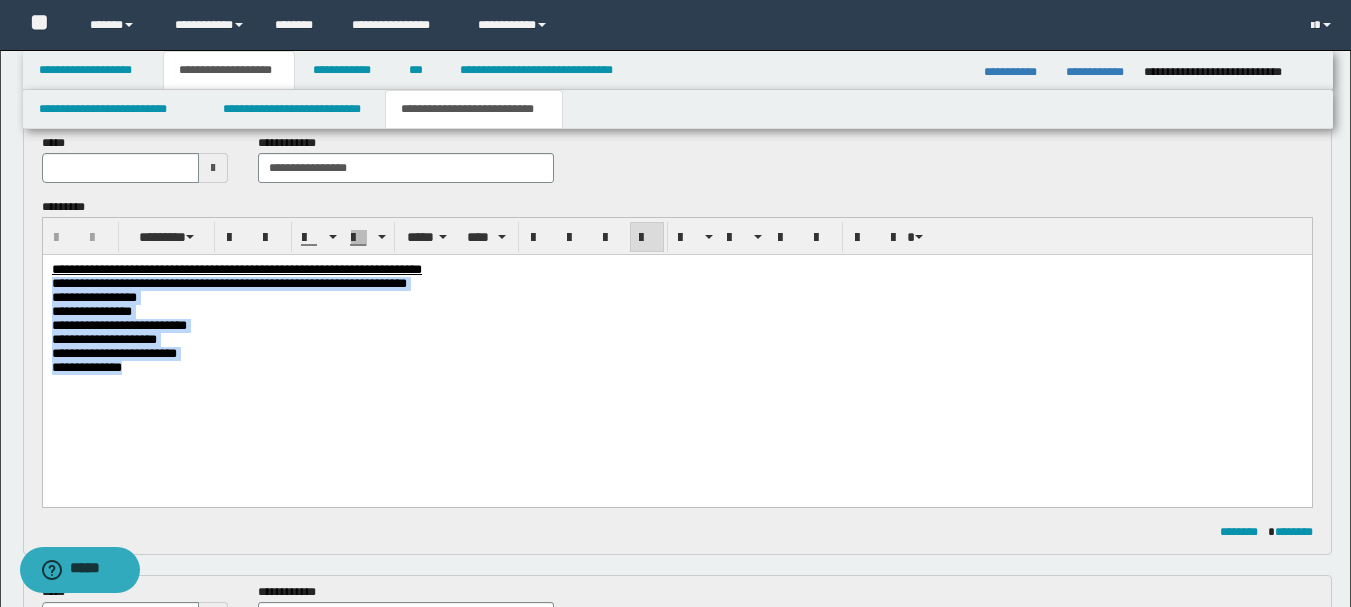 drag, startPoint x: 171, startPoint y: 398, endPoint x: 65, endPoint y: 542, distance: 178.80716 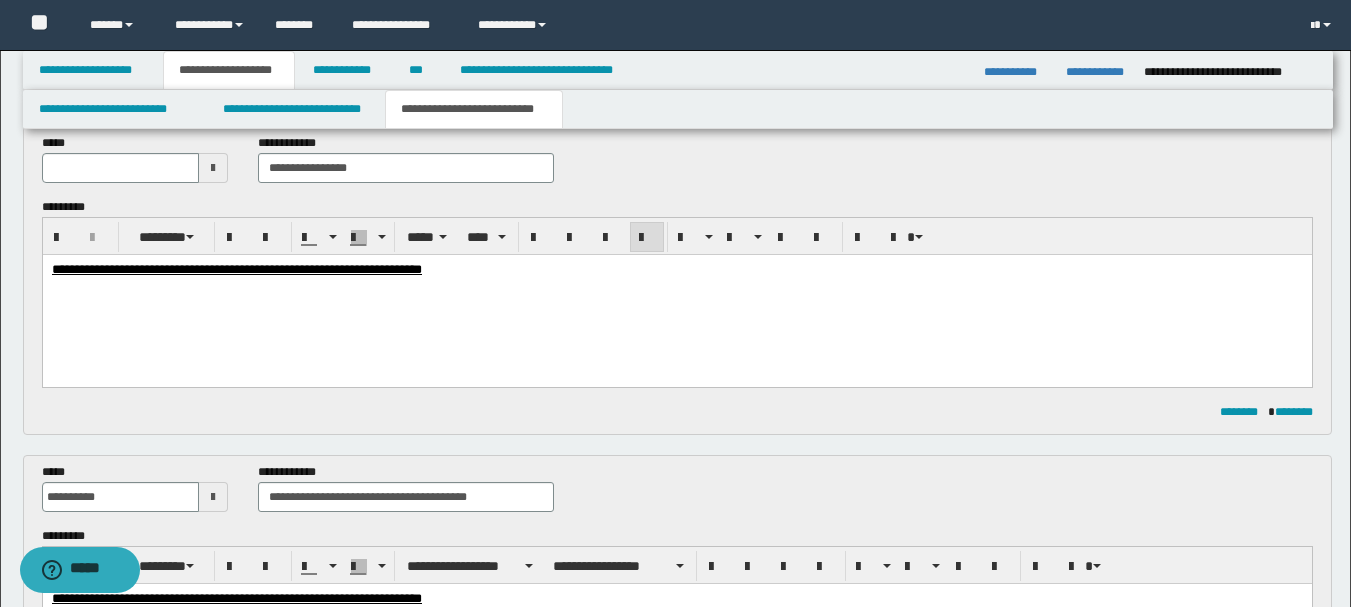 type 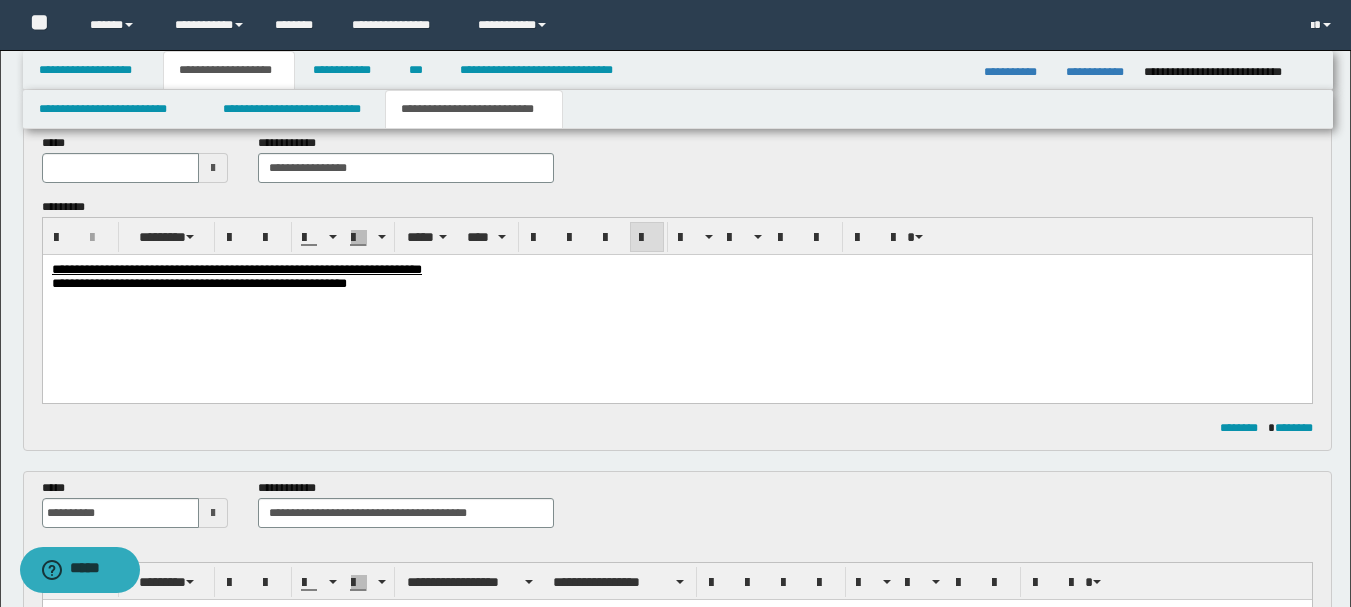 click on "**********" at bounding box center [198, 283] 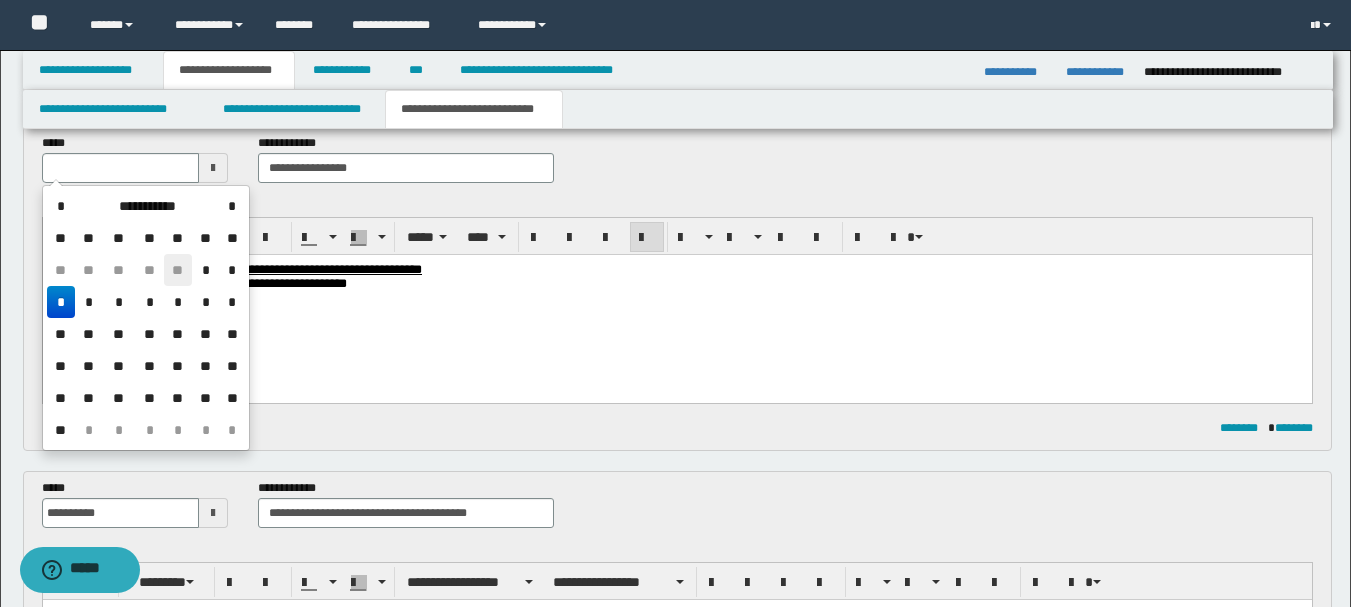click on "**" at bounding box center [178, 270] 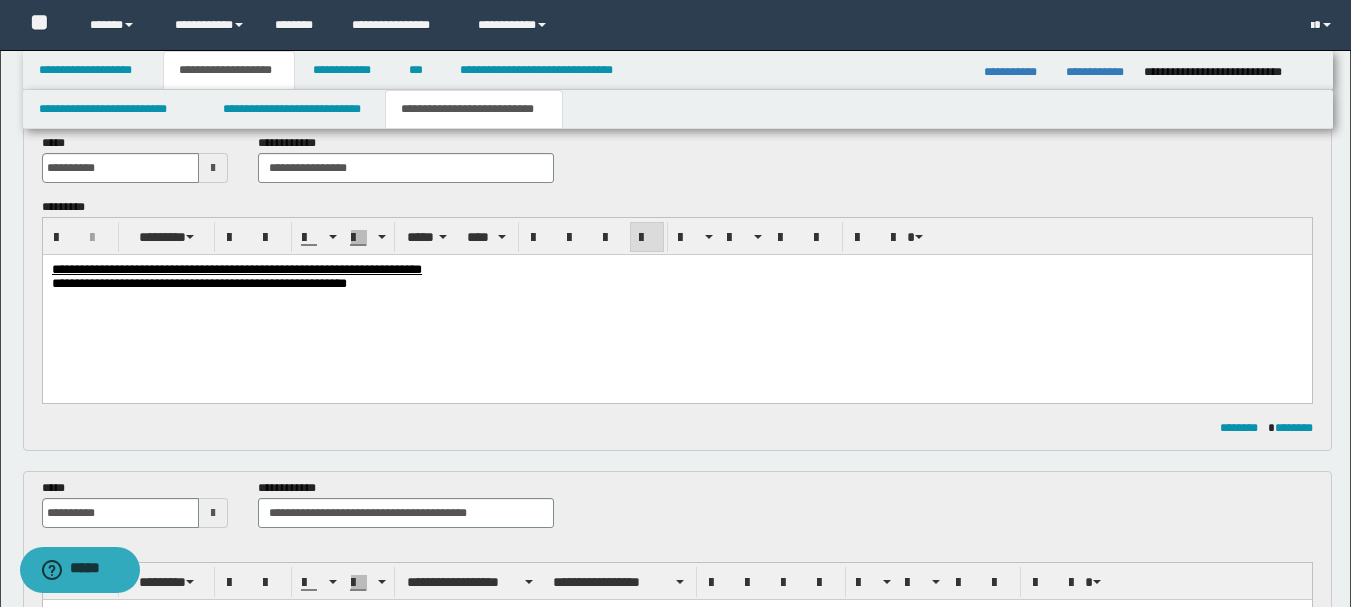 scroll, scrollTop: 200, scrollLeft: 0, axis: vertical 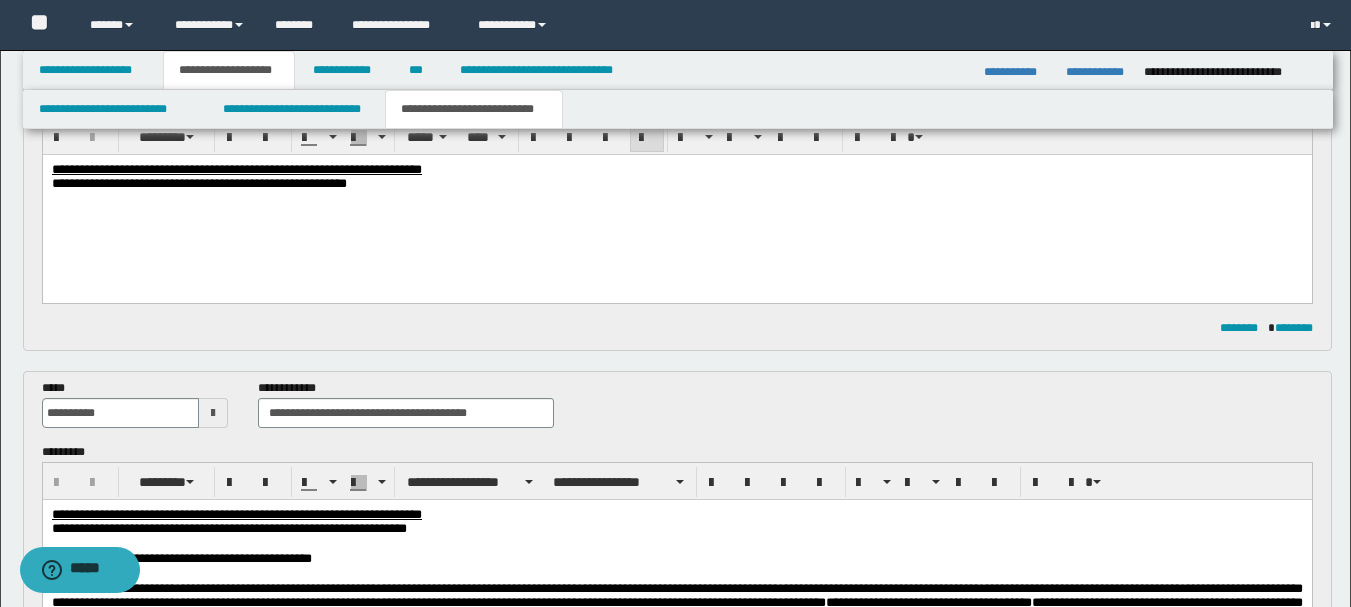 click on "**********" at bounding box center (676, 202) 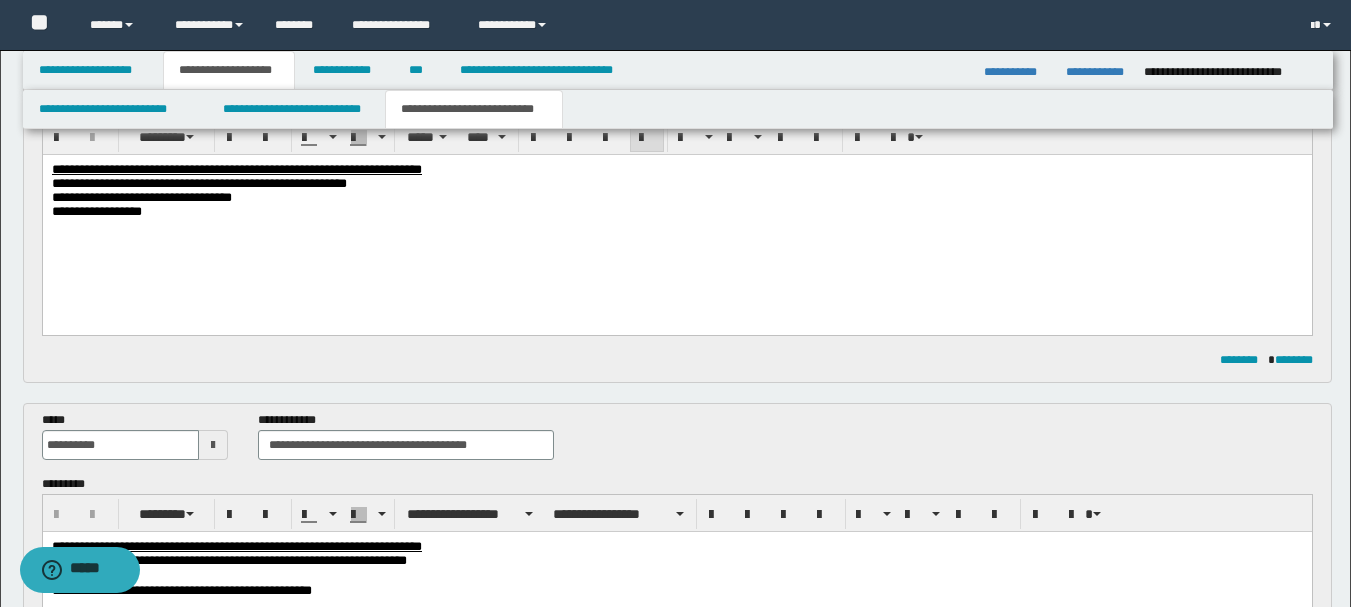scroll, scrollTop: 500, scrollLeft: 0, axis: vertical 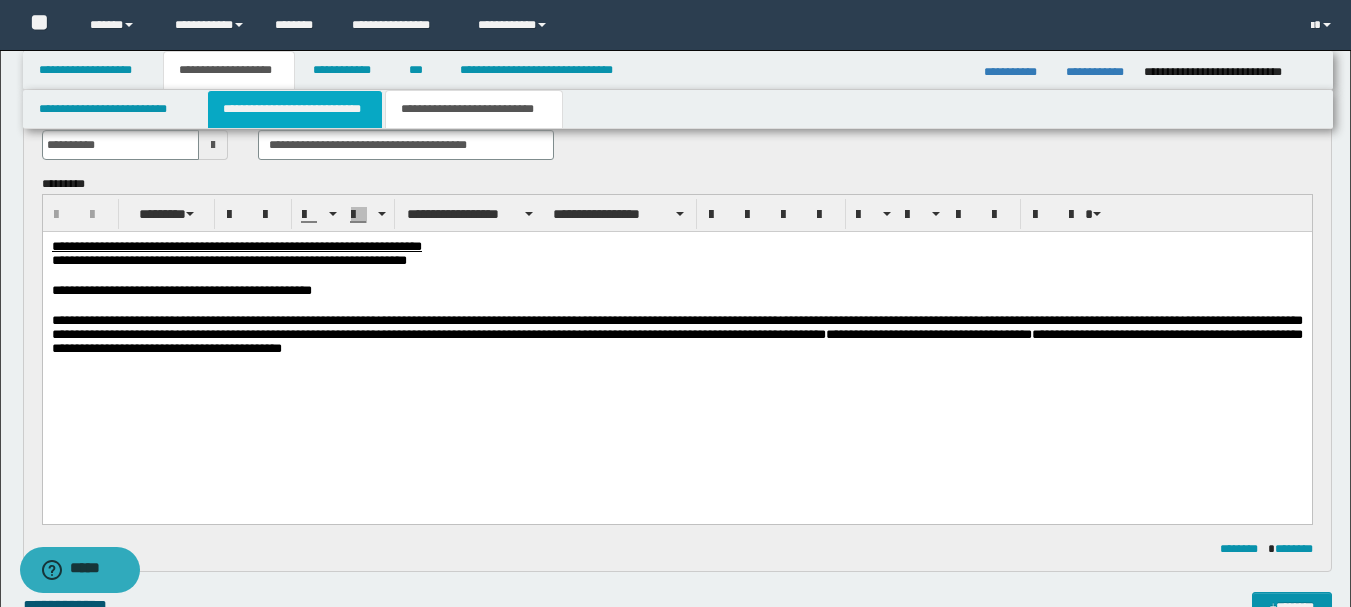 click on "**********" at bounding box center (295, 109) 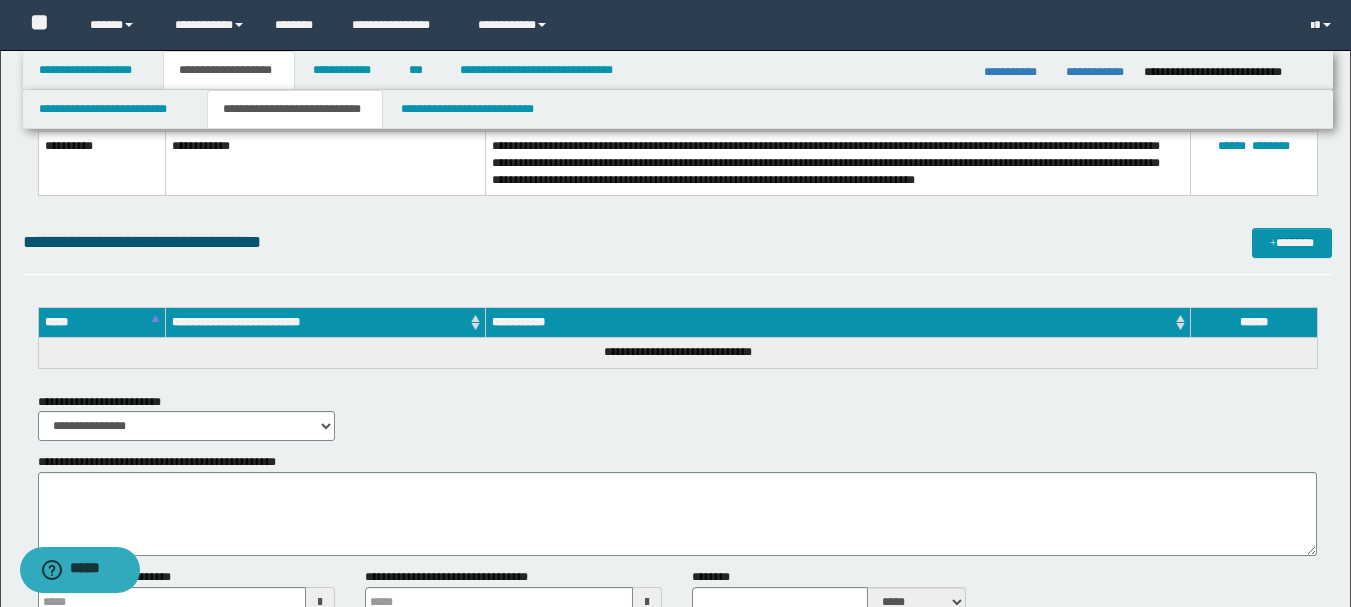 scroll, scrollTop: 3700, scrollLeft: 0, axis: vertical 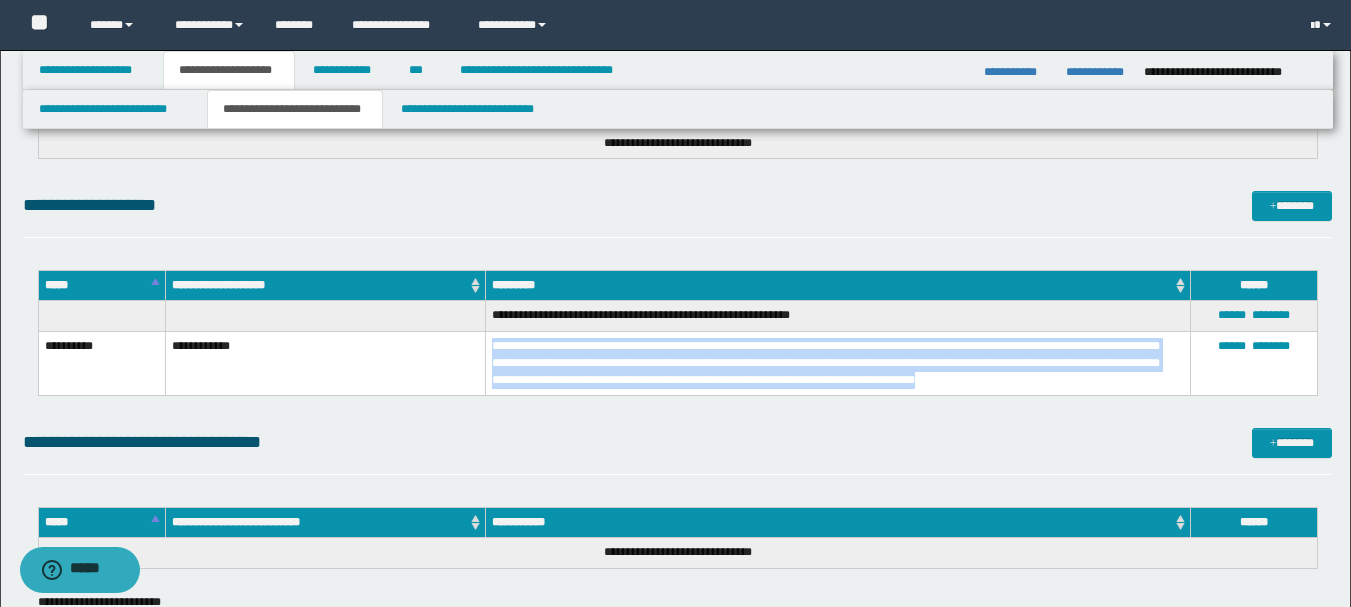 drag, startPoint x: 1076, startPoint y: 377, endPoint x: 485, endPoint y: 353, distance: 591.4871 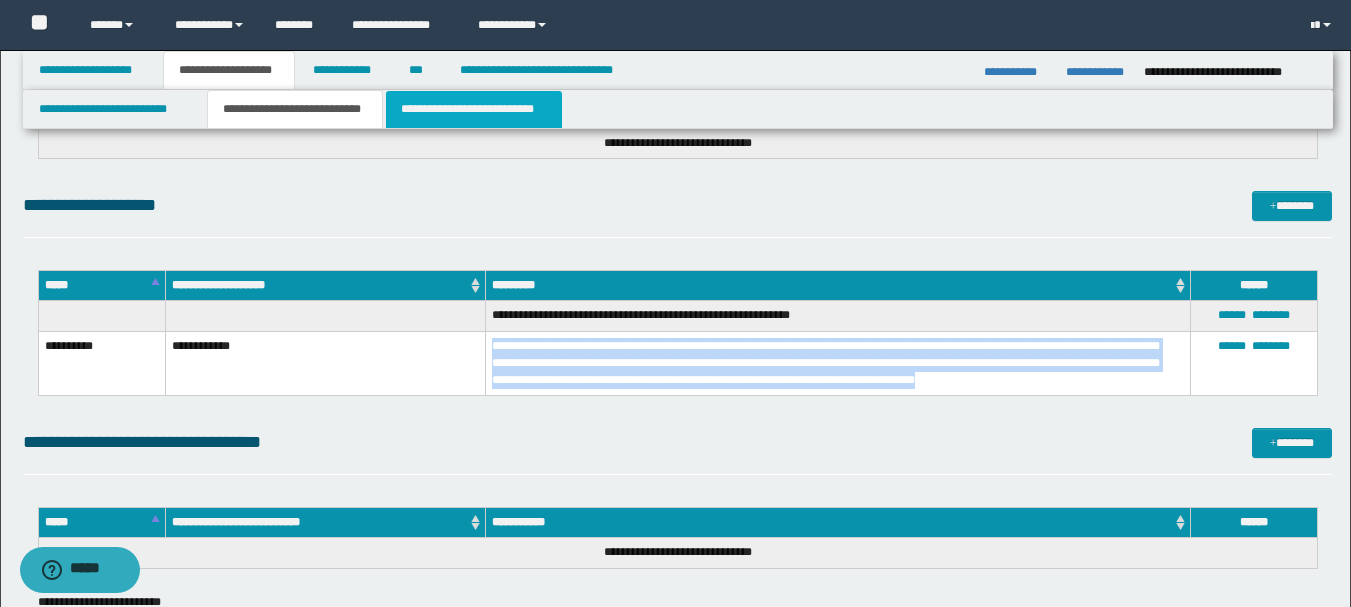 click on "**********" at bounding box center [474, 109] 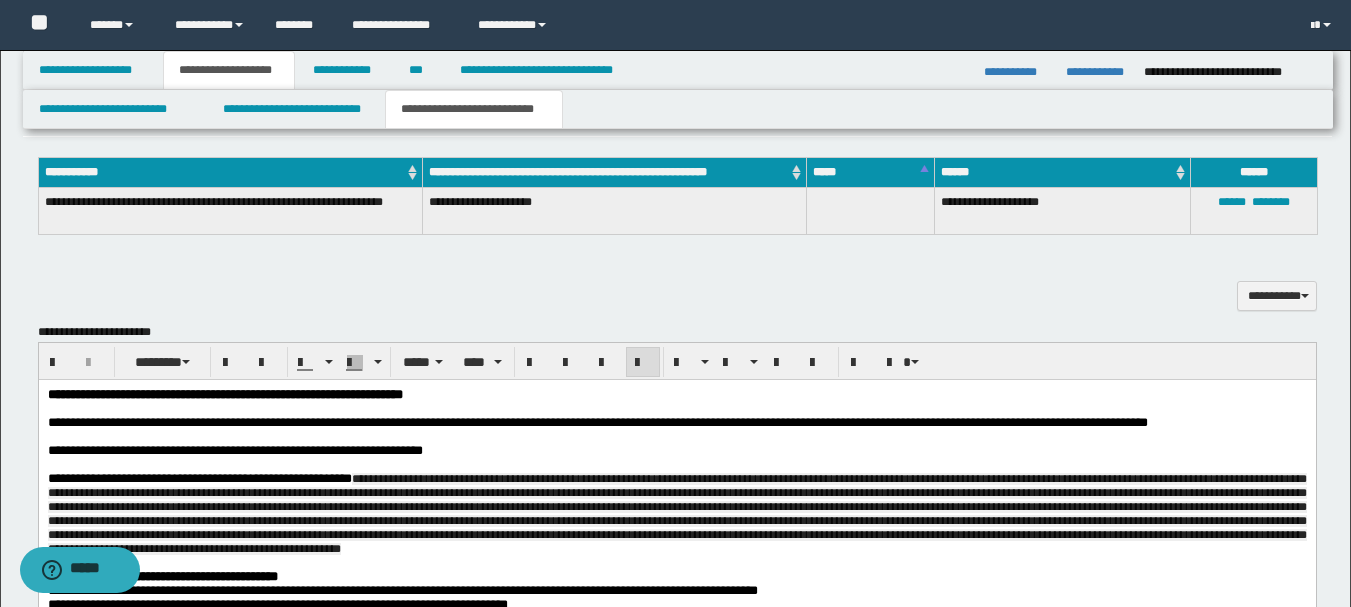 scroll, scrollTop: 1102, scrollLeft: 0, axis: vertical 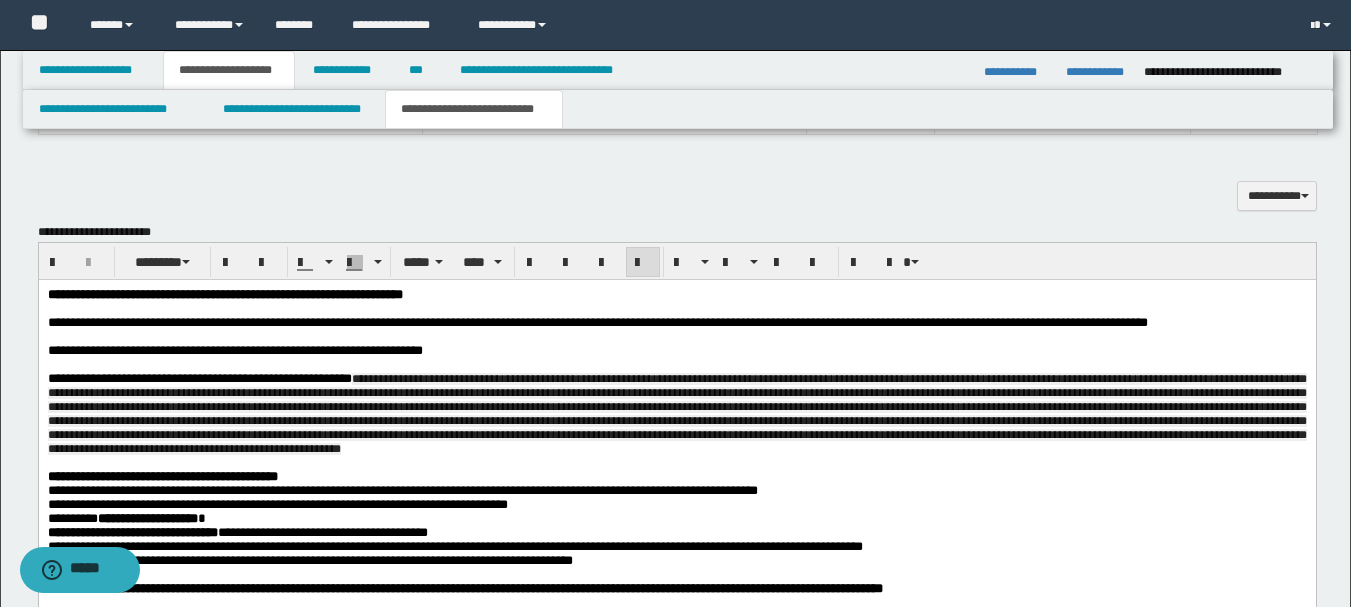 click on "**********" at bounding box center (676, 350) 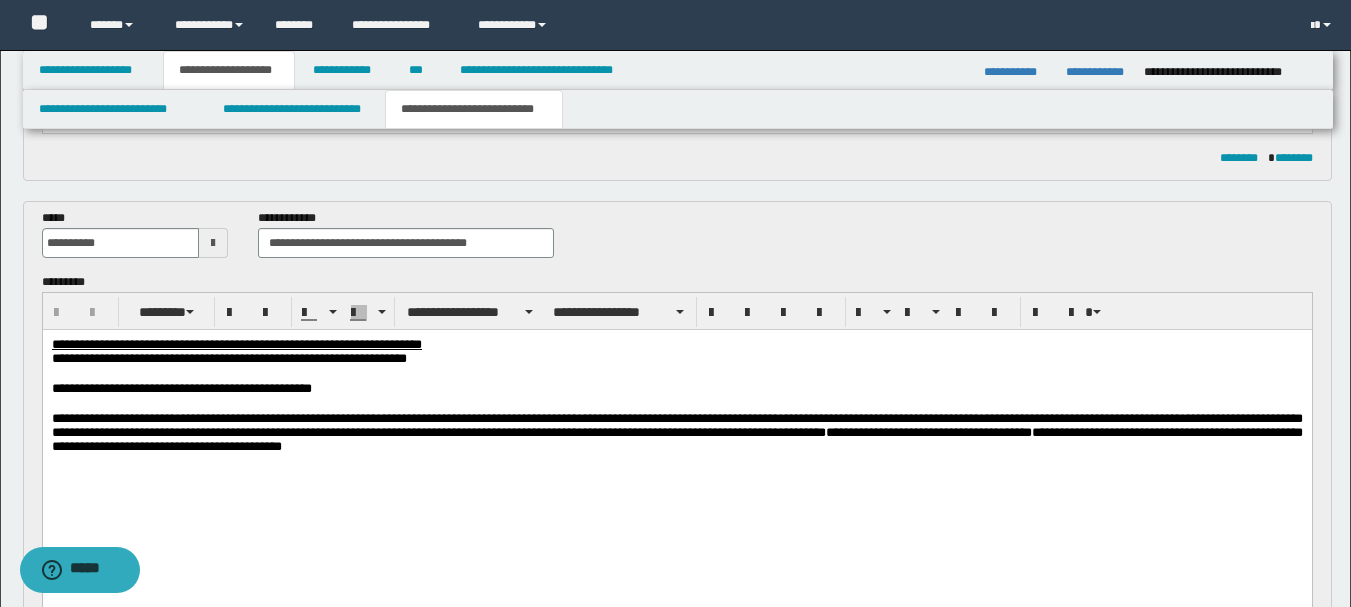 scroll, scrollTop: 502, scrollLeft: 0, axis: vertical 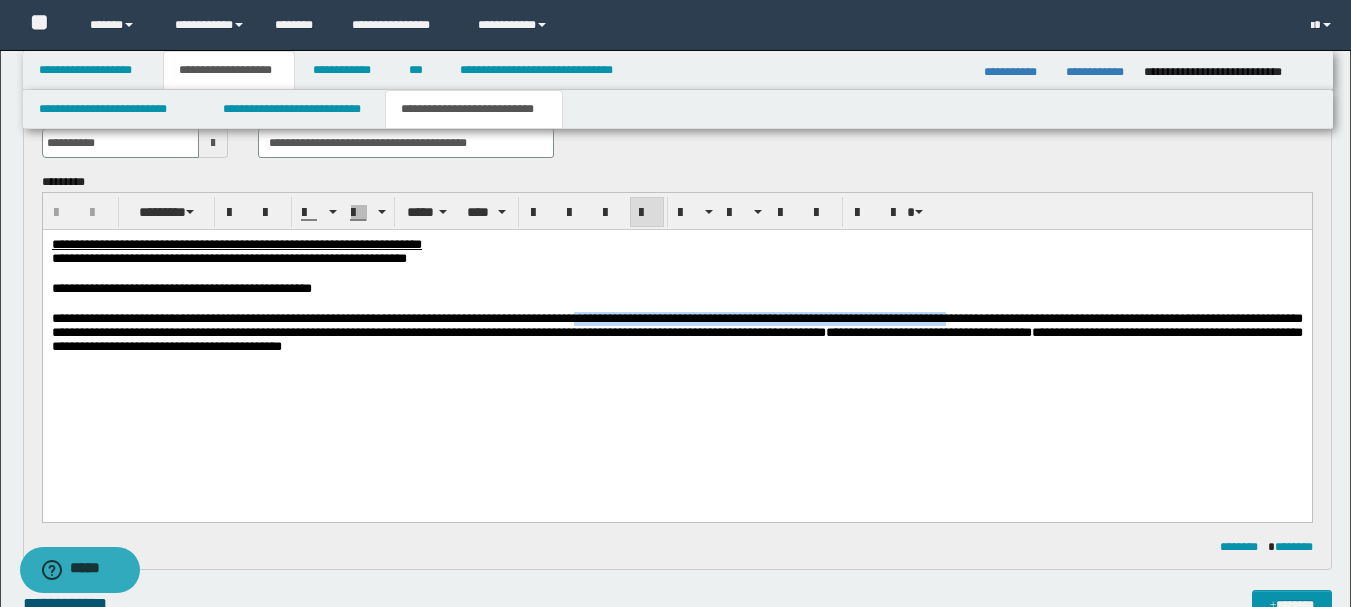 drag, startPoint x: 1135, startPoint y: 324, endPoint x: 661, endPoint y: 329, distance: 474.02637 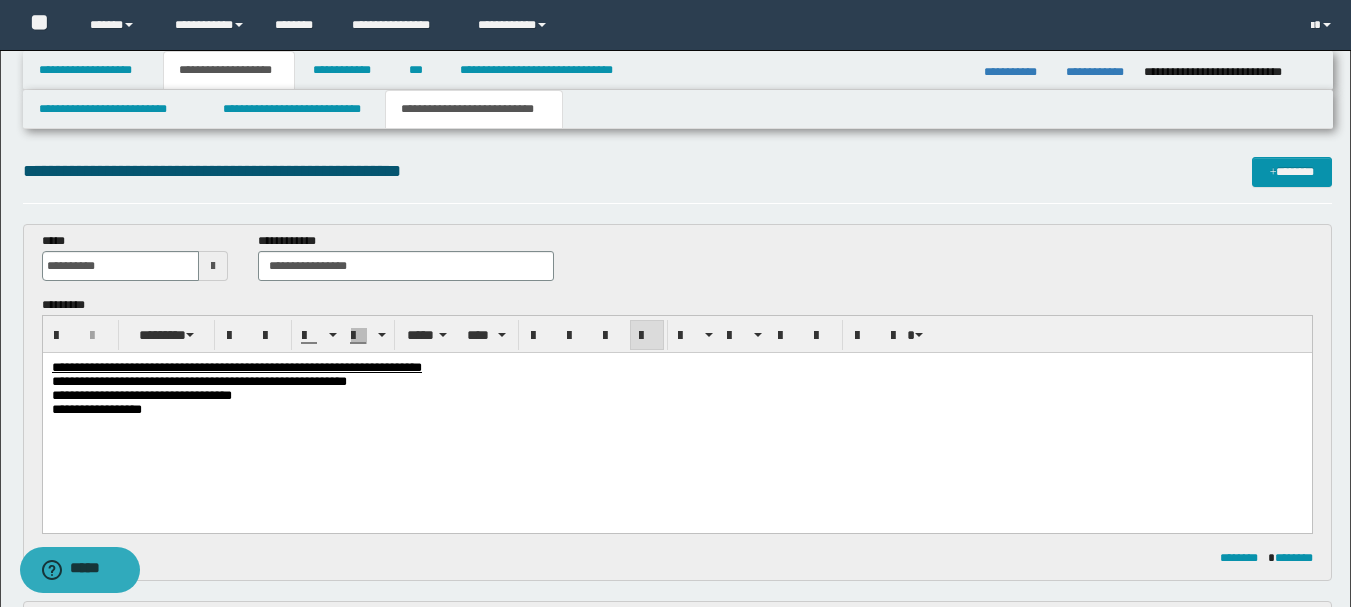 click on "**********" at bounding box center [676, 414] 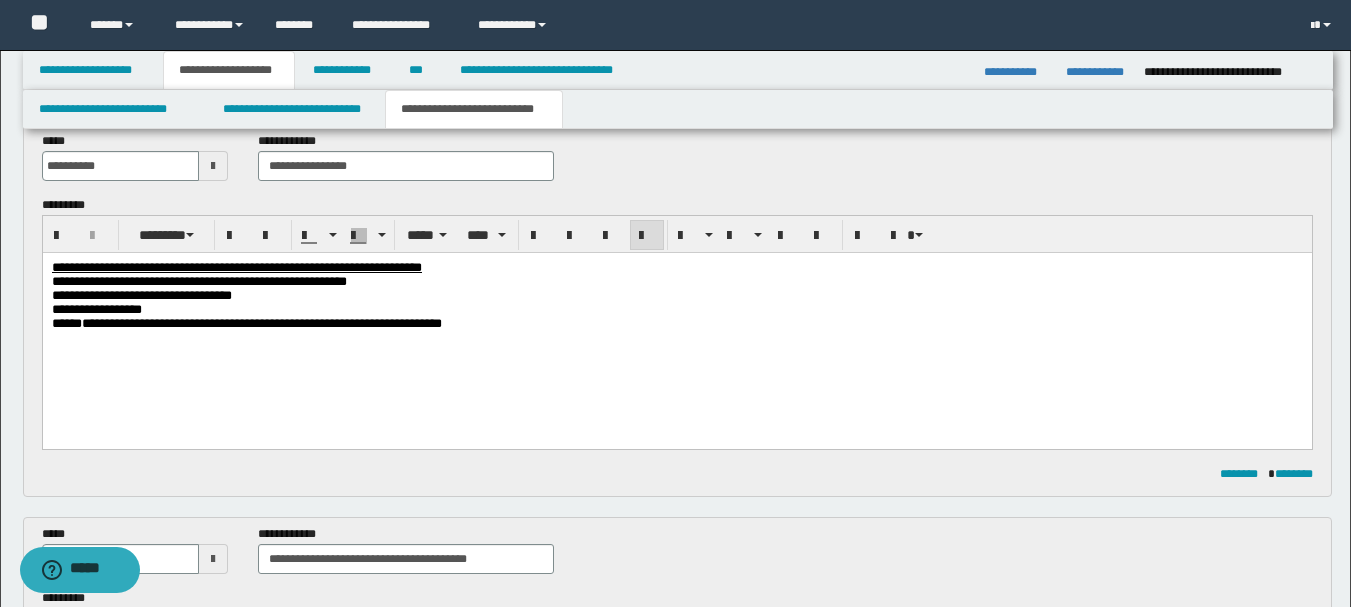 scroll, scrollTop: 2, scrollLeft: 0, axis: vertical 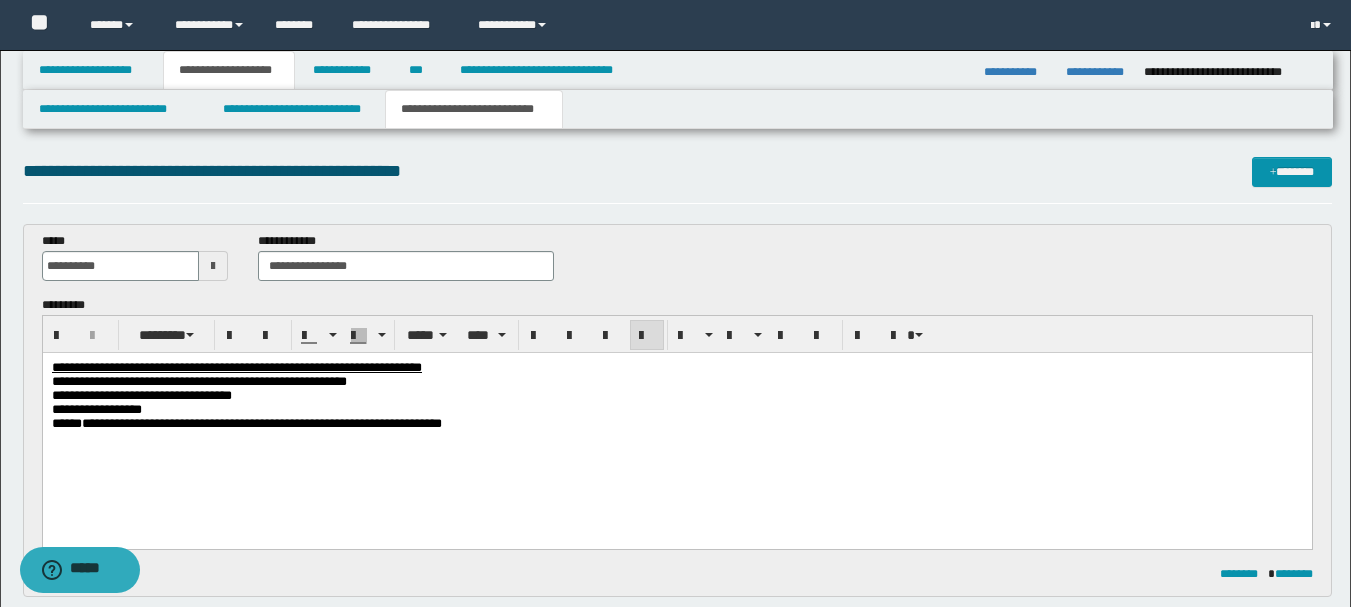 click on "**********" at bounding box center (676, 410) 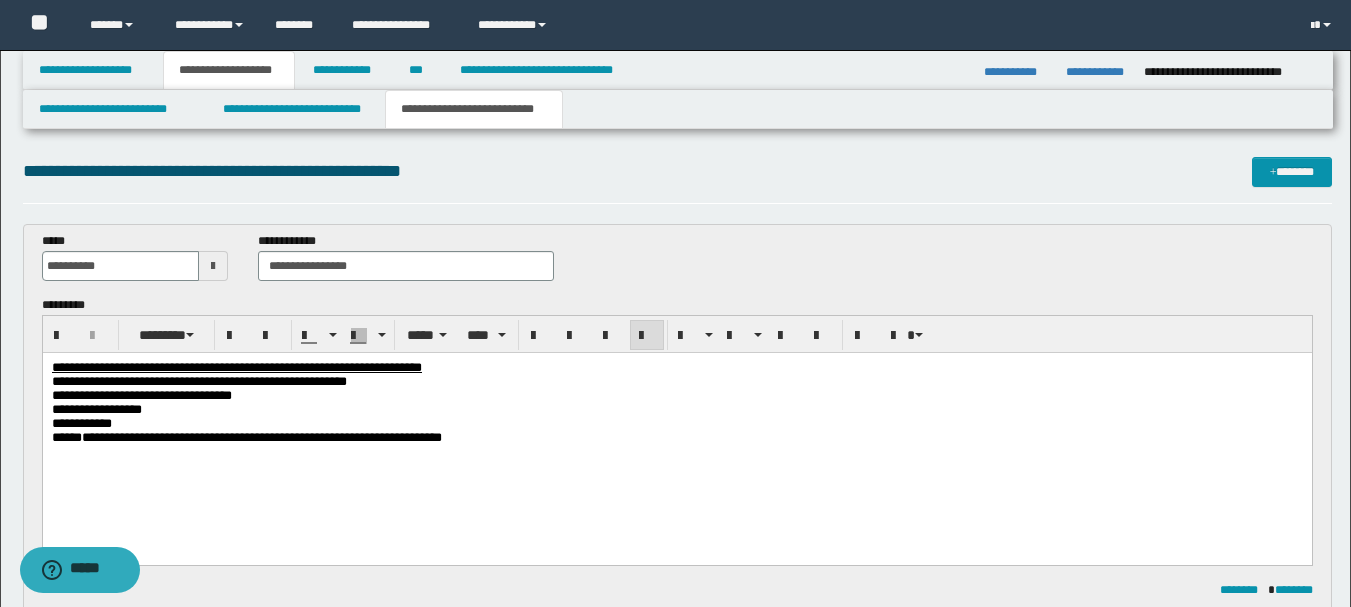 scroll, scrollTop: 202, scrollLeft: 0, axis: vertical 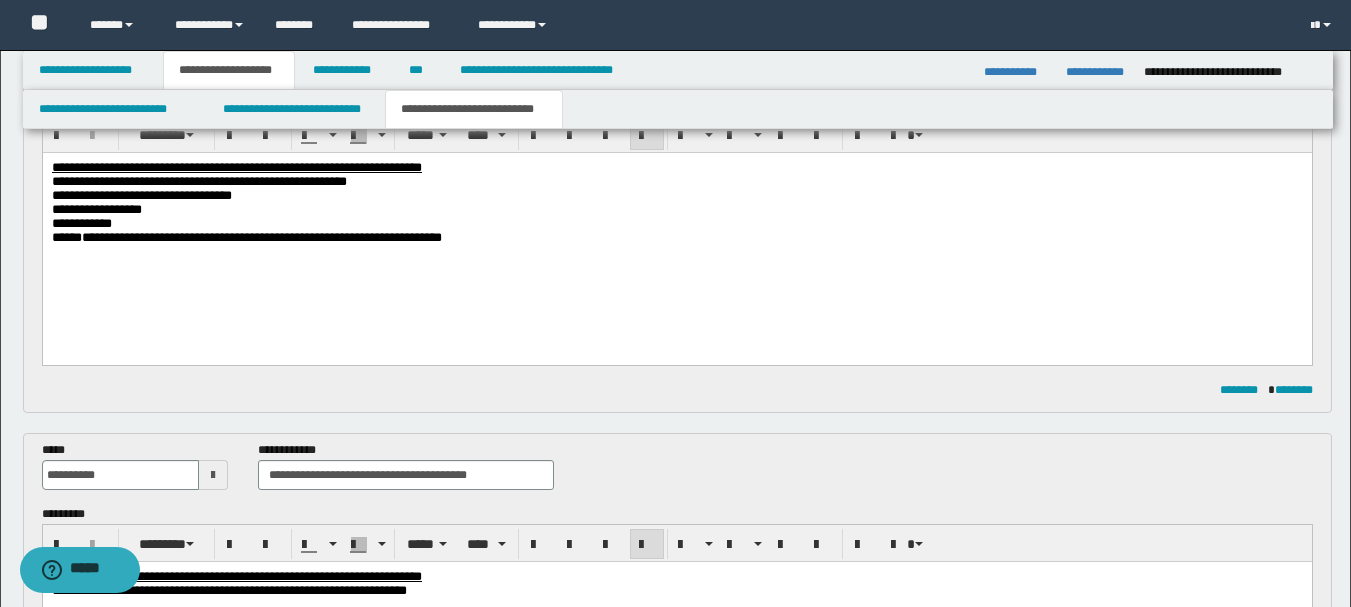 click on "**********" at bounding box center (676, 238) 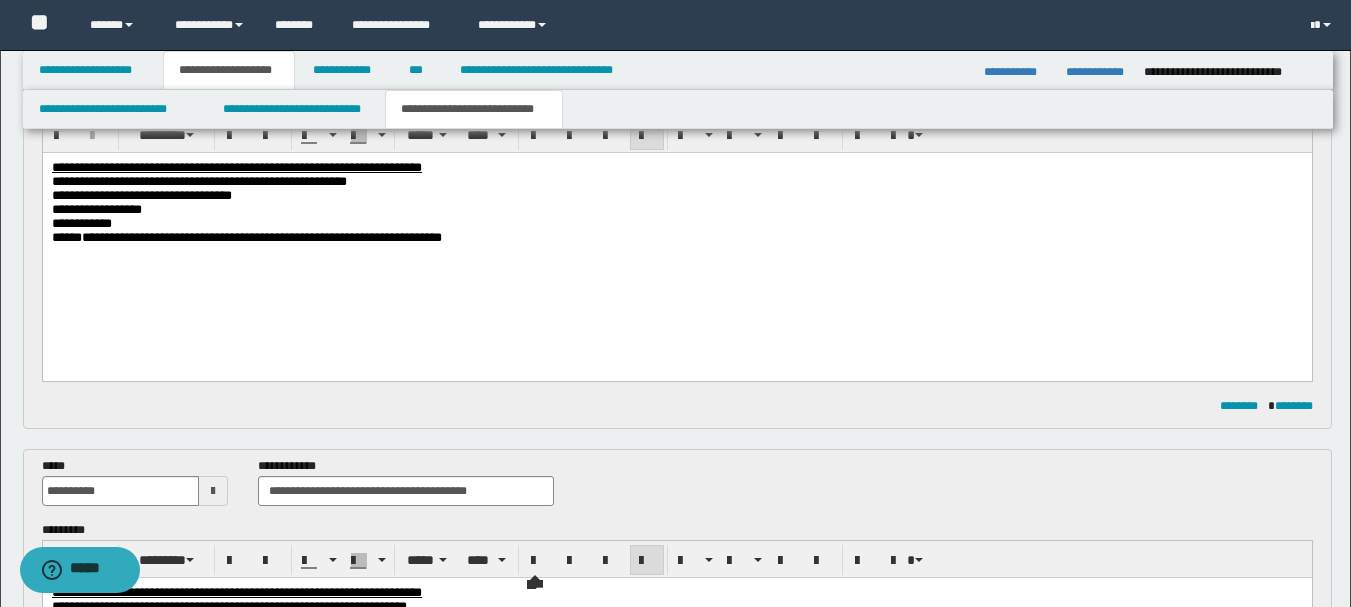 scroll, scrollTop: 602, scrollLeft: 0, axis: vertical 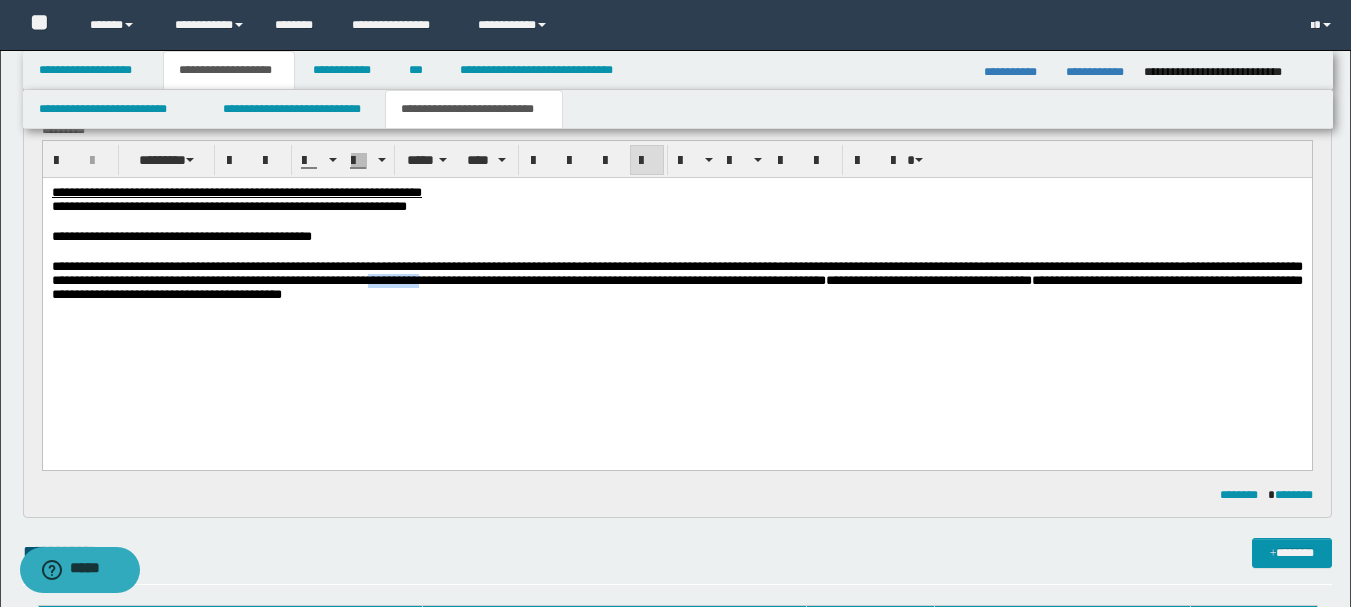 type 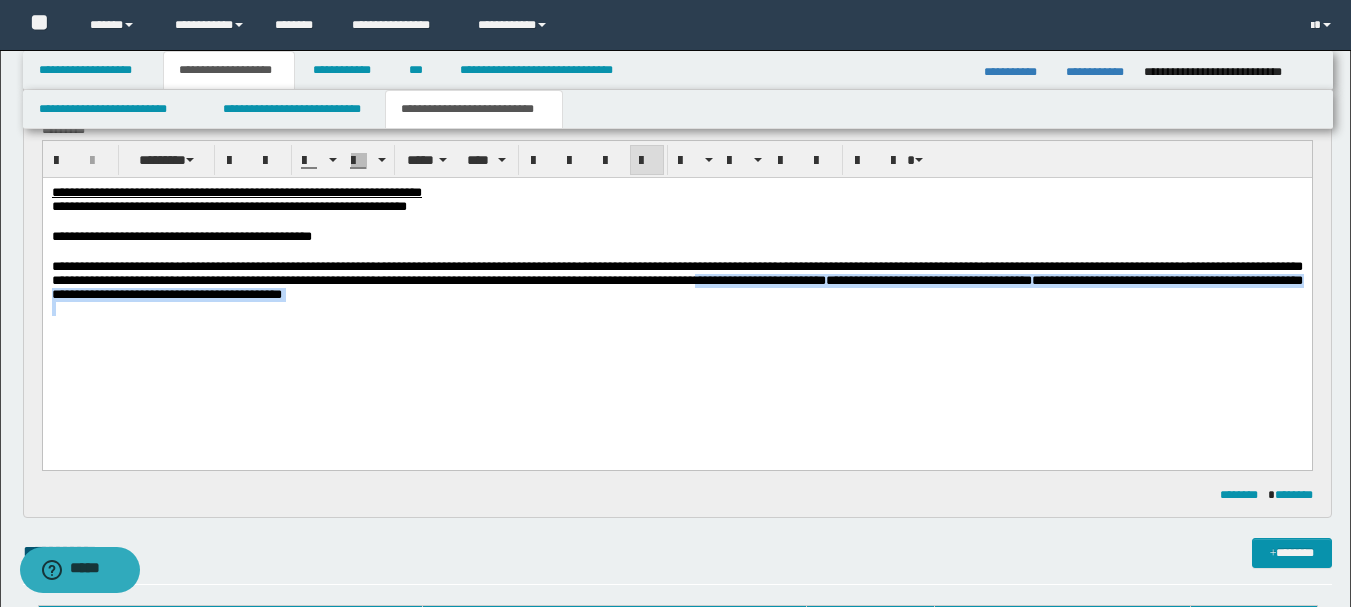 drag, startPoint x: 1183, startPoint y: 288, endPoint x: 1187, endPoint y: 315, distance: 27.294687 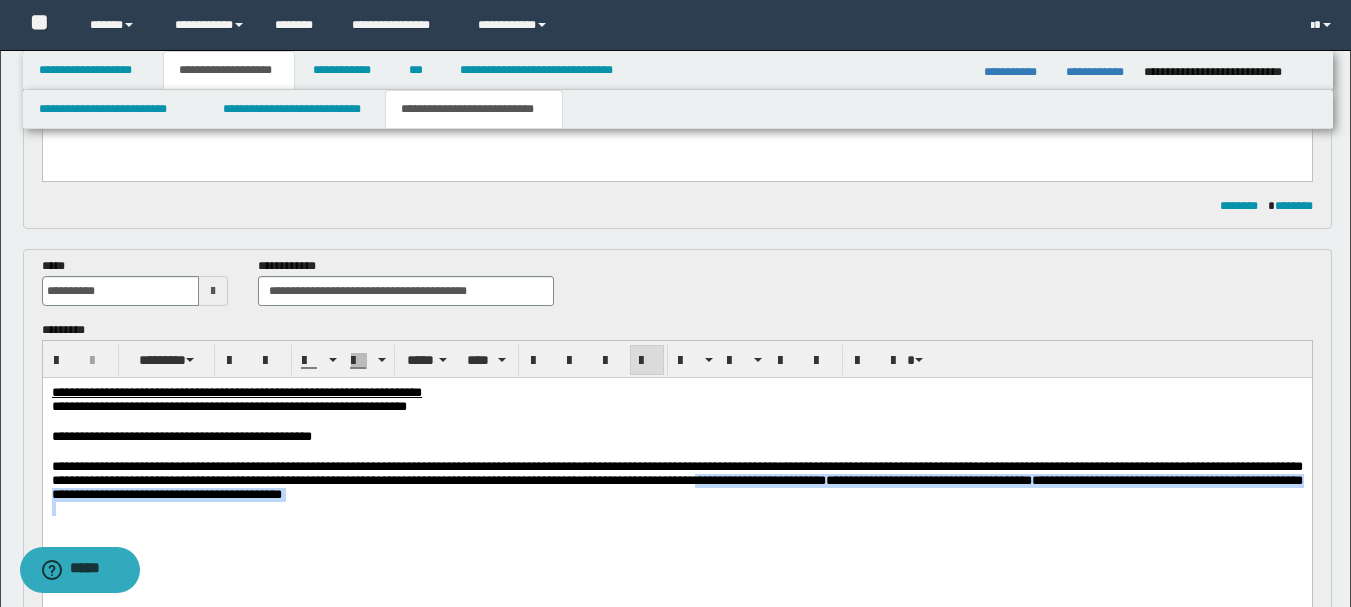 scroll, scrollTop: 2, scrollLeft: 0, axis: vertical 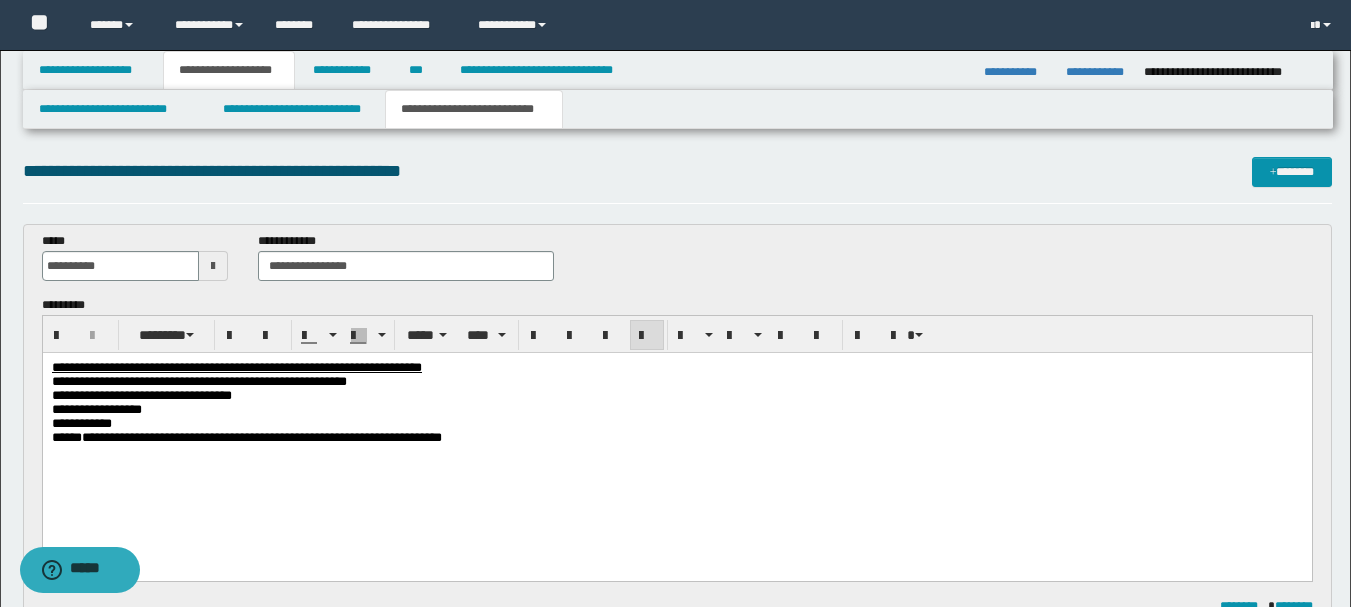 click on "**********" at bounding box center [676, 438] 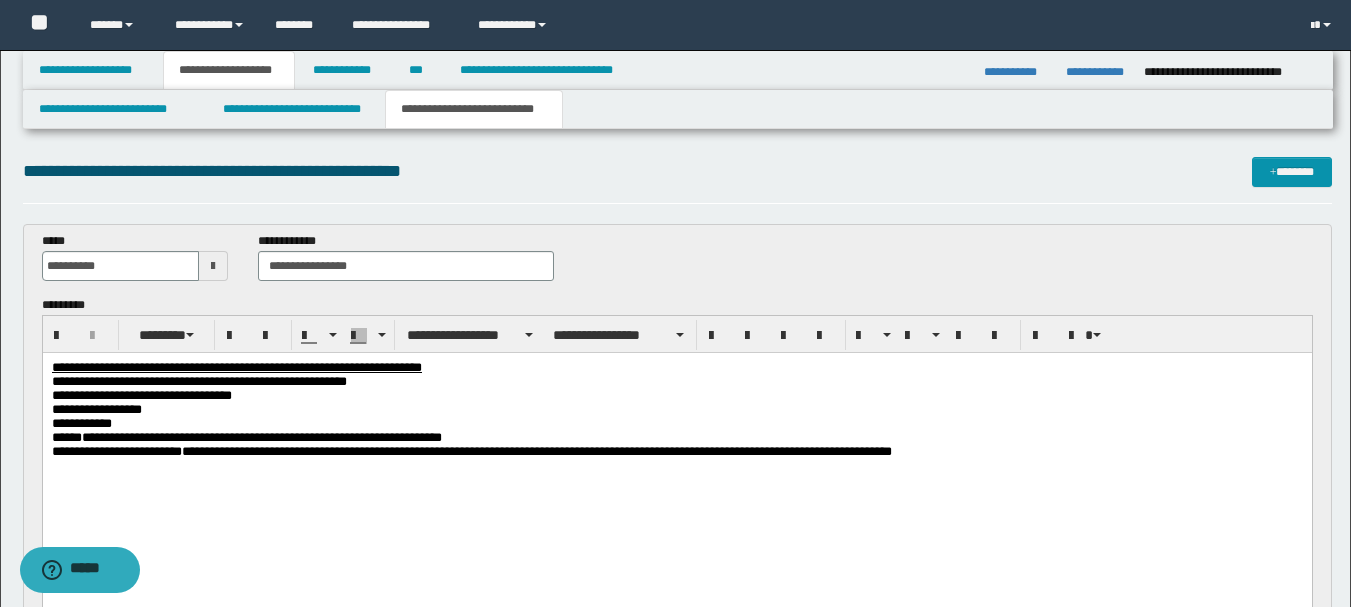 click on "**********" at bounding box center (471, 451) 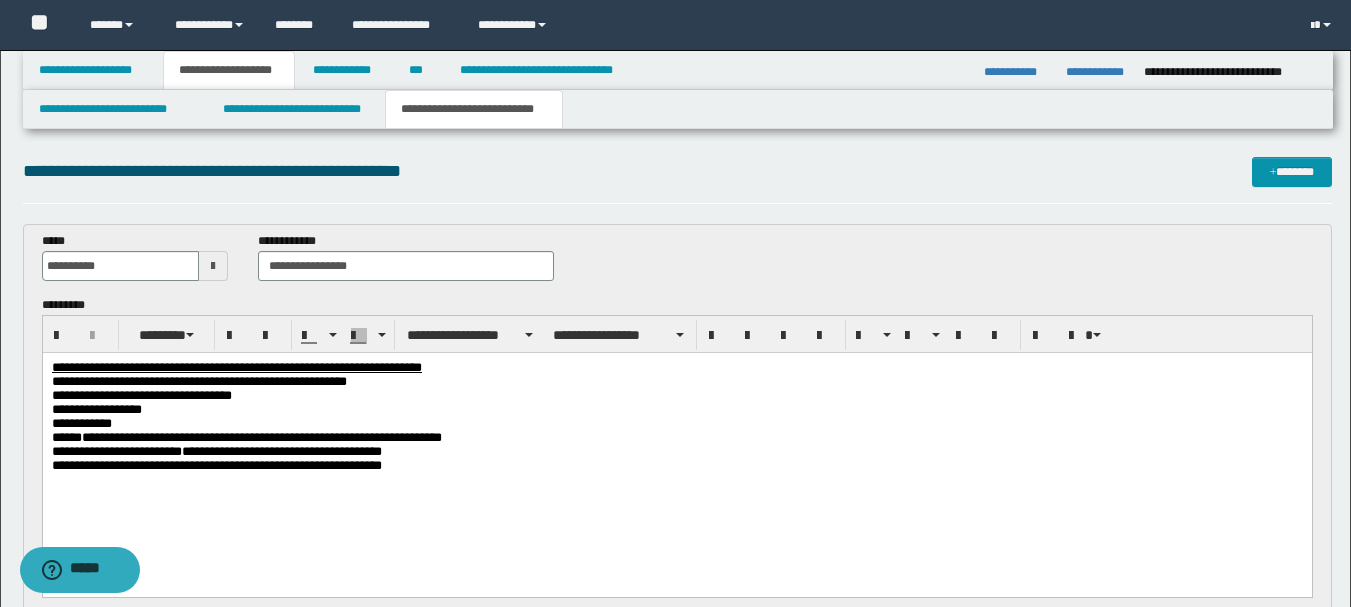 click on "**********" at bounding box center [676, 467] 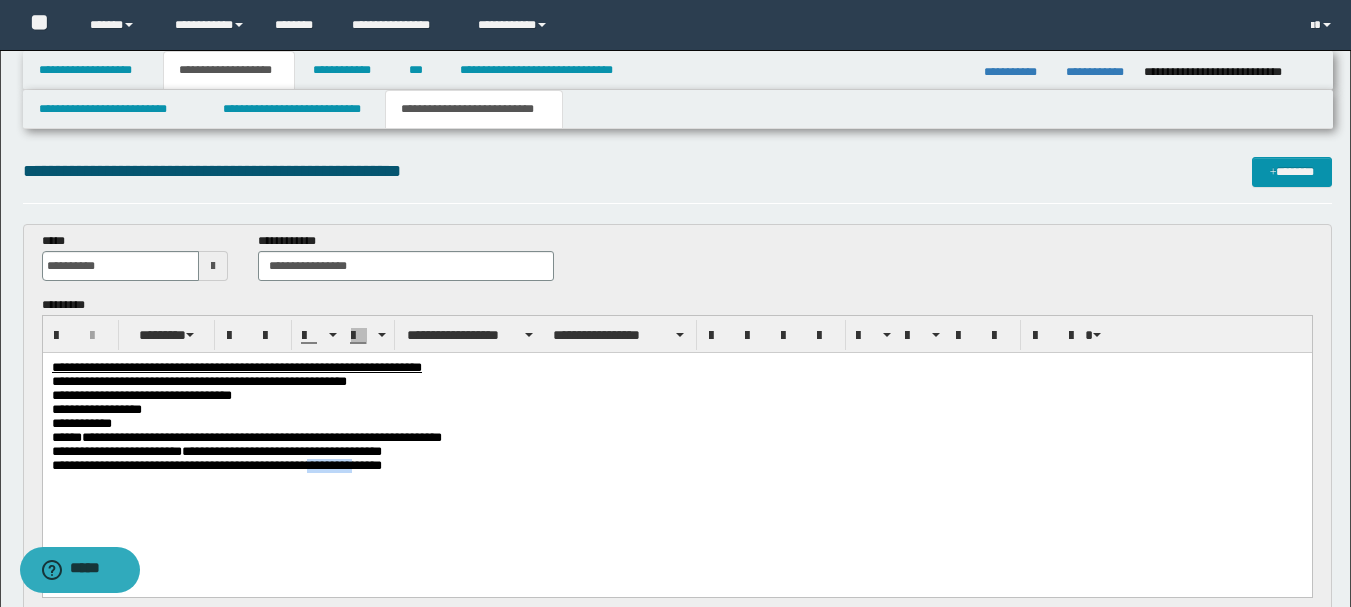 click on "**********" at bounding box center (676, 467) 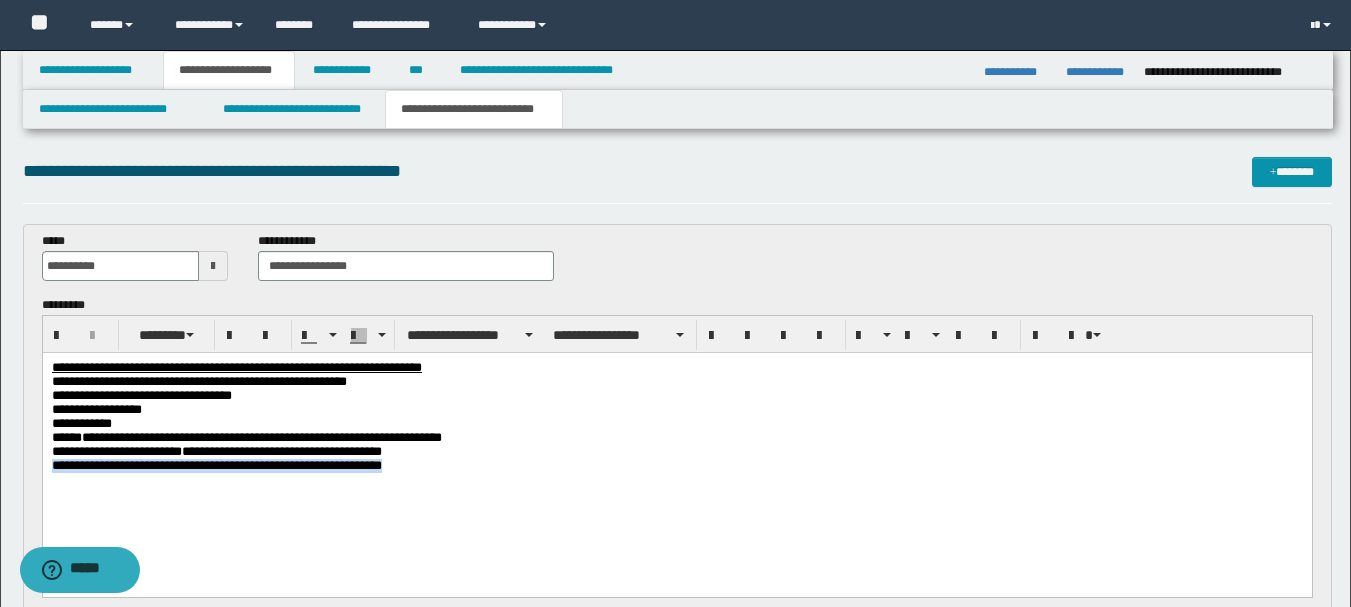 click on "**********" at bounding box center (676, 467) 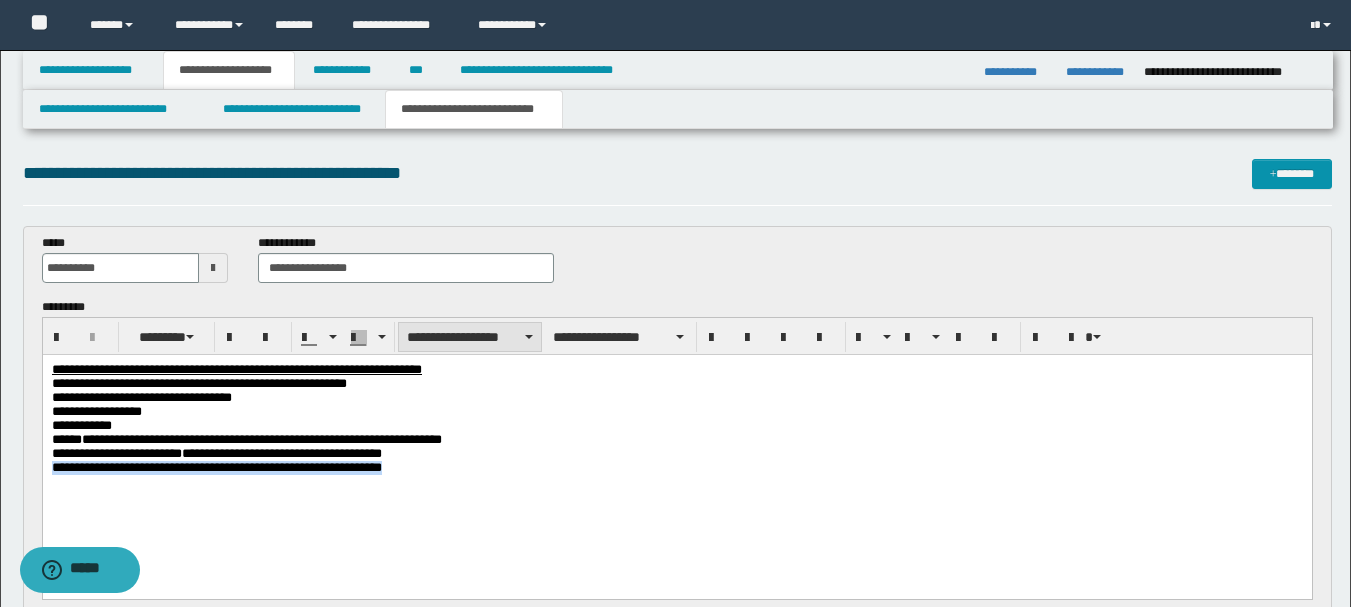 click on "**********" at bounding box center [470, 337] 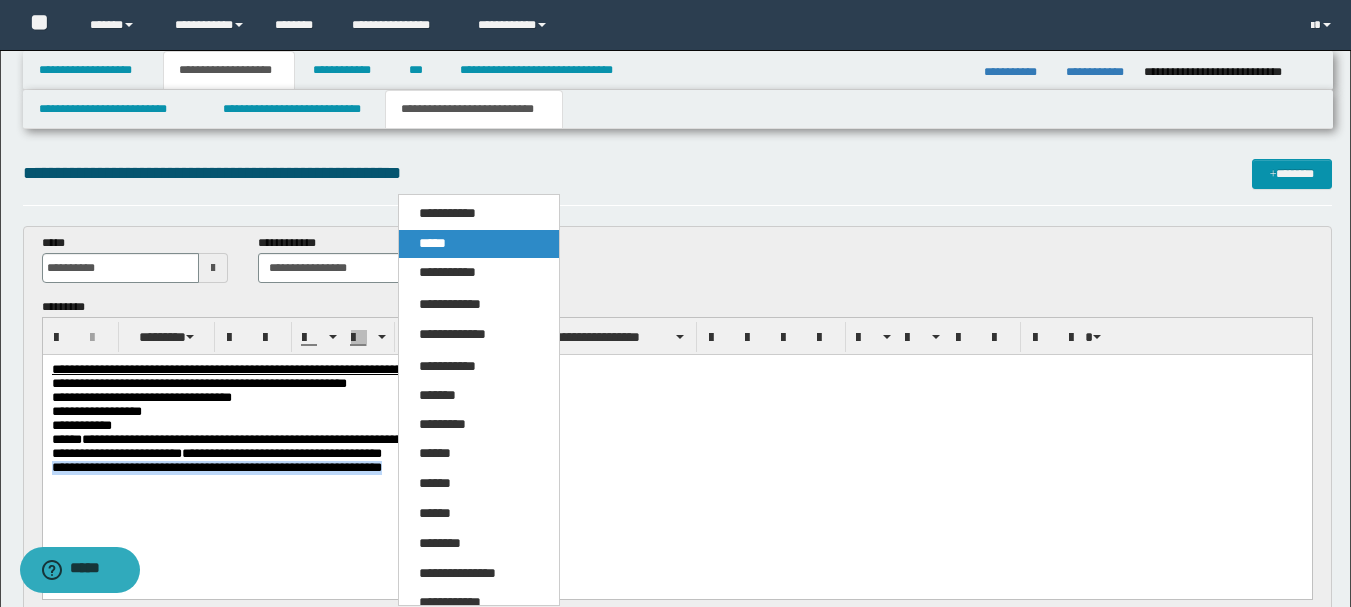 click on "*****" at bounding box center (432, 243) 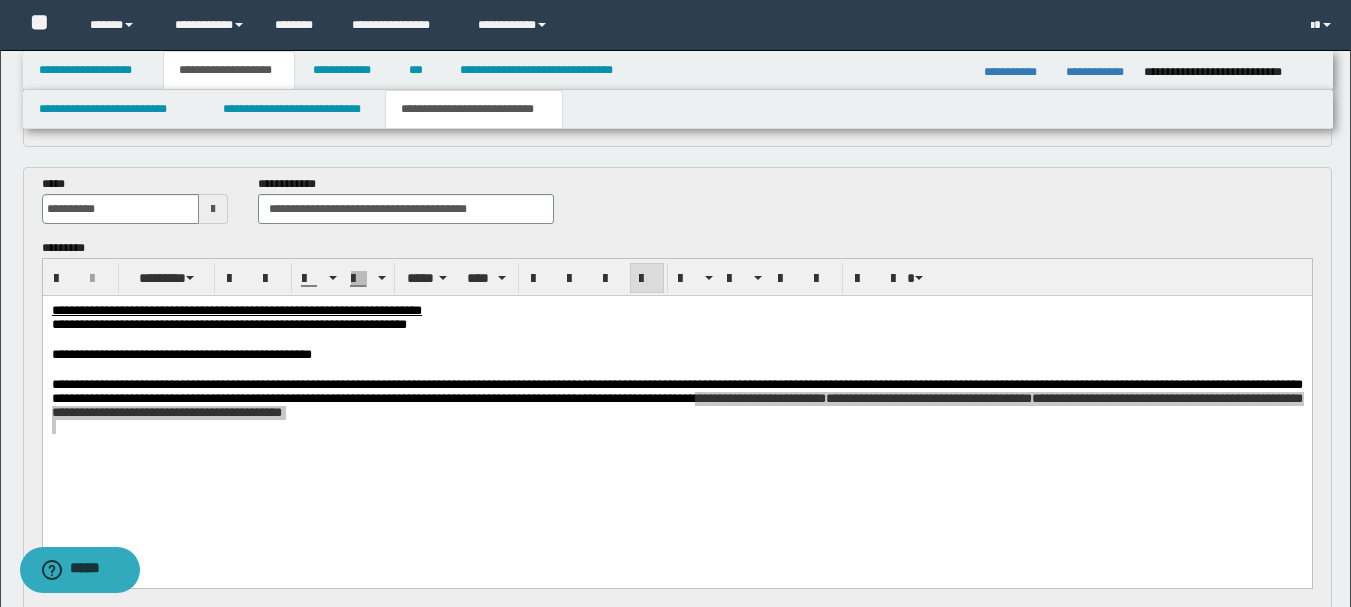 scroll, scrollTop: 100, scrollLeft: 0, axis: vertical 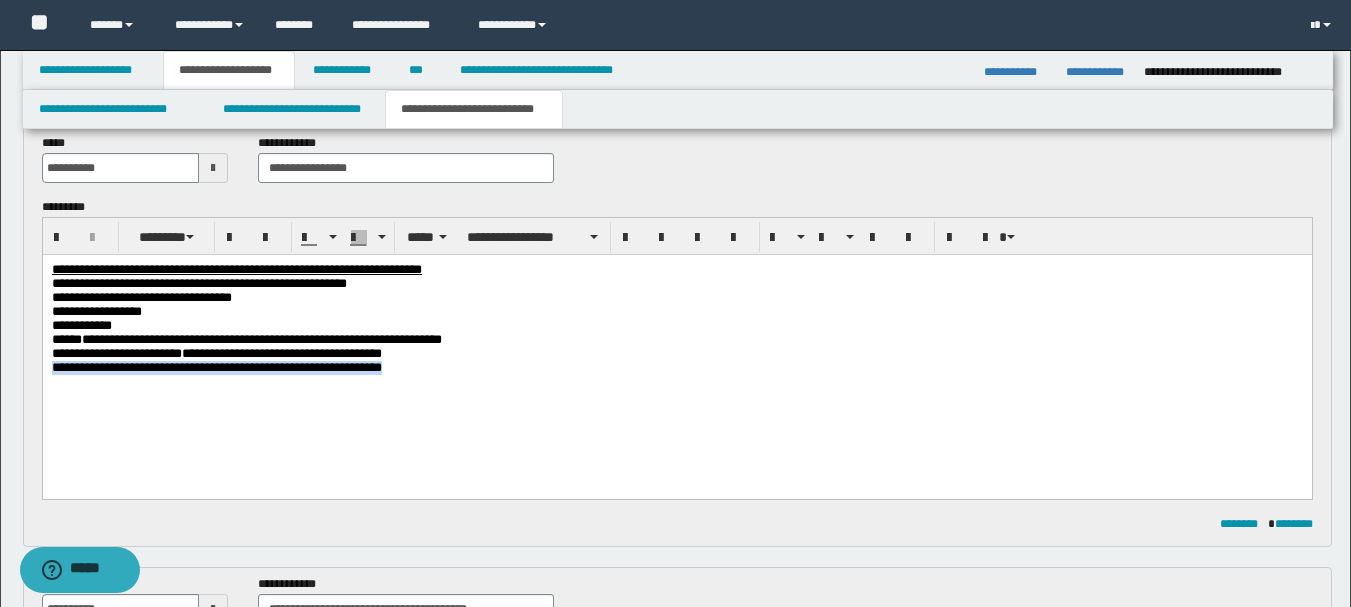 click on "**********" at bounding box center [676, 369] 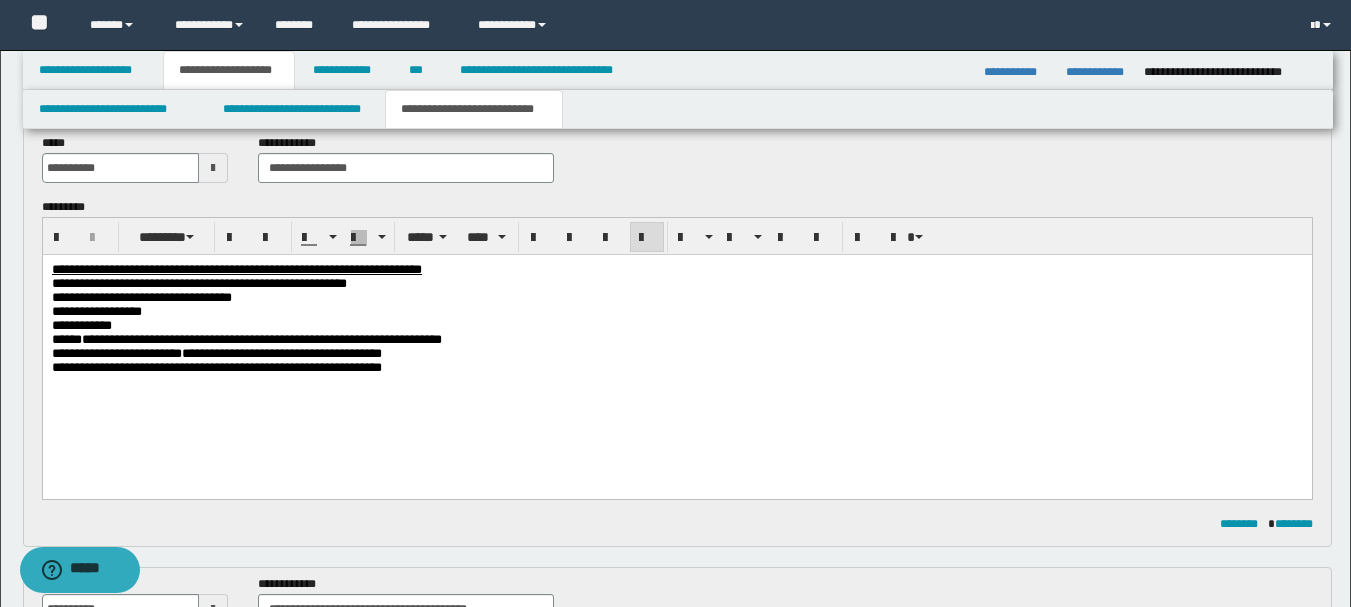 click on "**********" at bounding box center (676, 354) 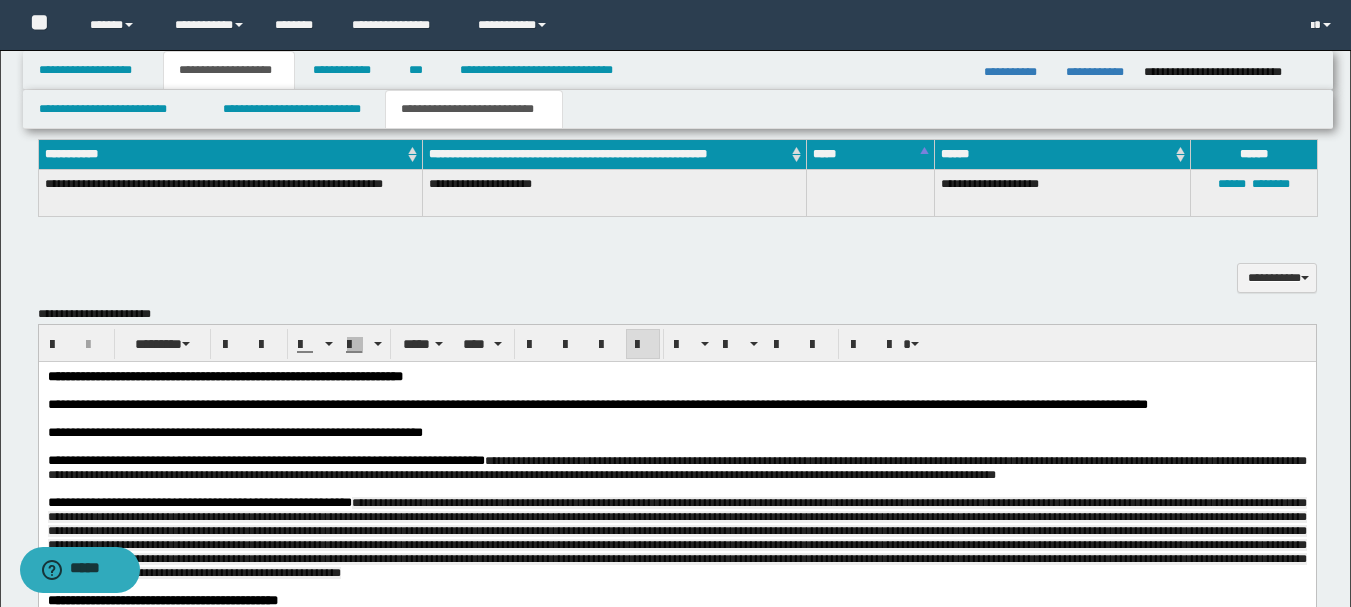 scroll, scrollTop: 1300, scrollLeft: 0, axis: vertical 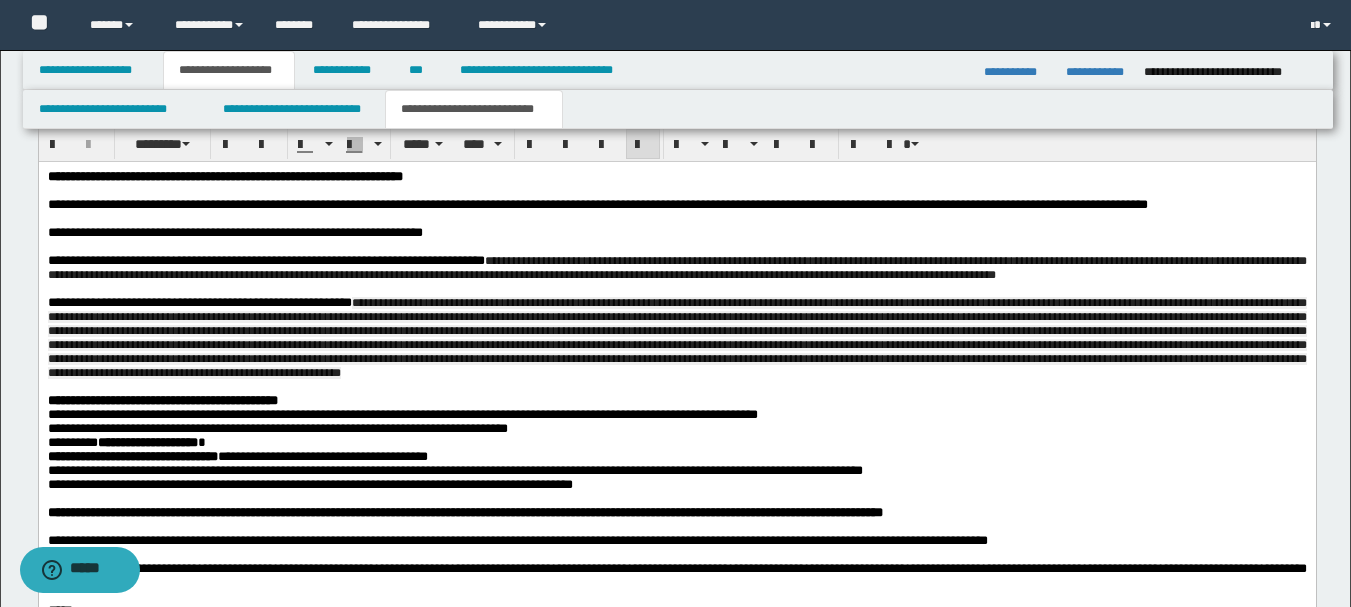 click at bounding box center (676, 218) 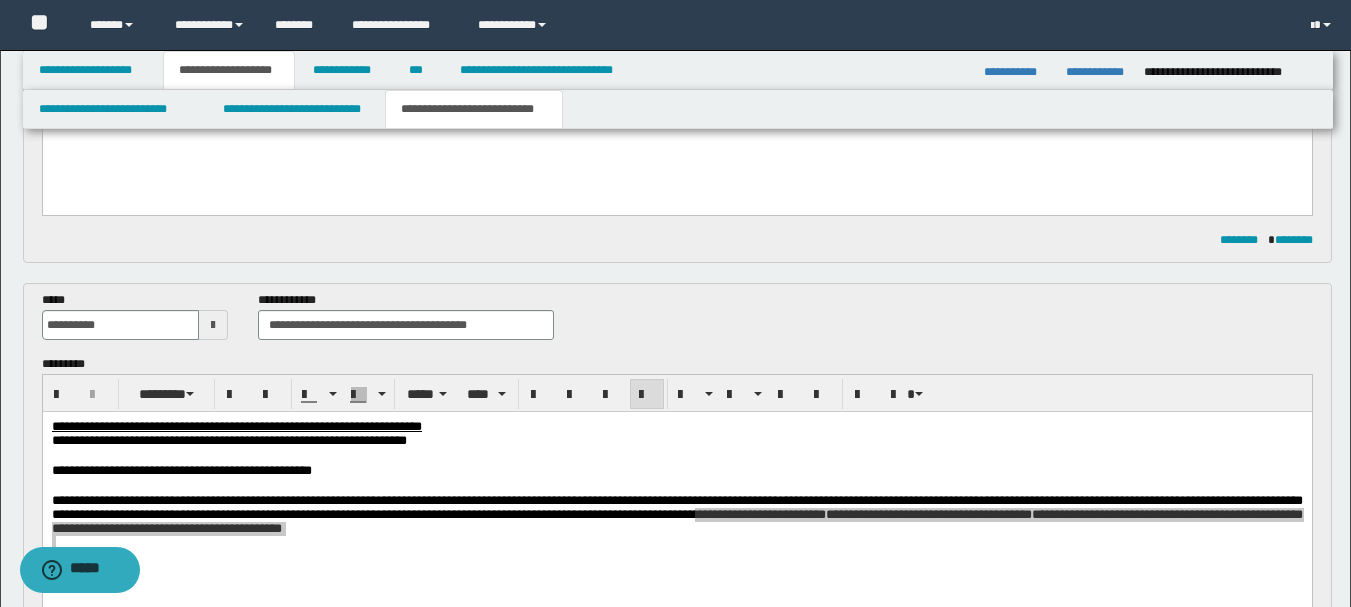 scroll, scrollTop: 0, scrollLeft: 0, axis: both 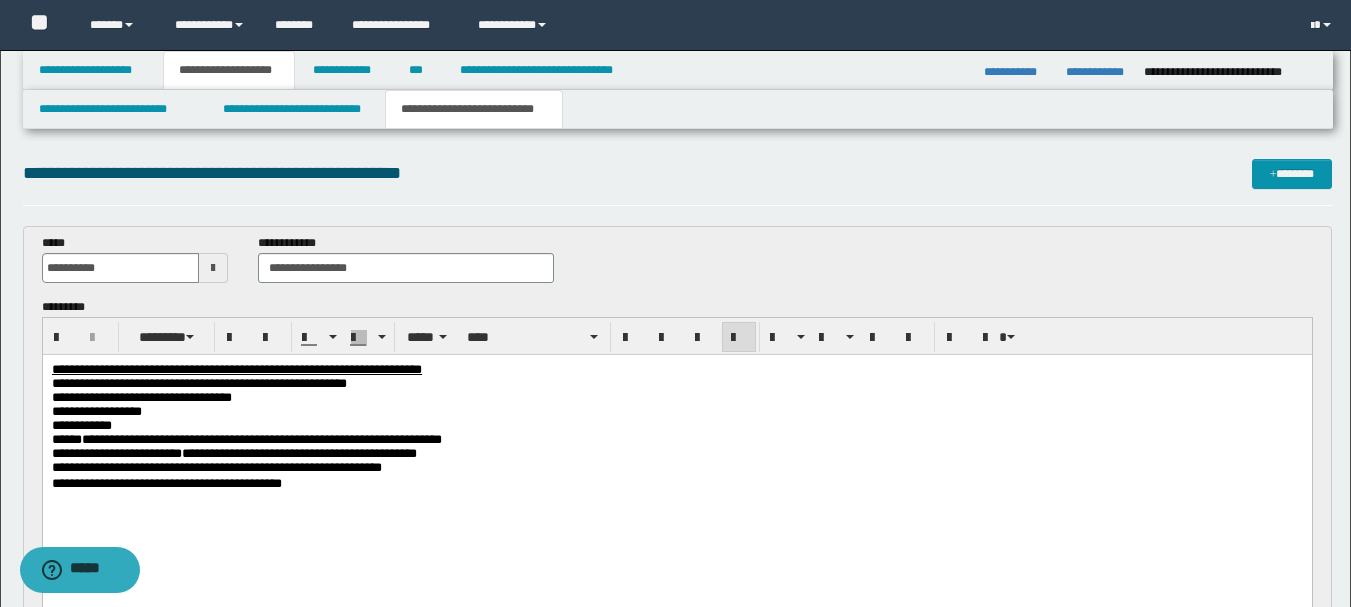 click on "**********" at bounding box center [676, 426] 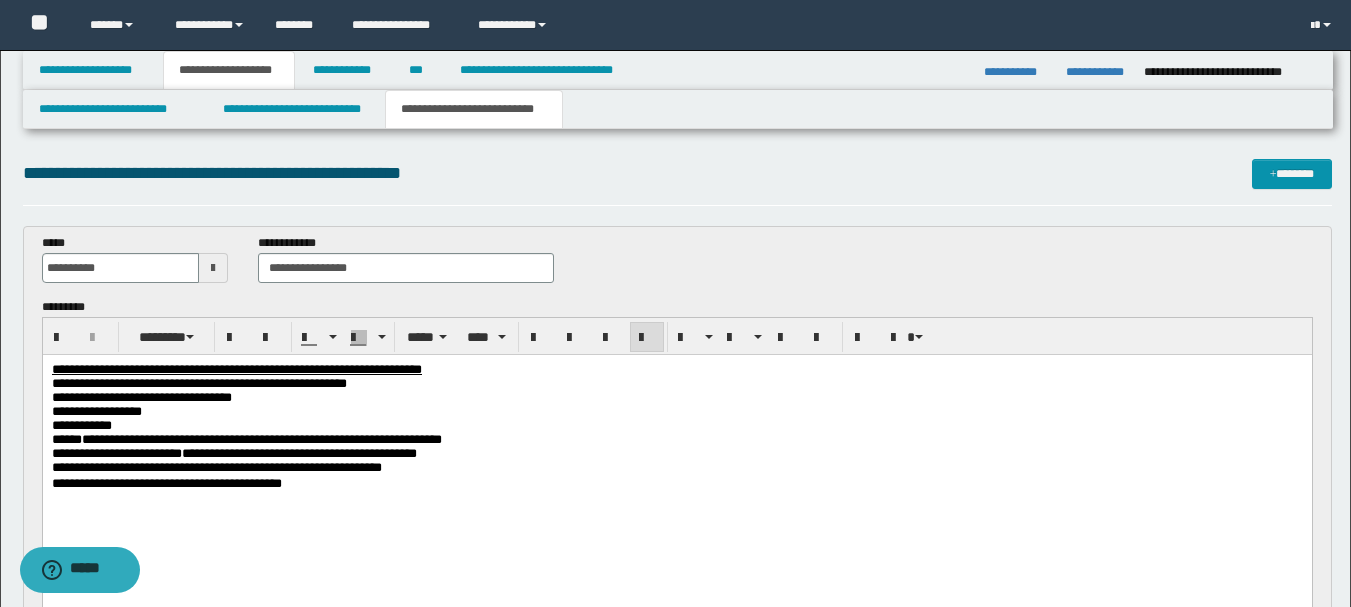 click on "**********" at bounding box center [246, 439] 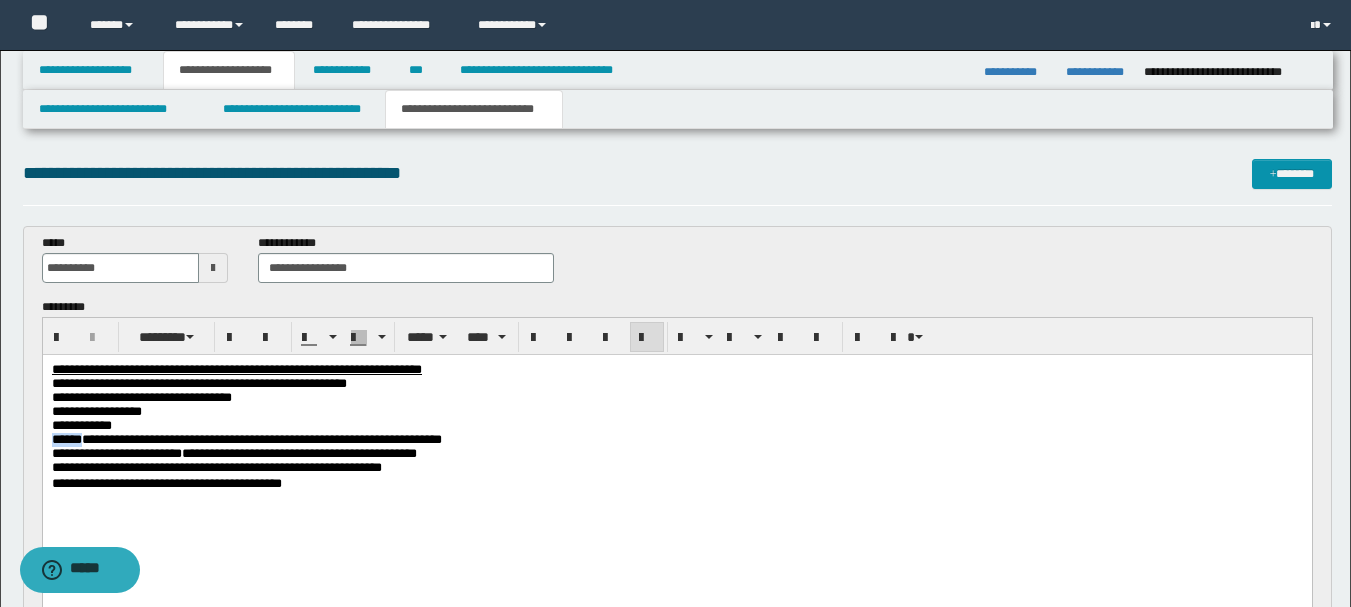 click on "**********" at bounding box center (246, 439) 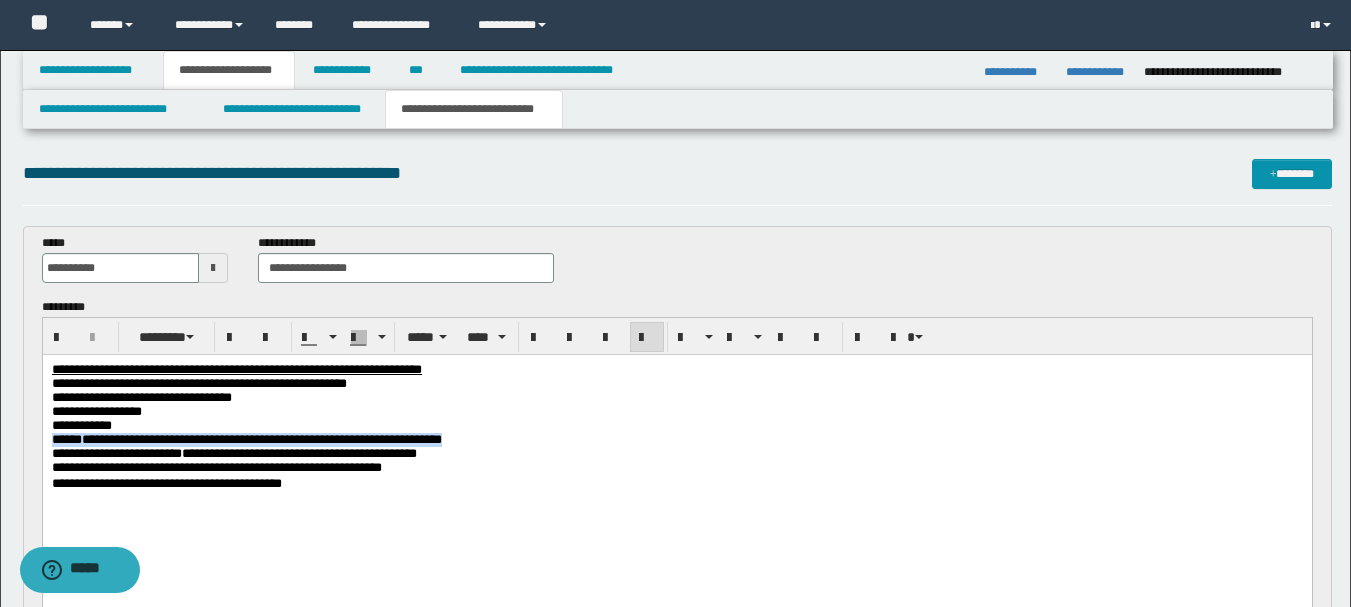click on "**********" at bounding box center (246, 439) 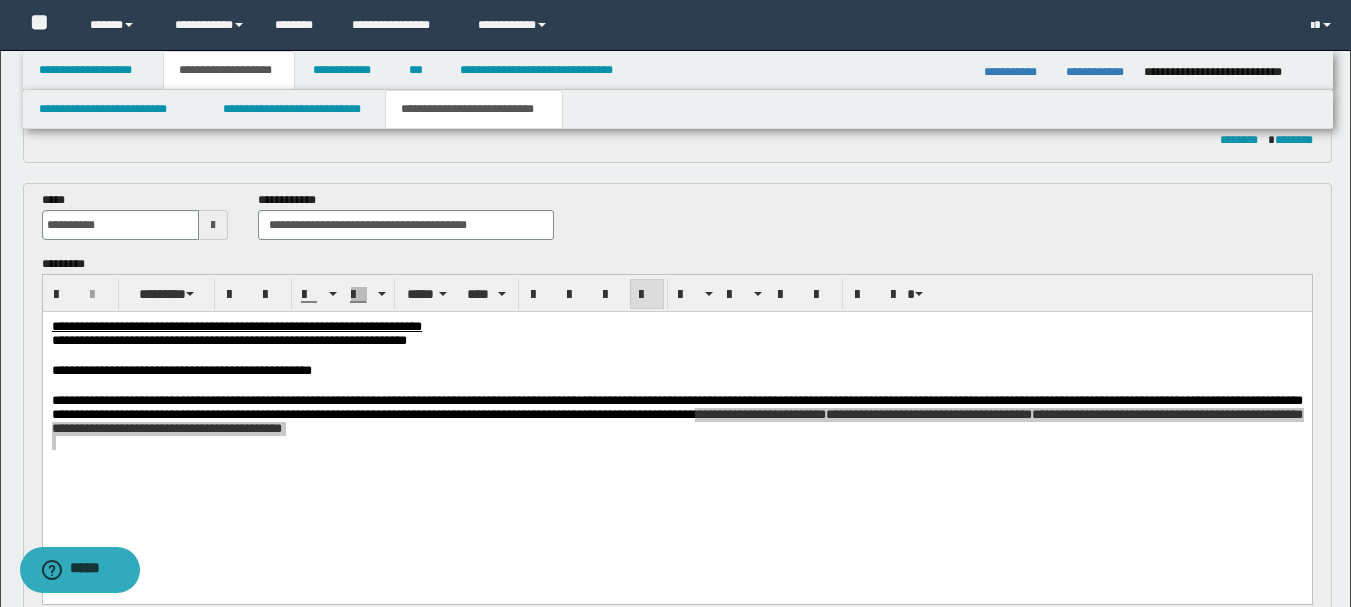 scroll, scrollTop: 1000, scrollLeft: 0, axis: vertical 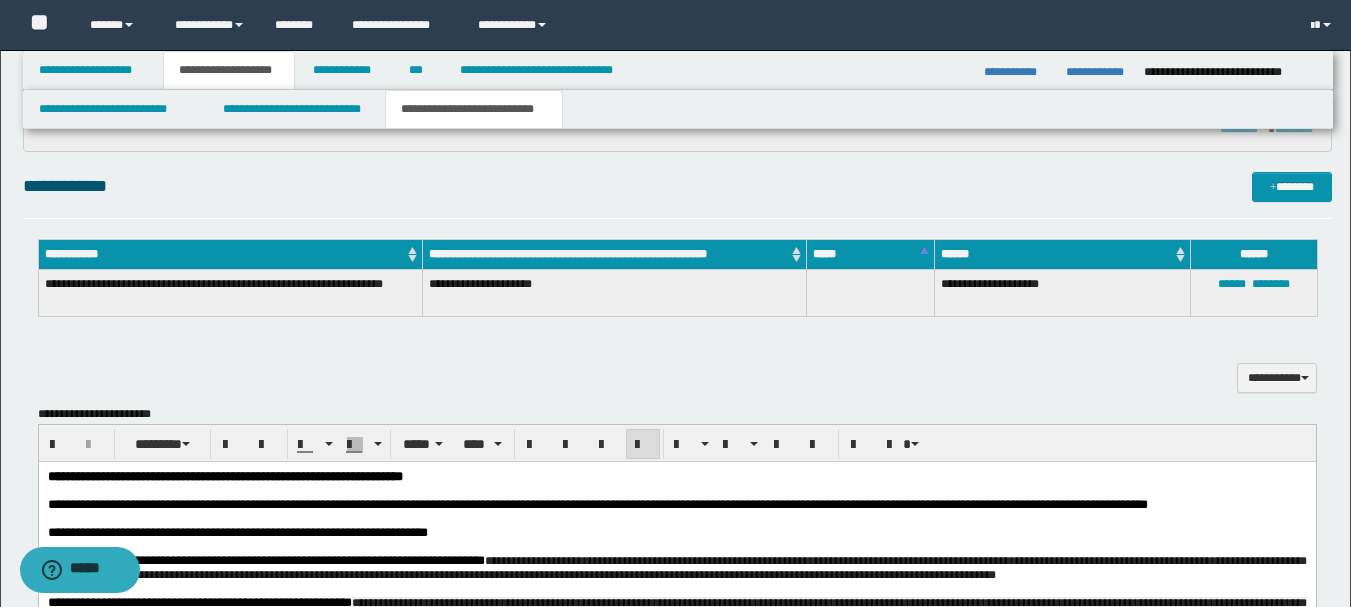 click on "**********" at bounding box center (676, 532) 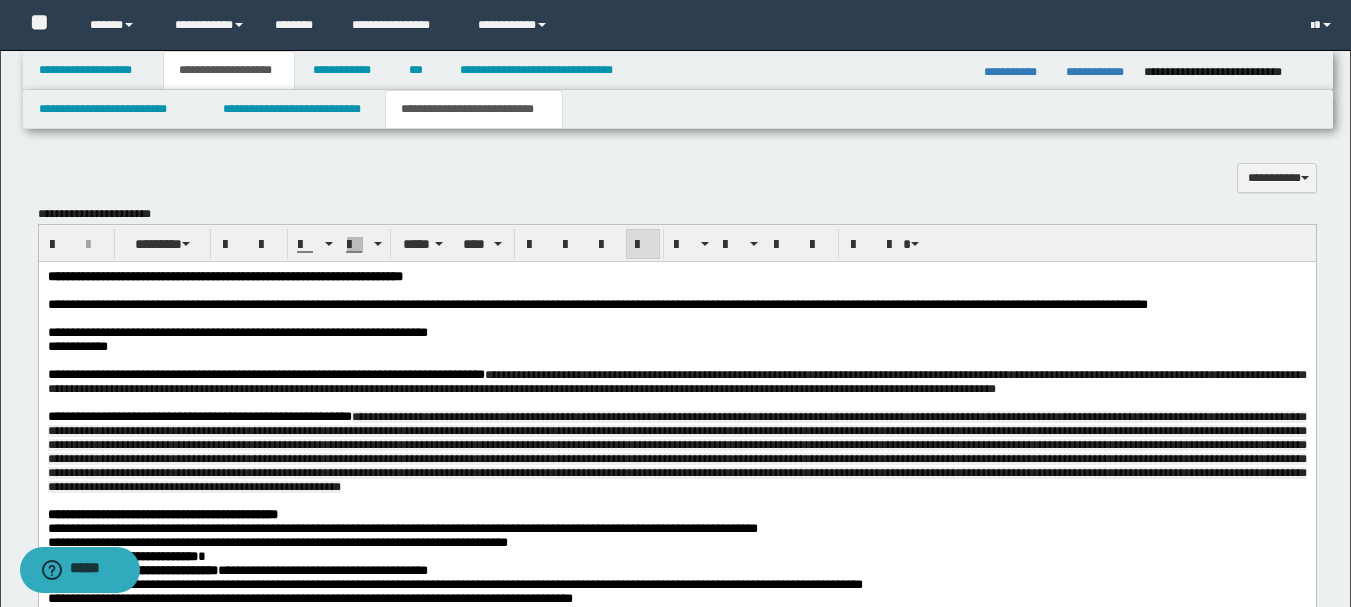 scroll, scrollTop: 1300, scrollLeft: 0, axis: vertical 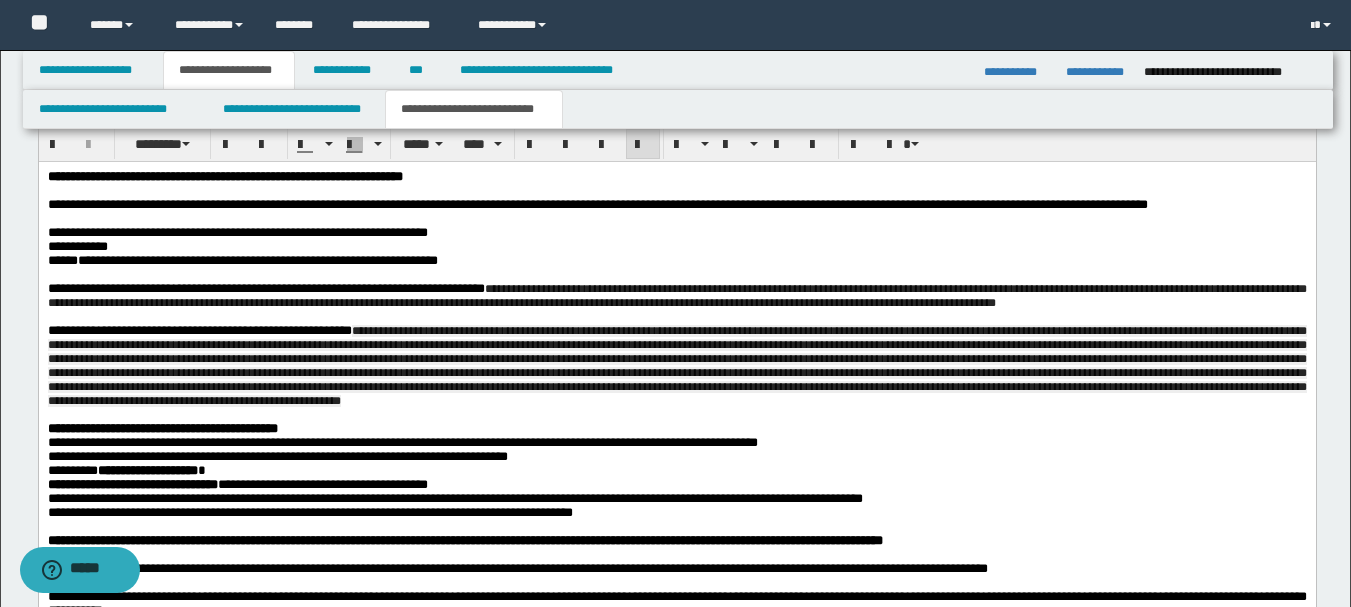 click on "**********" at bounding box center [676, 260] 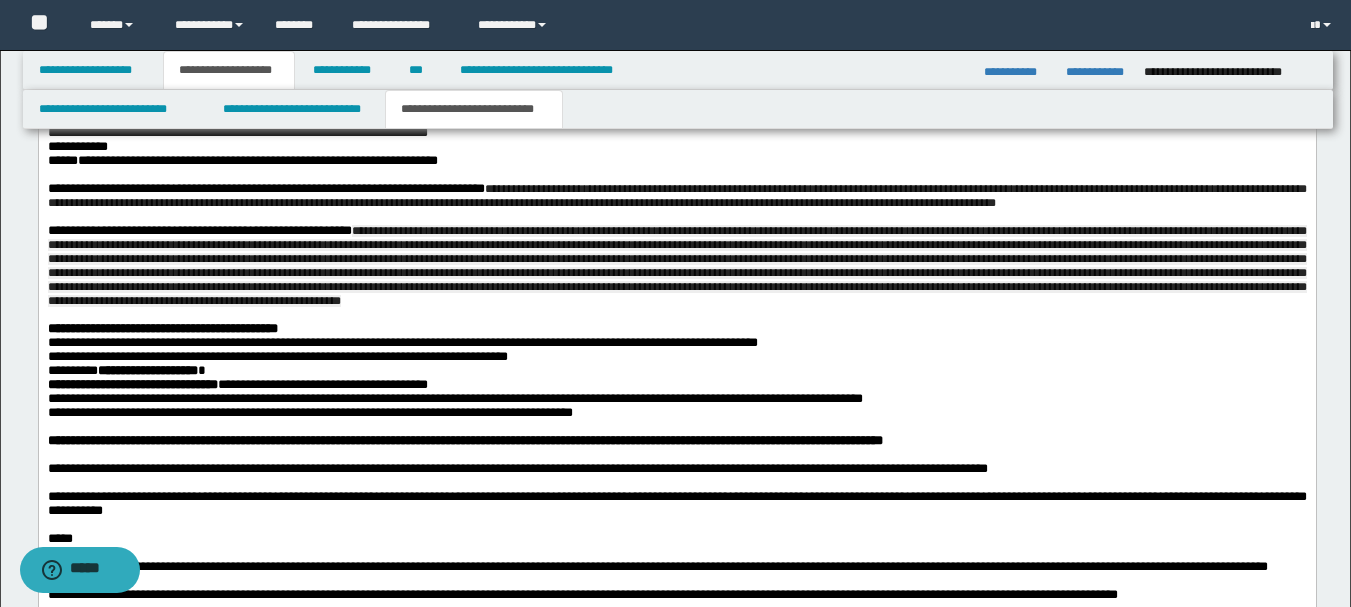 click on "**********" at bounding box center [162, 327] 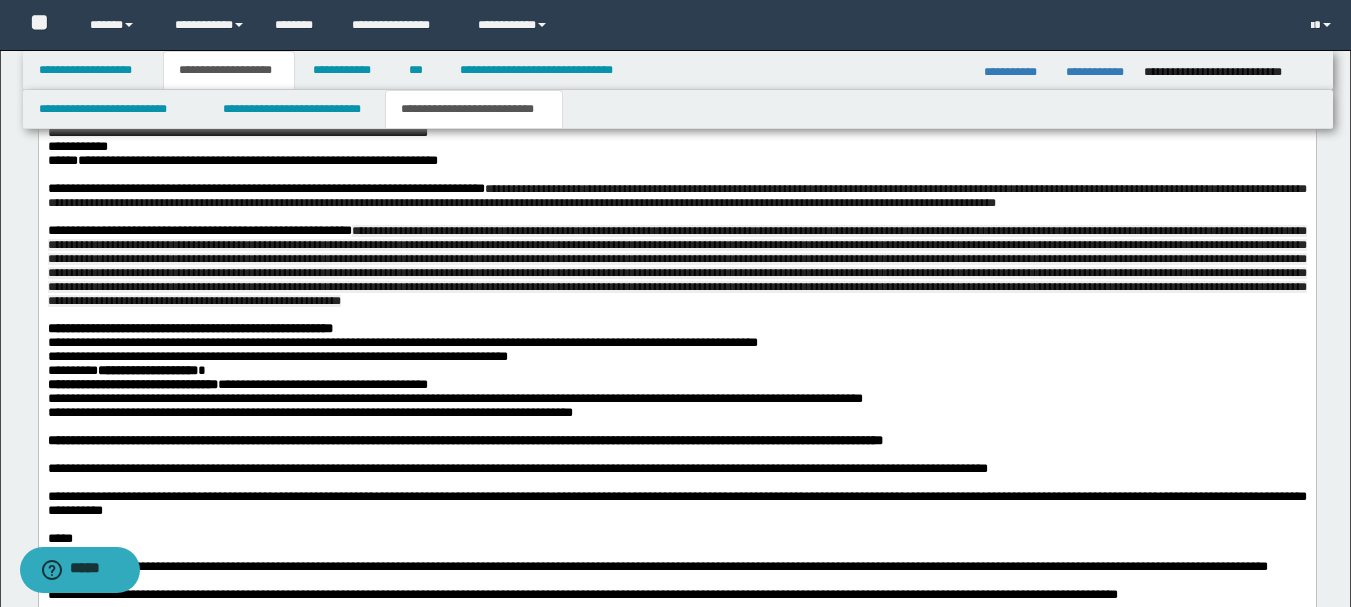 click on "**********" at bounding box center [189, 327] 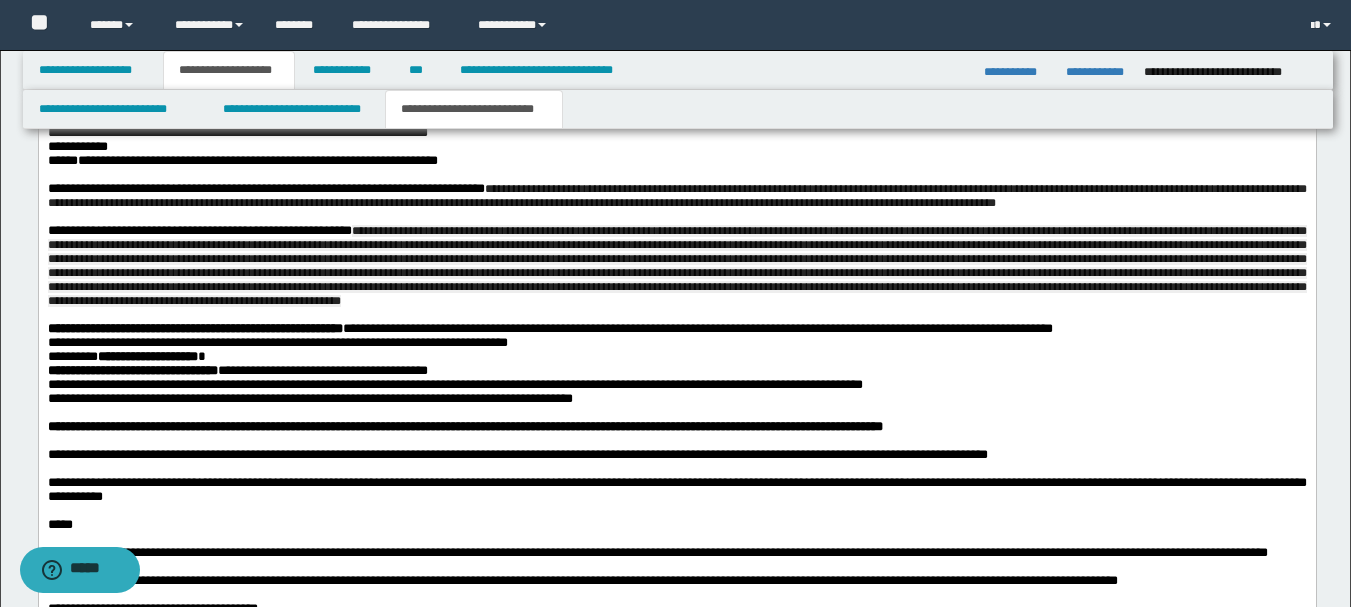 click on "**********" at bounding box center [804, 327] 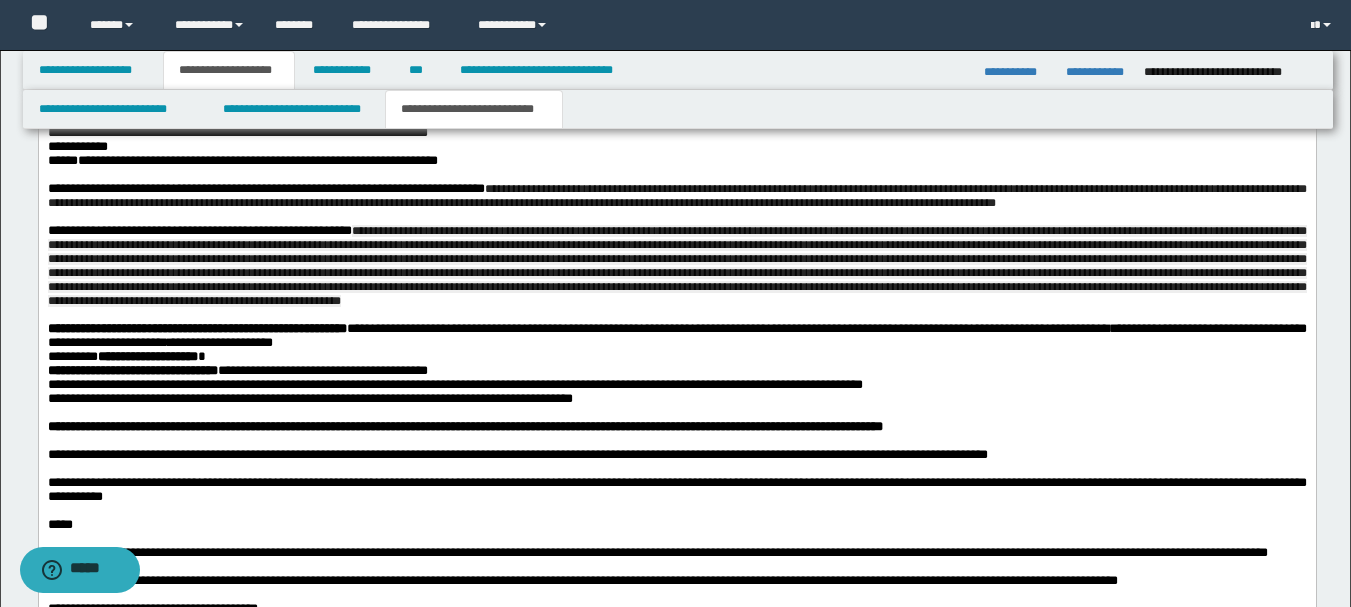 click on "**********" at bounding box center [132, 369] 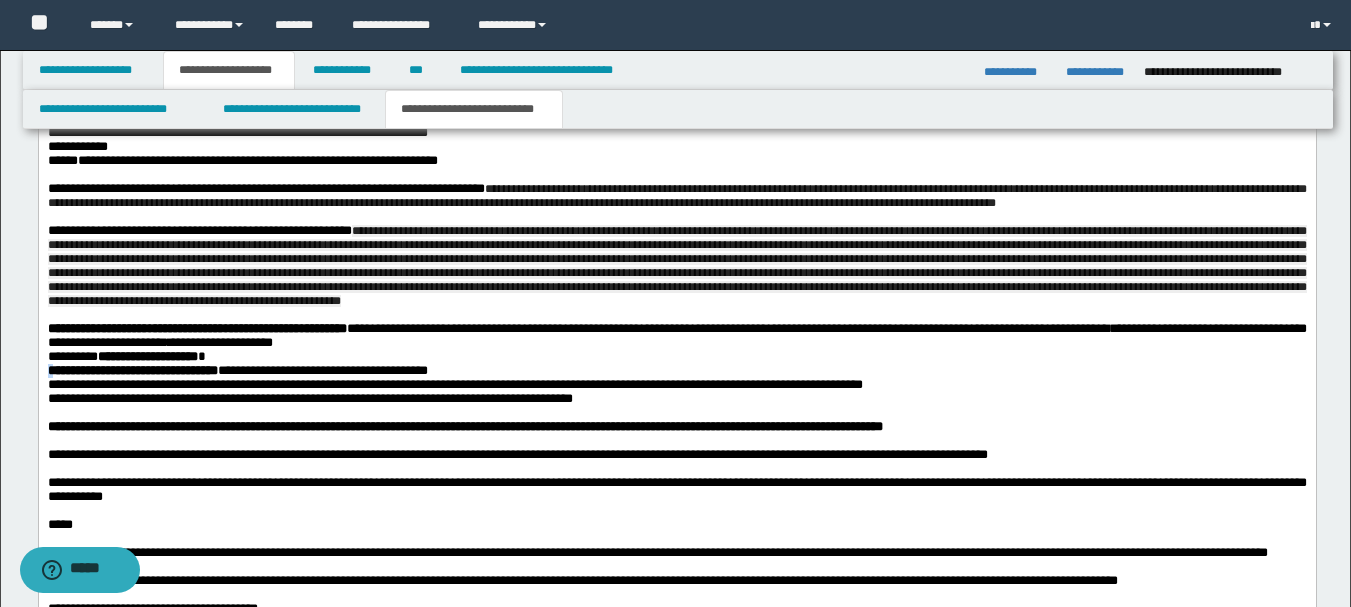 click on "**********" at bounding box center [132, 369] 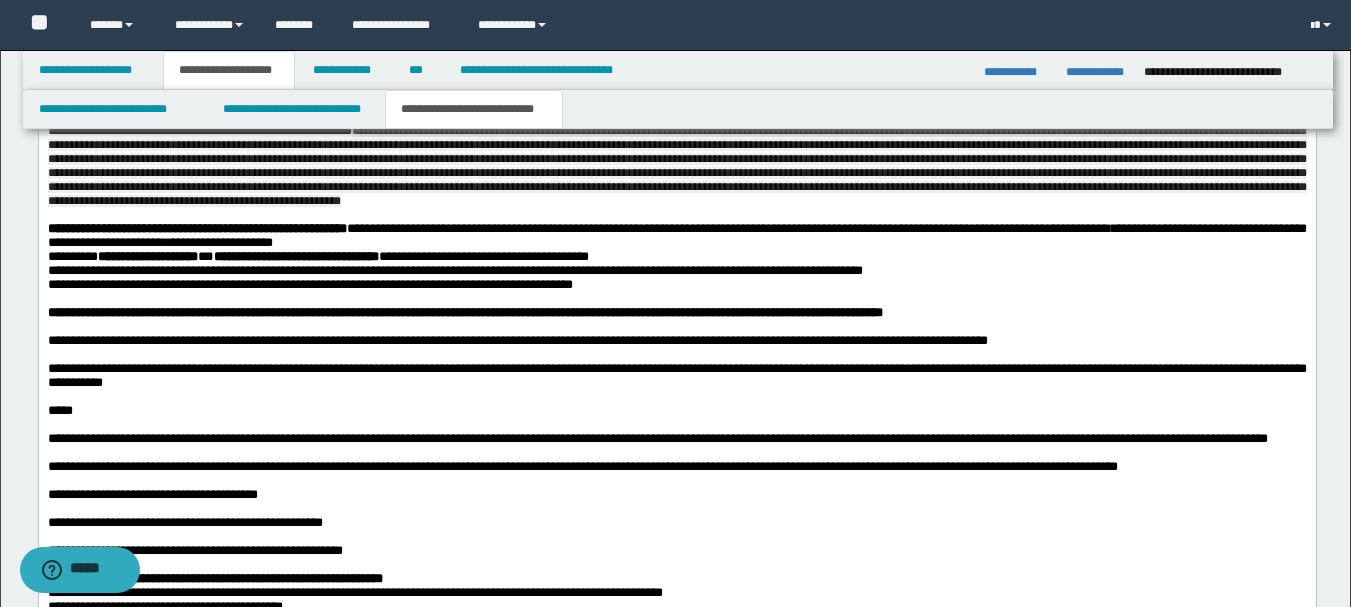 scroll, scrollTop: 1700, scrollLeft: 0, axis: vertical 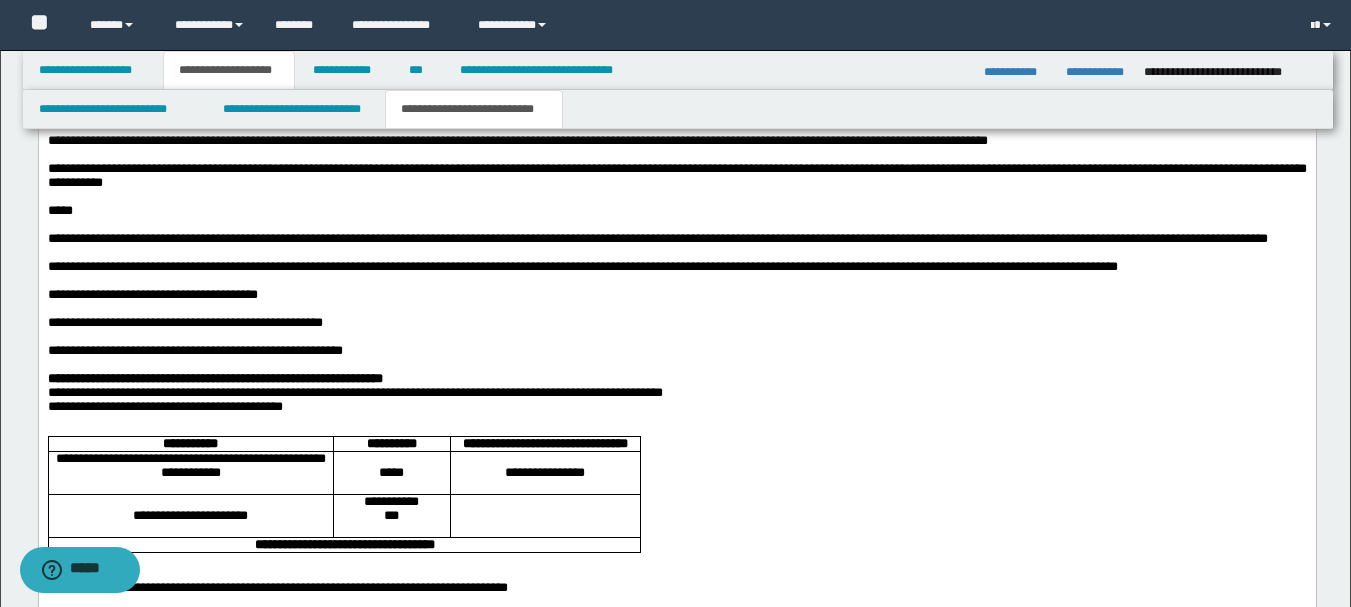 click on "**********" at bounding box center [676, 412] 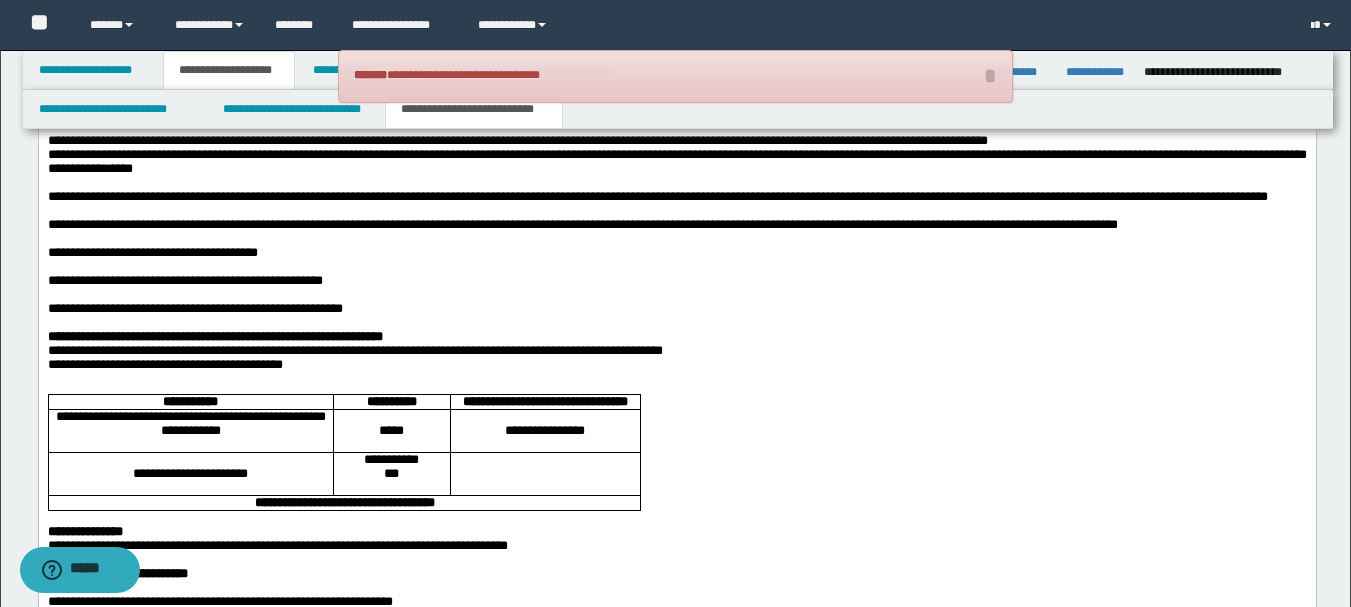 click on "**********" at bounding box center [676, 391] 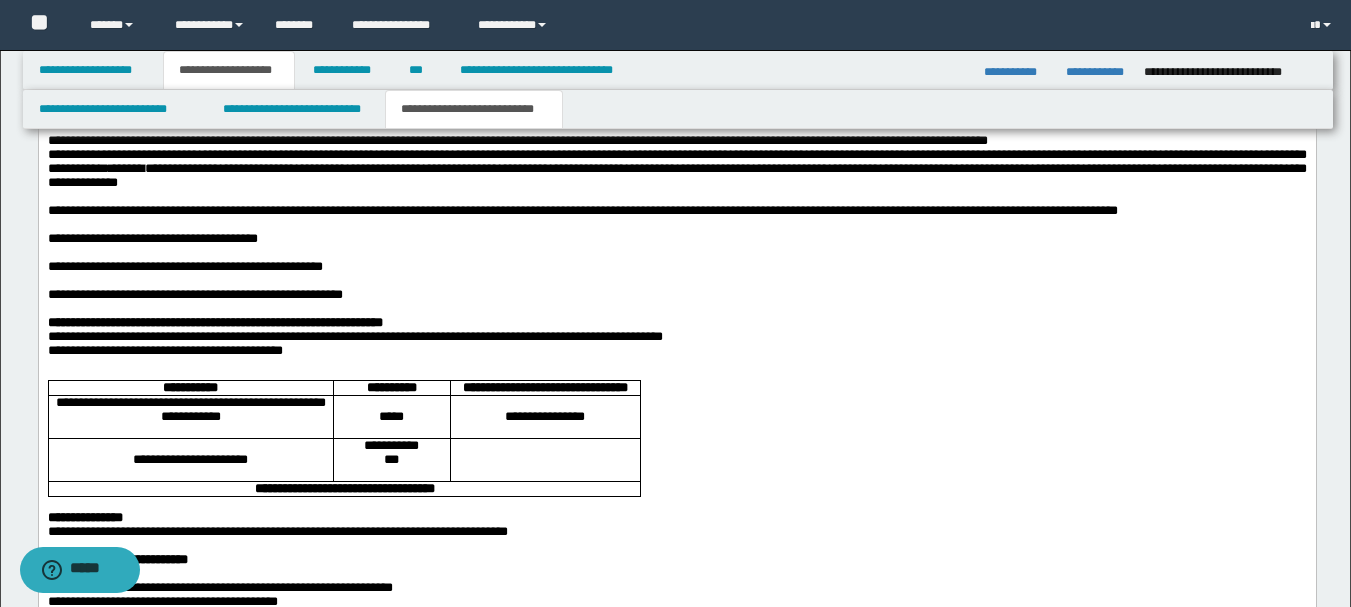 click on "**********" at bounding box center (676, 384) 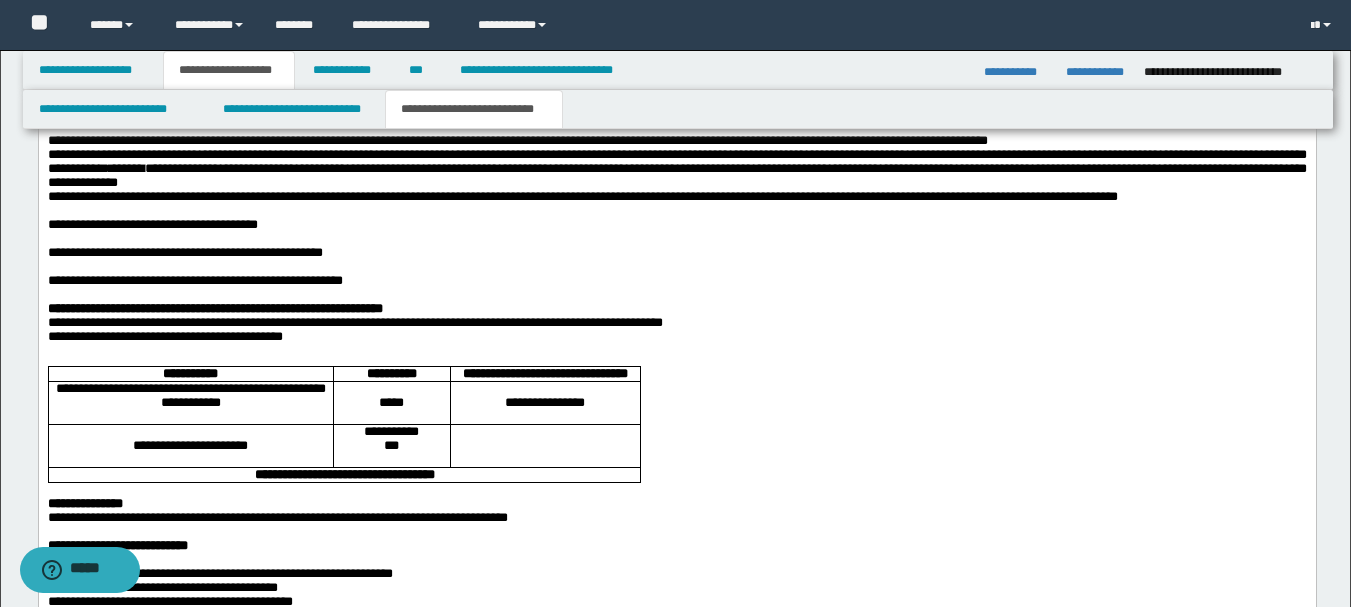 click on "**********" at bounding box center [676, 377] 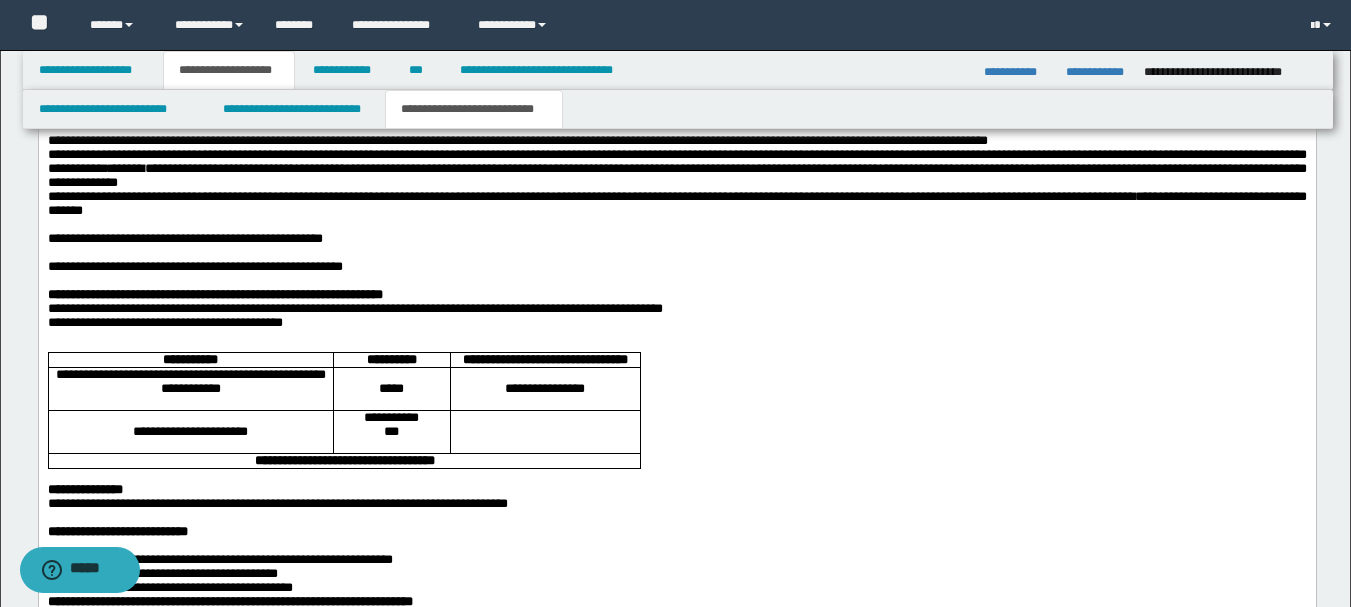 click on "**********" at bounding box center [676, 370] 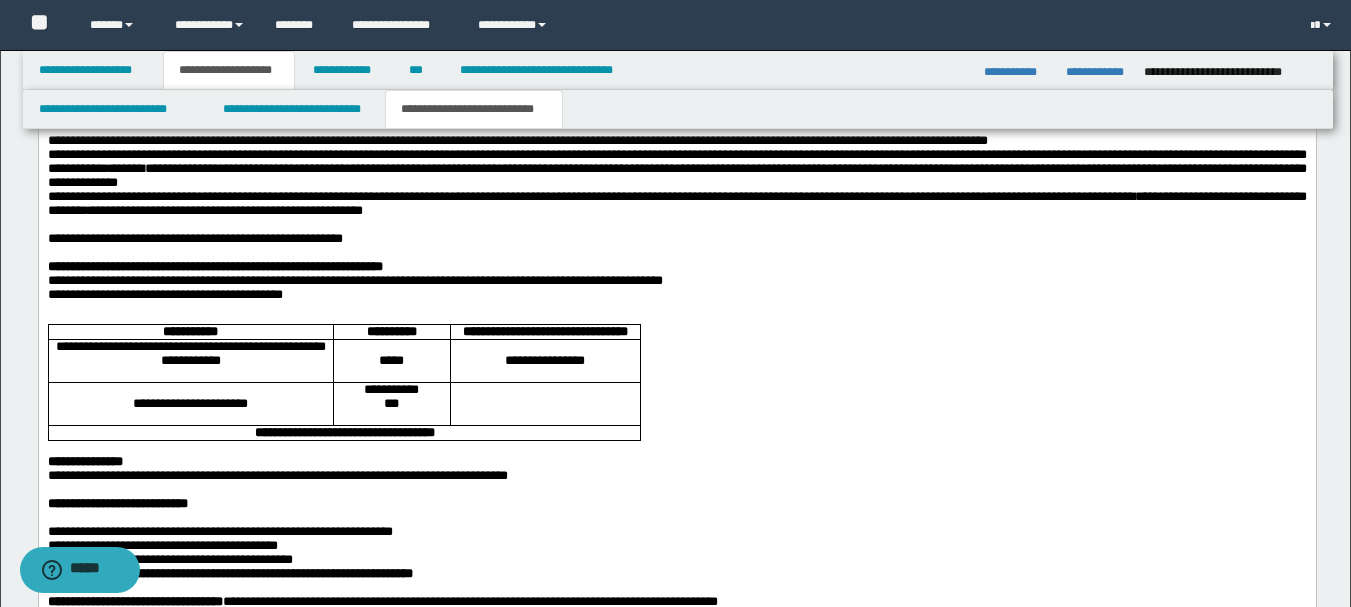 click on "**********" at bounding box center [194, 238] 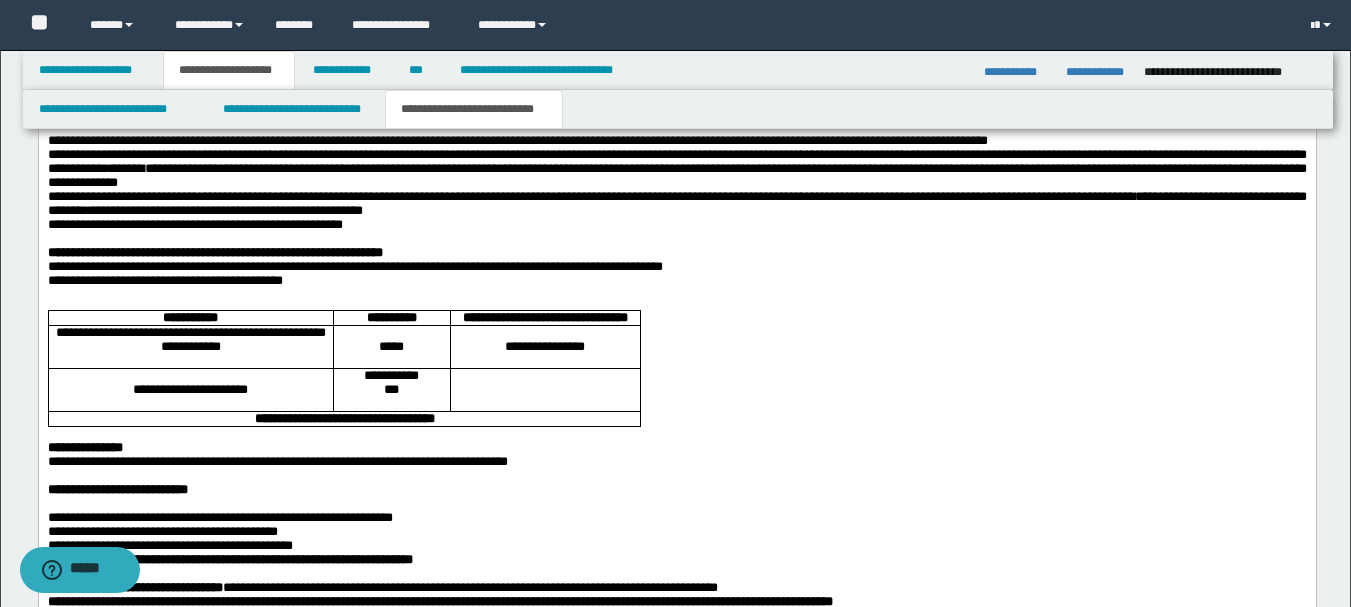click on "**********" at bounding box center (249, 266) 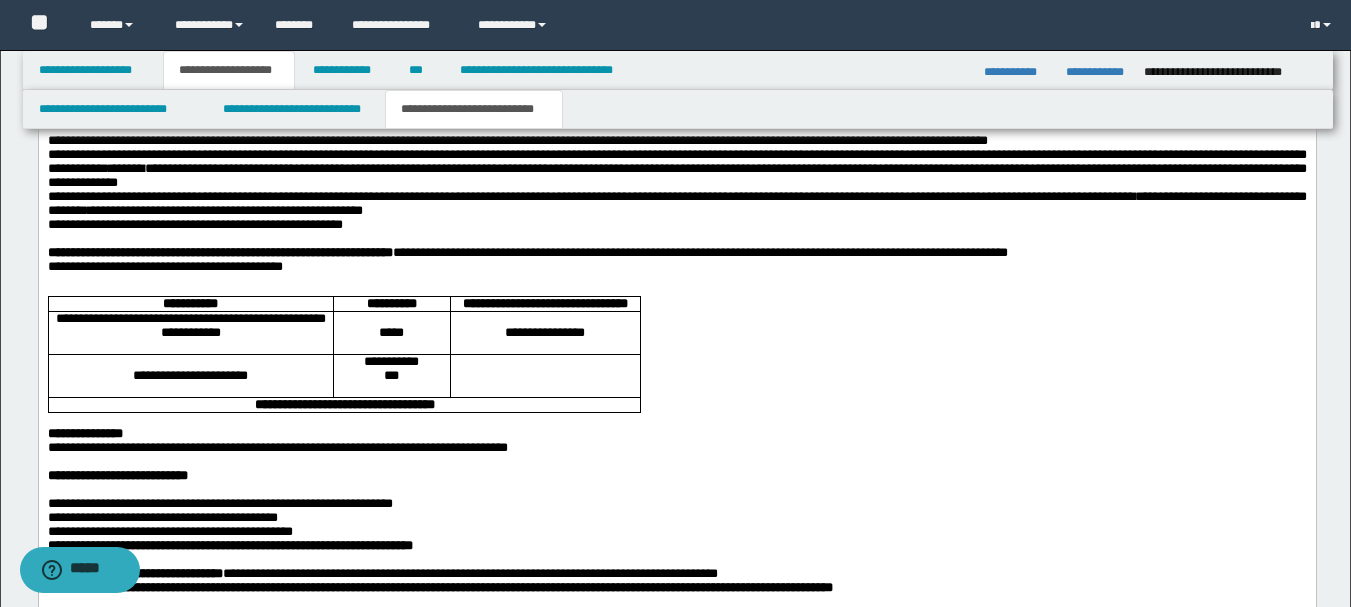 click on "**********" at bounding box center (164, 266) 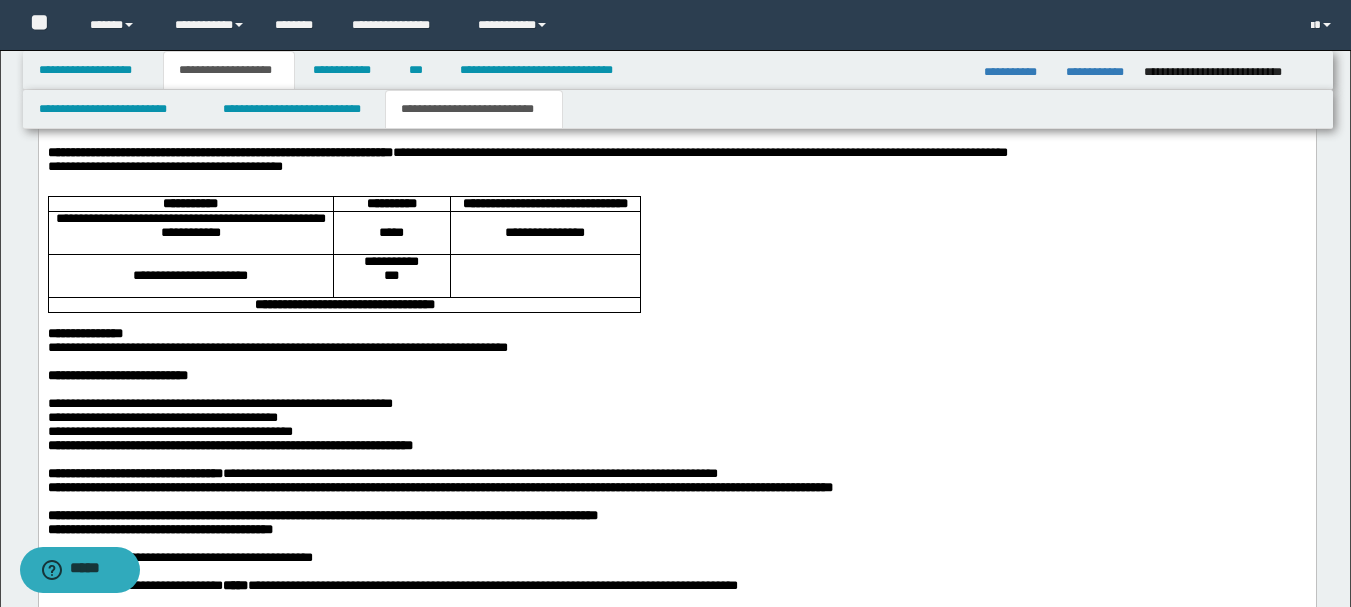 click on "**********" at bounding box center (190, 225) 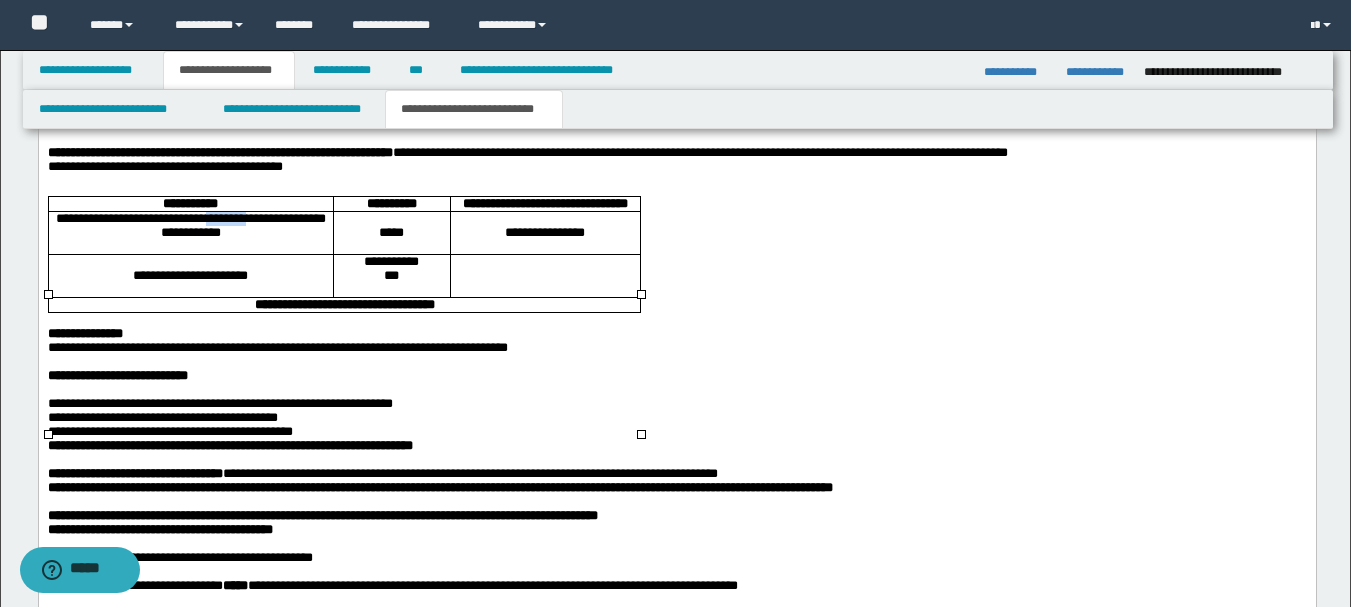 click on "**********" at bounding box center (190, 225) 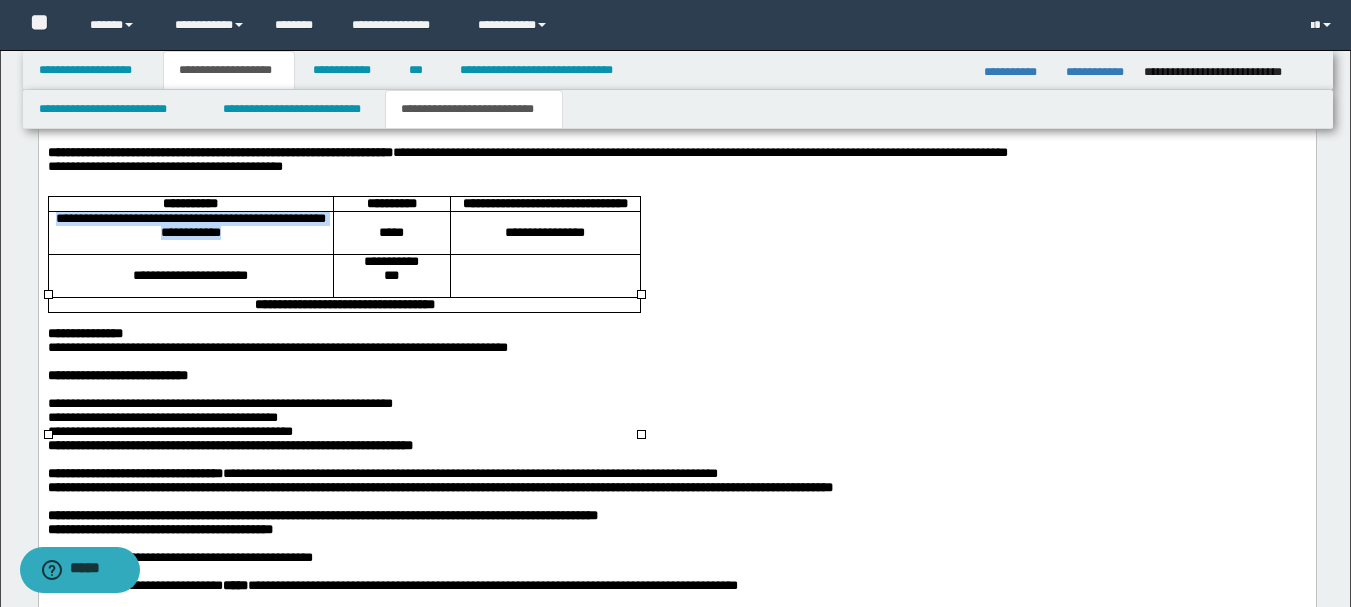 click on "**********" at bounding box center (190, 225) 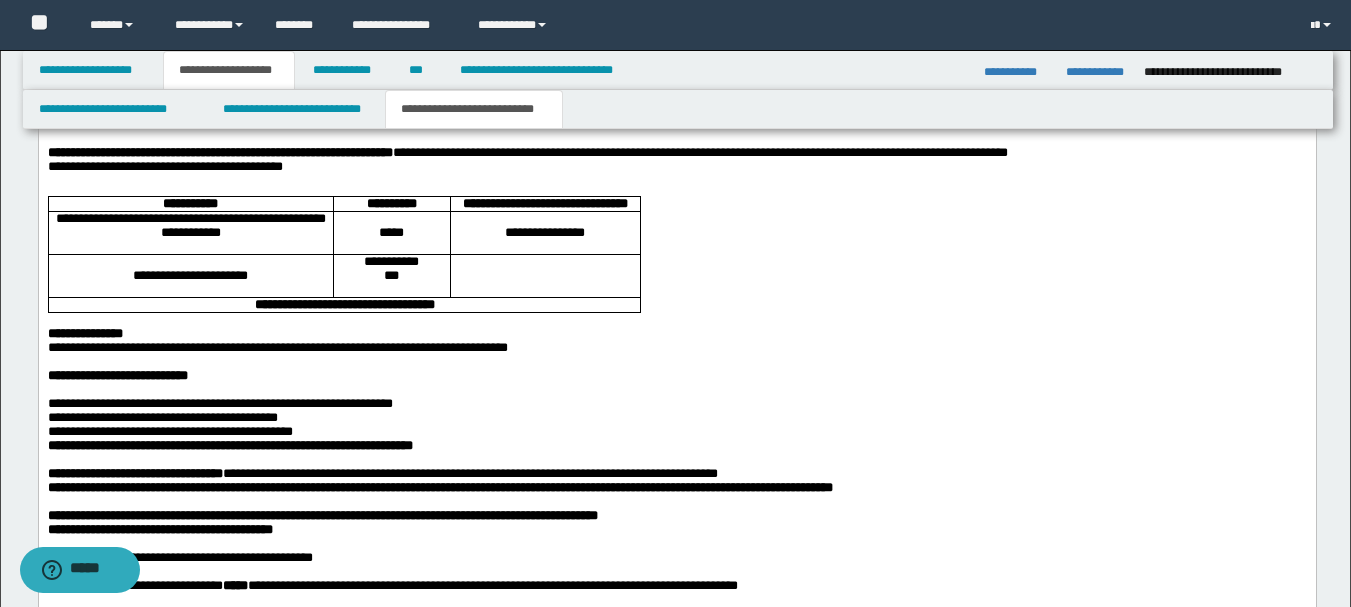 click on "**********" at bounding box center [676, 167] 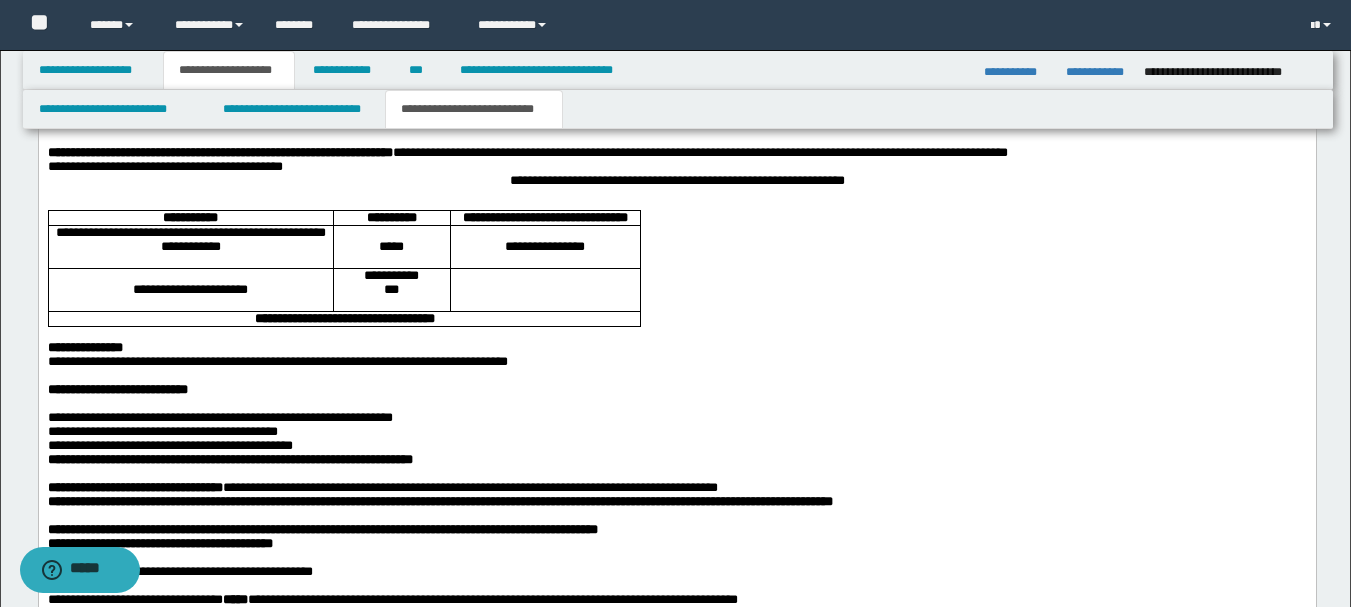 click on "**********" at bounding box center (676, 180) 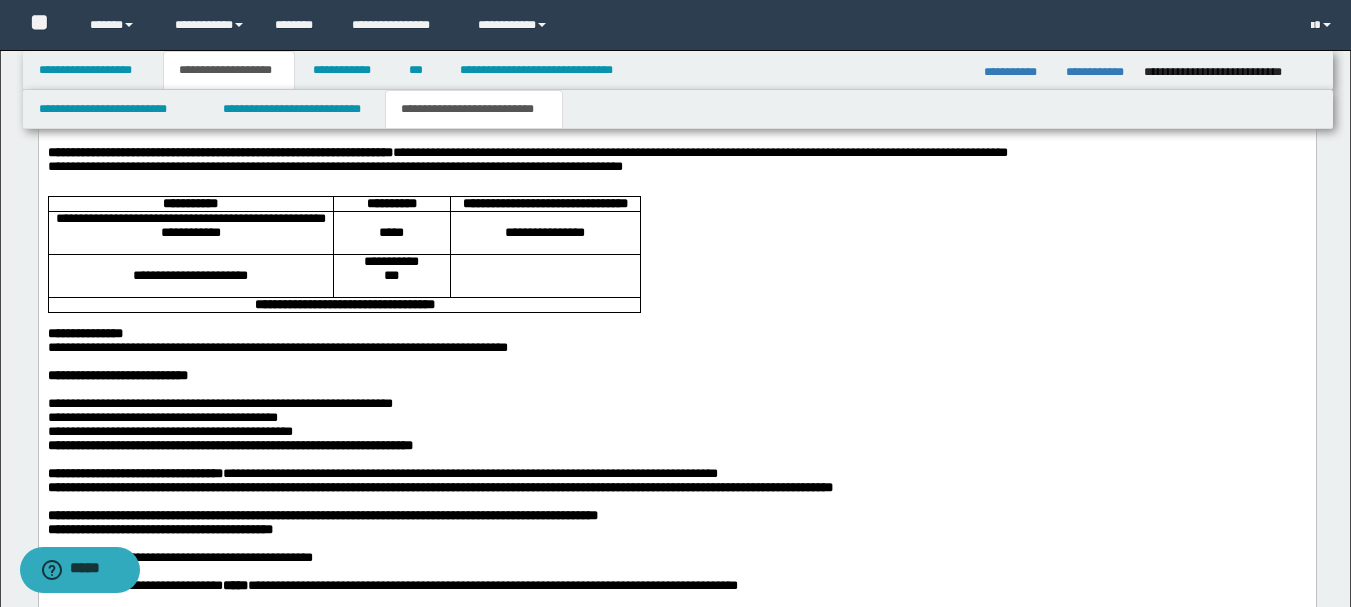 scroll, scrollTop: 2000, scrollLeft: 0, axis: vertical 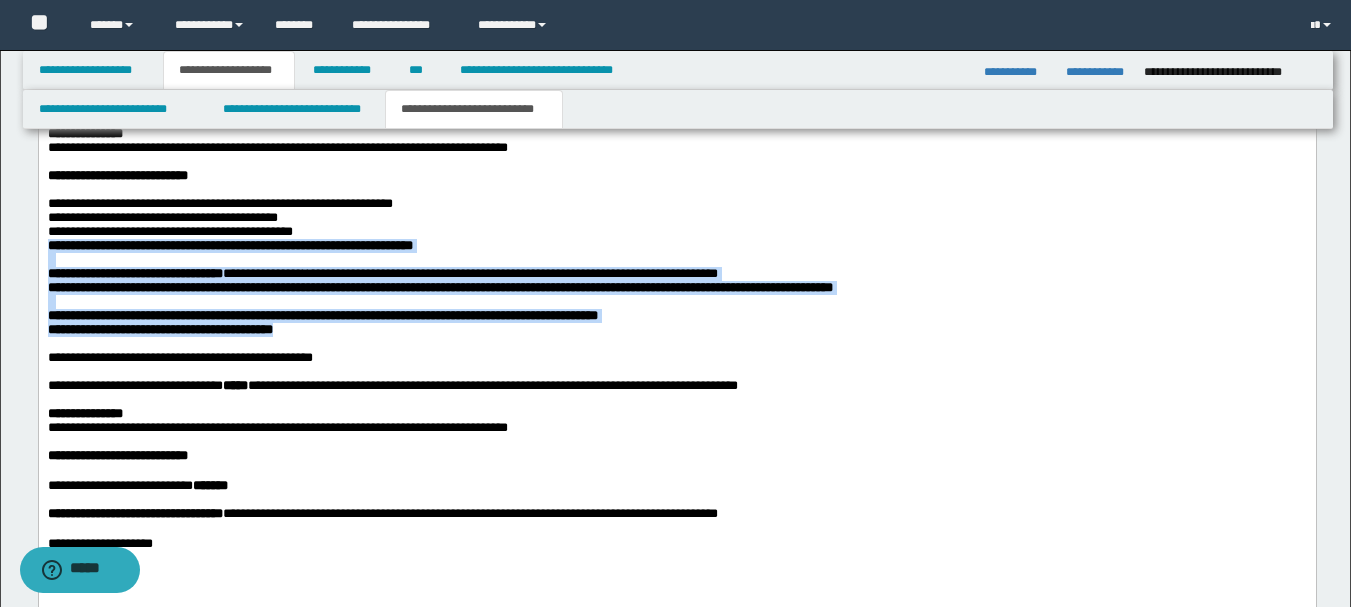 drag, startPoint x: 50, startPoint y: 390, endPoint x: 356, endPoint y: 482, distance: 319.5309 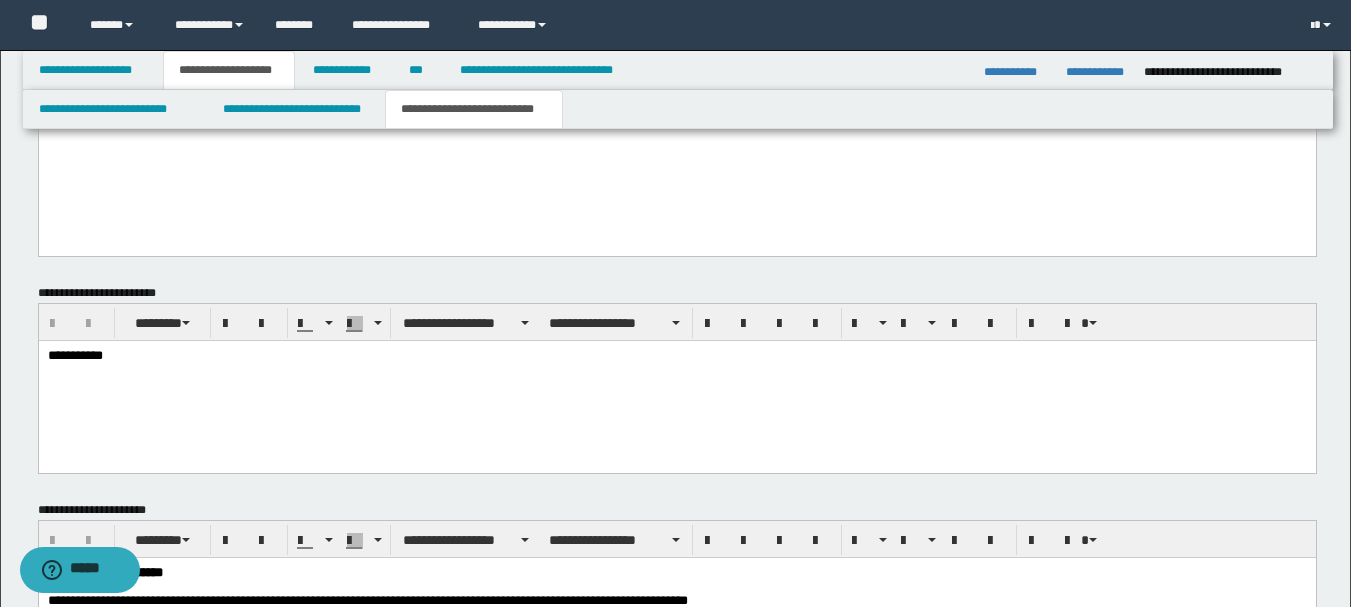 scroll, scrollTop: 1886, scrollLeft: 0, axis: vertical 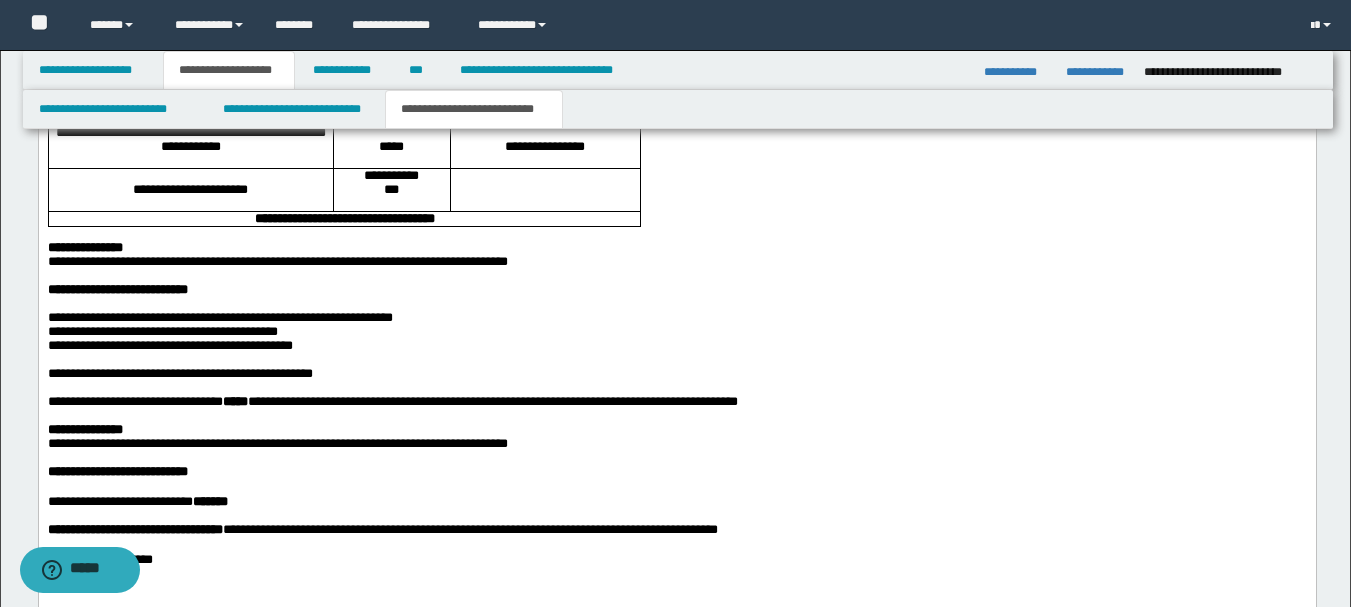 click on "**********" at bounding box center [179, 373] 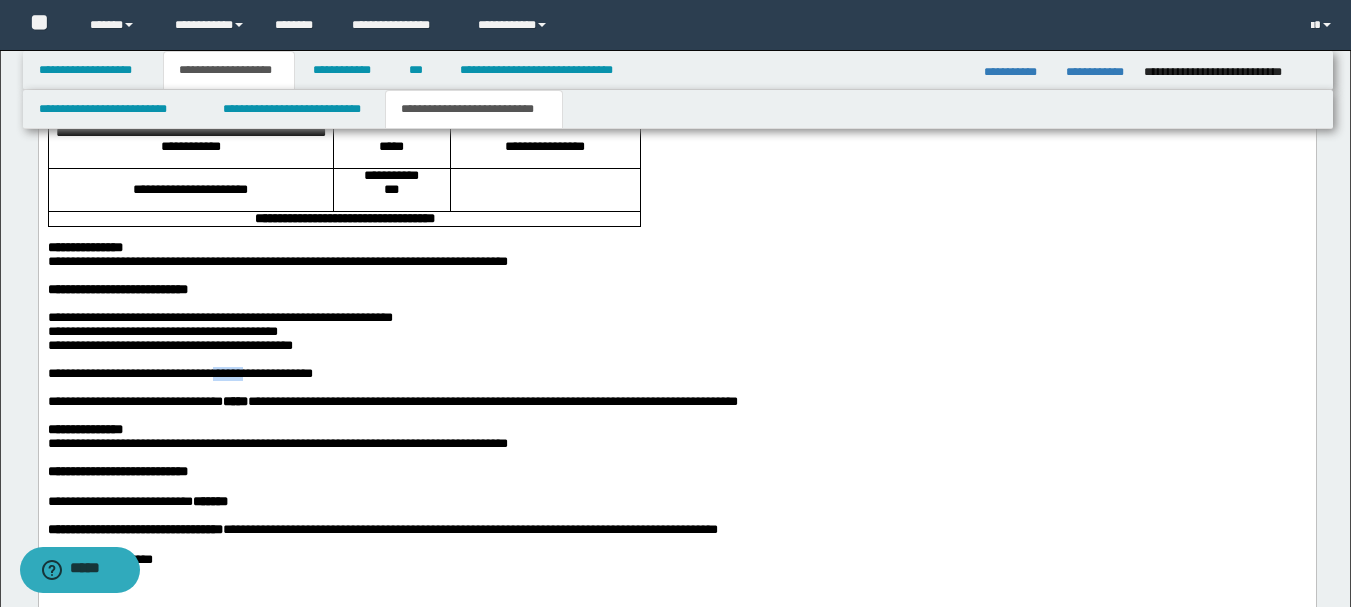 click on "**********" at bounding box center (179, 373) 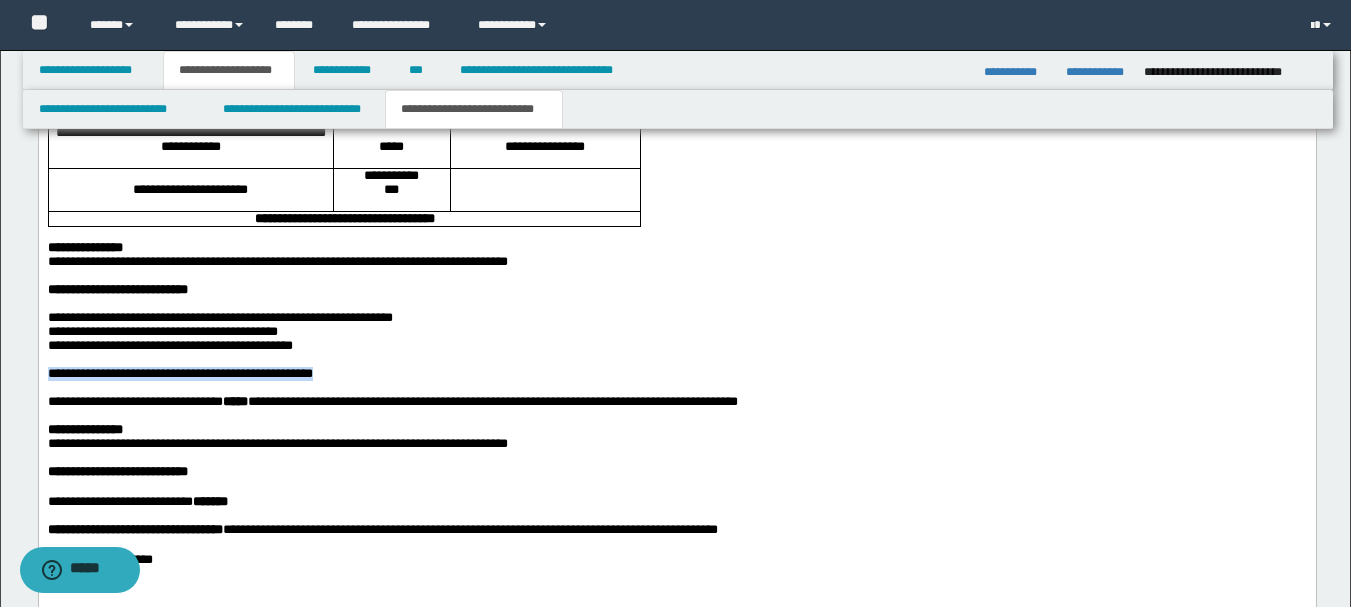click on "**********" at bounding box center [179, 373] 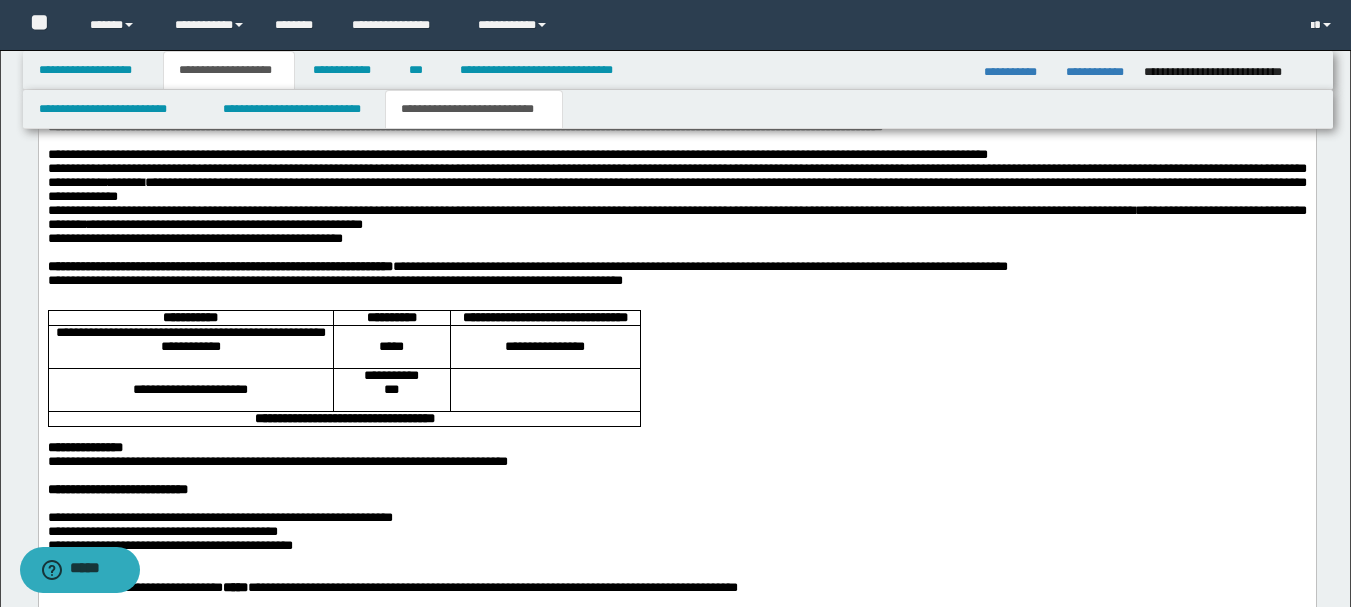 scroll, scrollTop: 1786, scrollLeft: 0, axis: vertical 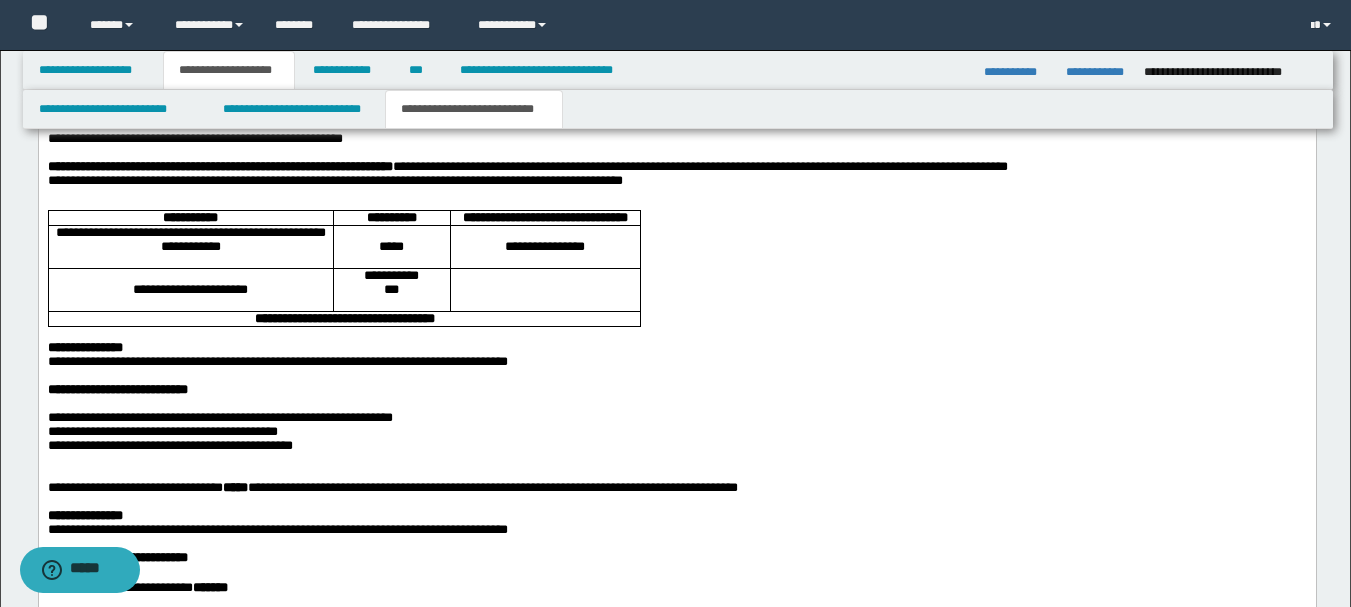 click on "**********" at bounding box center (676, 181) 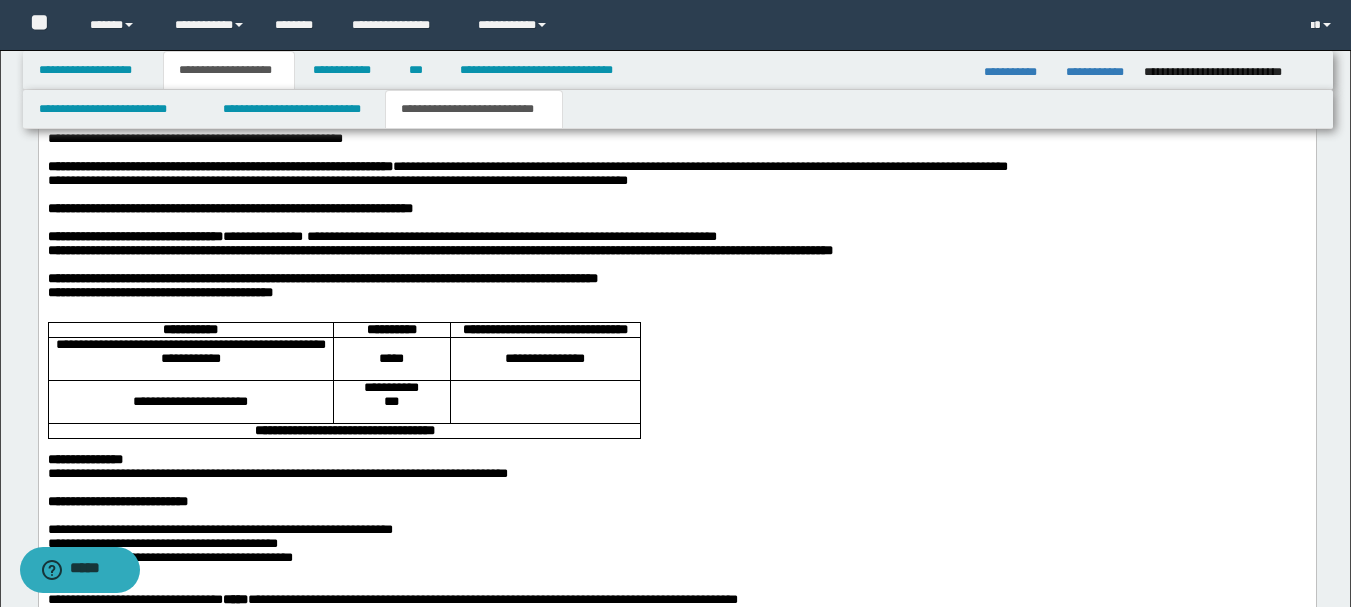 click on "**********" at bounding box center [229, 208] 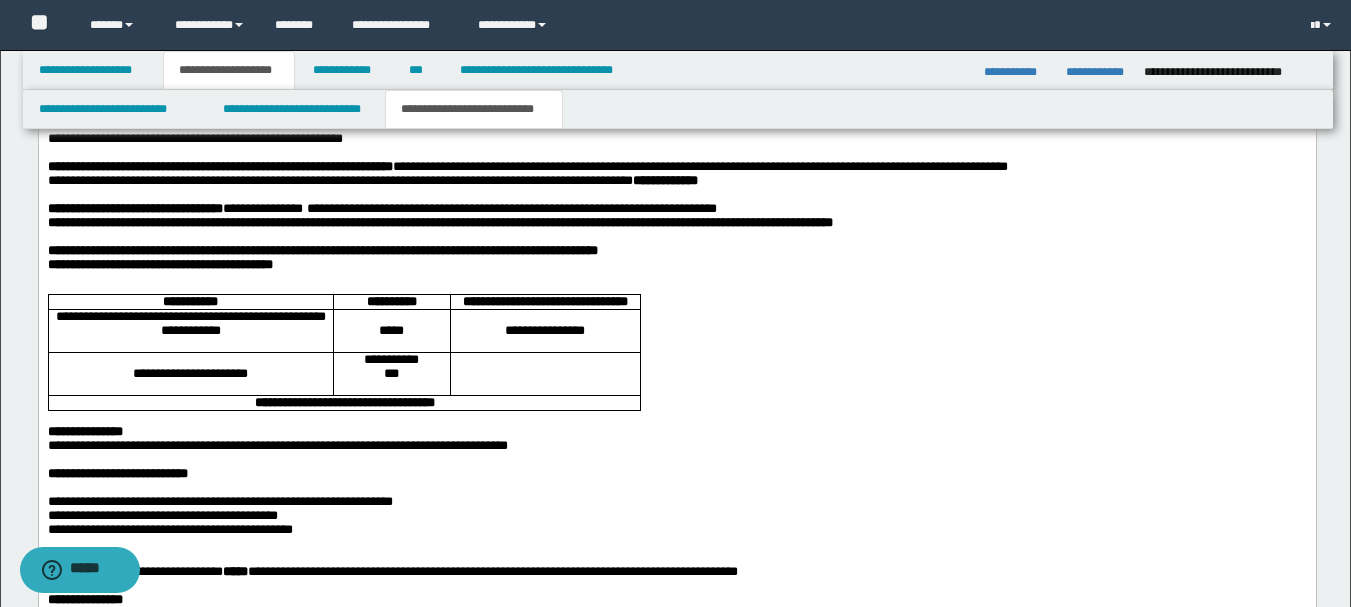 click on "**********" at bounding box center [262, 208] 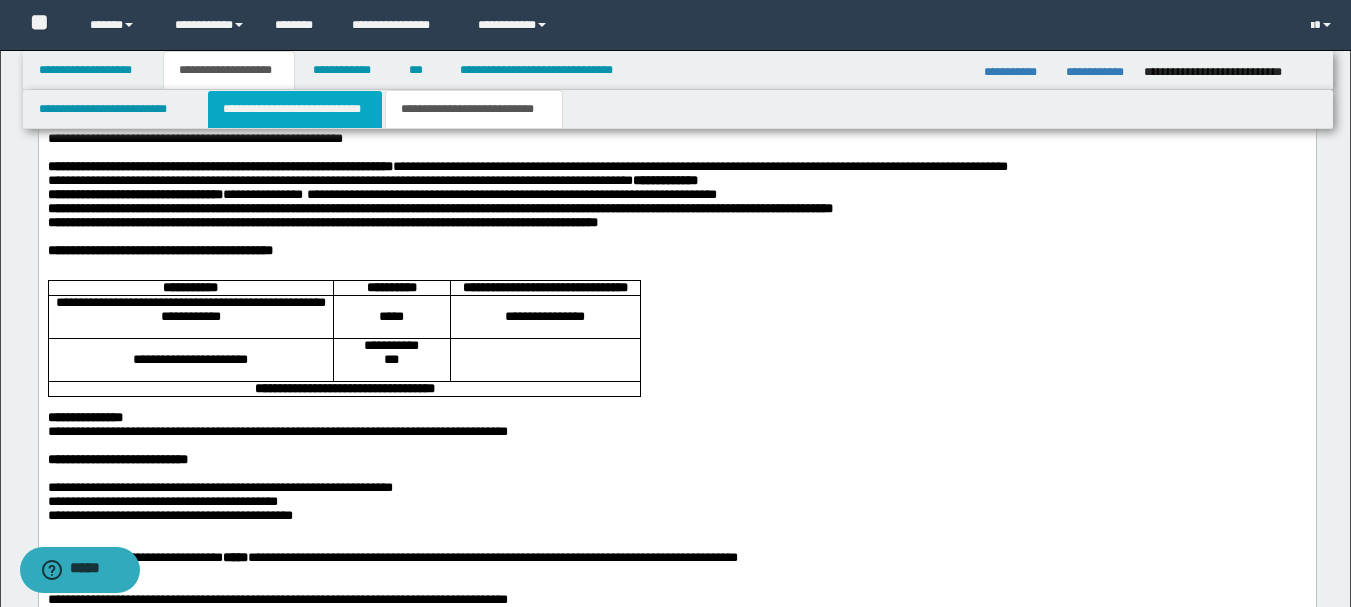 click on "**********" at bounding box center [295, 109] 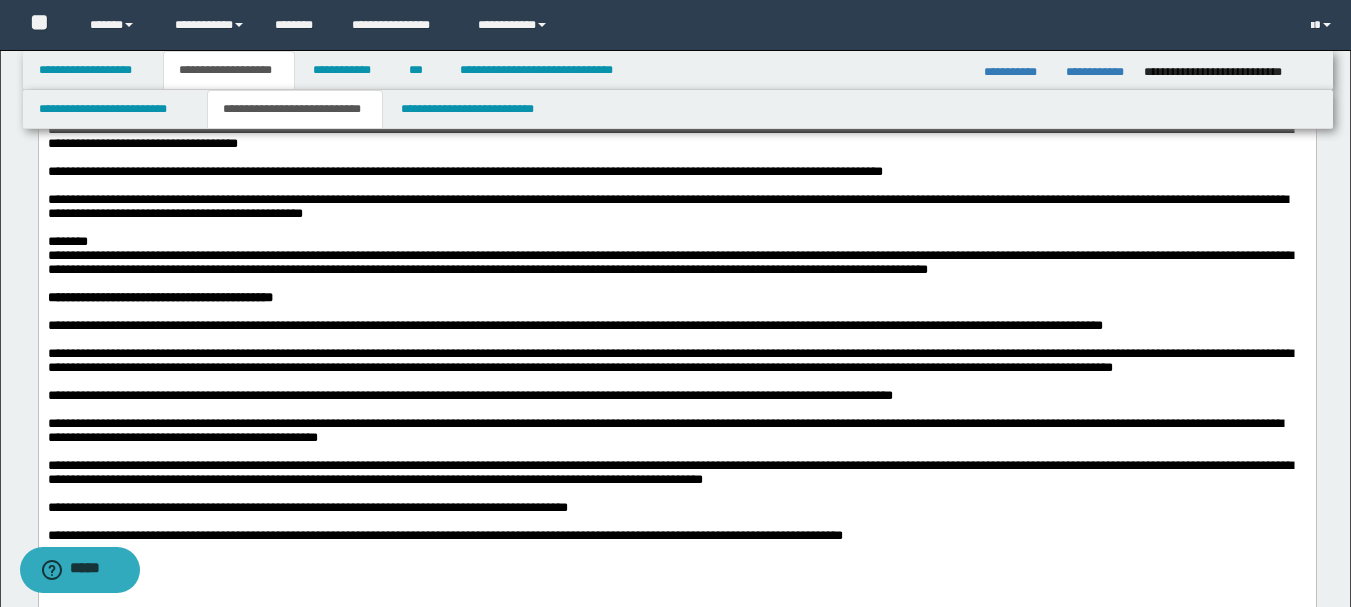 scroll, scrollTop: 1586, scrollLeft: 0, axis: vertical 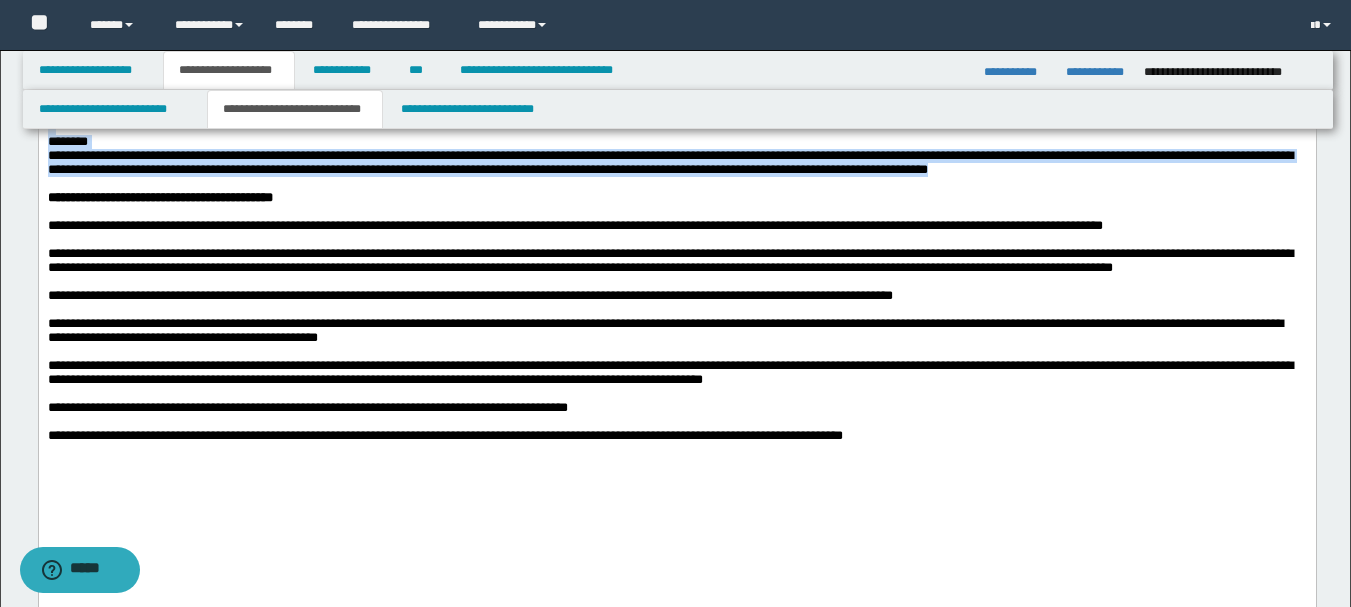 drag, startPoint x: 198, startPoint y: 498, endPoint x: 7, endPoint y: 312, distance: 266.6027 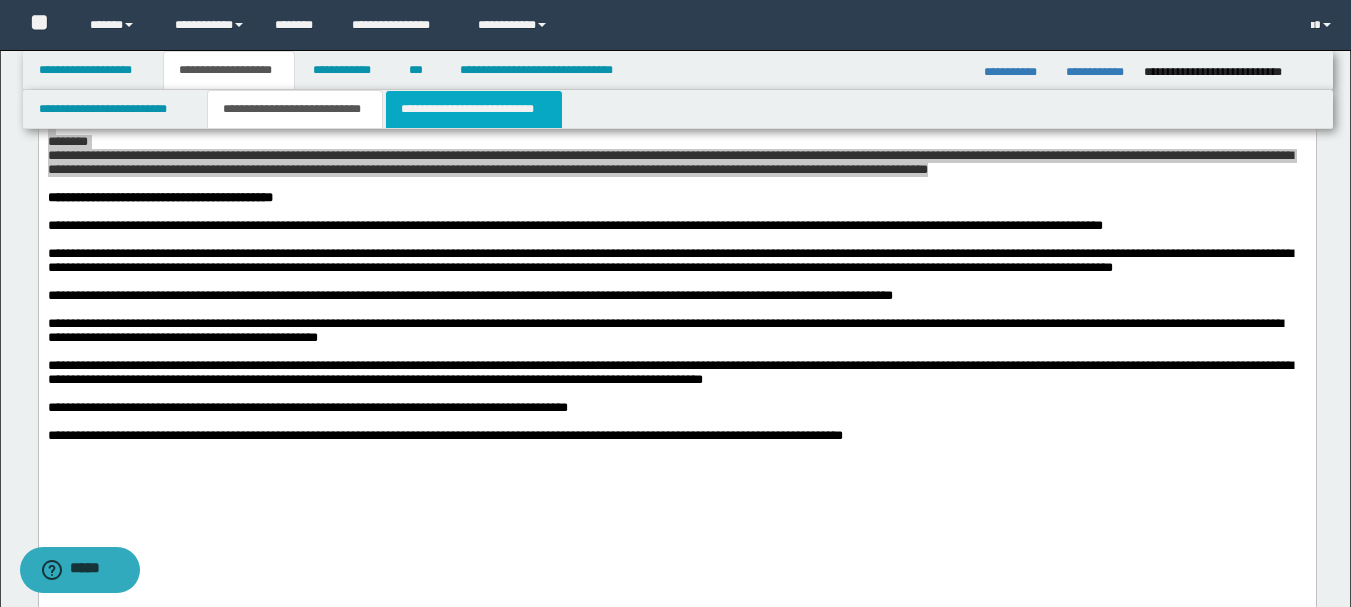 click on "**********" at bounding box center [474, 109] 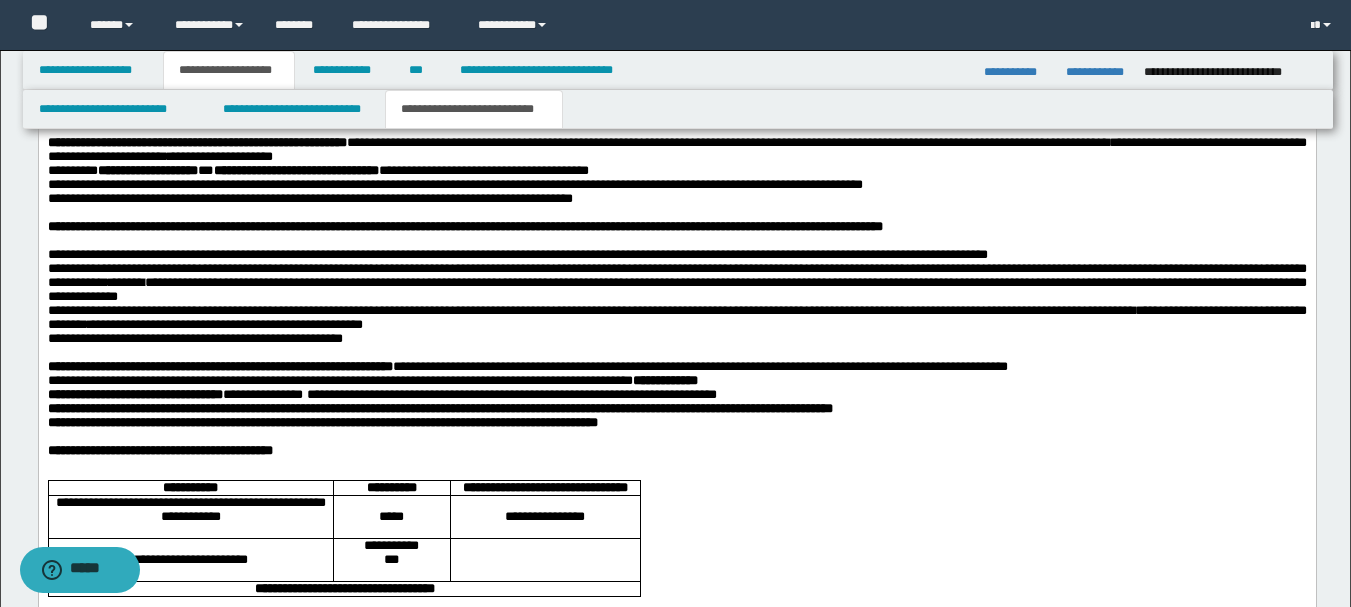 scroll, scrollTop: 1886, scrollLeft: 0, axis: vertical 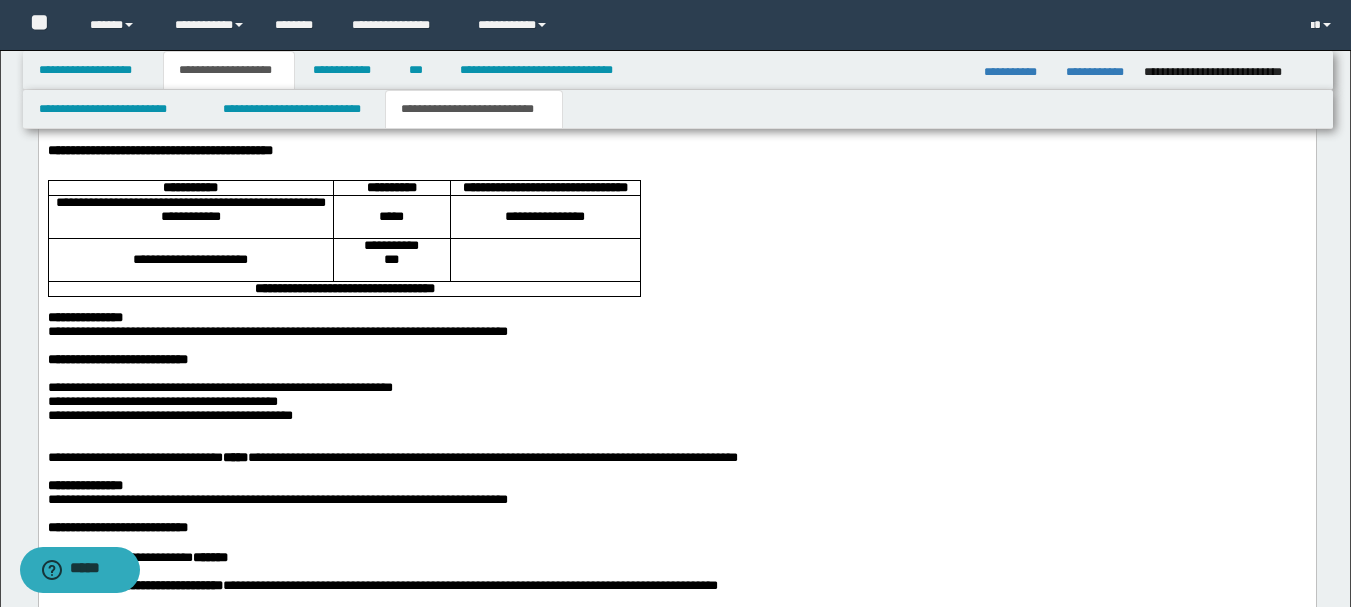 click at bounding box center (676, 137) 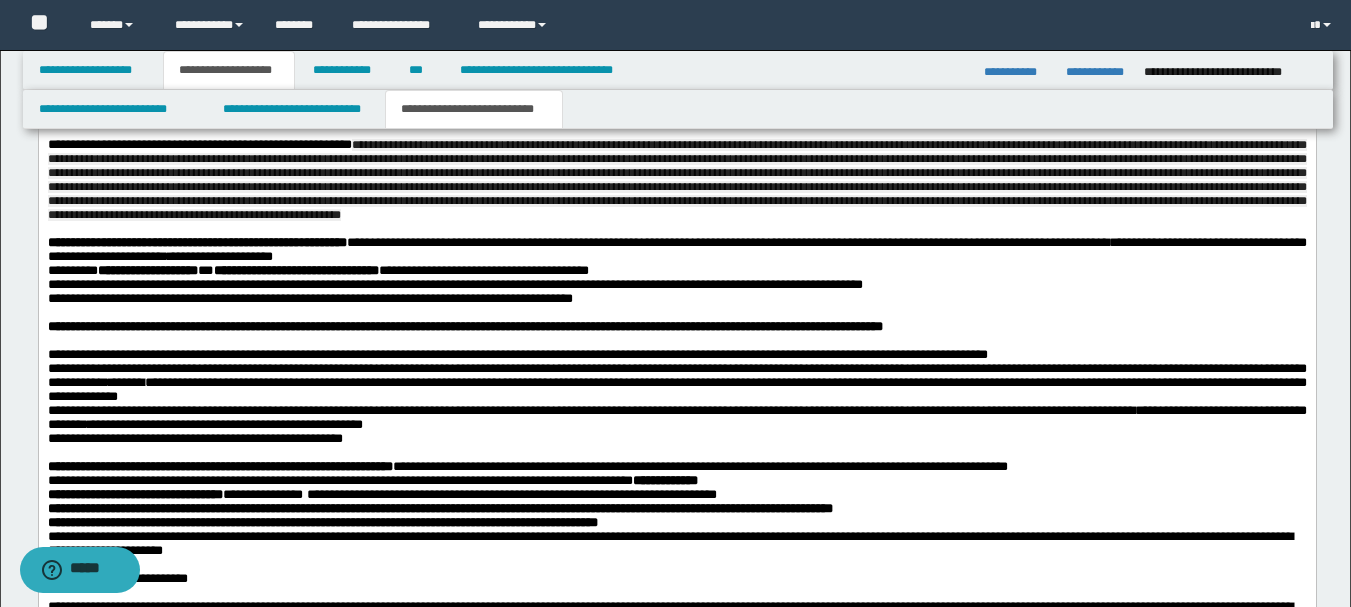 scroll, scrollTop: 1886, scrollLeft: 0, axis: vertical 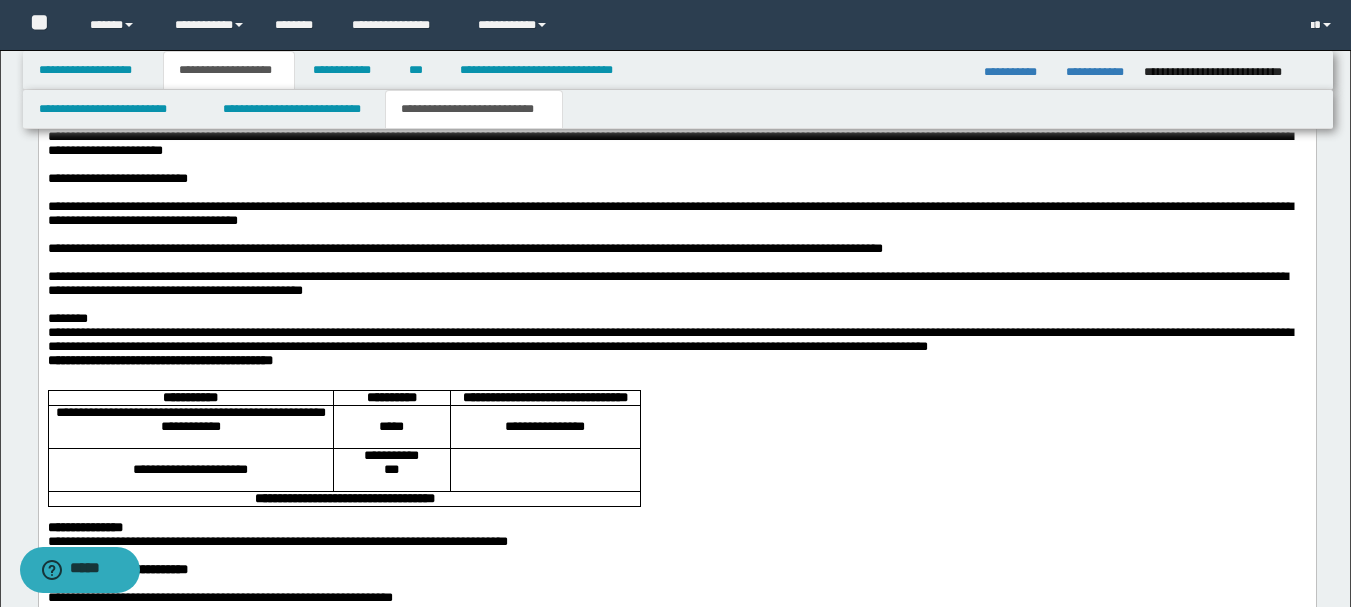 click on "**********" at bounding box center (669, 213) 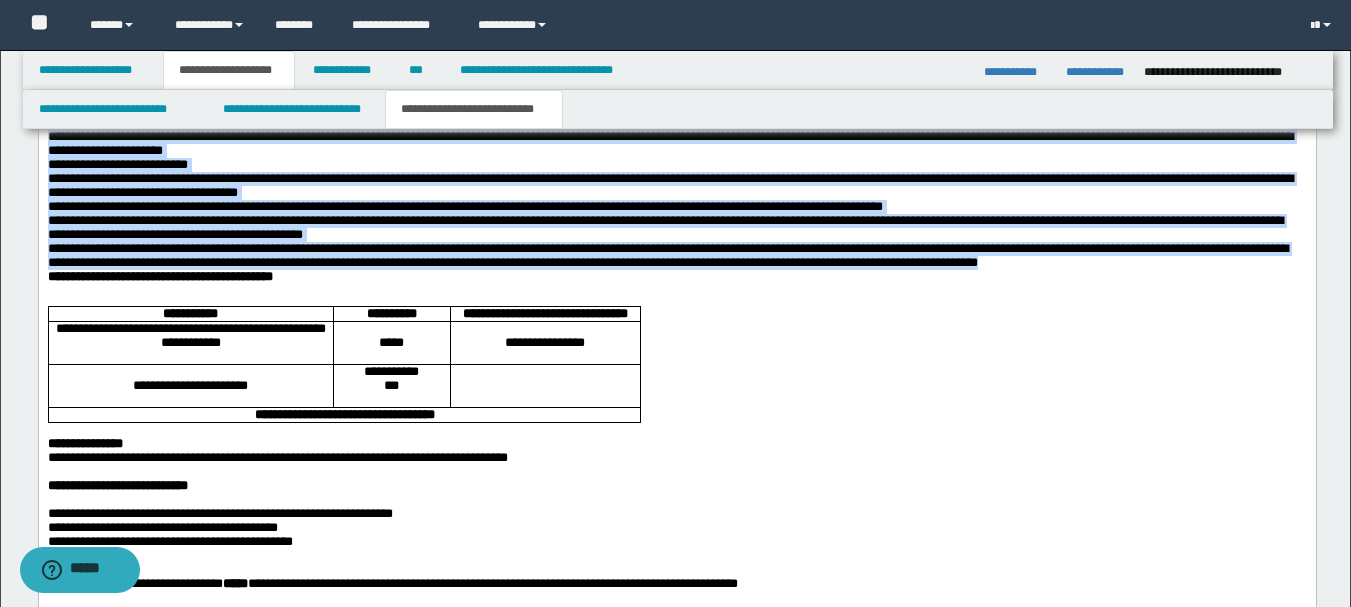 drag, startPoint x: 288, startPoint y: 401, endPoint x: 41, endPoint y: 239, distance: 295.3862 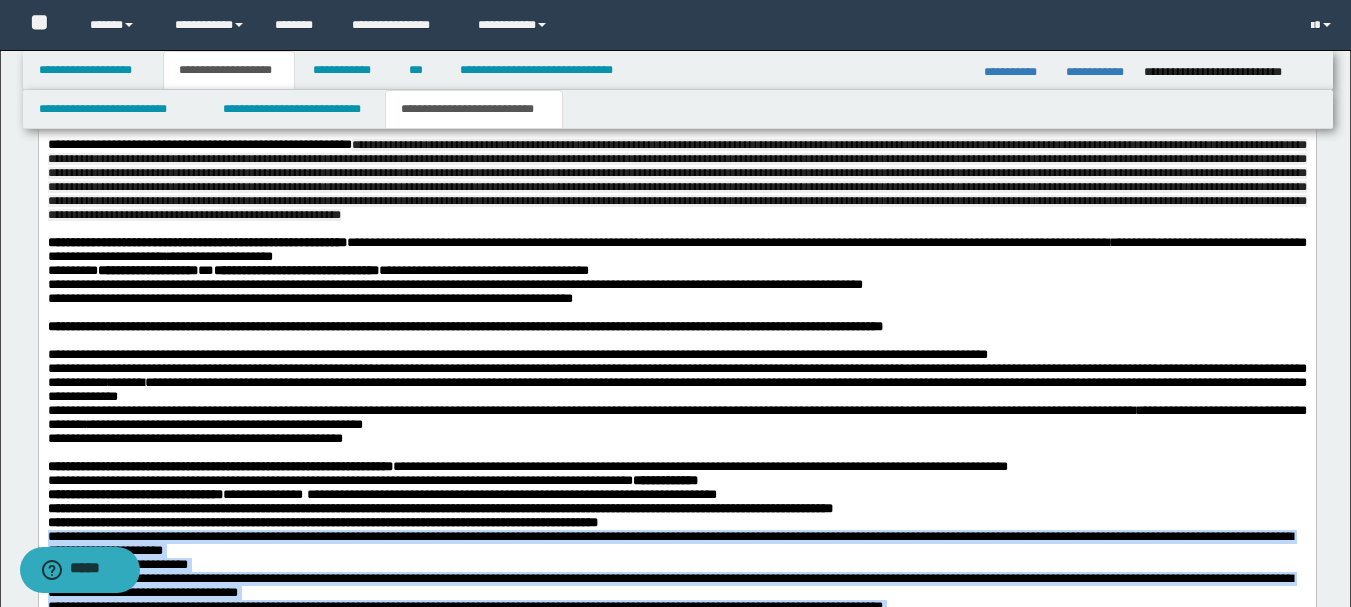 scroll, scrollTop: 1186, scrollLeft: 0, axis: vertical 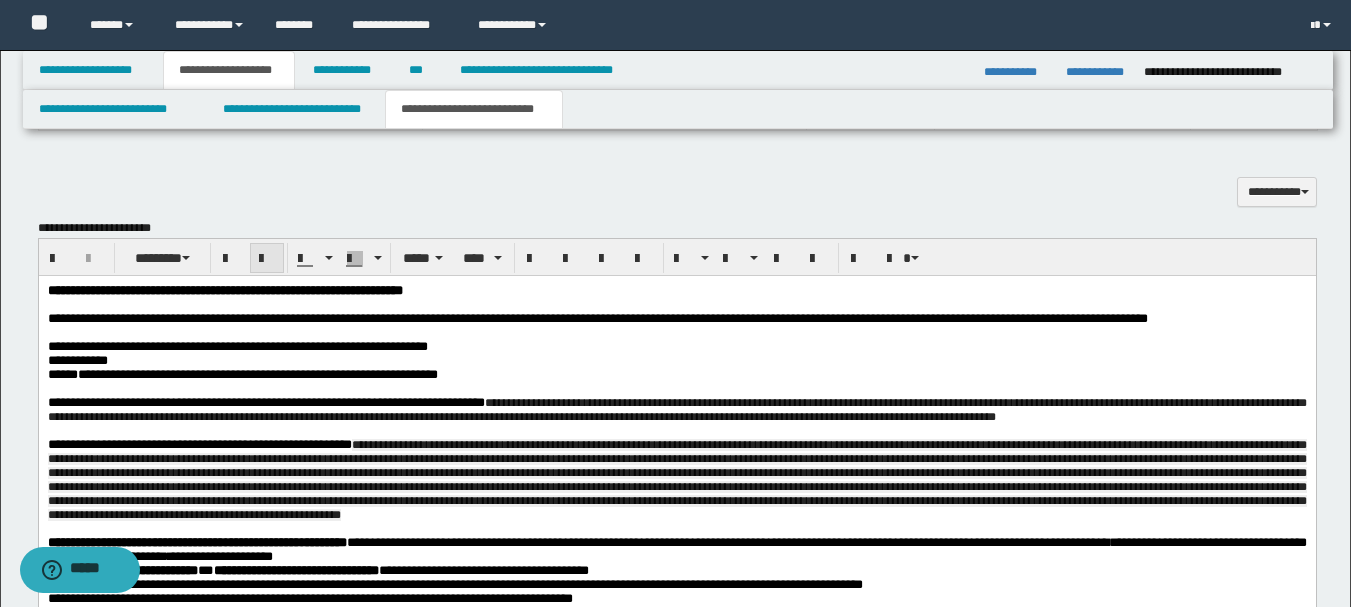 click at bounding box center (267, 259) 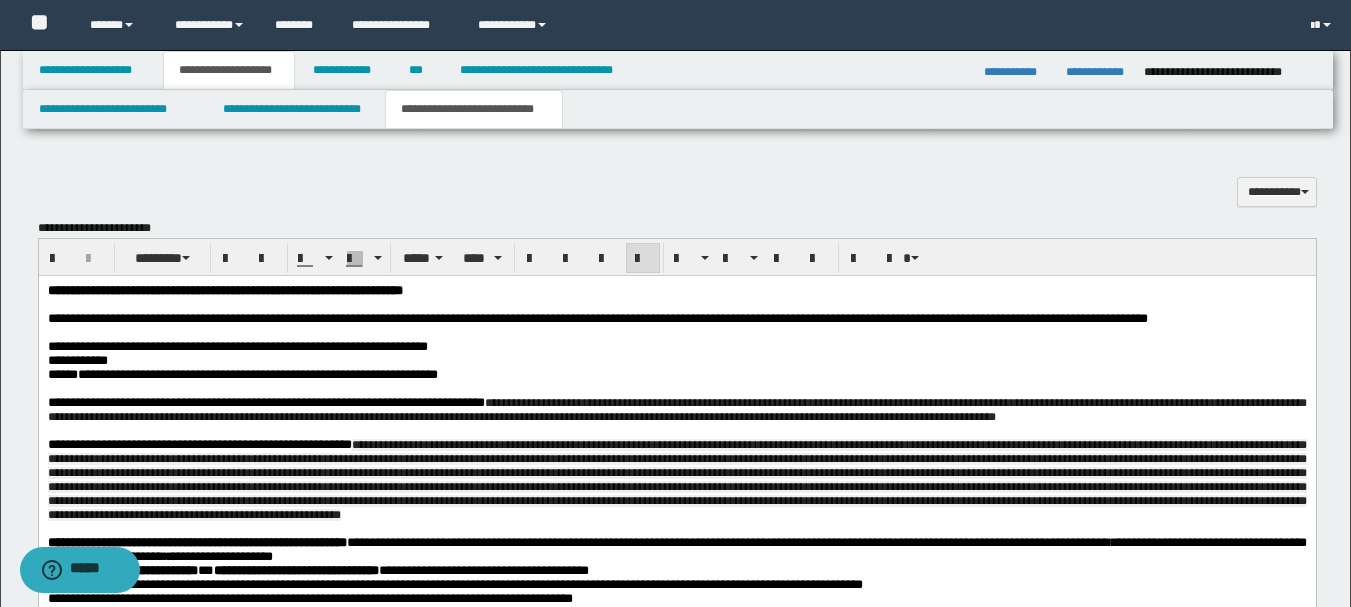 drag, startPoint x: 59, startPoint y: 392, endPoint x: 69, endPoint y: 403, distance: 14.866069 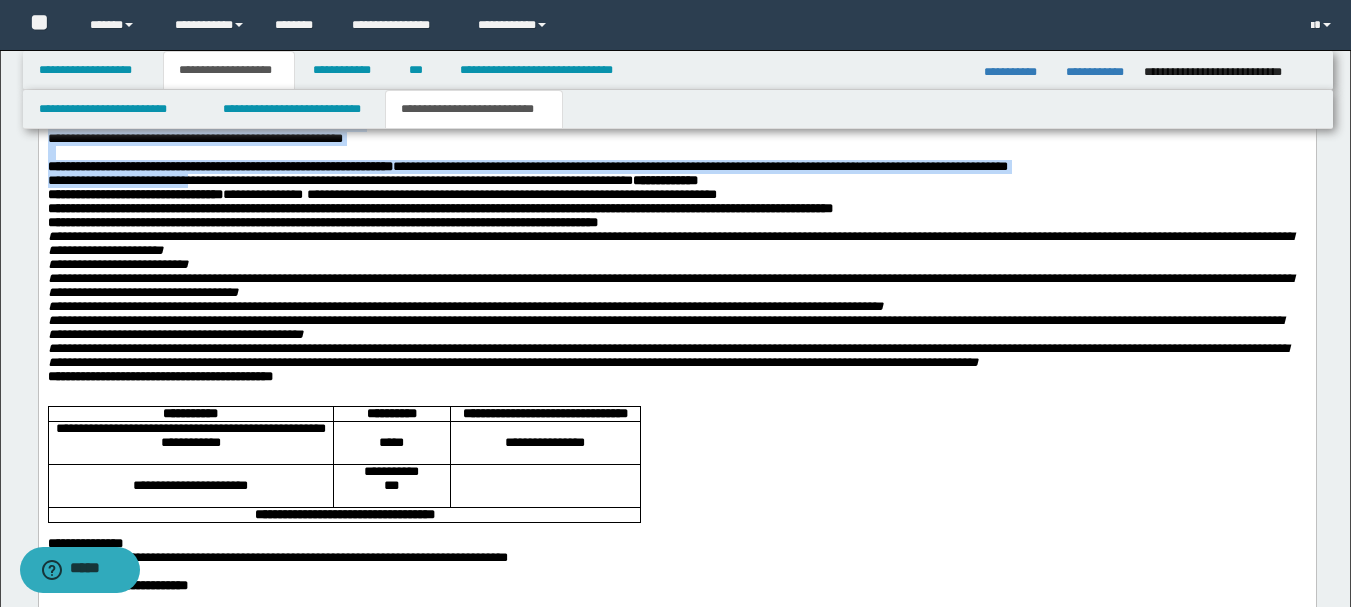 scroll, scrollTop: 1886, scrollLeft: 0, axis: vertical 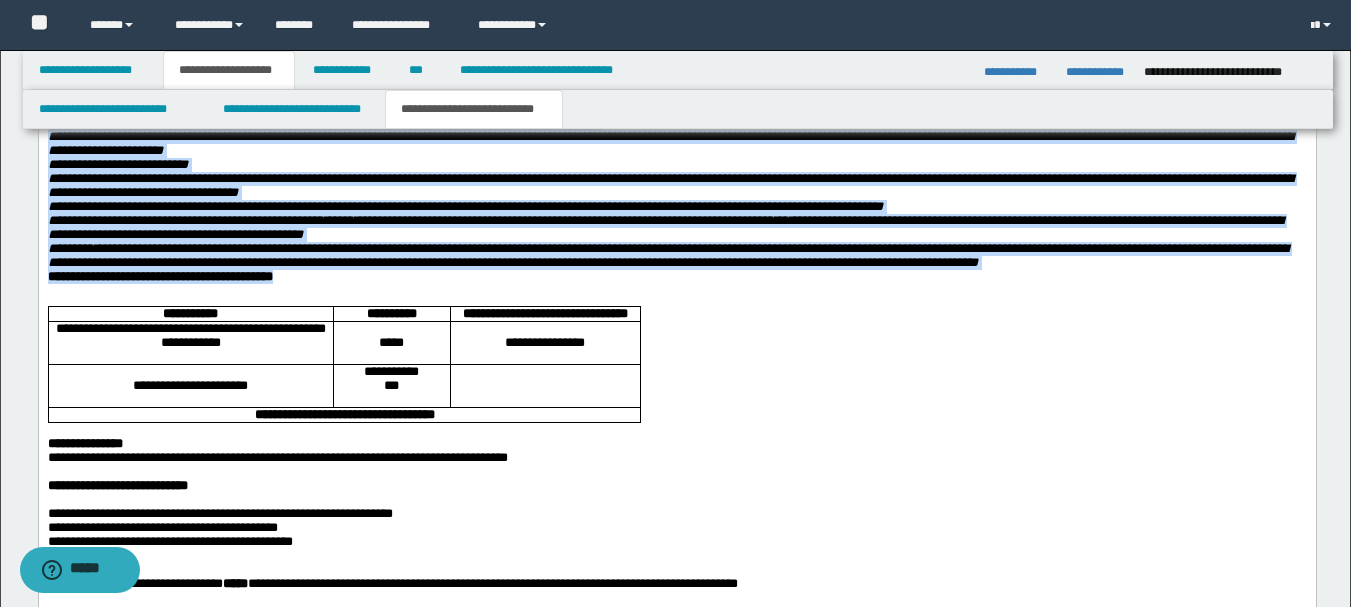 drag, startPoint x: 46, startPoint y: -333, endPoint x: 356, endPoint y: 417, distance: 811.54175 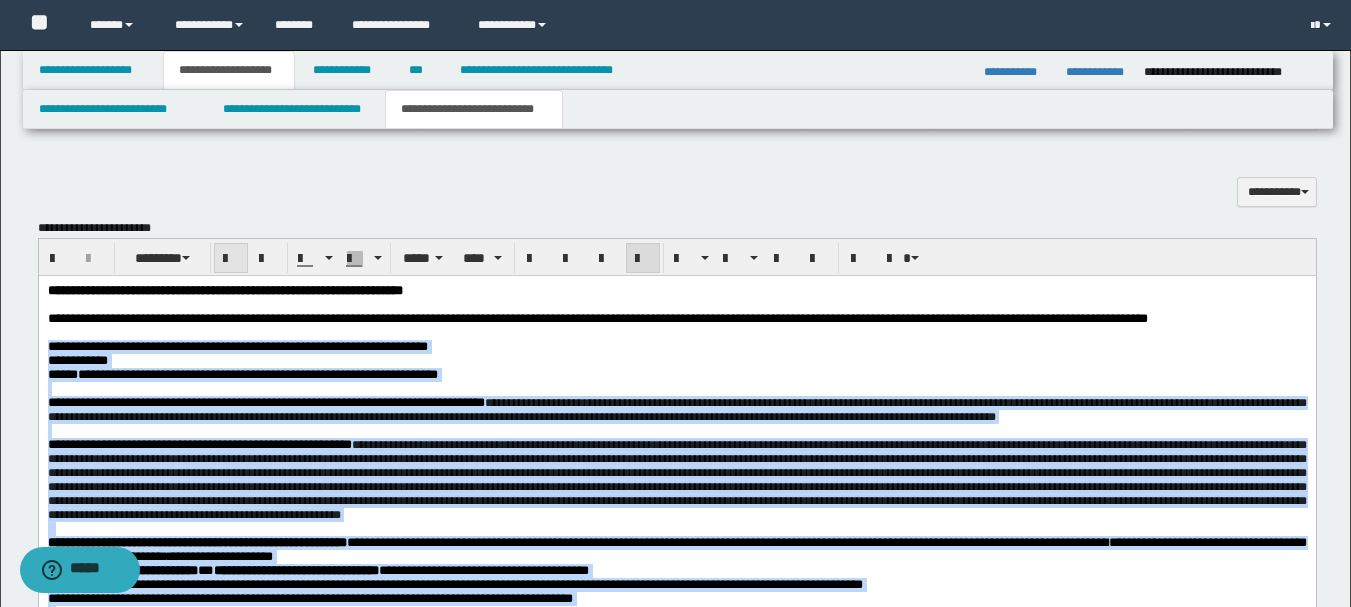 click at bounding box center [231, 259] 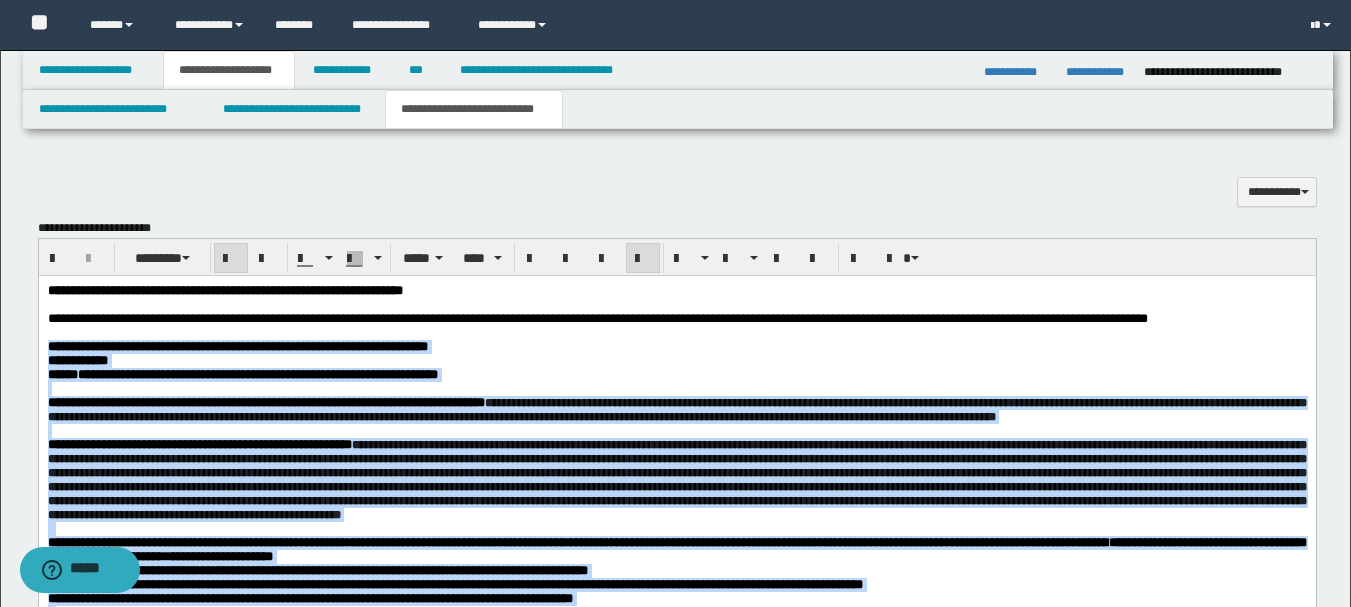 click at bounding box center (231, 259) 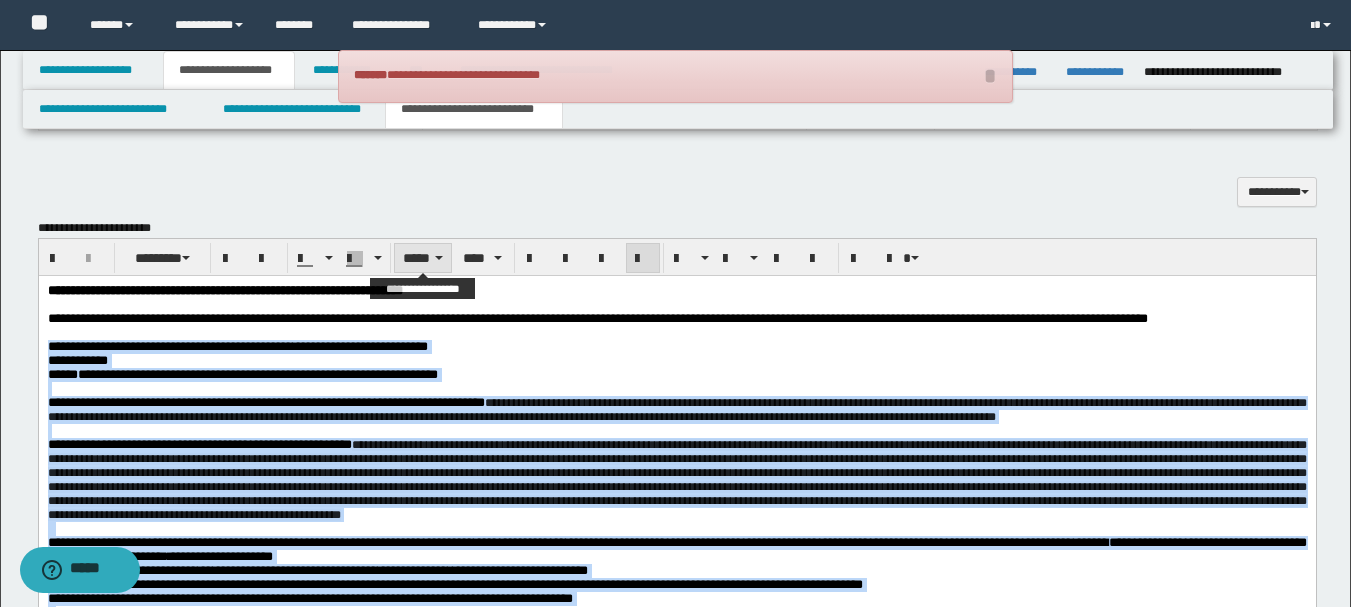 click on "*****" at bounding box center [423, 258] 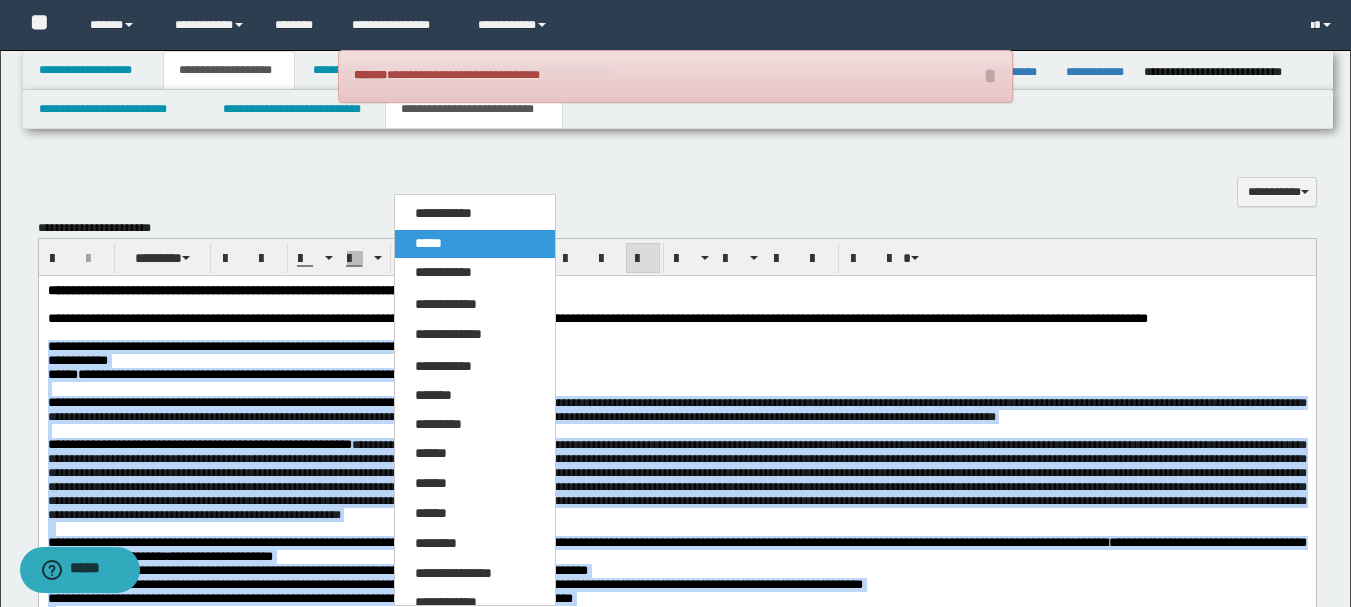 click on "*****" at bounding box center [428, 243] 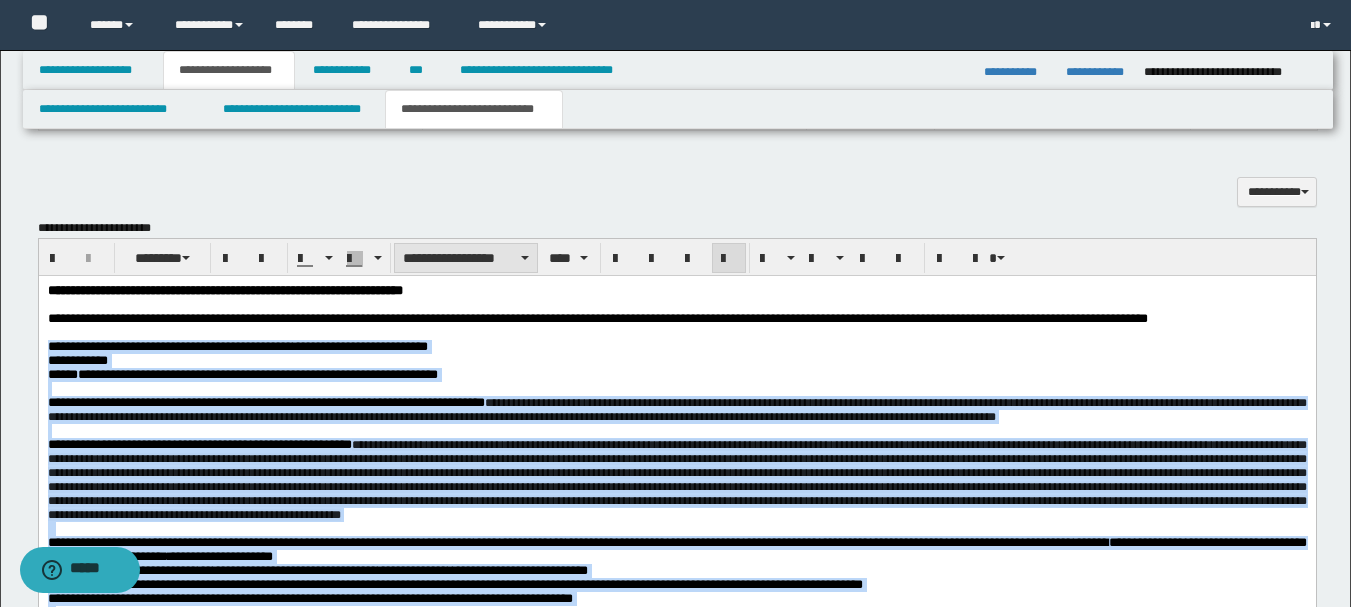 click on "**********" at bounding box center (466, 258) 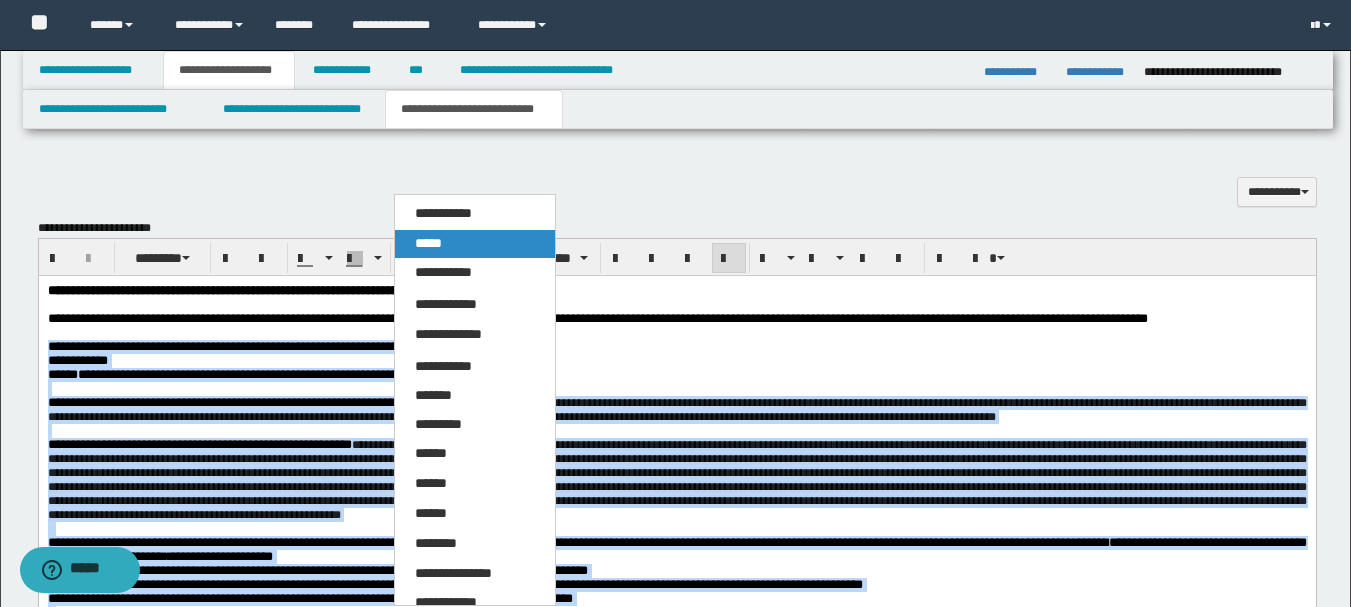 click on "*****" at bounding box center [475, 244] 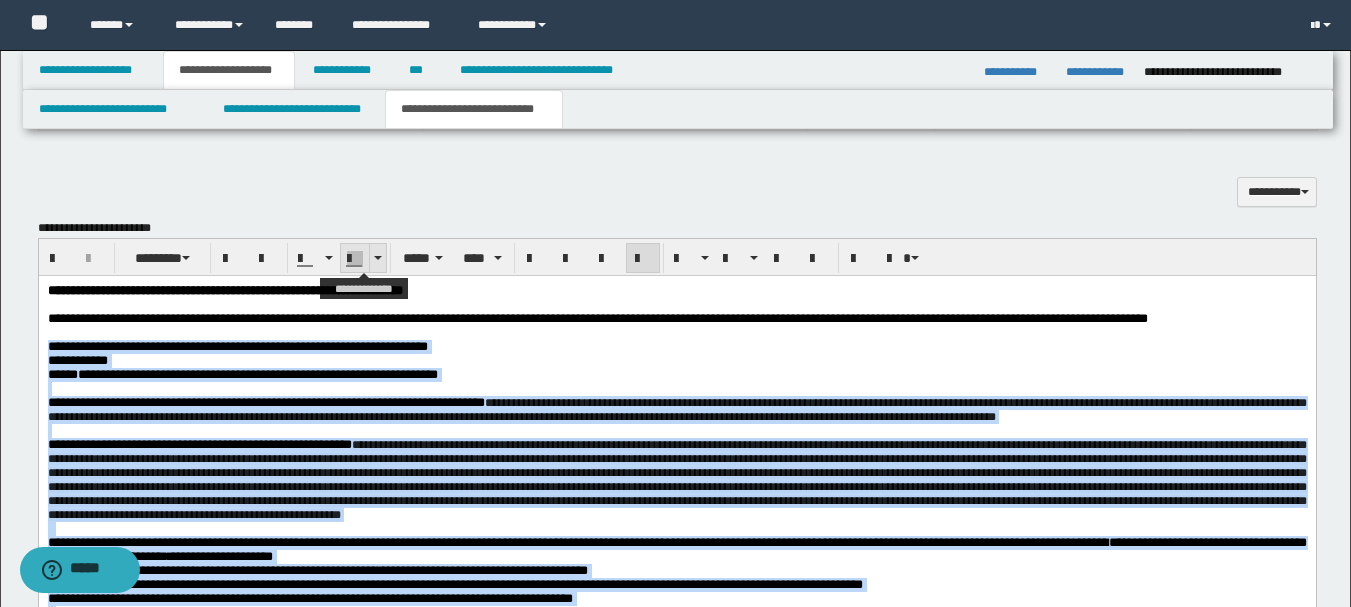click at bounding box center [377, 258] 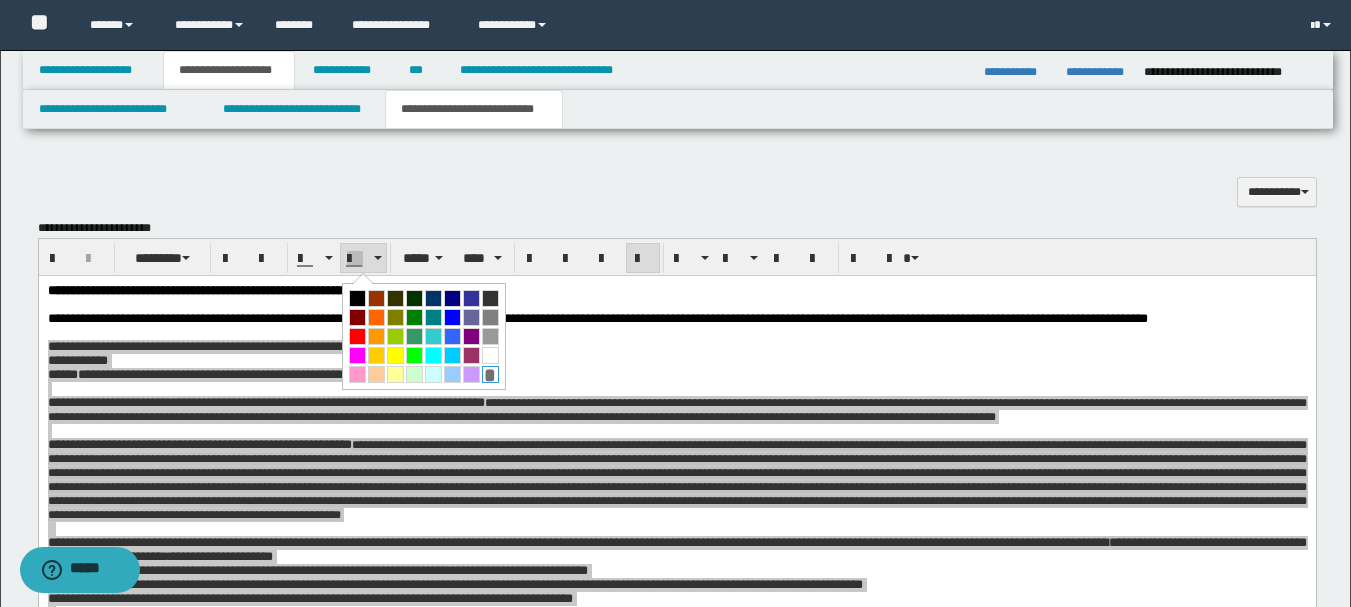 click on "*" at bounding box center (490, 374) 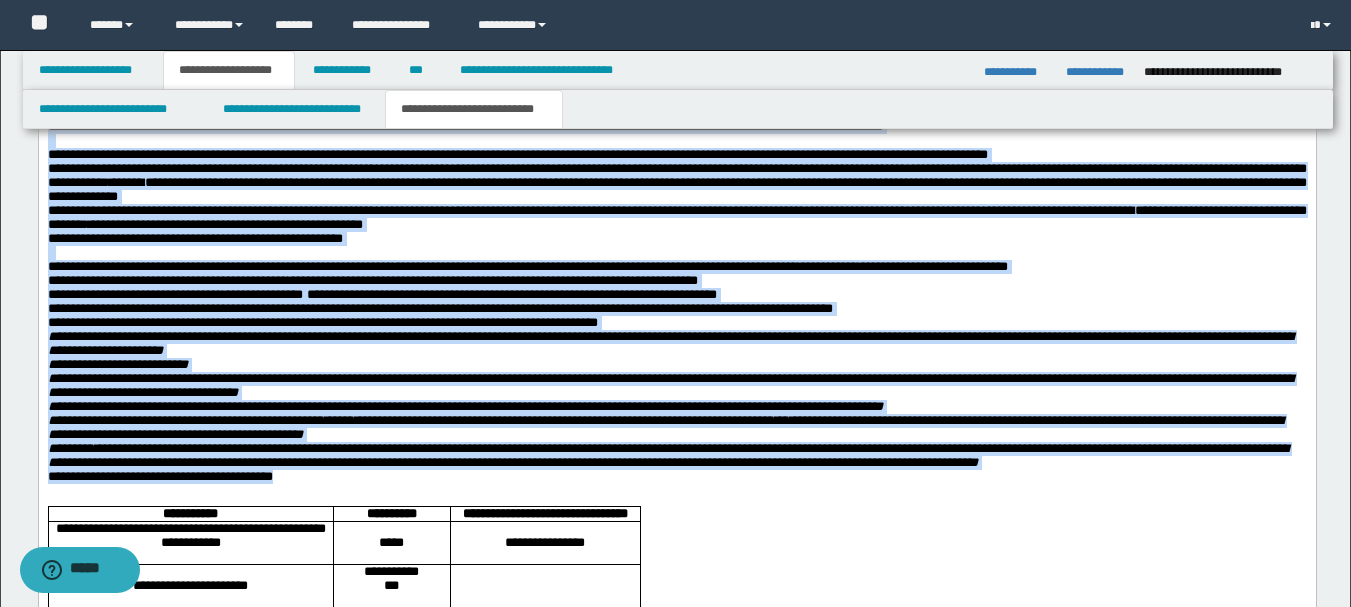 scroll, scrollTop: 1986, scrollLeft: 0, axis: vertical 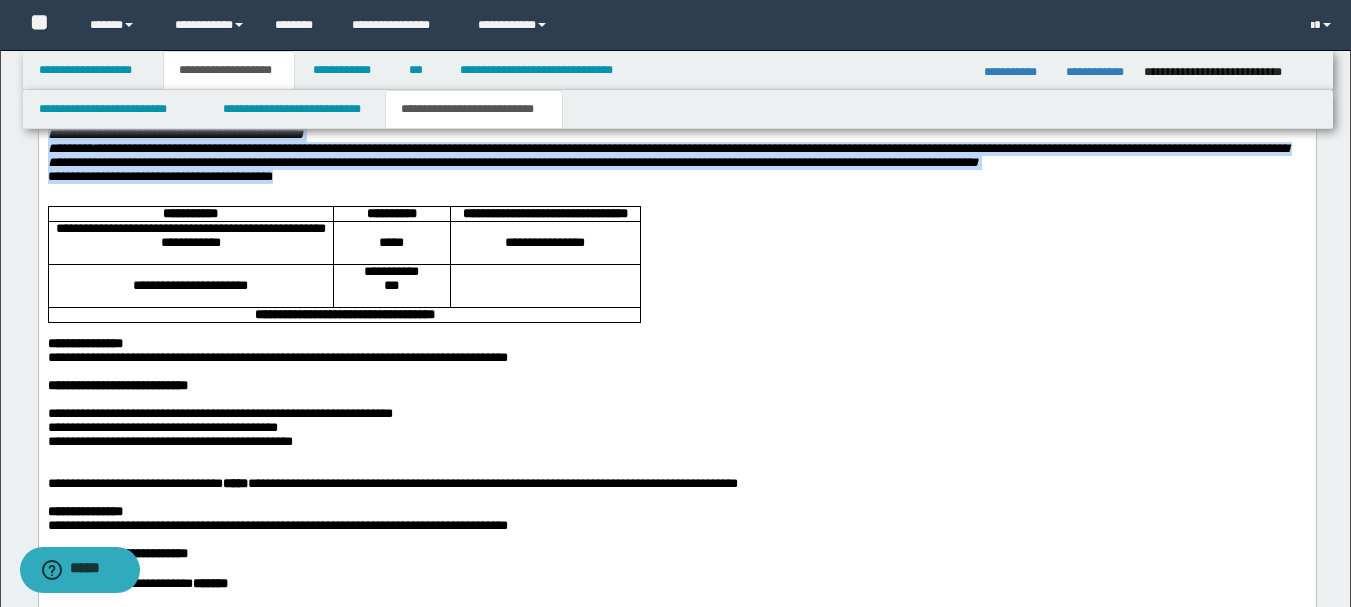 click on "**********" at bounding box center [676, 156] 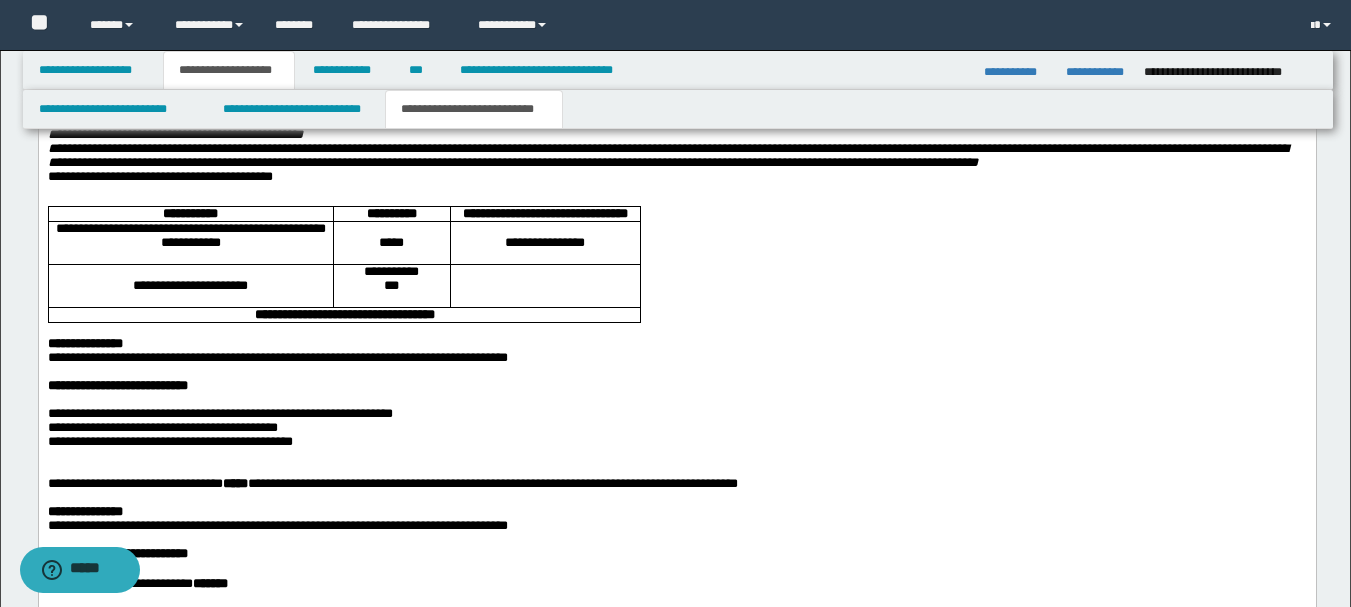 scroll, scrollTop: 2186, scrollLeft: 0, axis: vertical 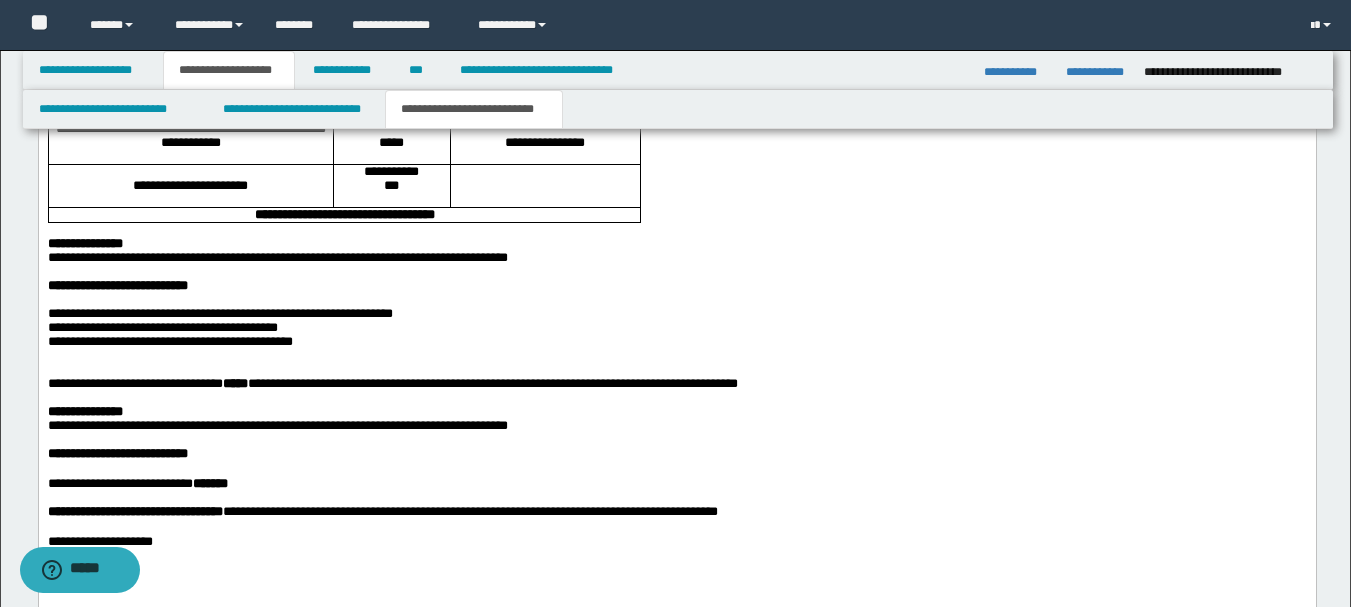 click on "**********" at bounding box center [676, 77] 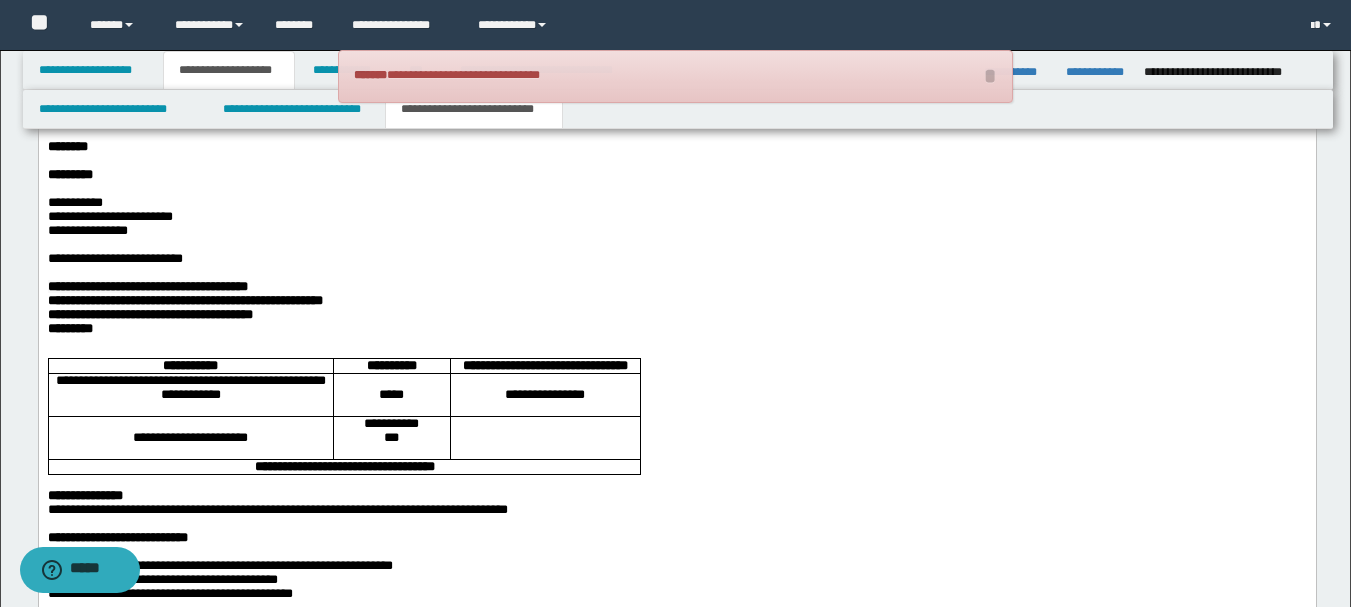 click at bounding box center (676, 161) 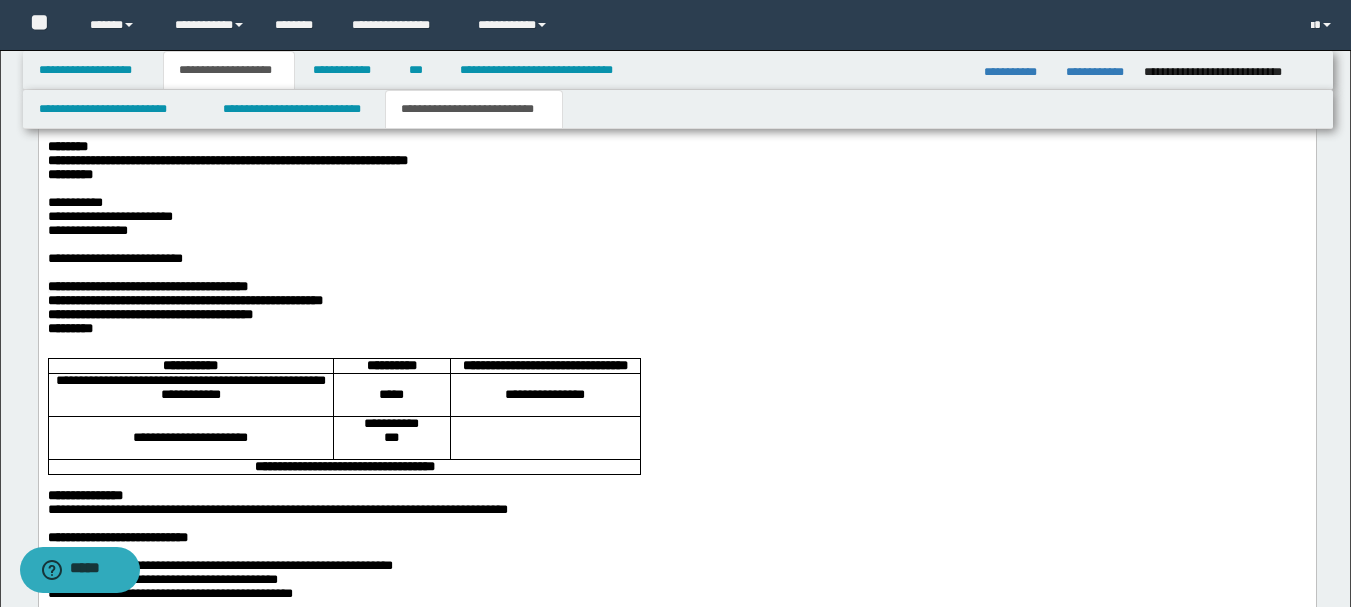 click on "**********" at bounding box center (227, 160) 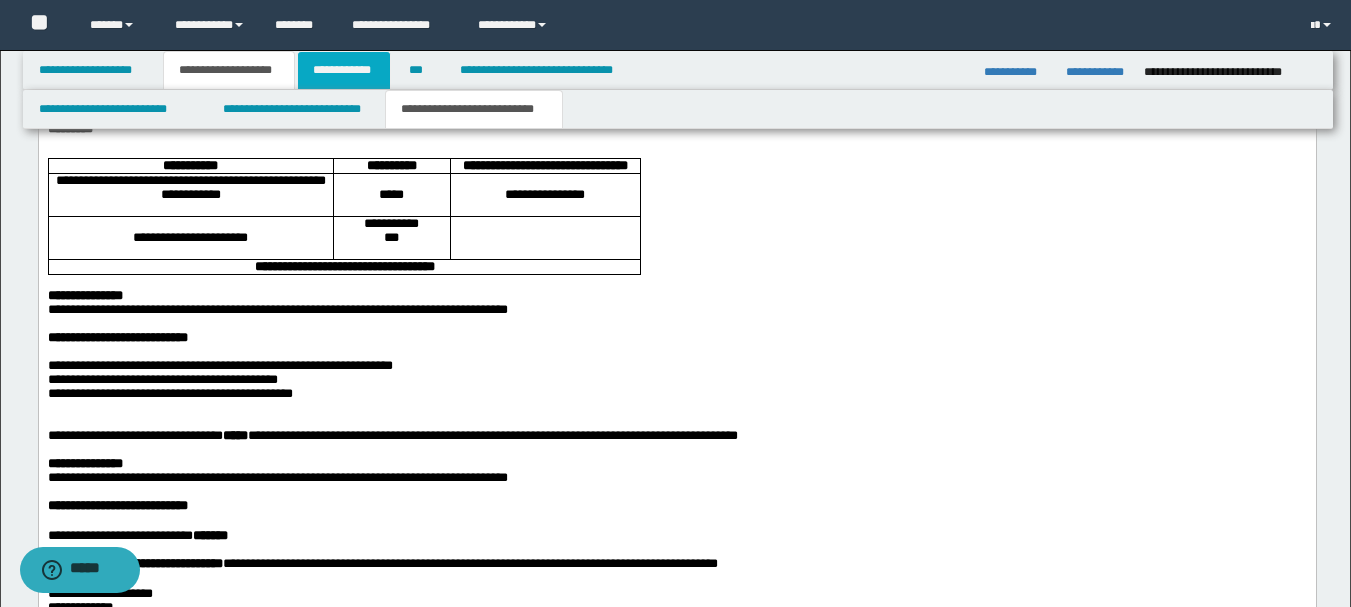 click on "**********" at bounding box center (344, 70) 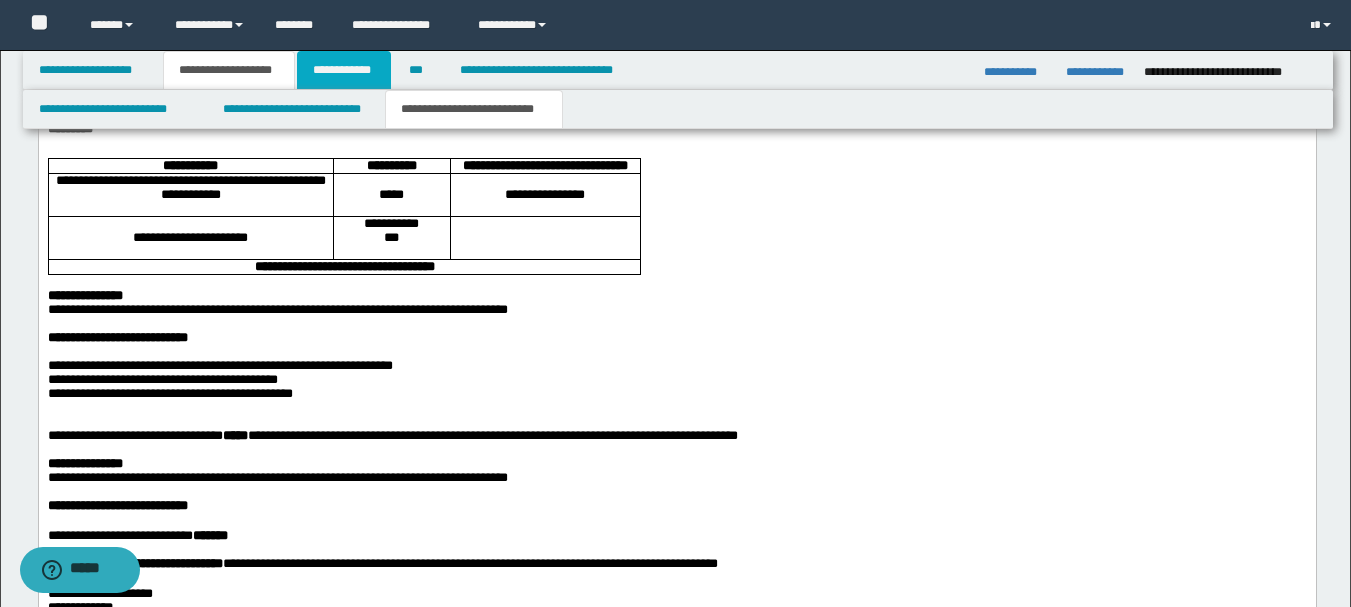 scroll, scrollTop: 542, scrollLeft: 0, axis: vertical 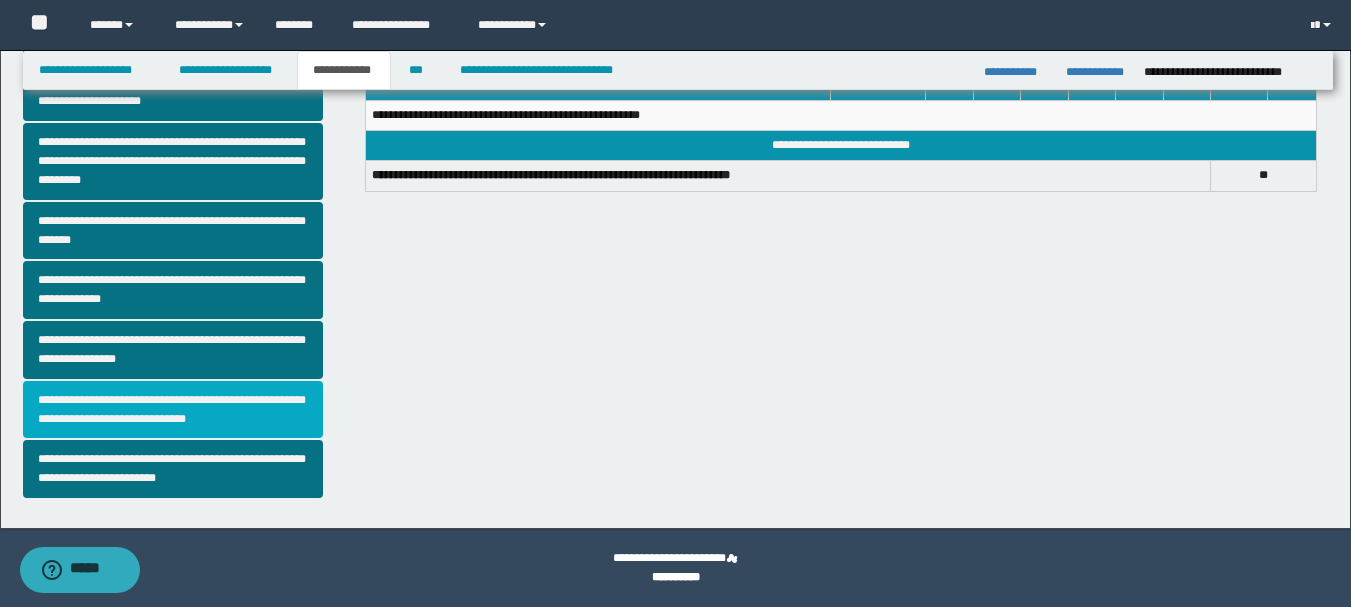 click on "**********" at bounding box center [173, 410] 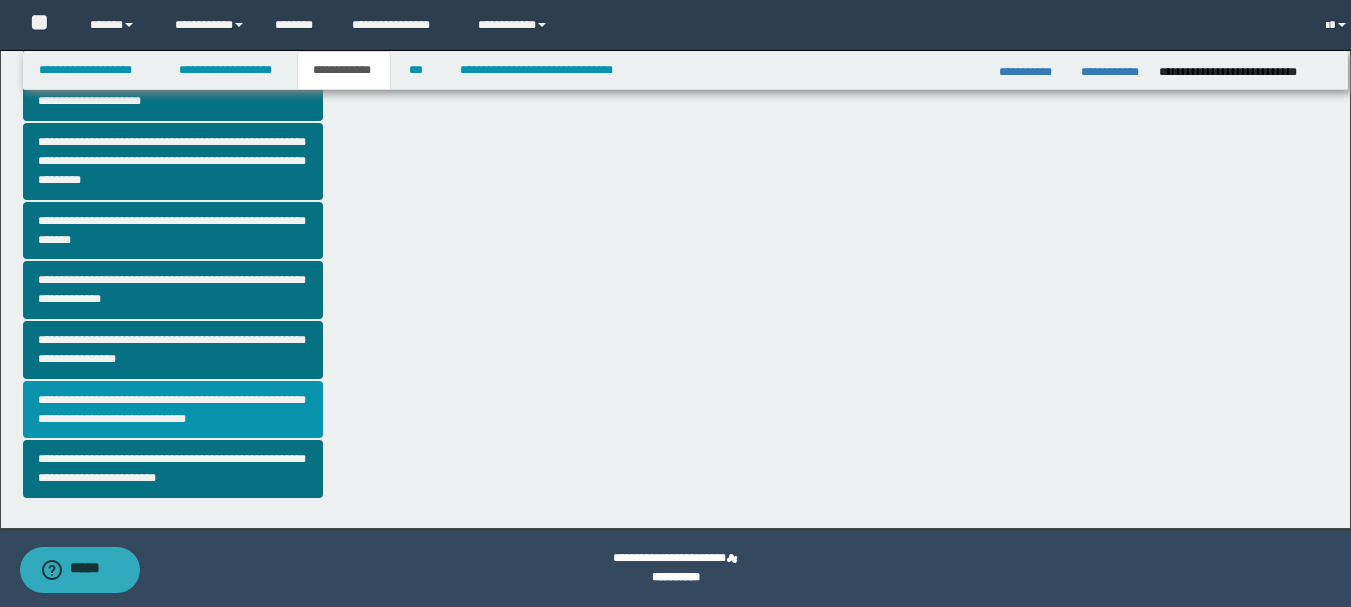 scroll, scrollTop: 0, scrollLeft: 0, axis: both 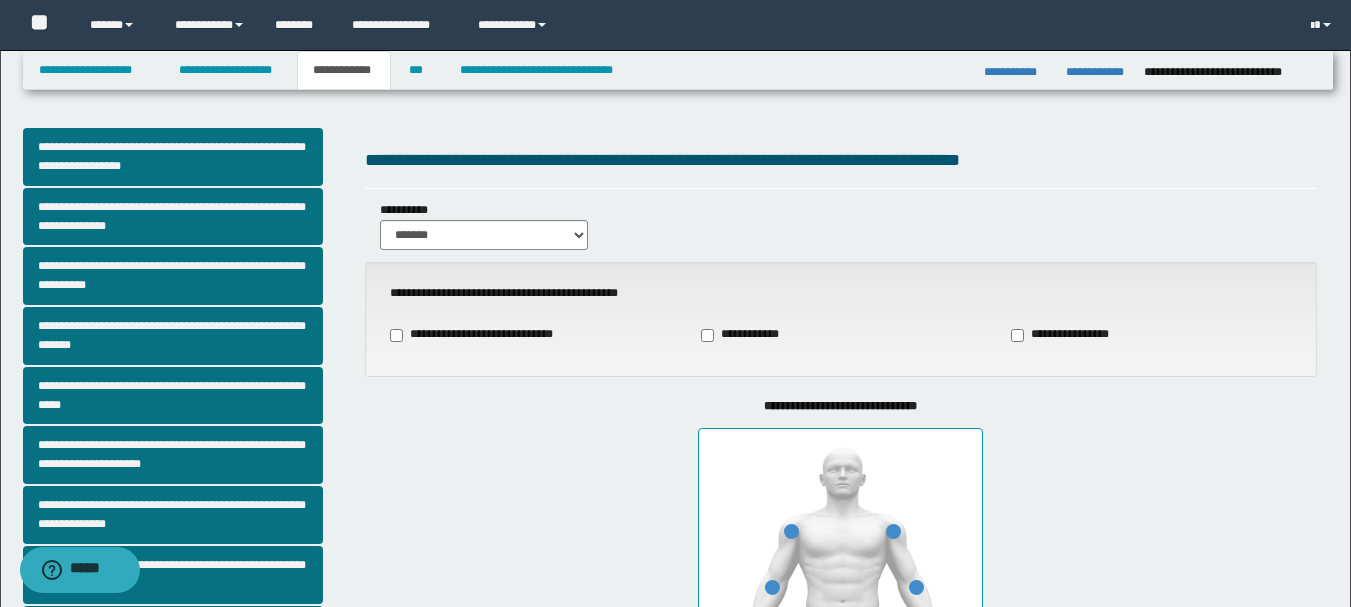 click on "**********" at bounding box center [749, 335] 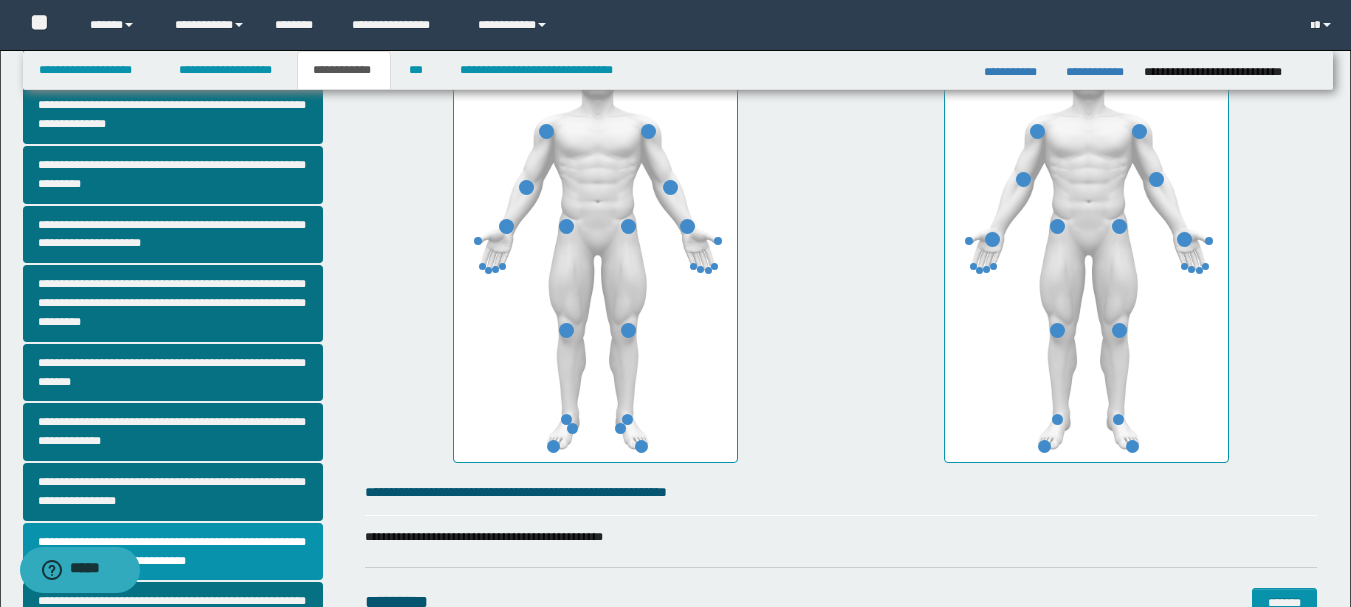 scroll, scrollTop: 100, scrollLeft: 0, axis: vertical 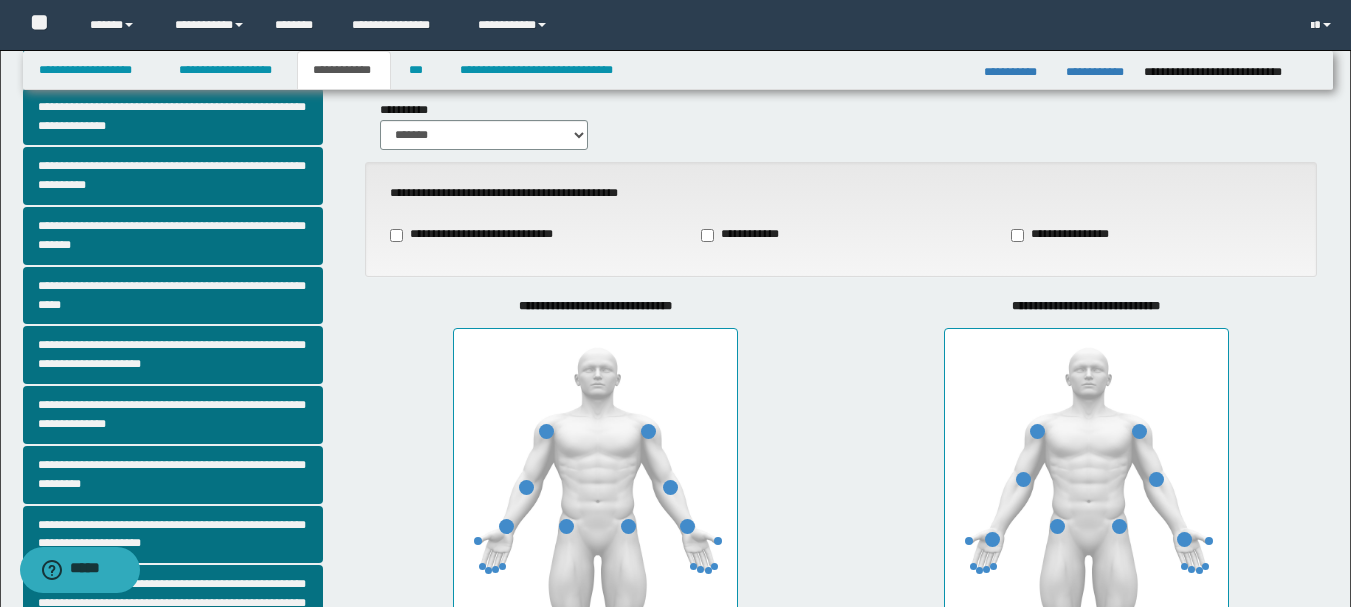 click on "**********" at bounding box center (530, 235) 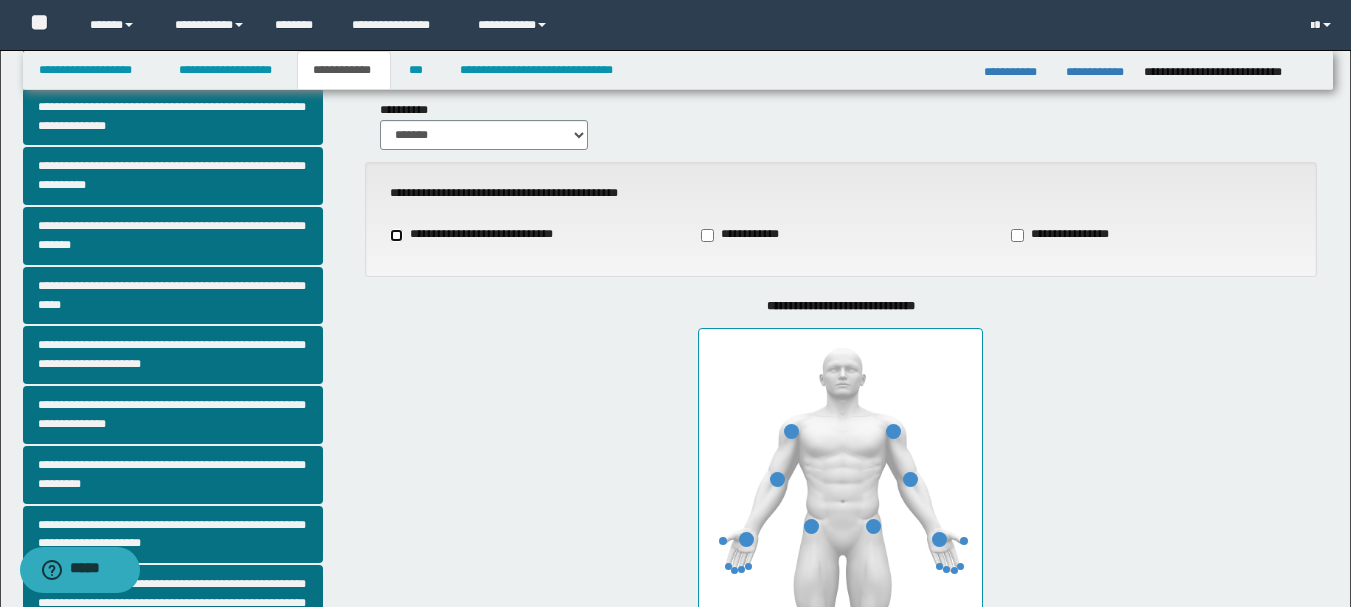 scroll, scrollTop: 400, scrollLeft: 0, axis: vertical 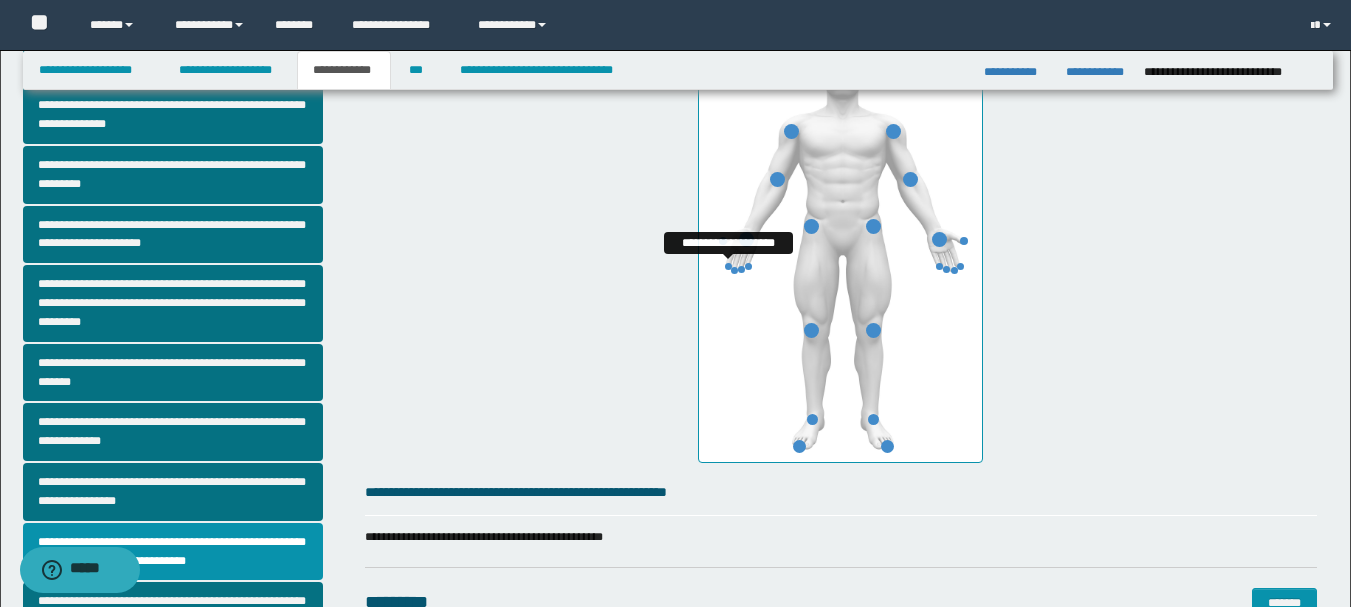 click at bounding box center (728, 266) 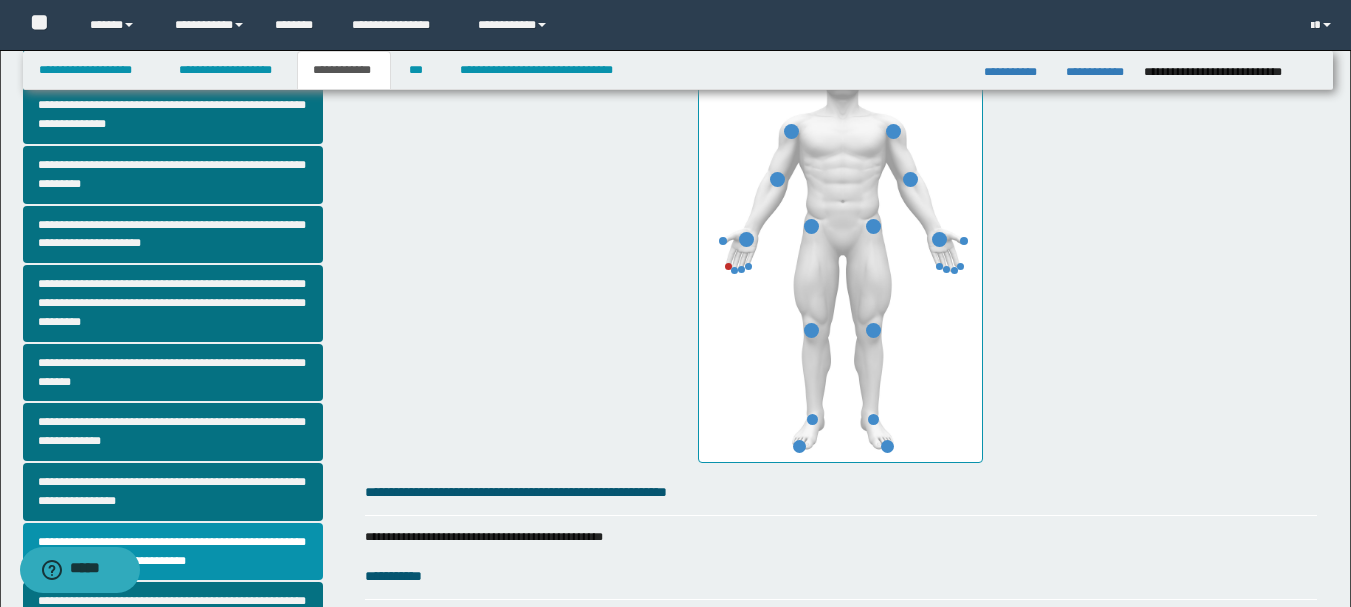 scroll, scrollTop: 800, scrollLeft: 0, axis: vertical 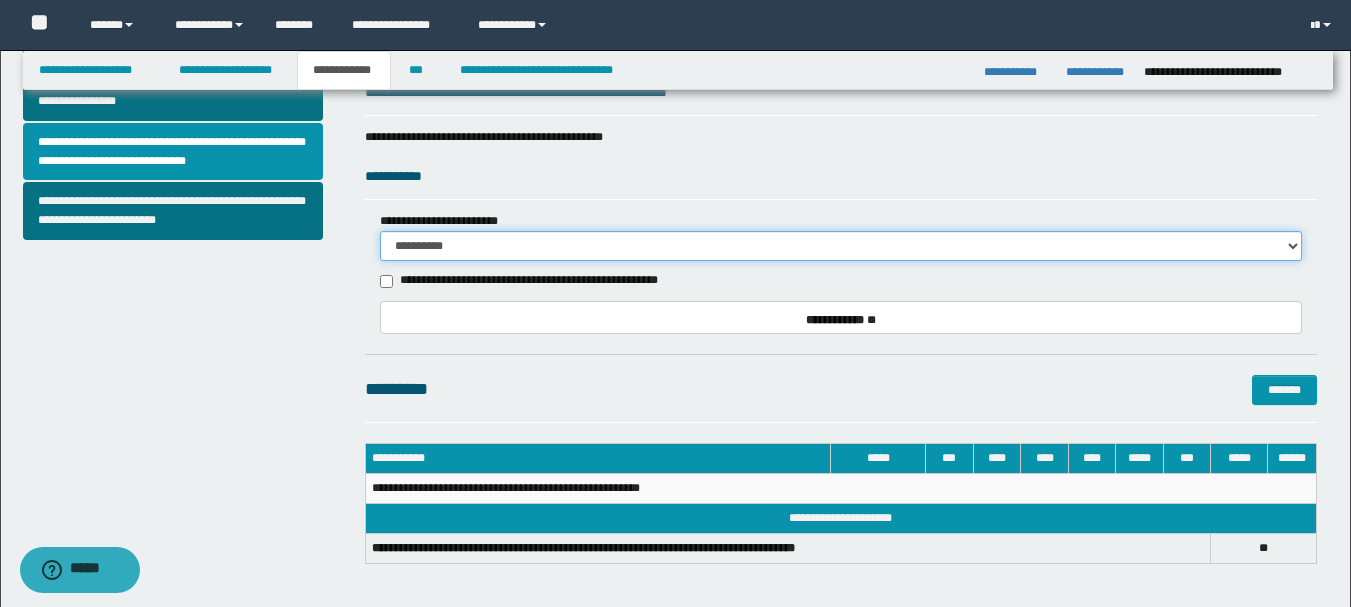 click on "**********" at bounding box center [841, 246] 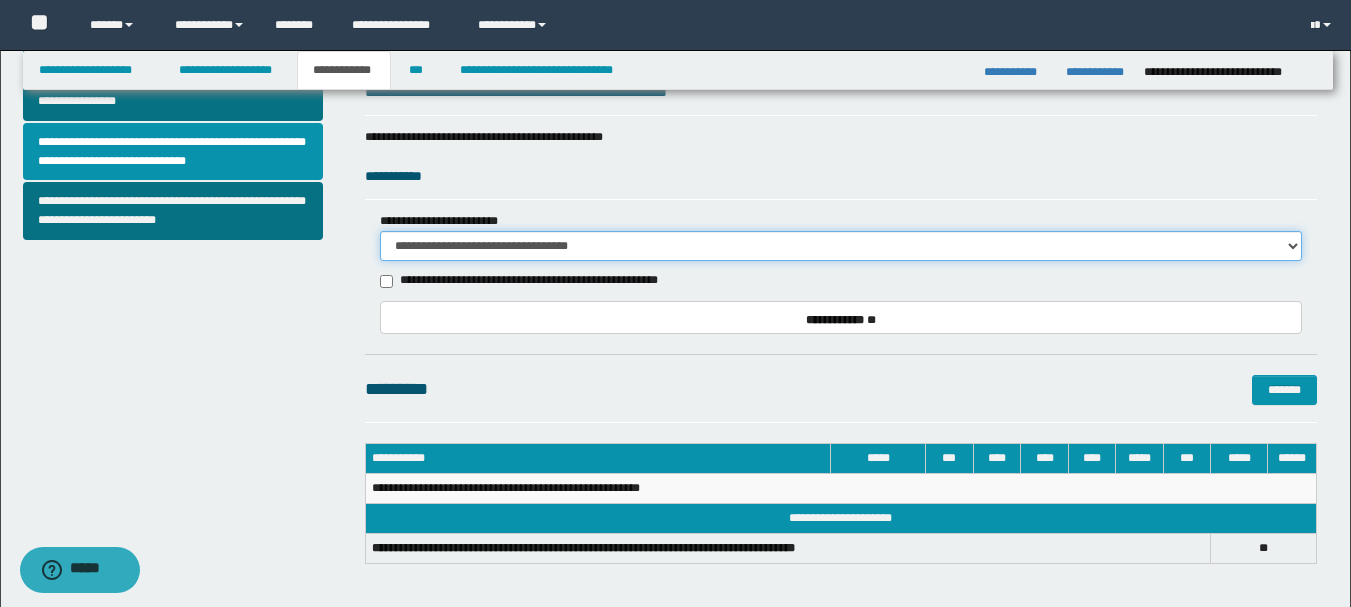 click on "**********" at bounding box center [841, 246] 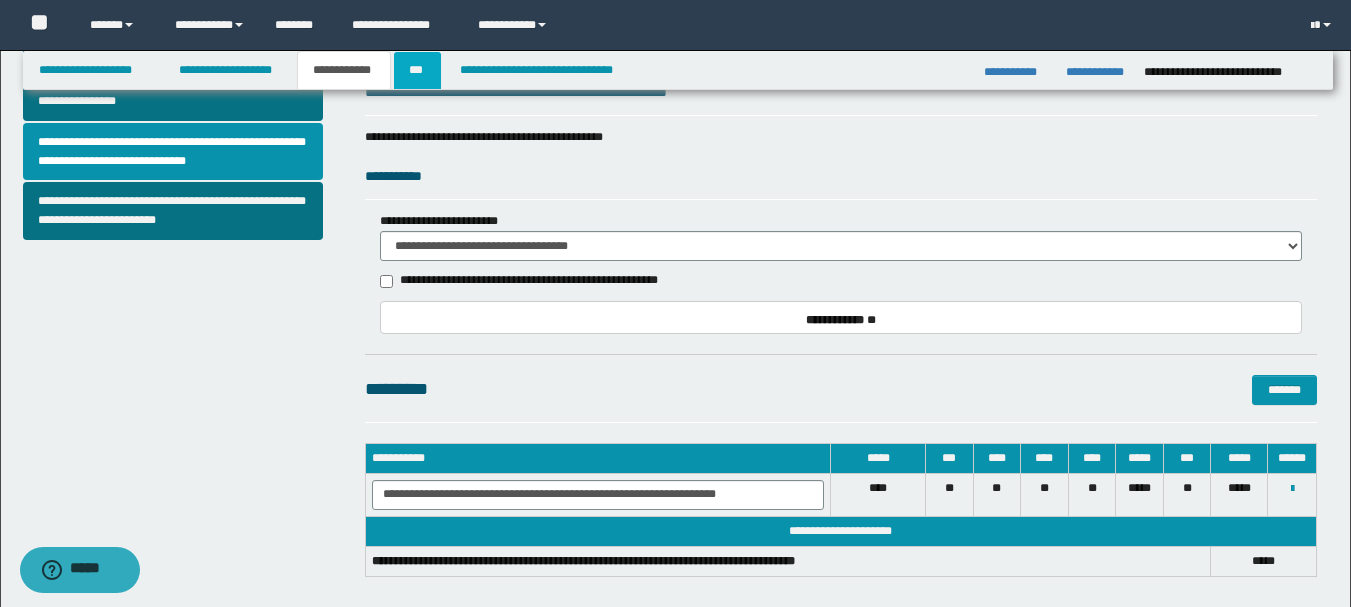 click on "***" at bounding box center (417, 70) 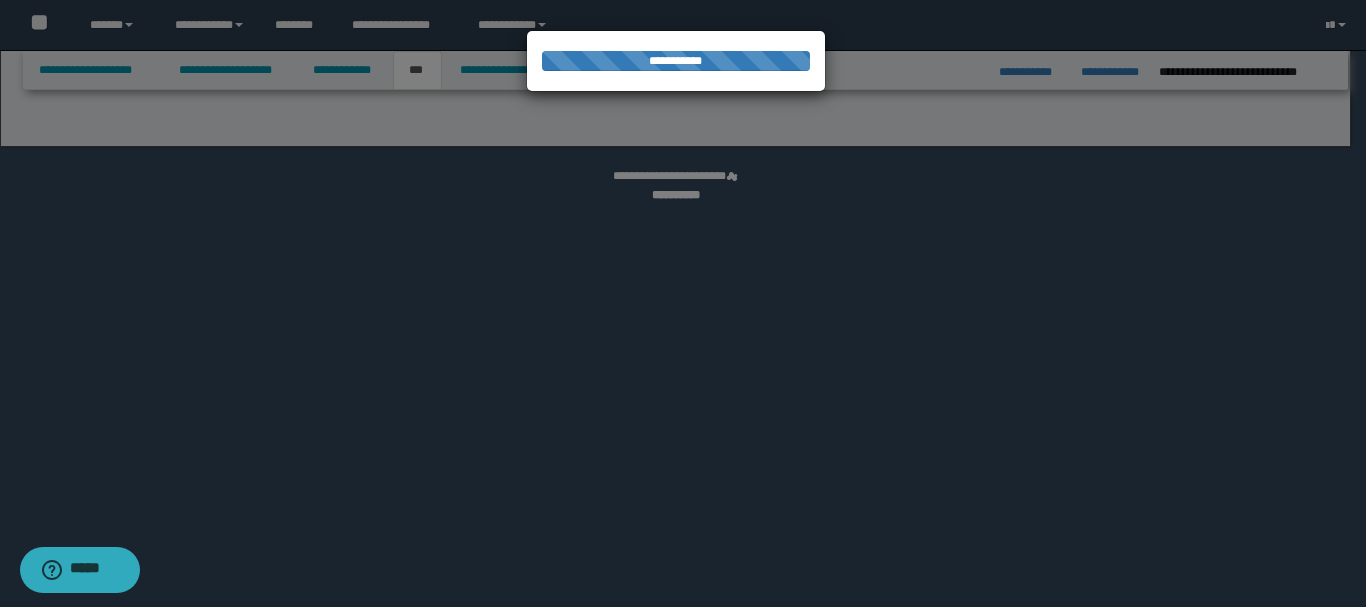 select on "*" 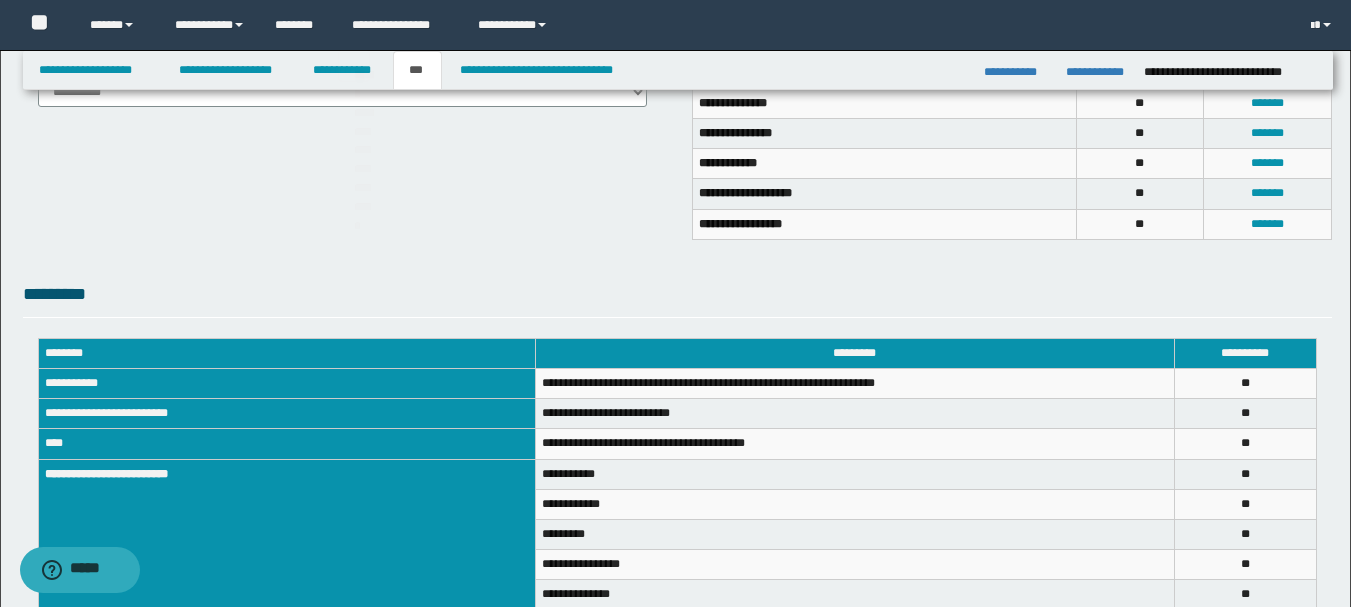 scroll, scrollTop: 0, scrollLeft: 0, axis: both 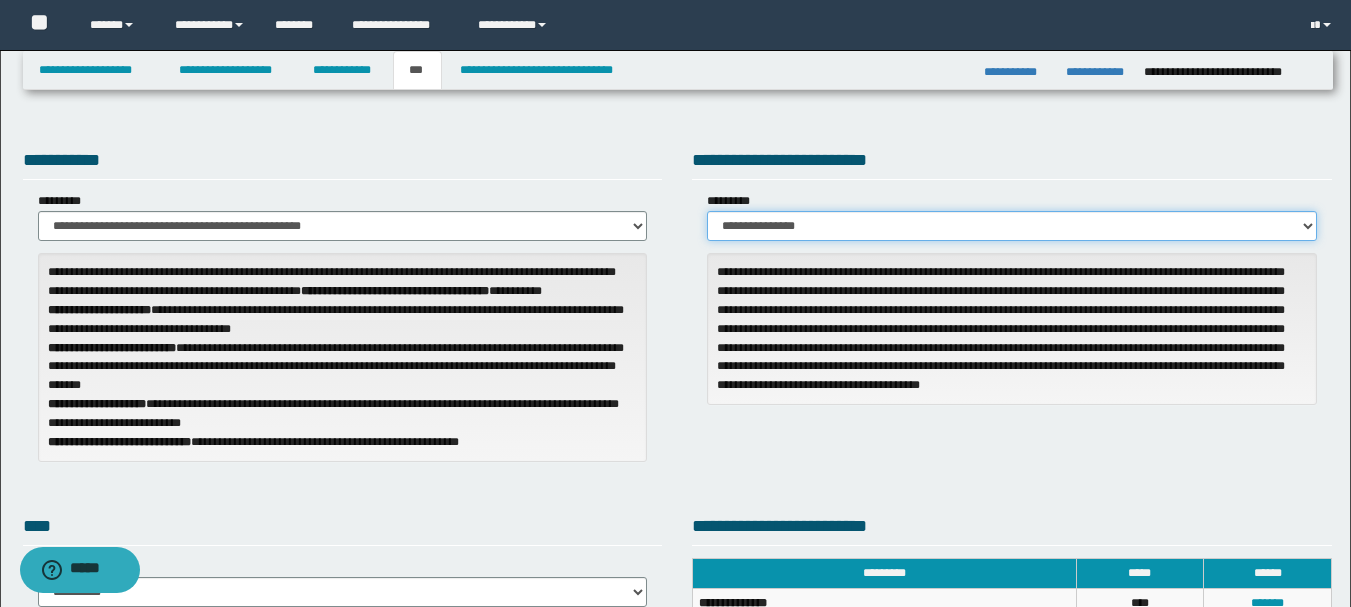 click on "**********" at bounding box center [1012, 226] 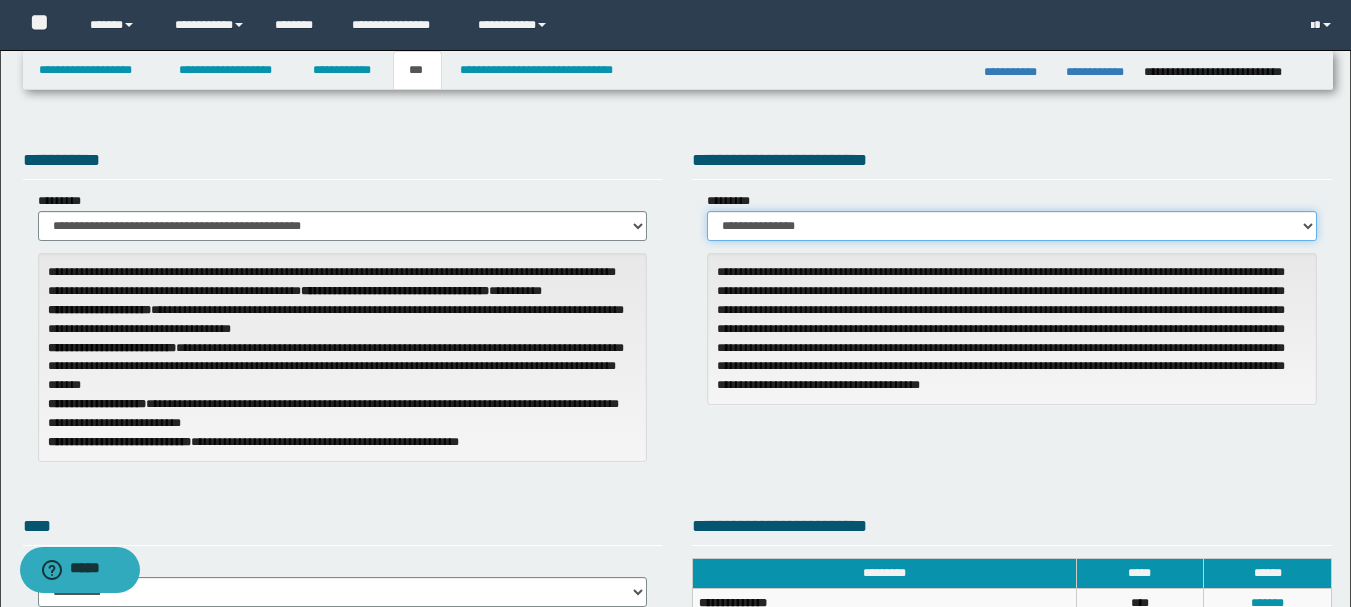 select on "*" 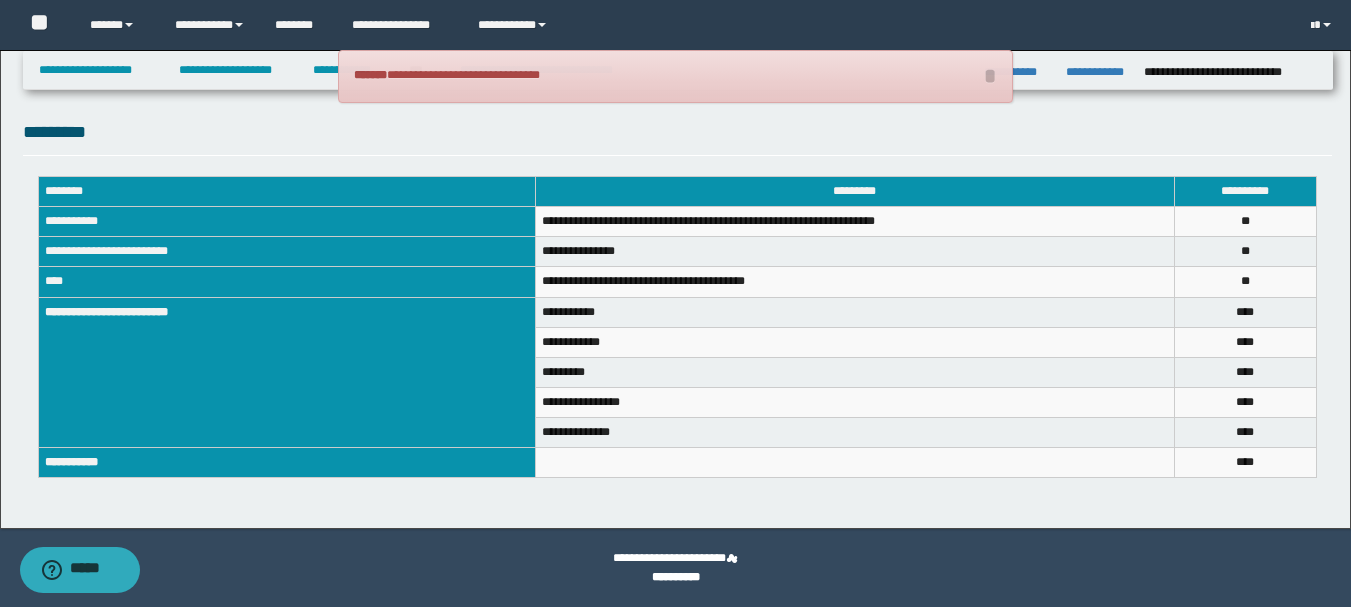 scroll, scrollTop: 362, scrollLeft: 0, axis: vertical 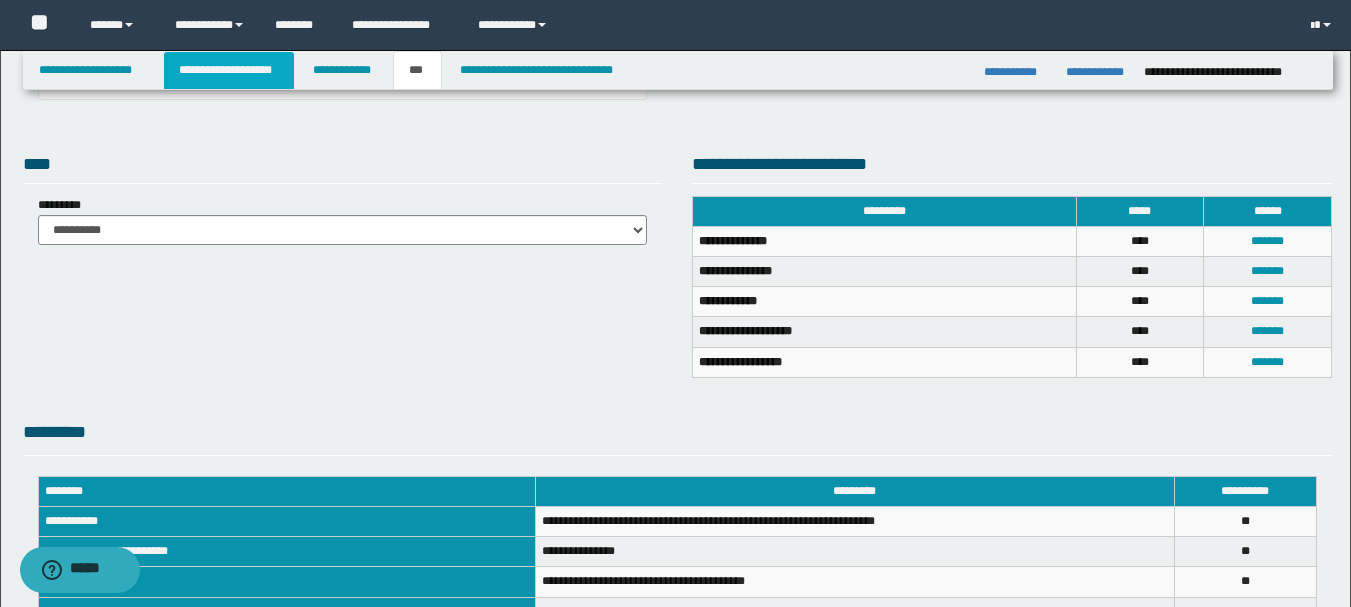 click on "**********" at bounding box center [229, 70] 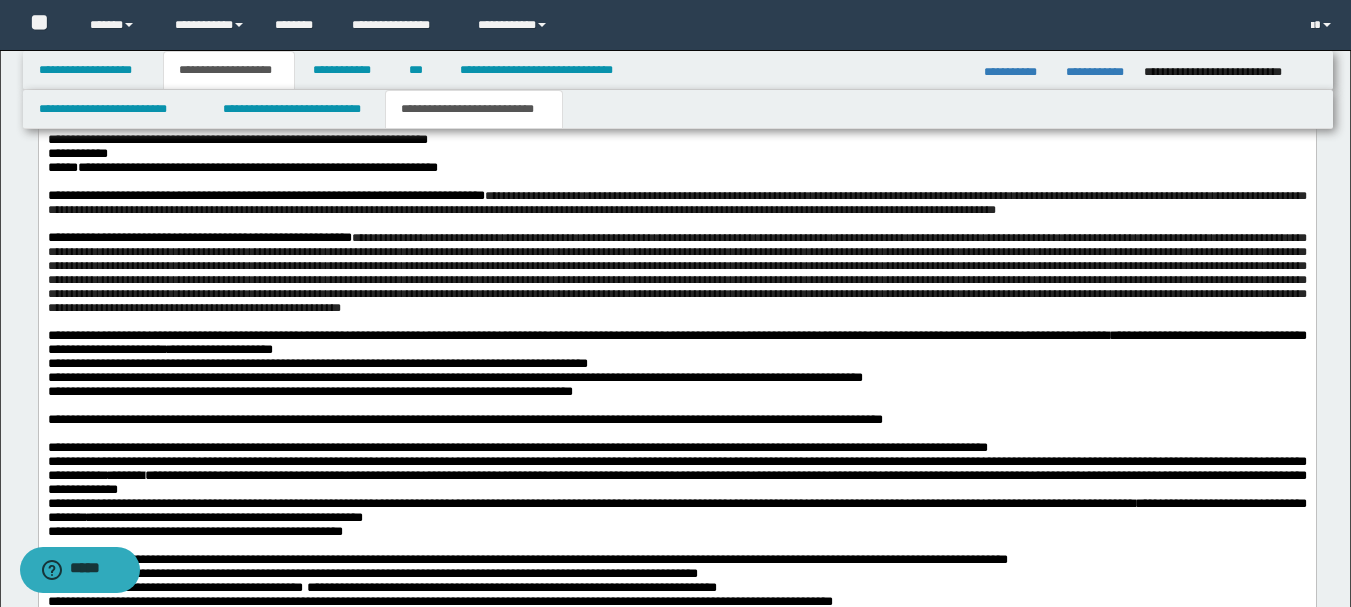 scroll, scrollTop: 1293, scrollLeft: 0, axis: vertical 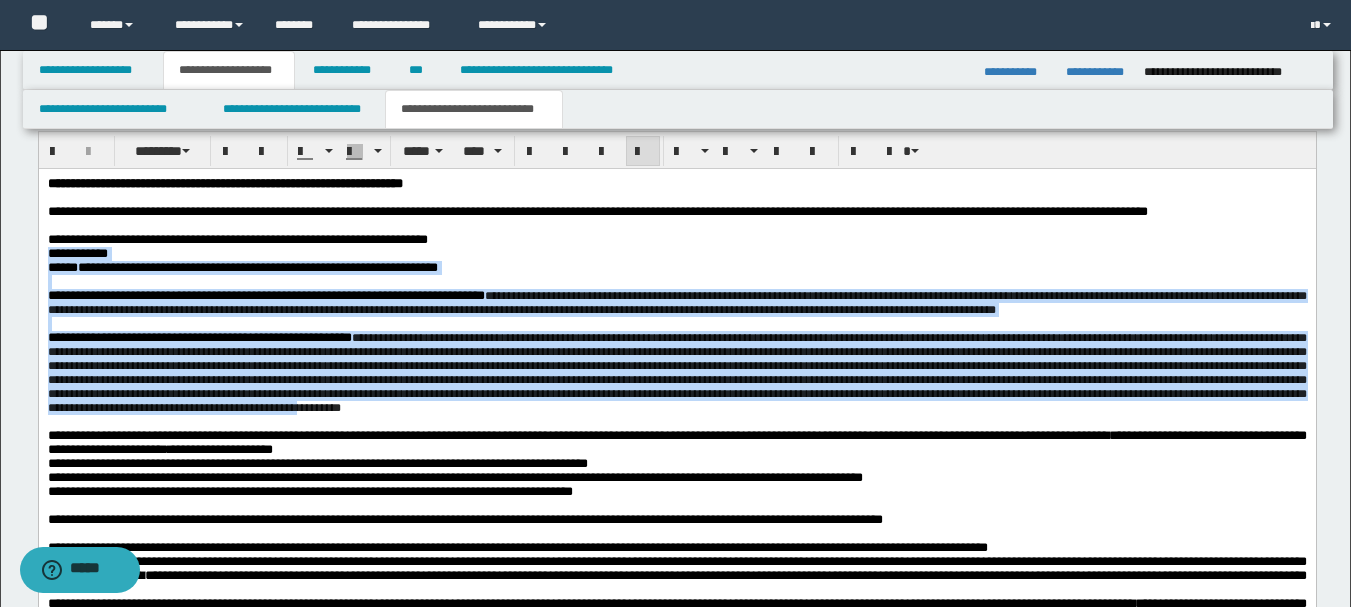 drag, startPoint x: 757, startPoint y: 460, endPoint x: 68, endPoint y: 452, distance: 689.04645 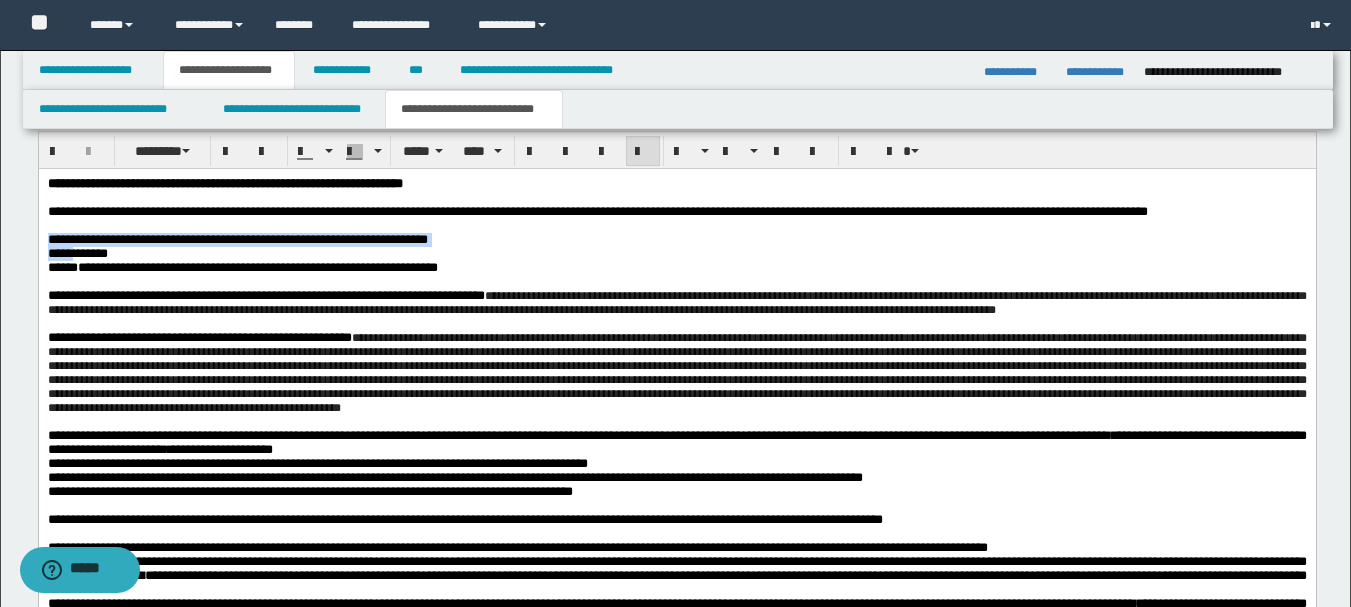drag, startPoint x: 49, startPoint y: 262, endPoint x: 163, endPoint y: 351, distance: 144.6271 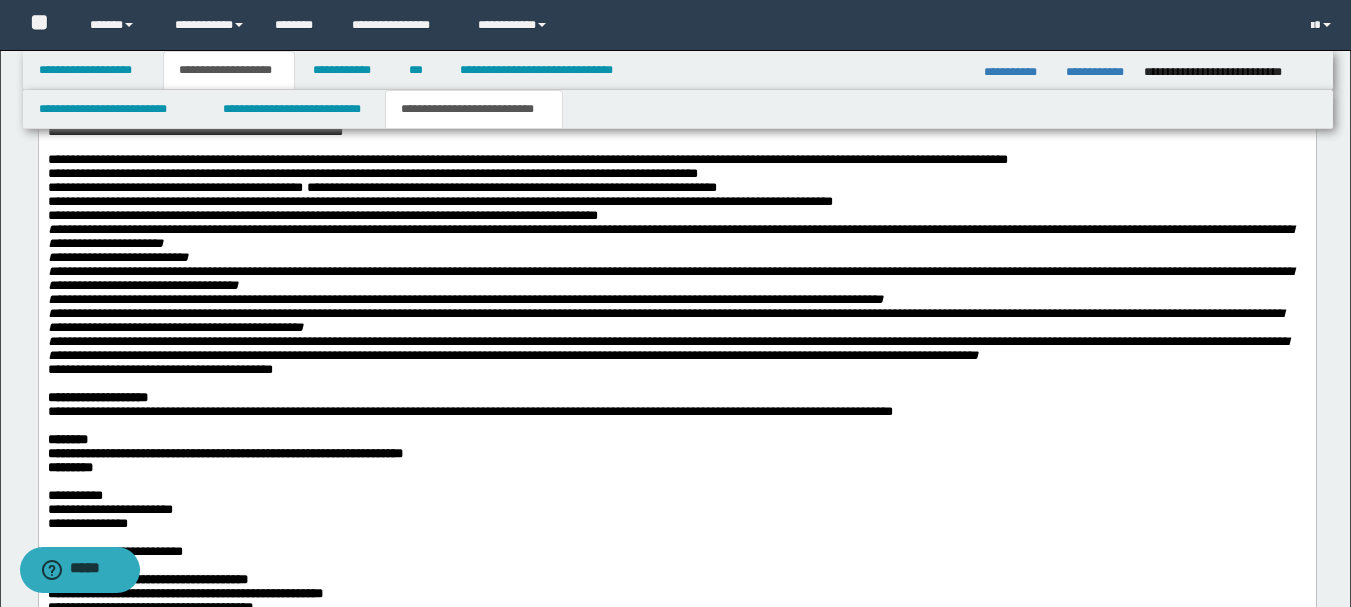 scroll, scrollTop: 1493, scrollLeft: 0, axis: vertical 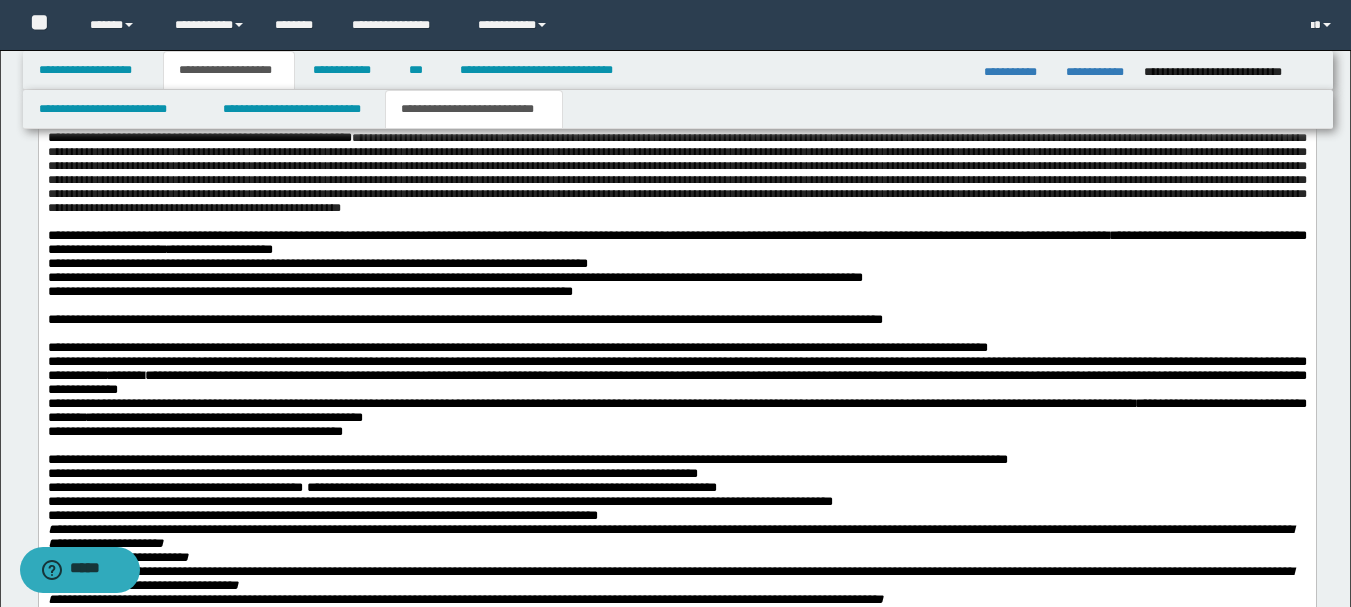 click on "**********" at bounding box center (676, 173) 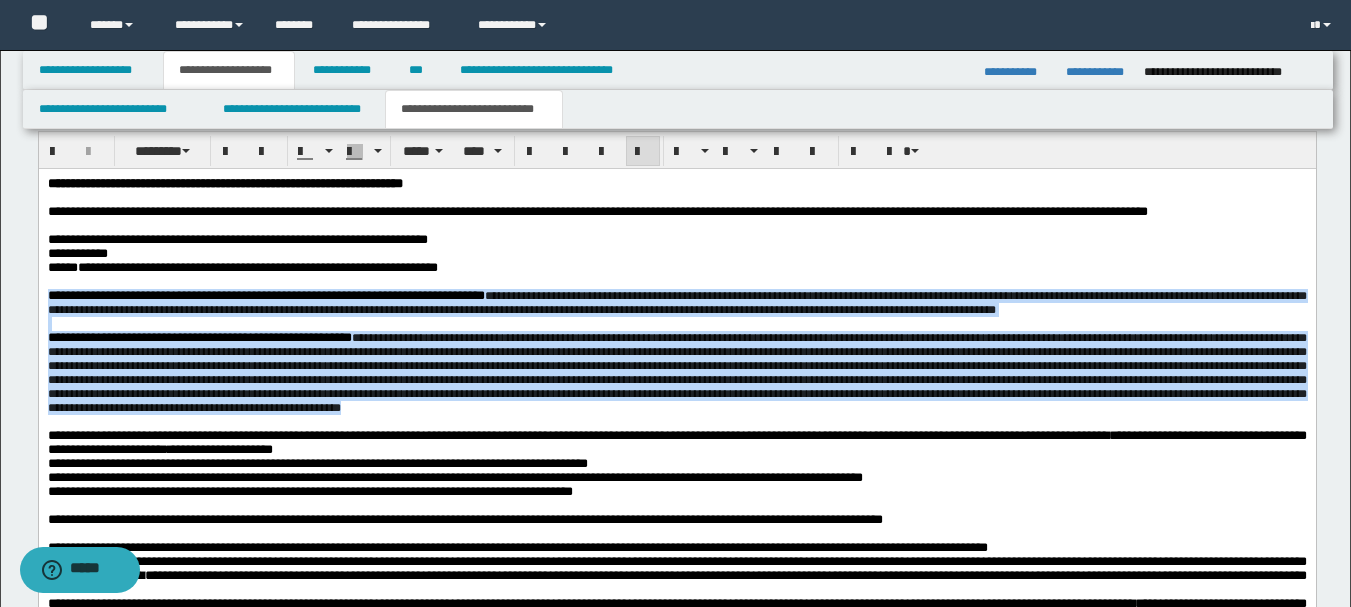 drag, startPoint x: 857, startPoint y: 451, endPoint x: 44, endPoint y: 322, distance: 823.1707 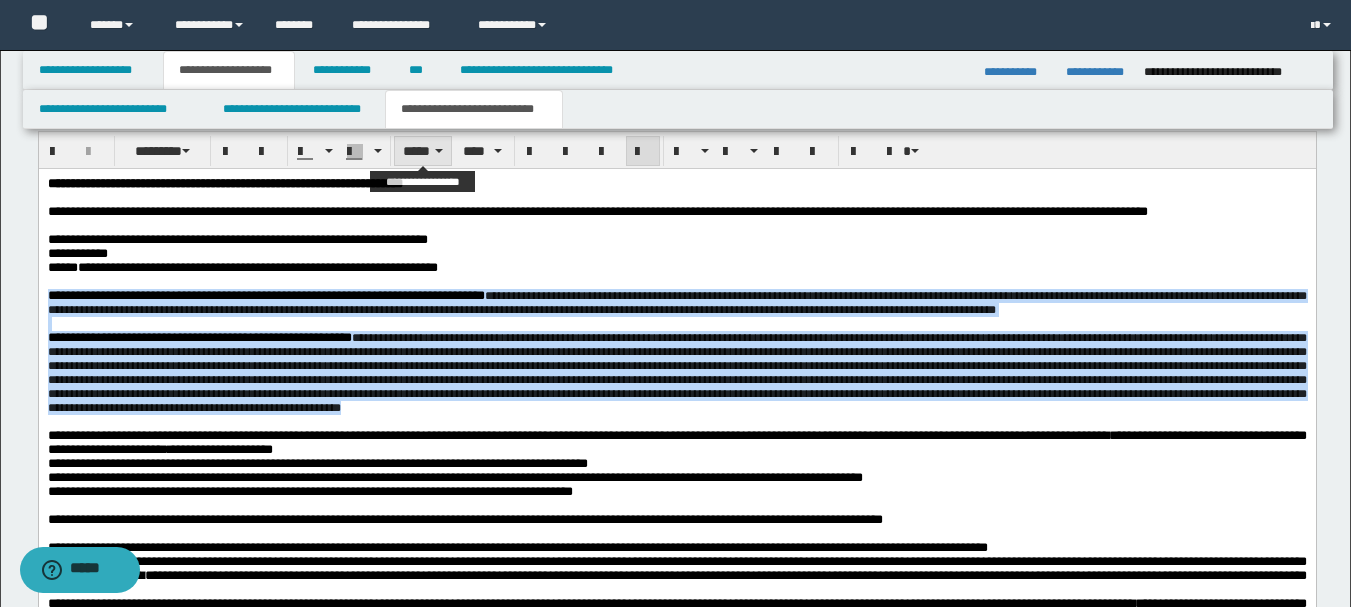 click at bounding box center [439, 151] 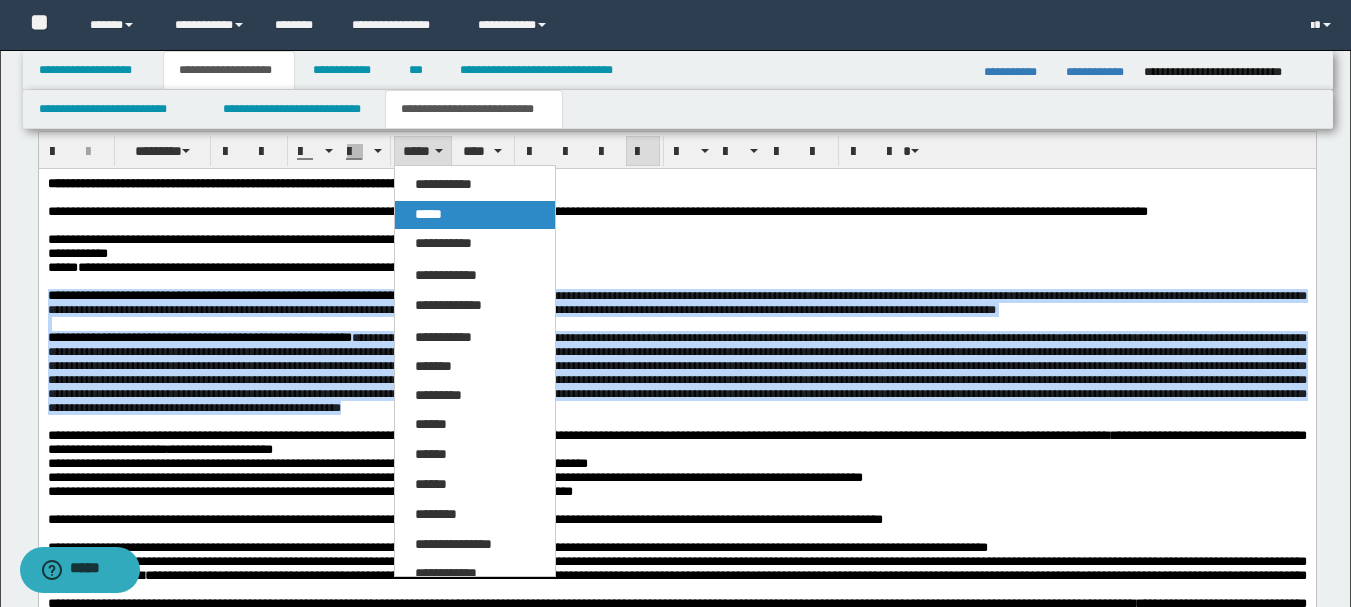 click on "*****" at bounding box center (428, 214) 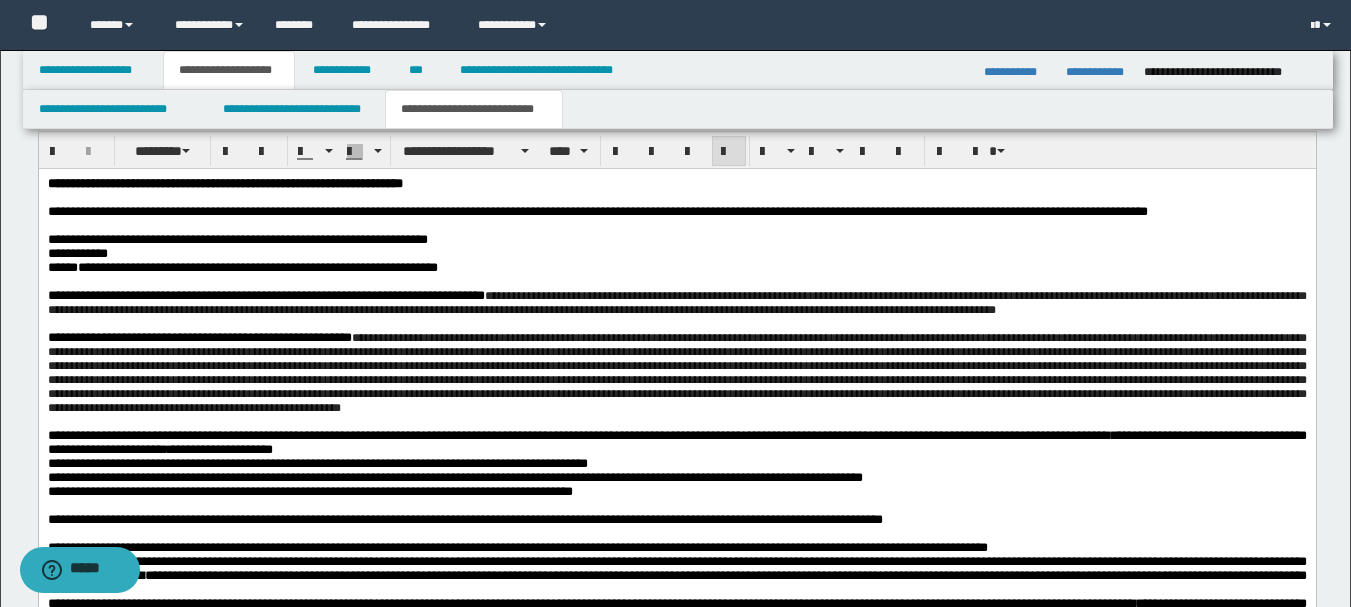 click on "**********" at bounding box center (597, 210) 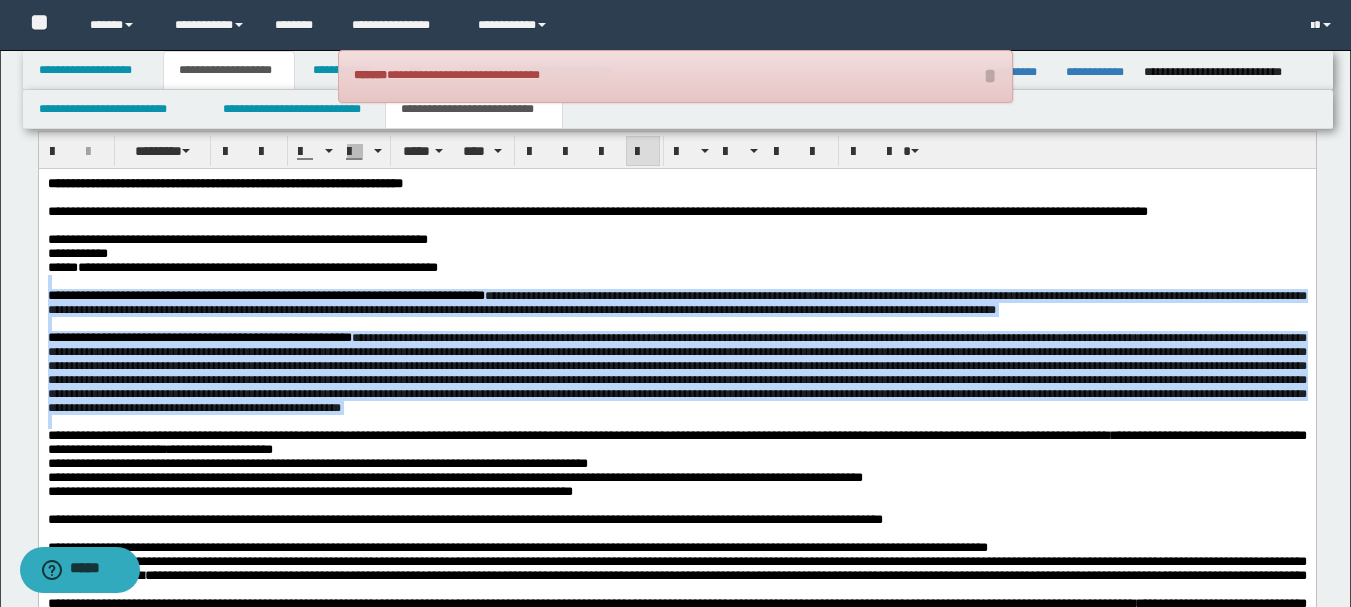 drag, startPoint x: 202, startPoint y: 463, endPoint x: 35, endPoint y: 315, distance: 223.14345 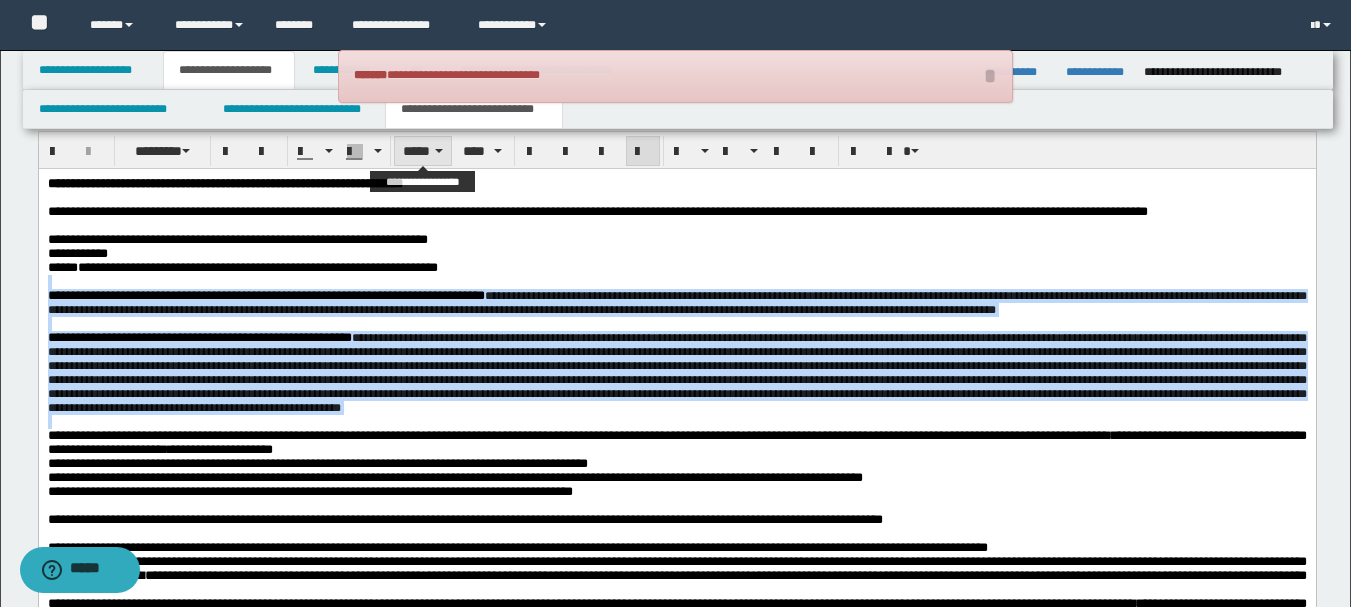 click on "*****" at bounding box center (423, 151) 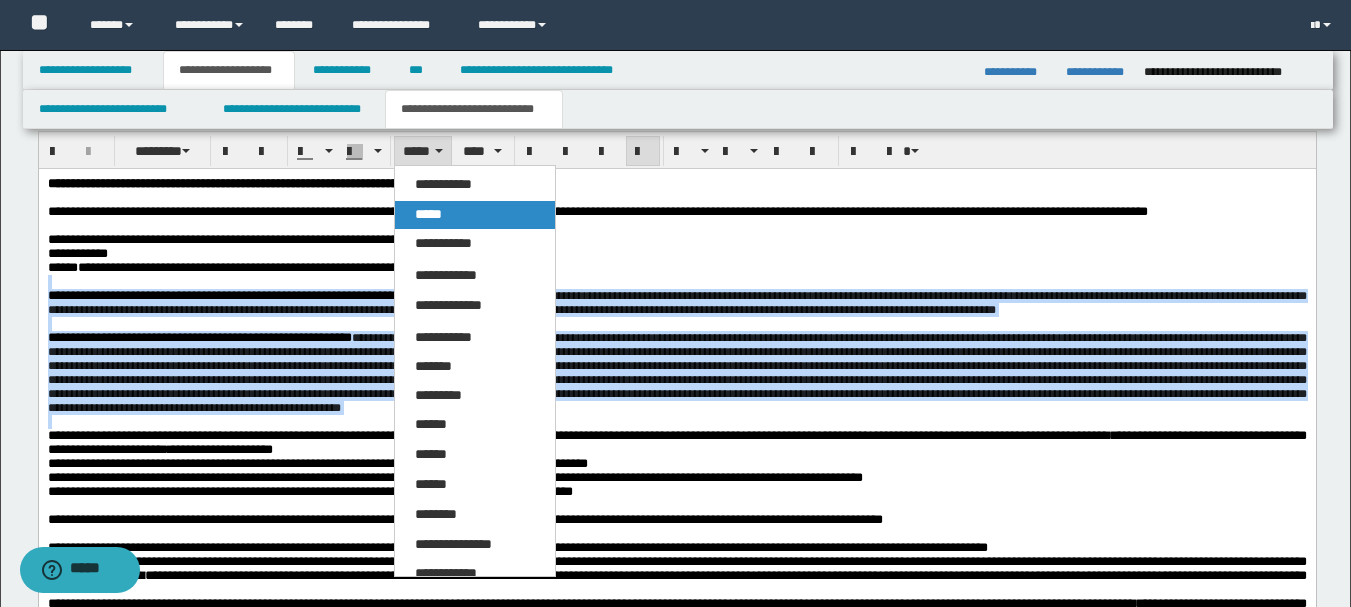 click on "*****" at bounding box center (428, 214) 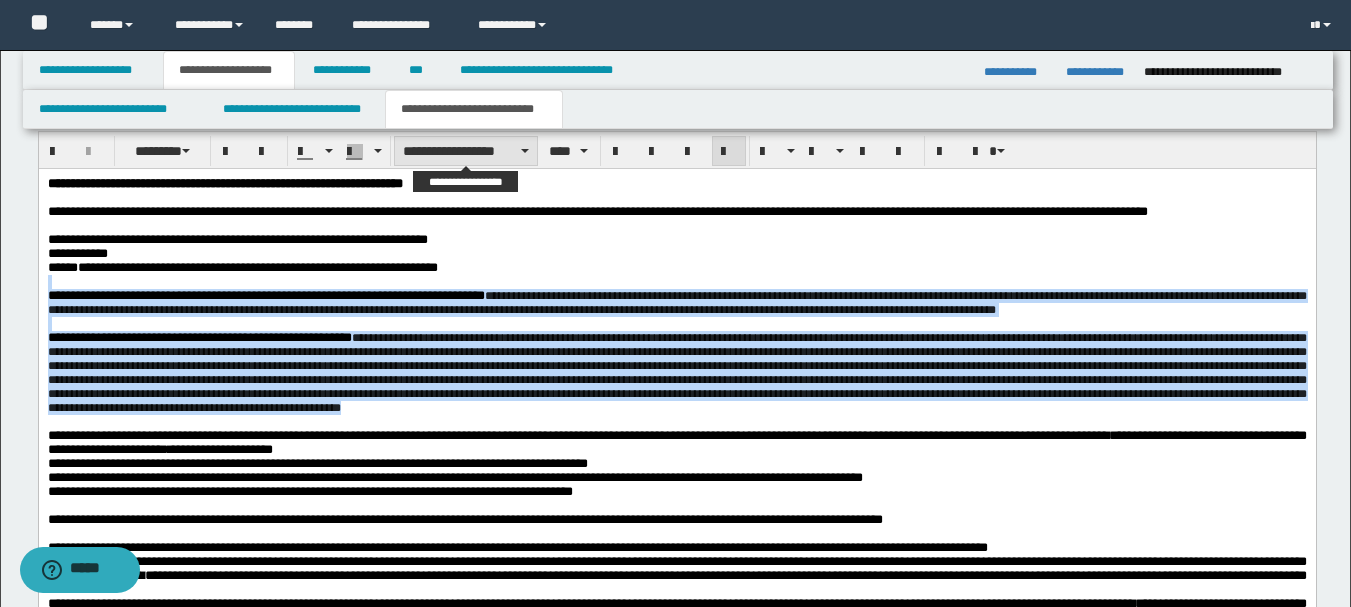 click on "**********" at bounding box center [466, 151] 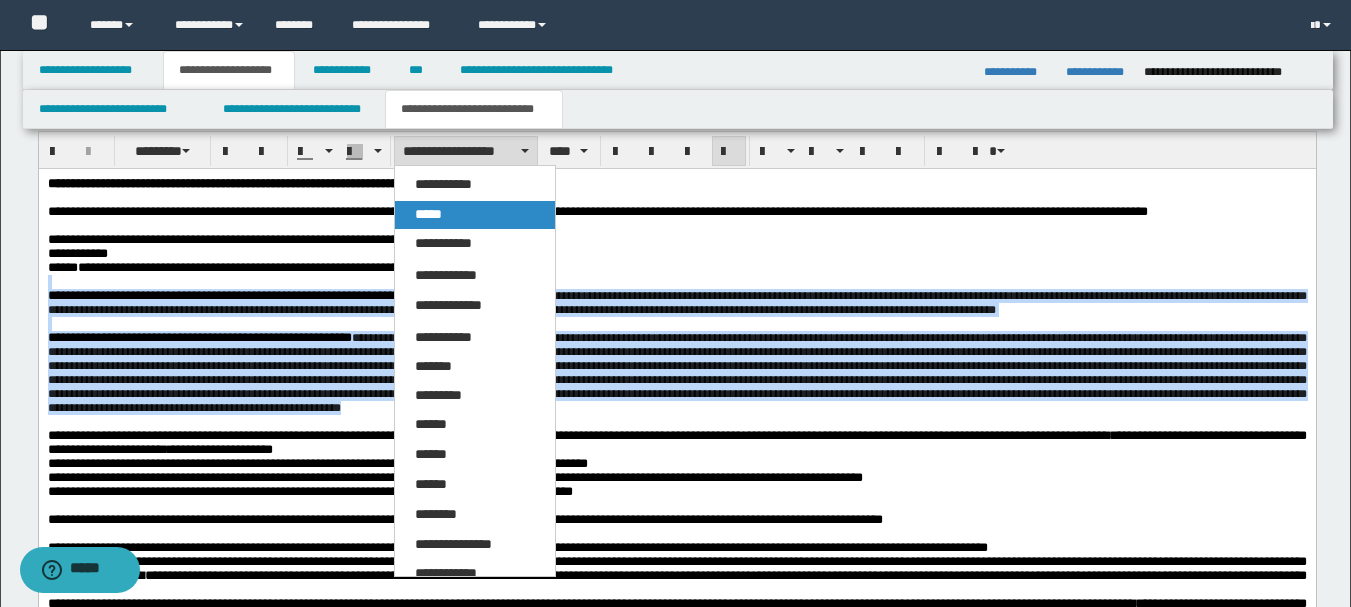 drag, startPoint x: 450, startPoint y: 212, endPoint x: 401, endPoint y: 43, distance: 175.96022 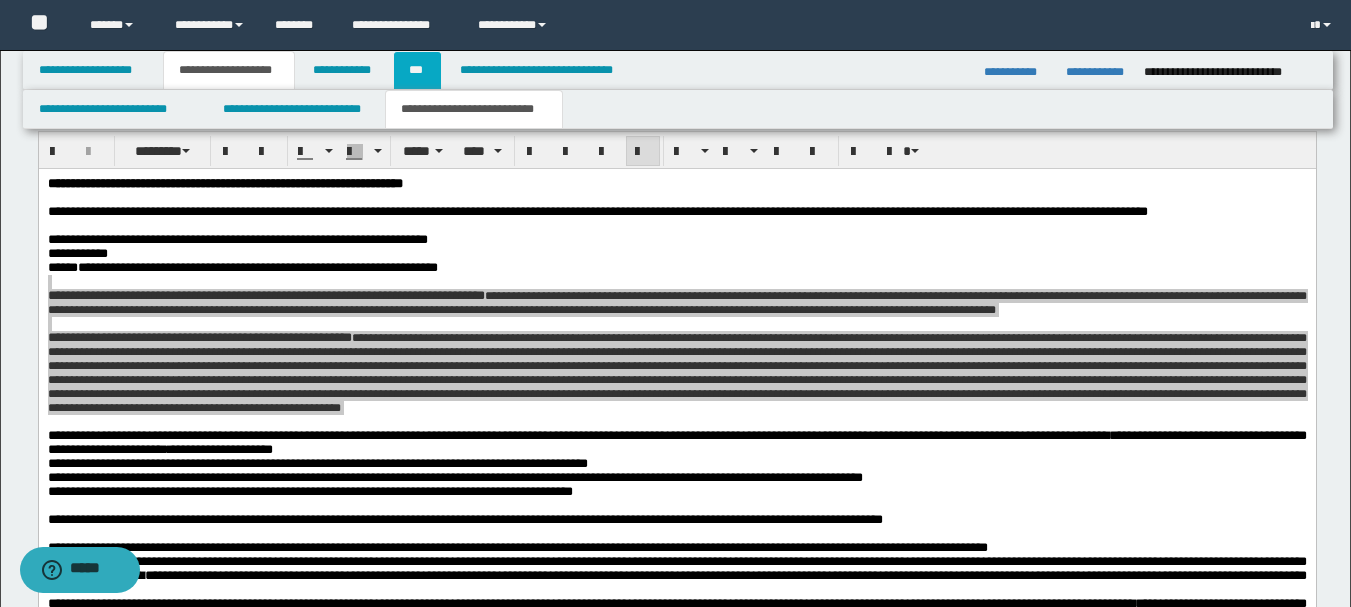 click on "***" at bounding box center (417, 70) 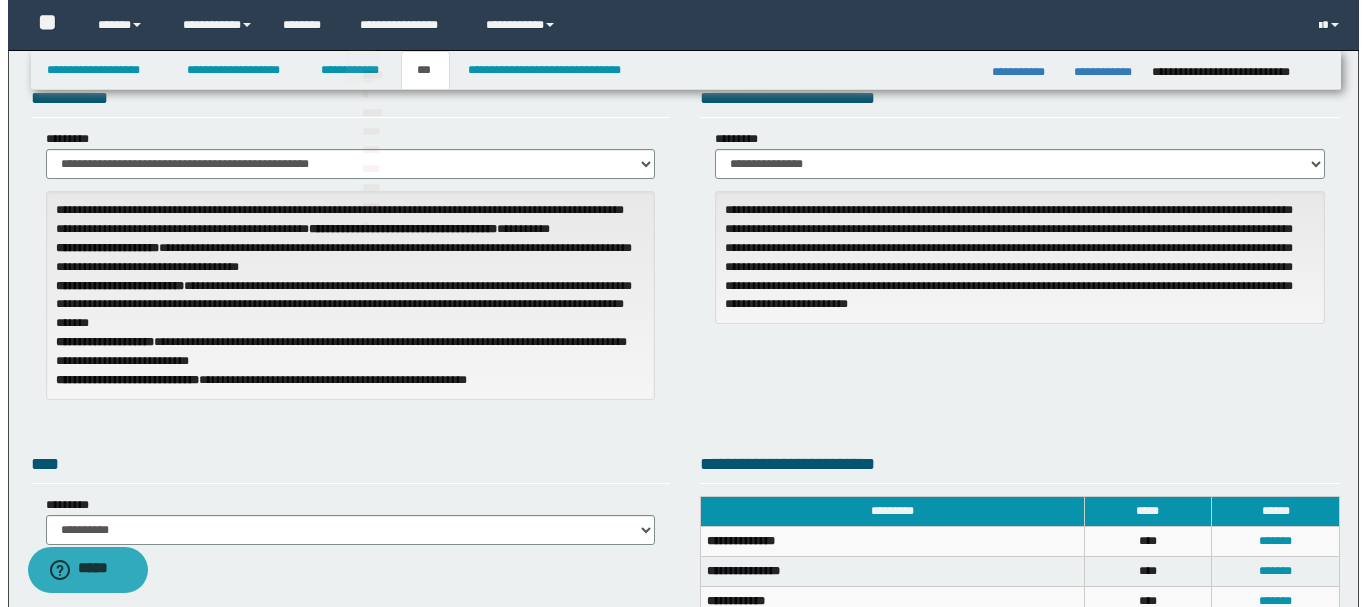 scroll, scrollTop: 262, scrollLeft: 0, axis: vertical 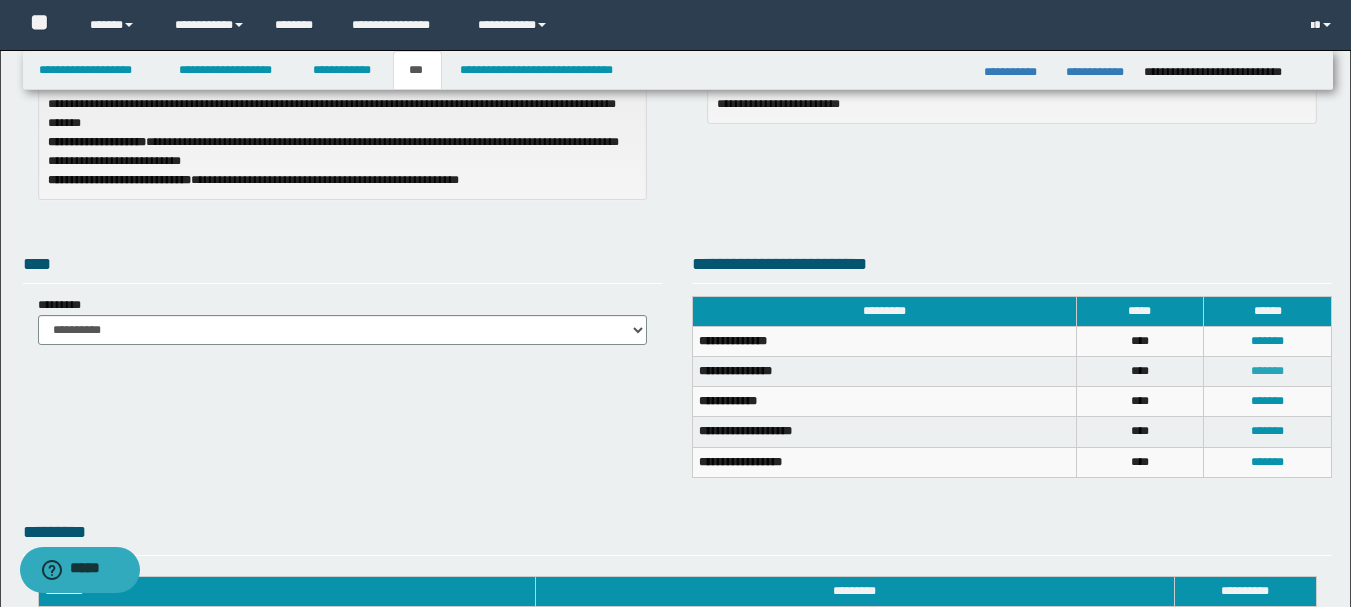 click on "*******" at bounding box center [1267, 371] 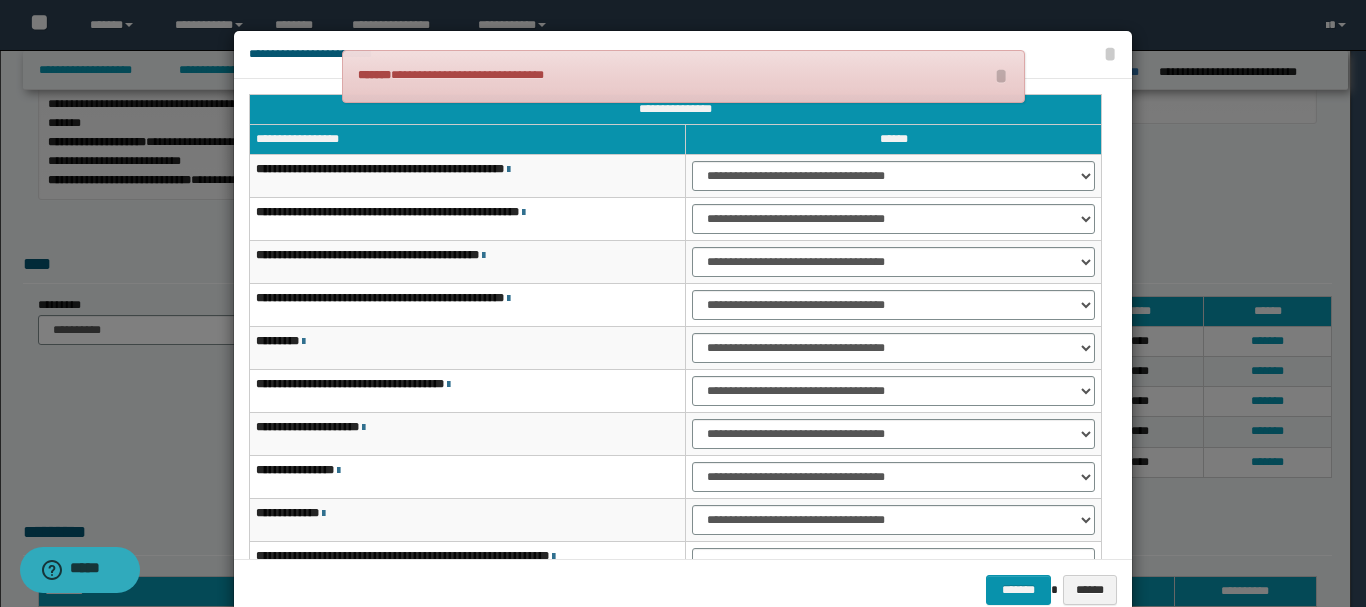 scroll, scrollTop: 100, scrollLeft: 0, axis: vertical 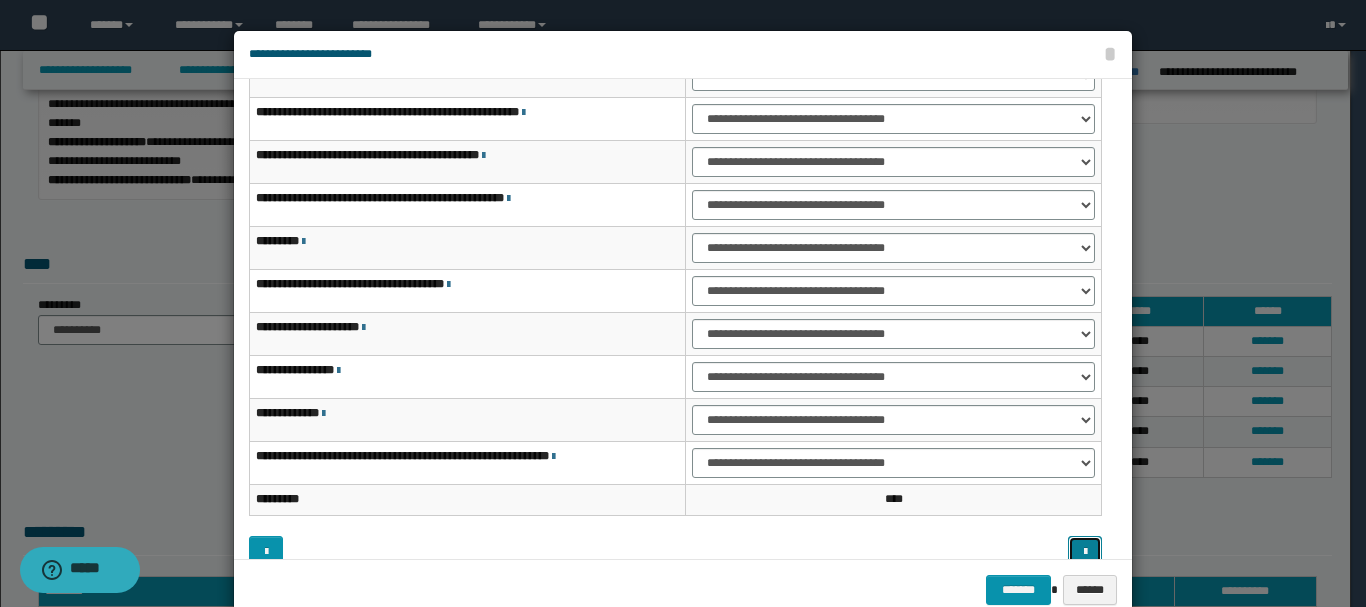 click at bounding box center (1085, 552) 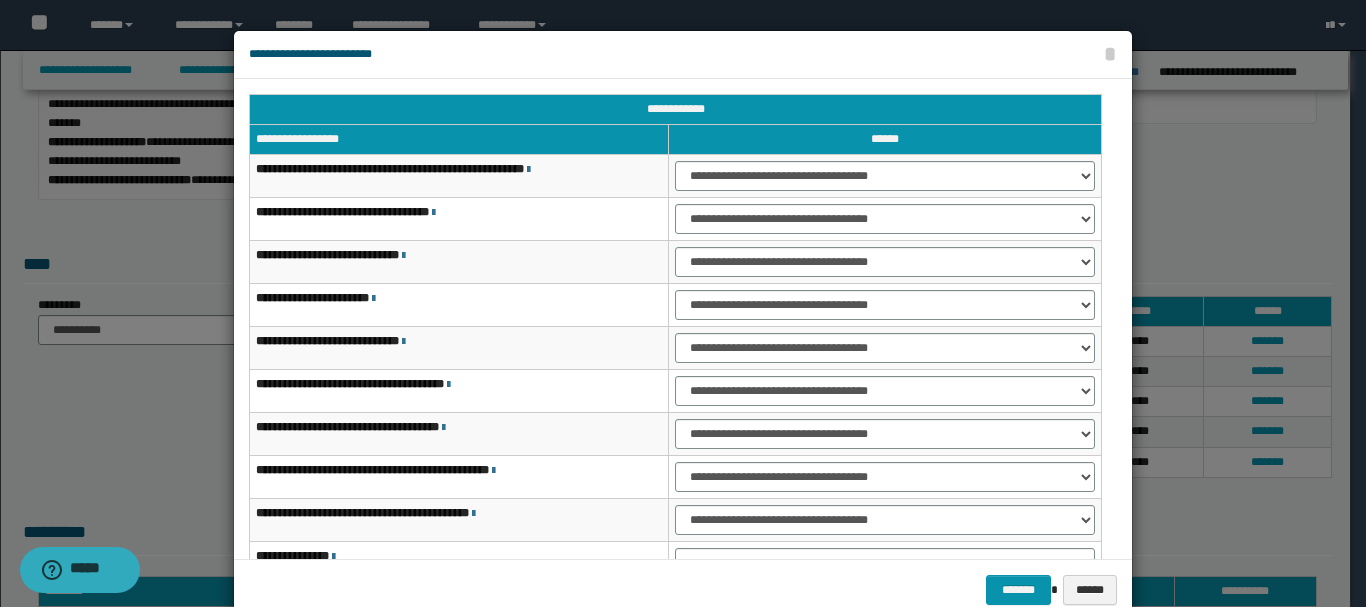 scroll, scrollTop: 121, scrollLeft: 0, axis: vertical 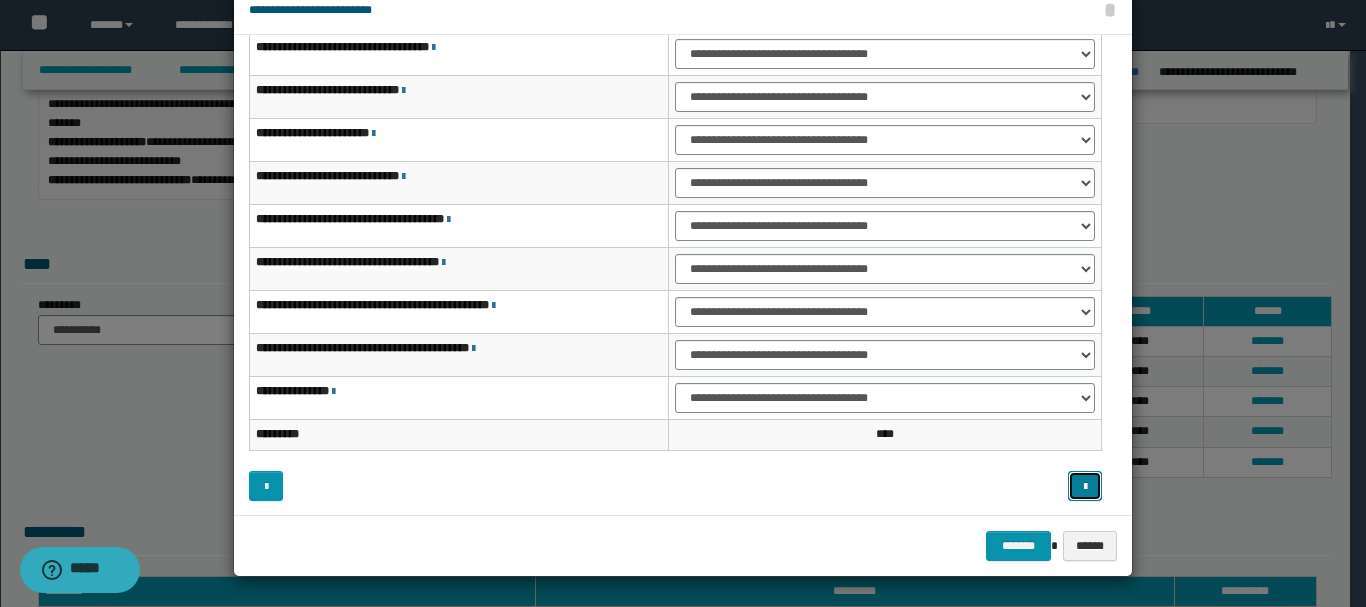 click at bounding box center (1085, 487) 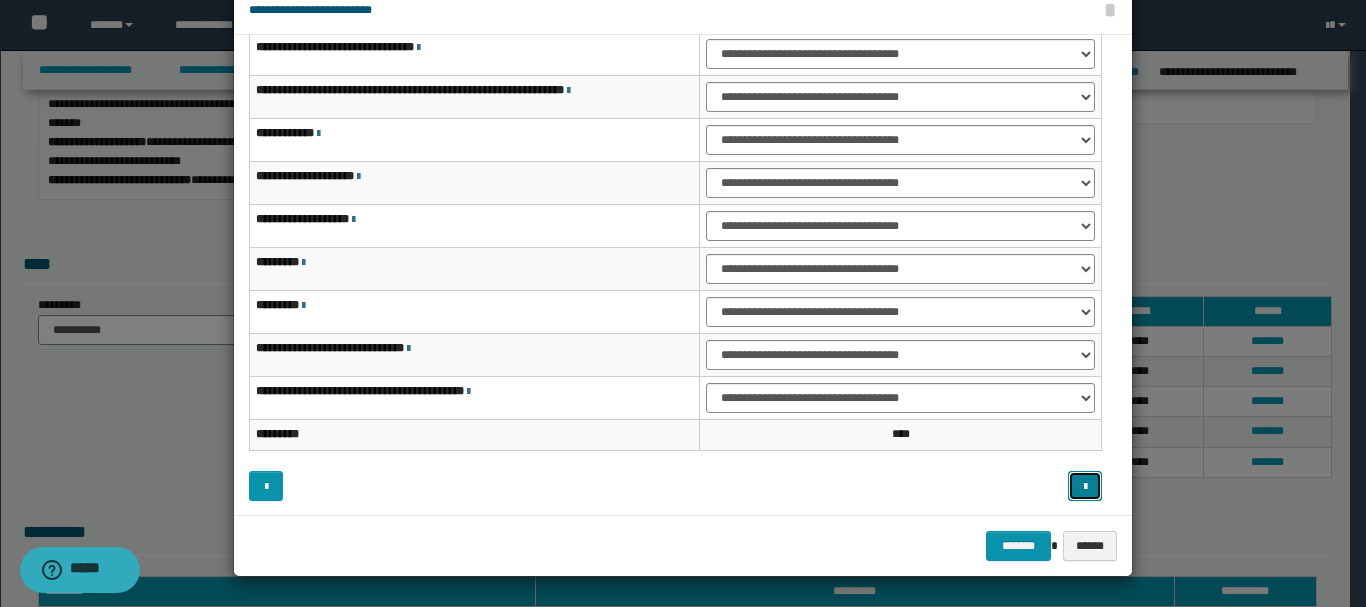 scroll, scrollTop: 21, scrollLeft: 0, axis: vertical 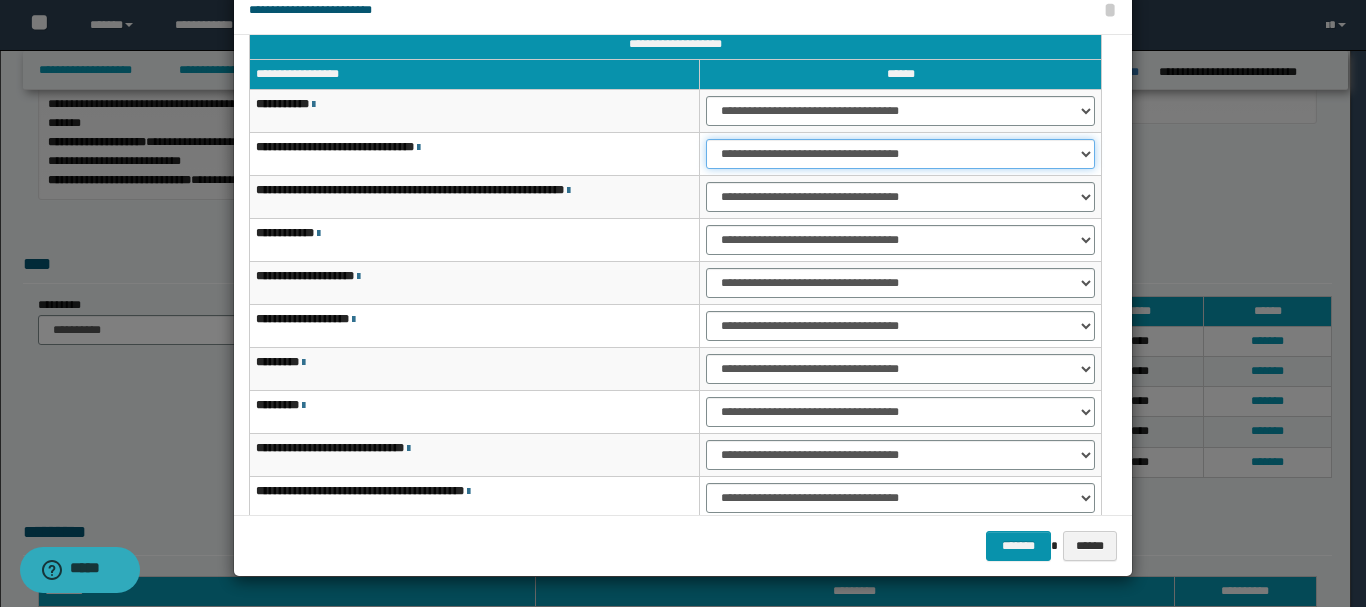 click on "**********" at bounding box center [900, 154] 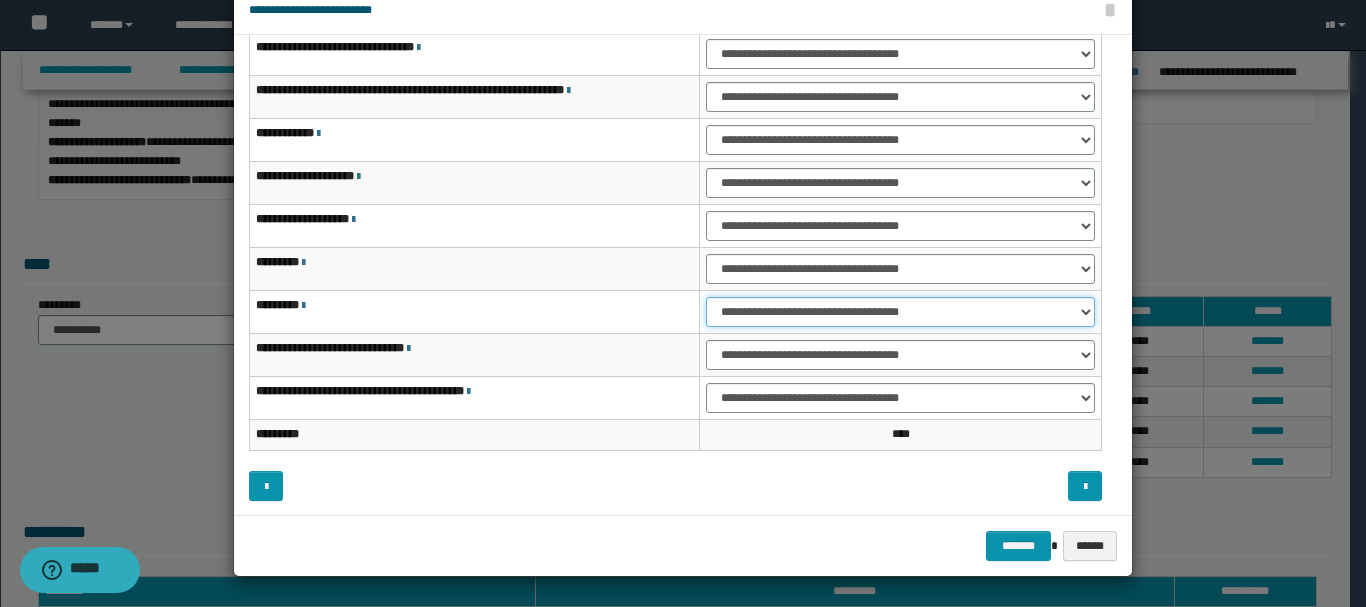 click on "**********" at bounding box center (900, 312) 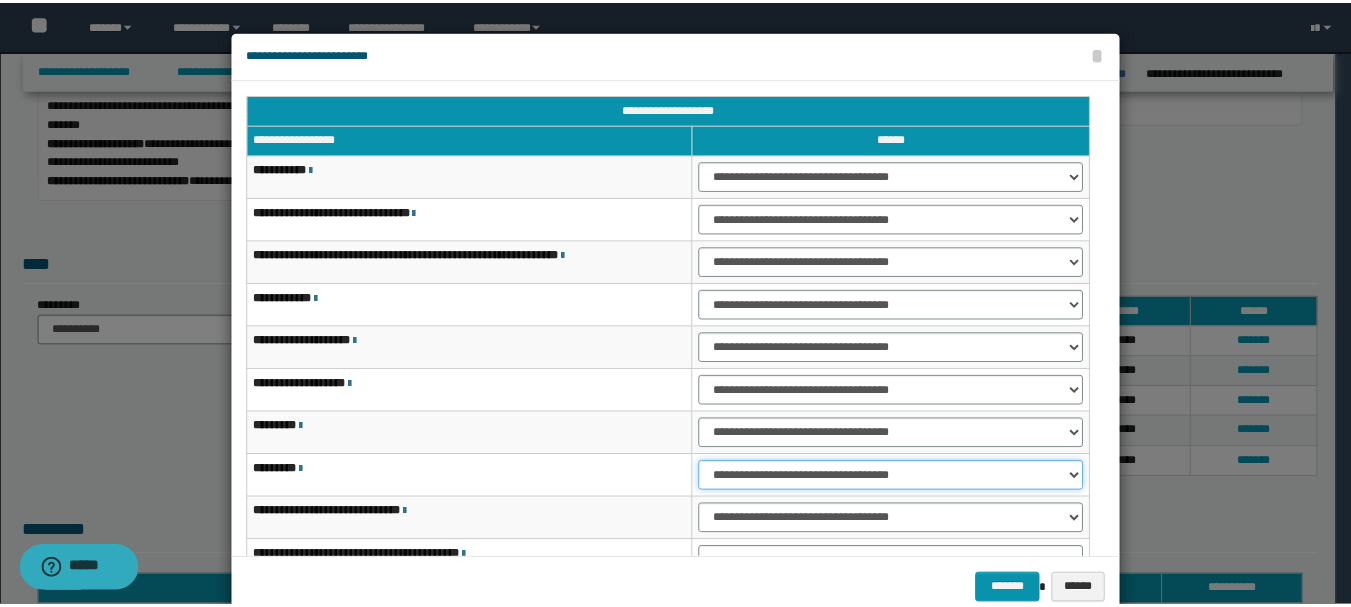 scroll, scrollTop: 121, scrollLeft: 0, axis: vertical 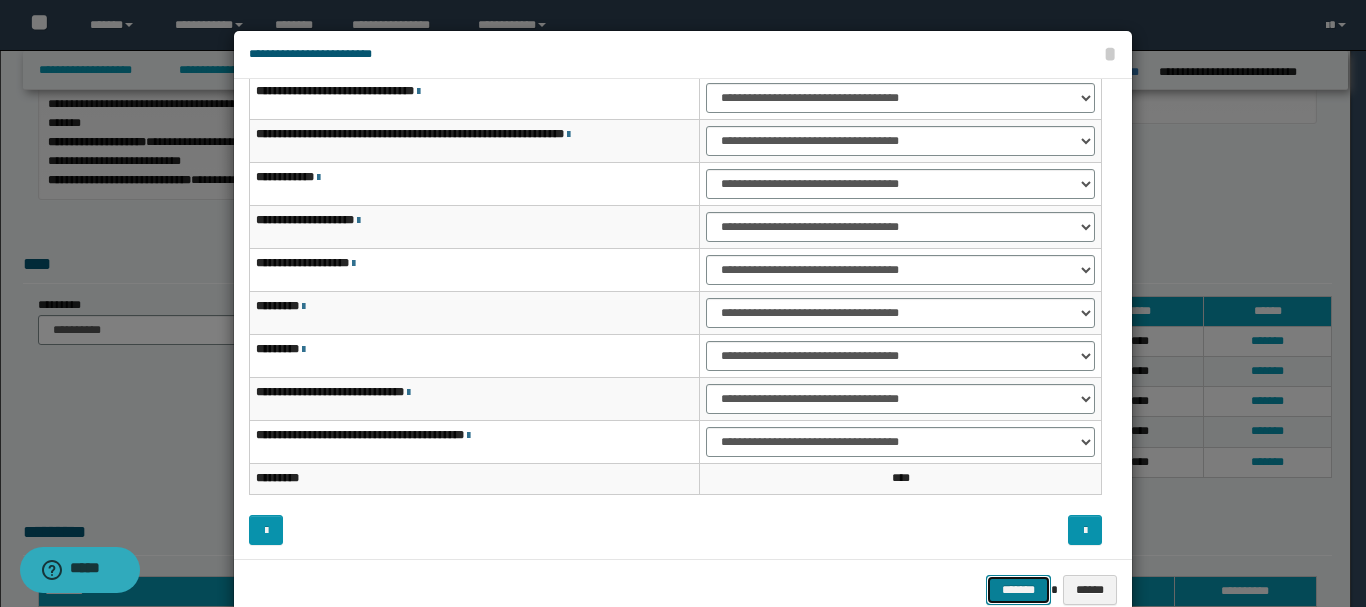 click on "*******" at bounding box center [1018, 590] 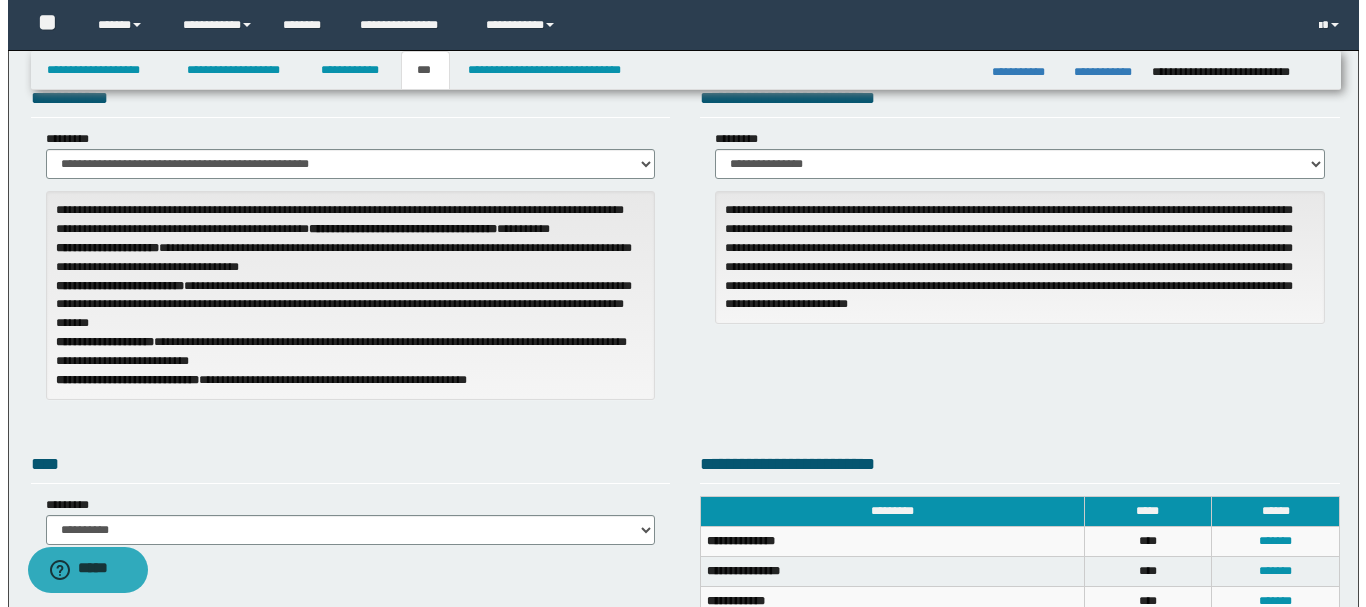 scroll, scrollTop: 0, scrollLeft: 0, axis: both 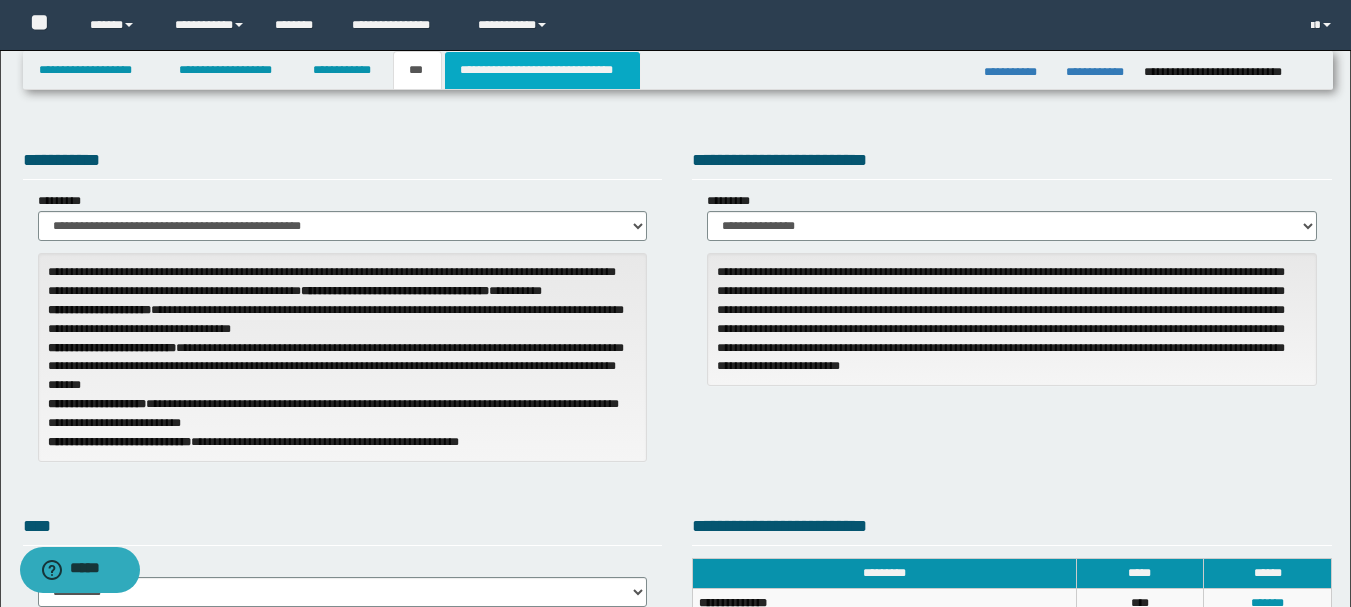 click on "**********" at bounding box center [542, 70] 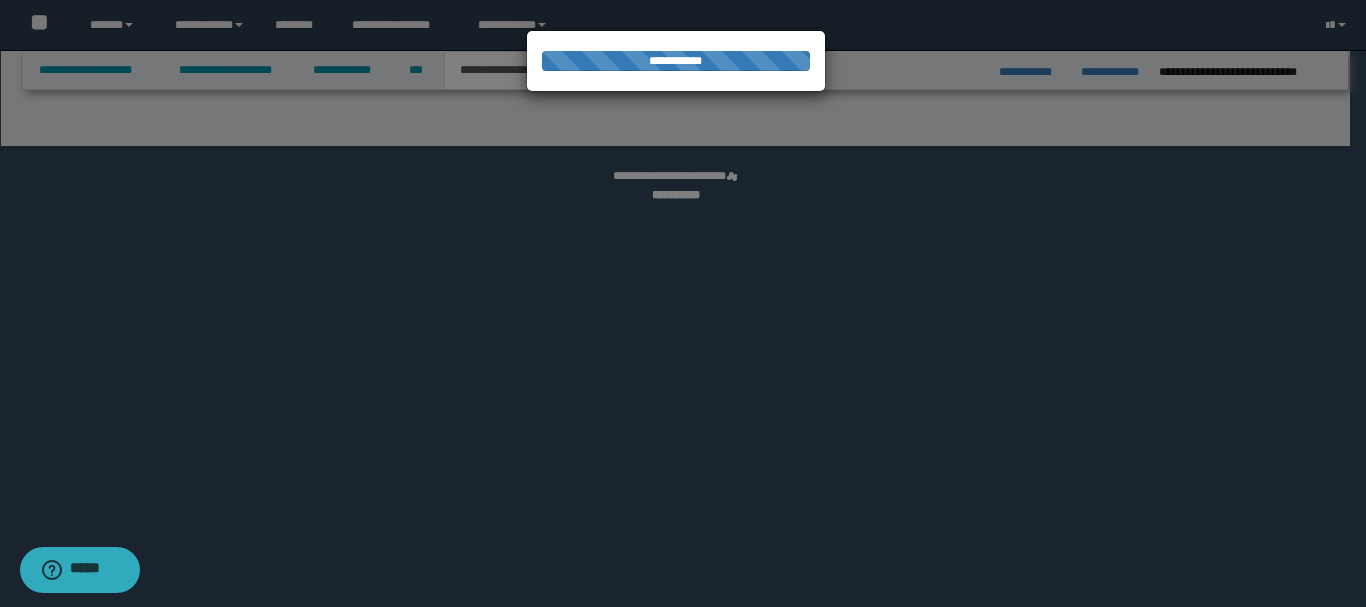 select on "*" 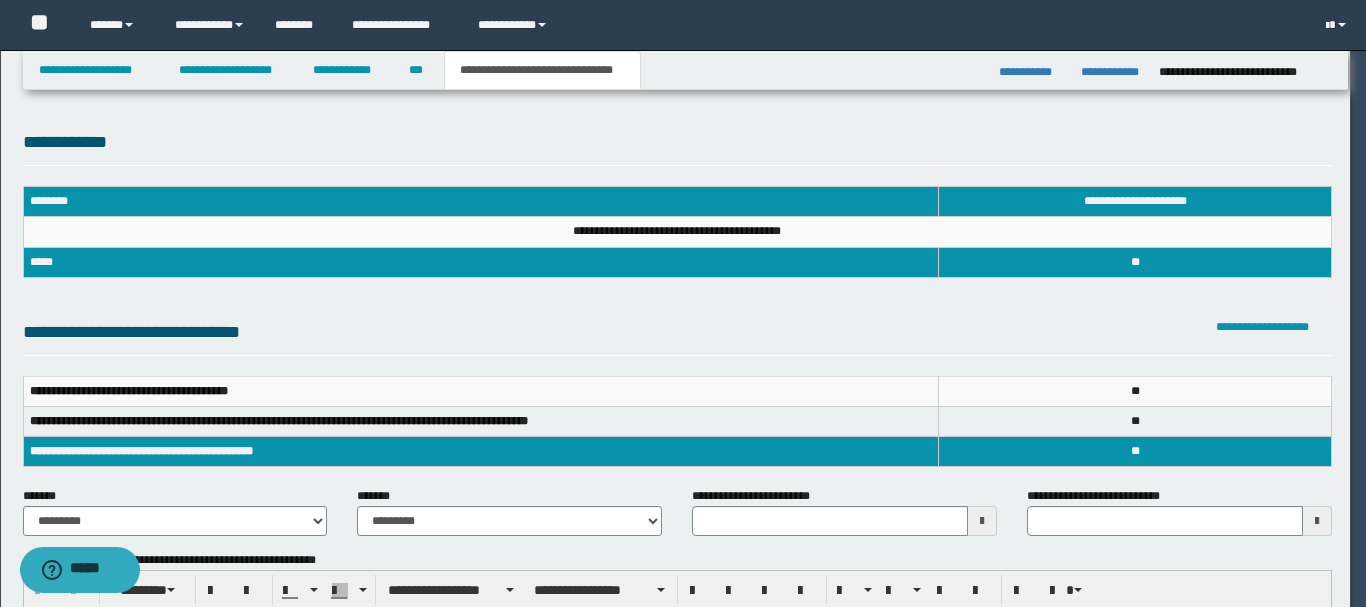 scroll, scrollTop: 0, scrollLeft: 0, axis: both 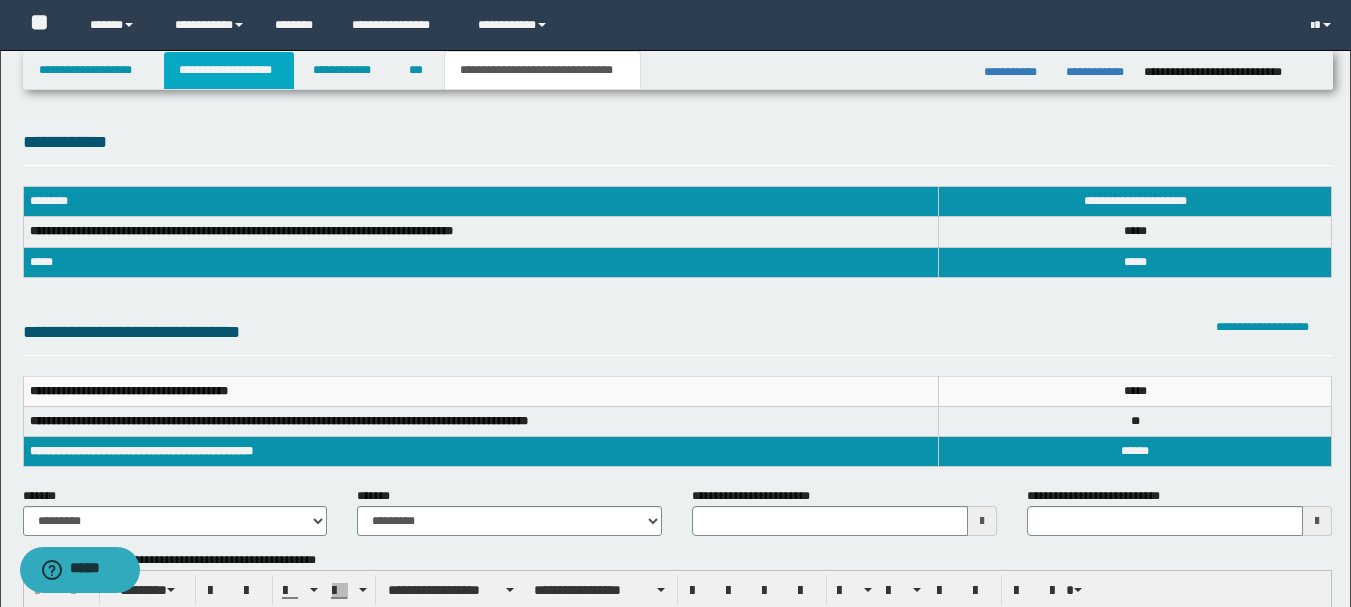 click on "**********" at bounding box center [229, 70] 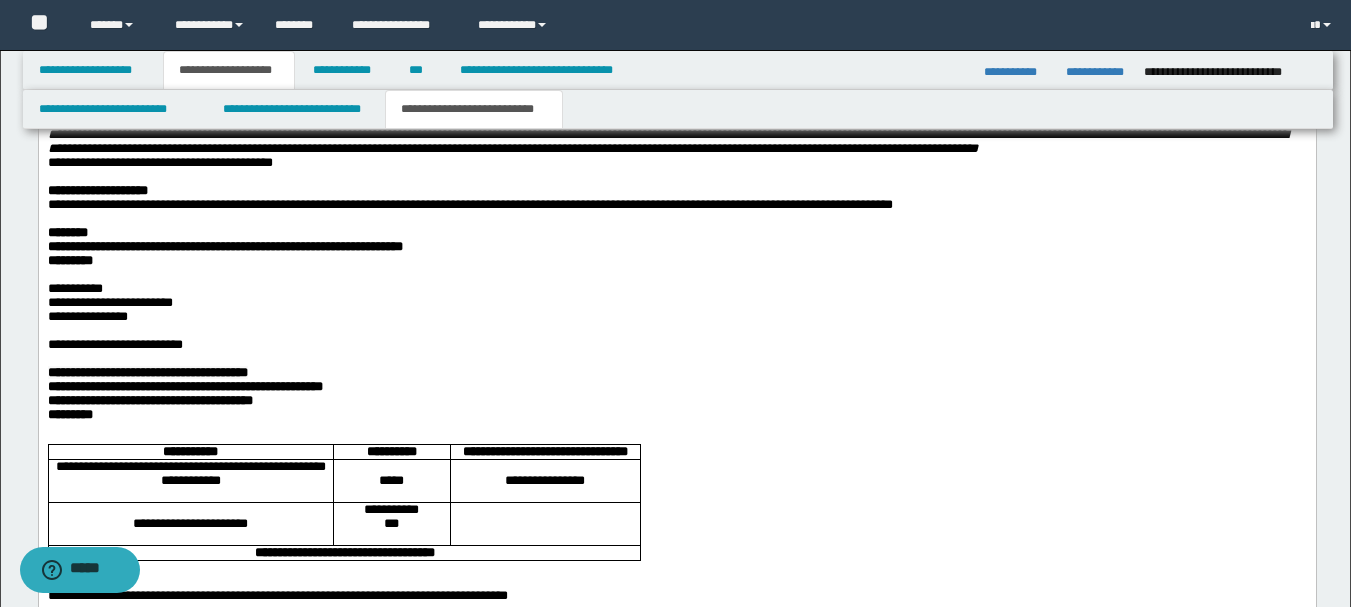 scroll, scrollTop: 2100, scrollLeft: 0, axis: vertical 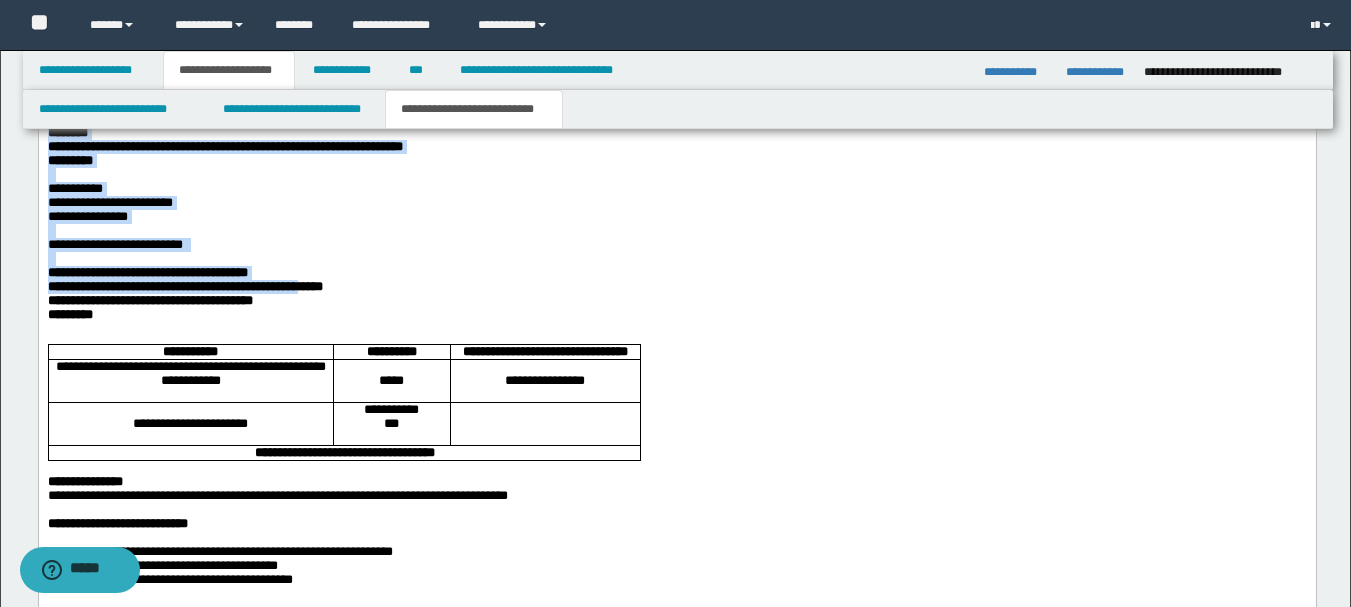 click on "**********" at bounding box center [184, 286] 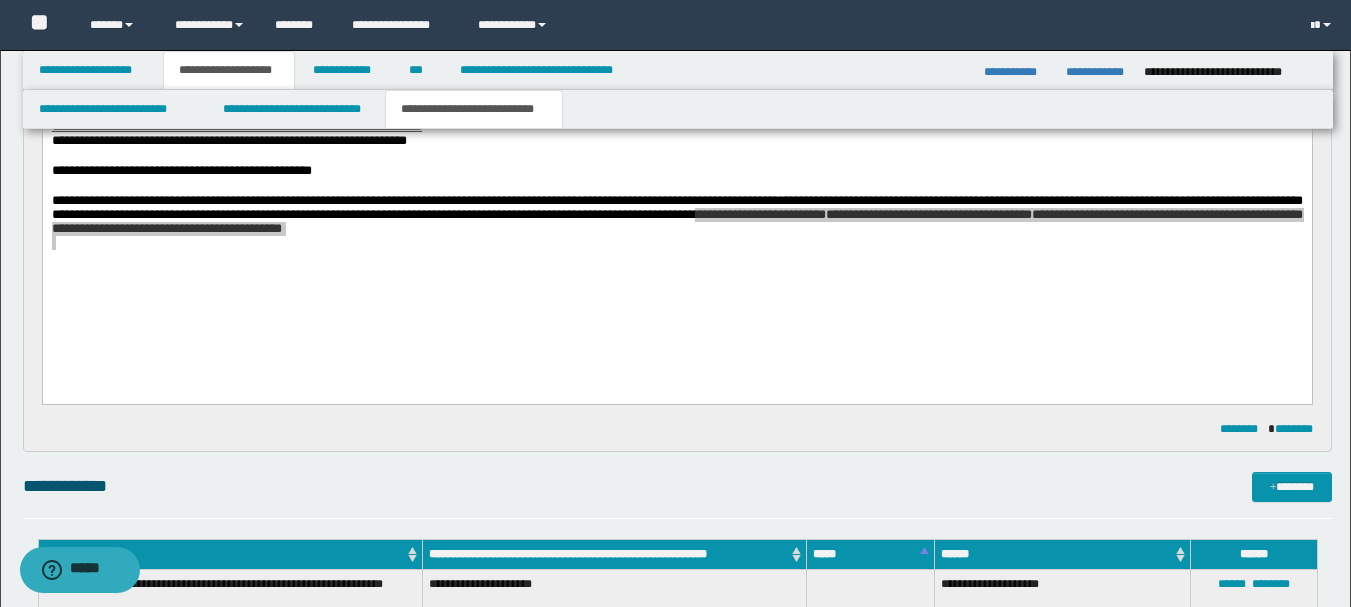 scroll, scrollTop: 1100, scrollLeft: 0, axis: vertical 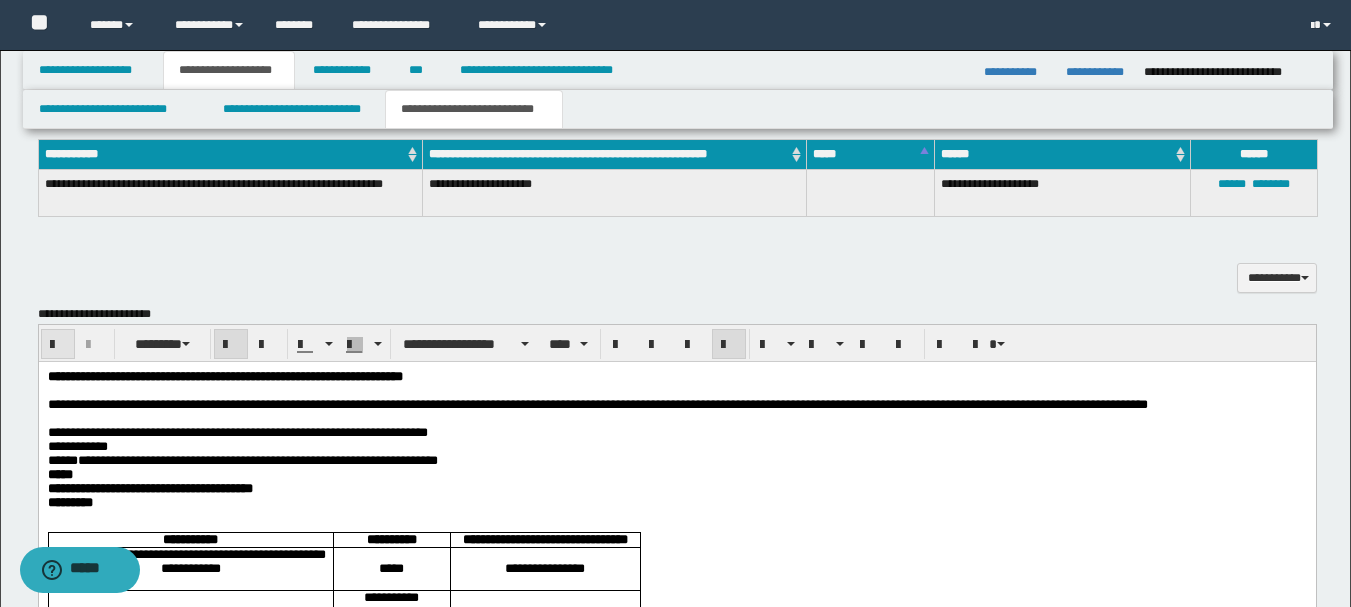 click at bounding box center [58, 345] 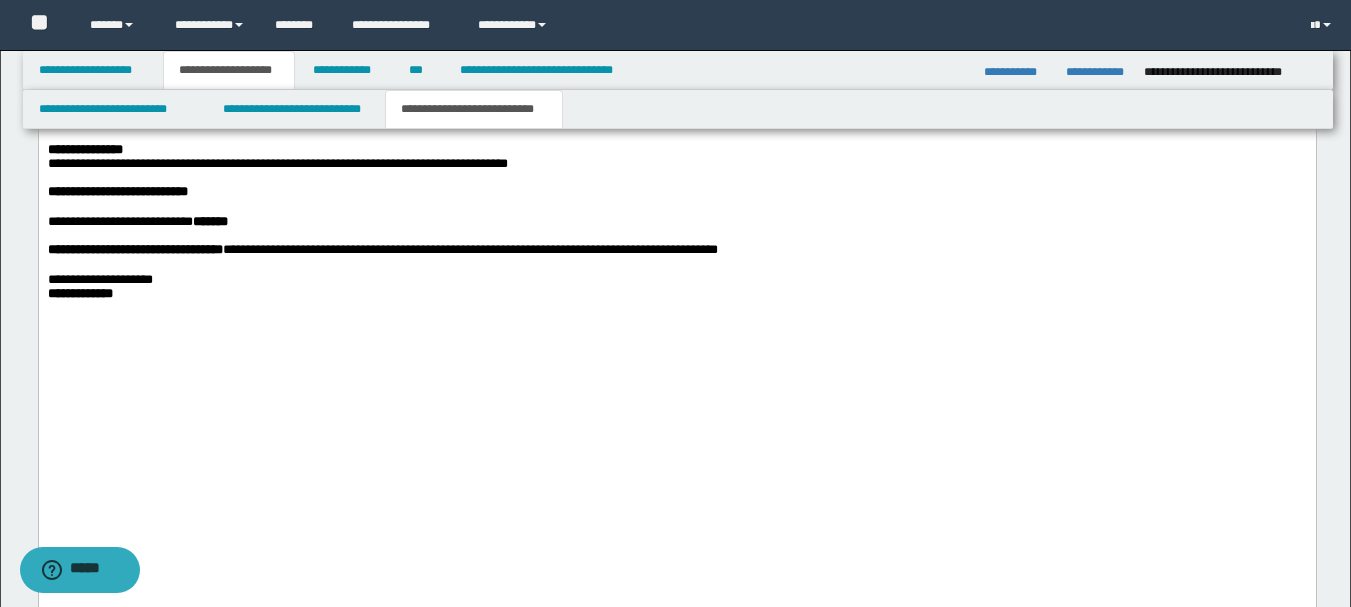 scroll, scrollTop: 2300, scrollLeft: 0, axis: vertical 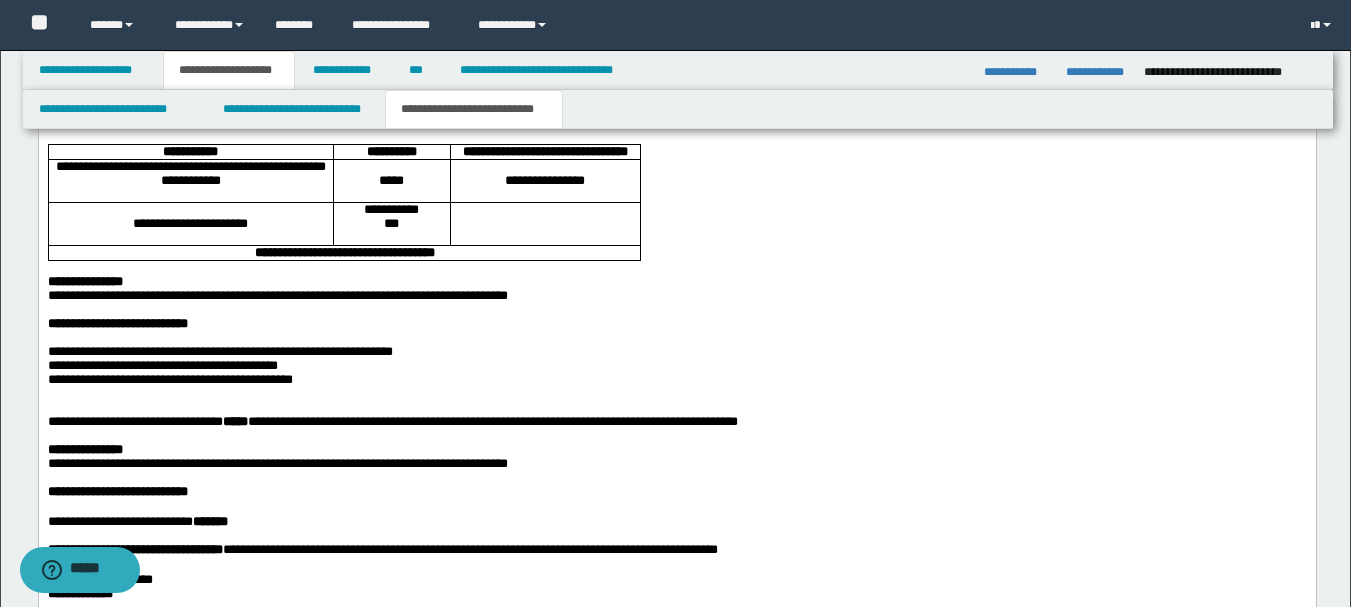 click on "**********" at bounding box center [676, 73] 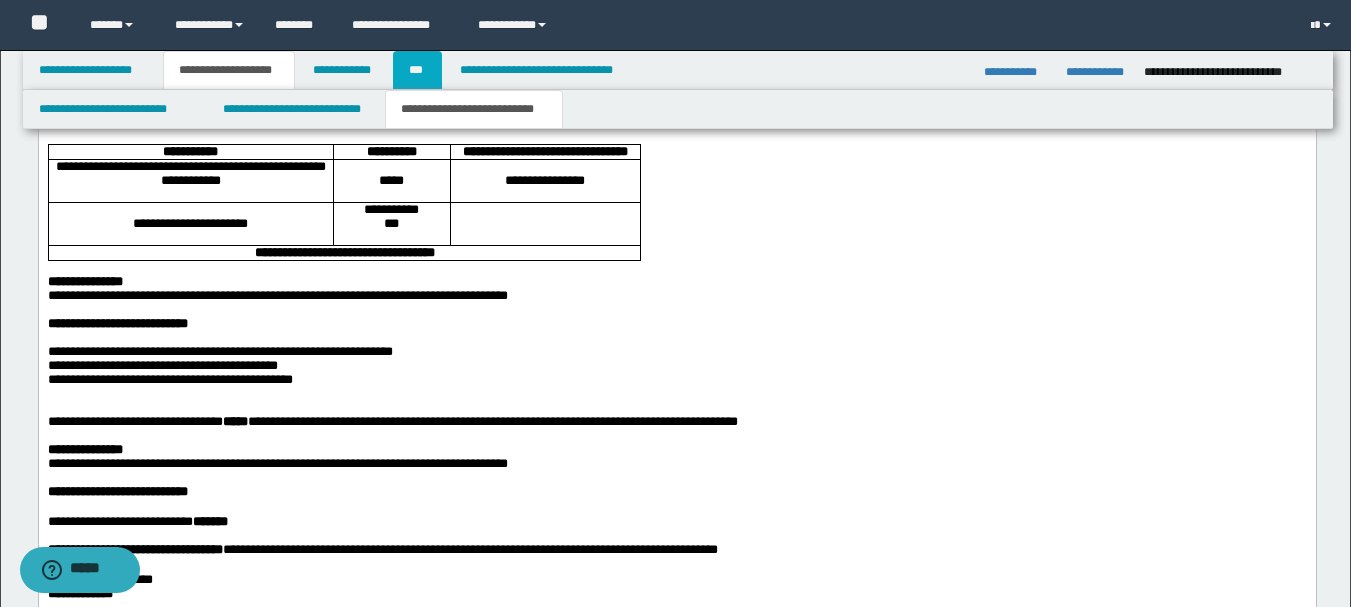 drag, startPoint x: 408, startPoint y: 67, endPoint x: 385, endPoint y: 100, distance: 40.22437 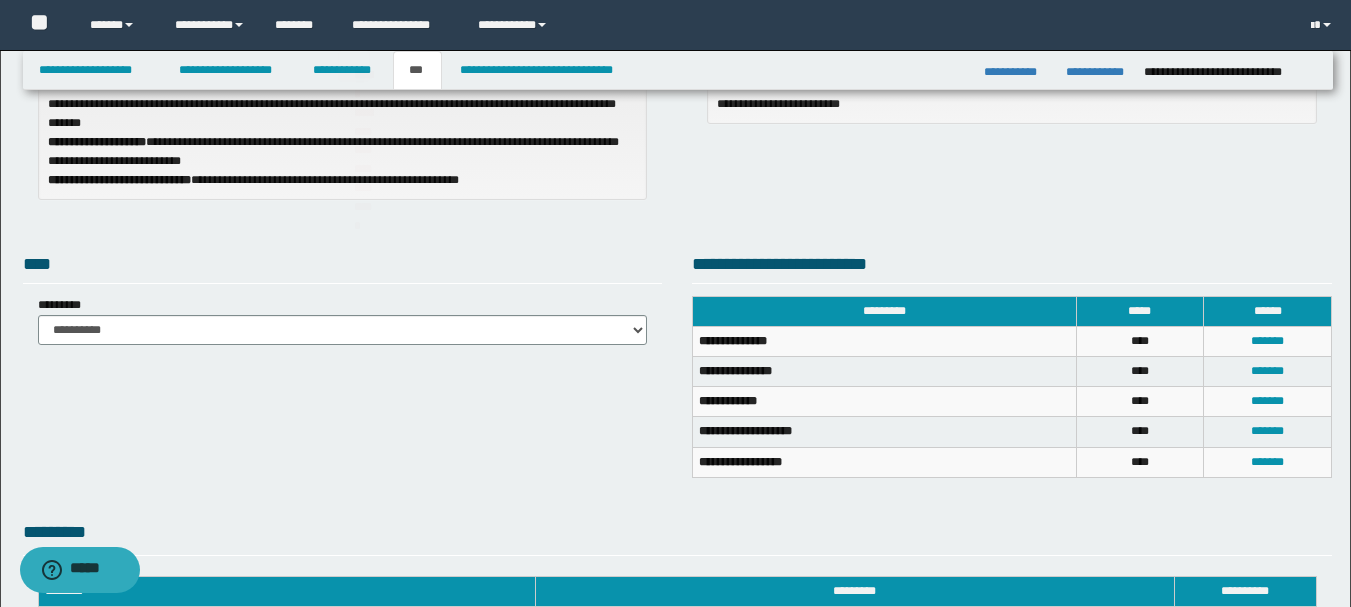 scroll, scrollTop: 0, scrollLeft: 0, axis: both 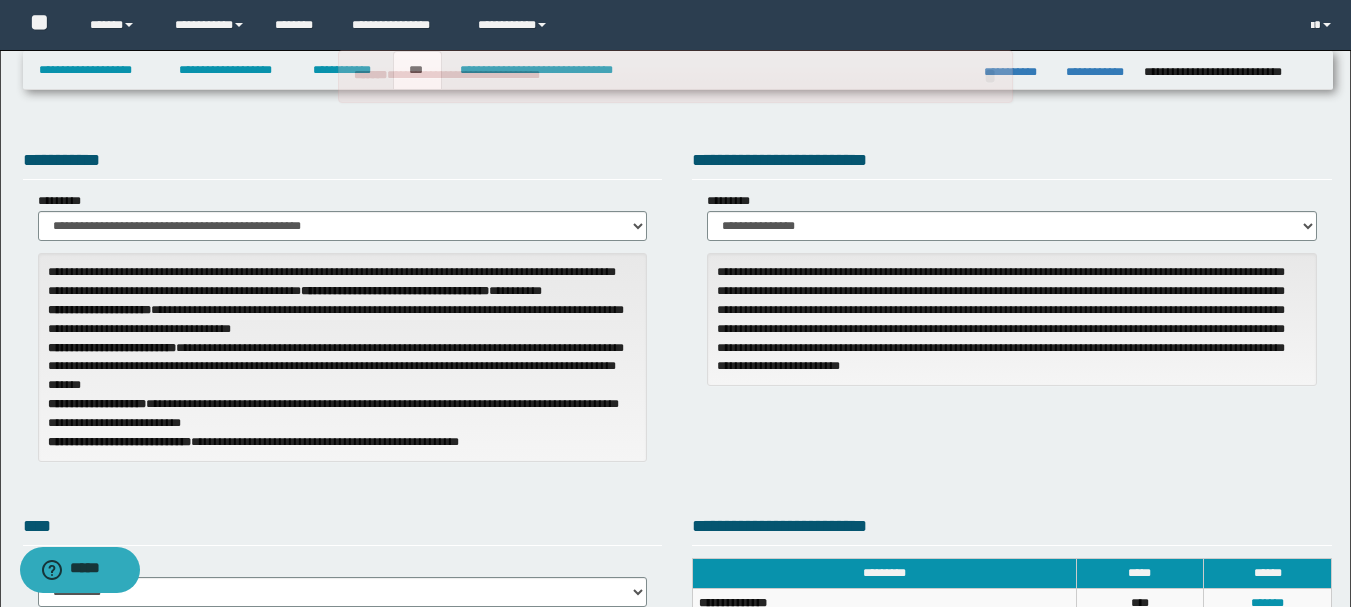 click on "**********" at bounding box center [463, 75] 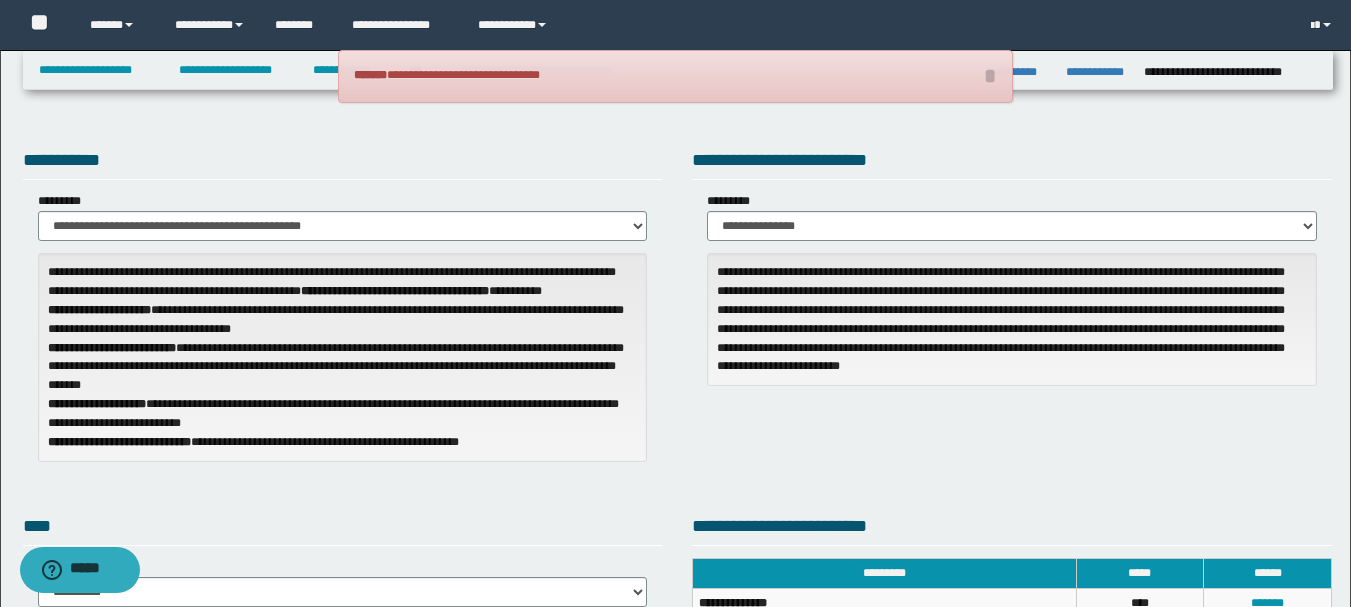 click on "**********" at bounding box center (343, 163) 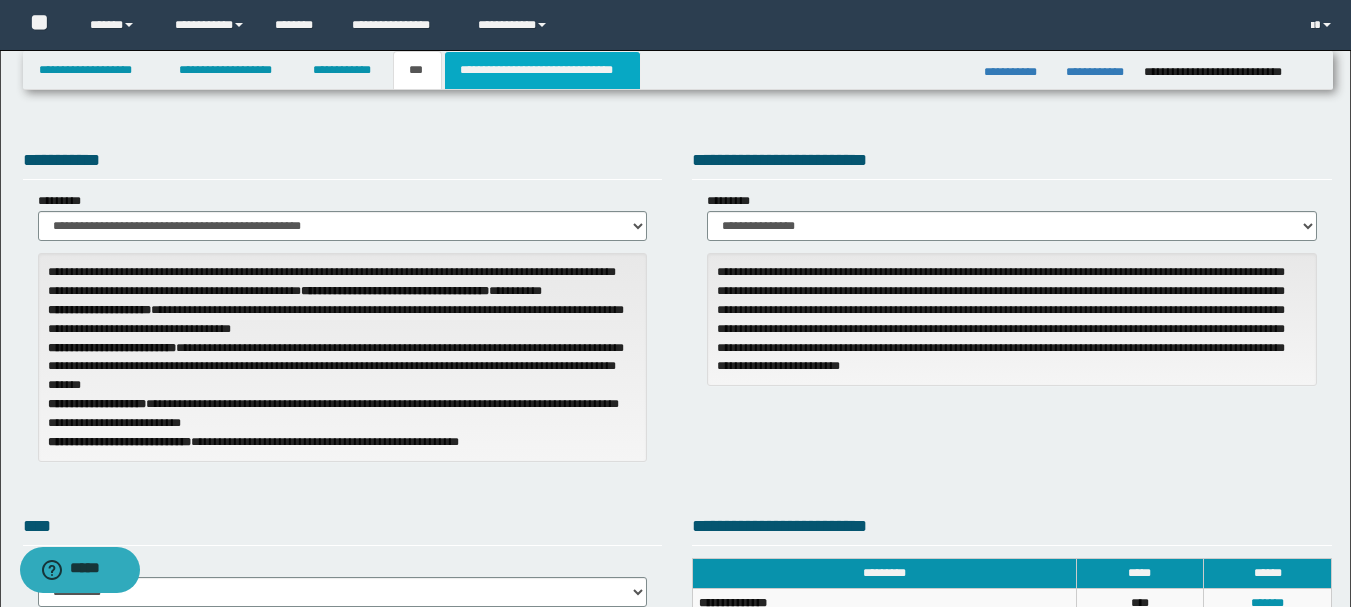 click on "**********" at bounding box center (542, 70) 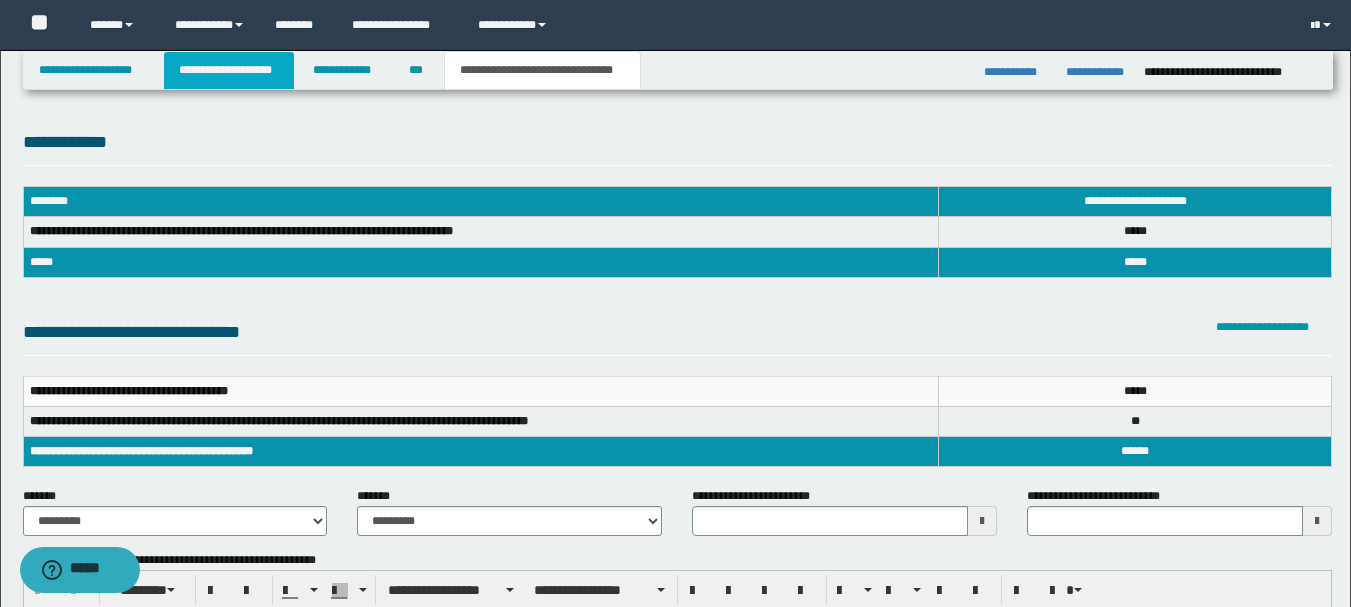 click on "**********" at bounding box center (229, 70) 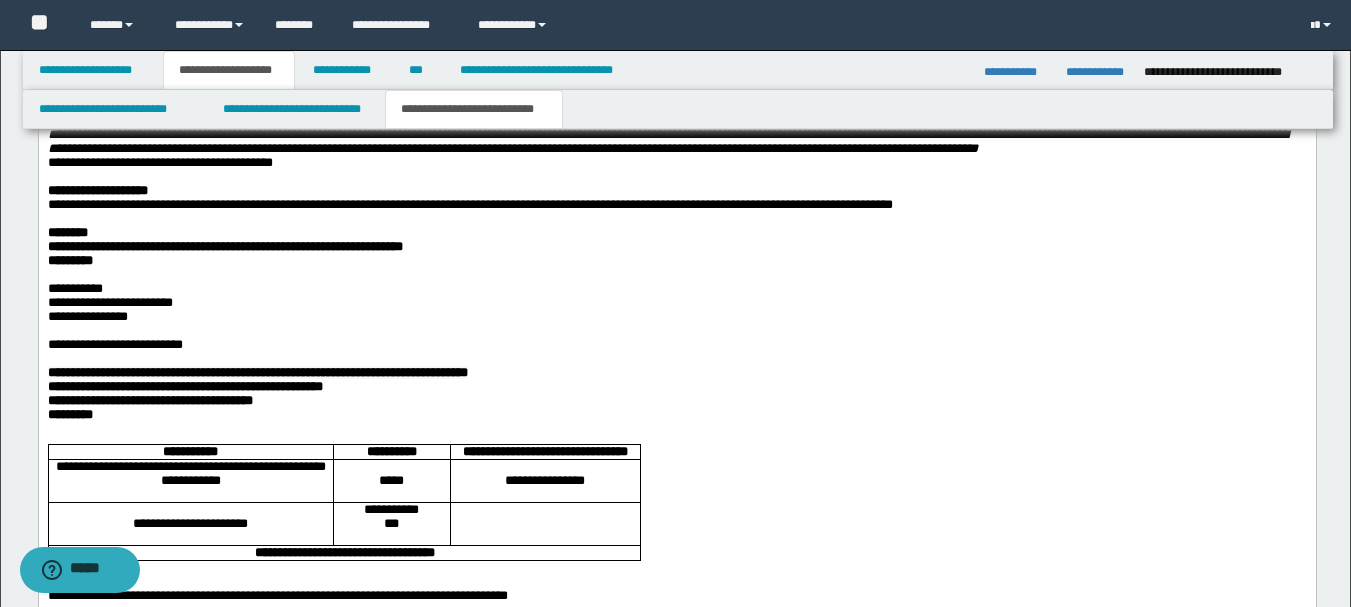 scroll, scrollTop: 2100, scrollLeft: 0, axis: vertical 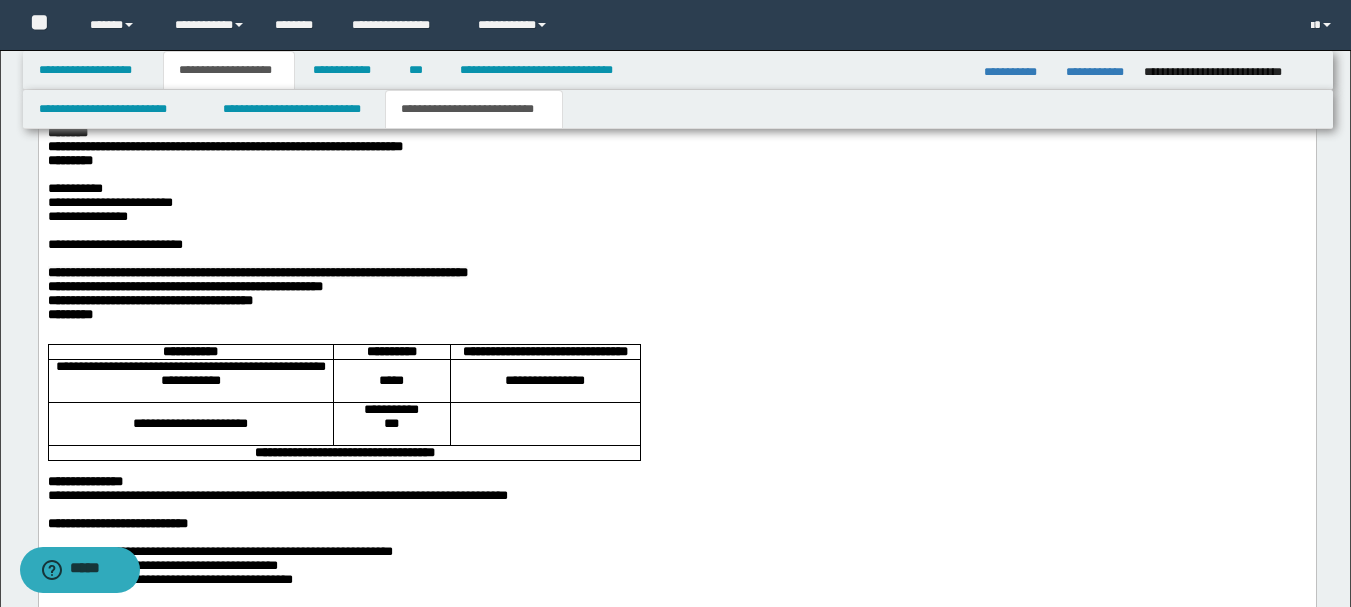 click on "**********" at bounding box center (676, 301) 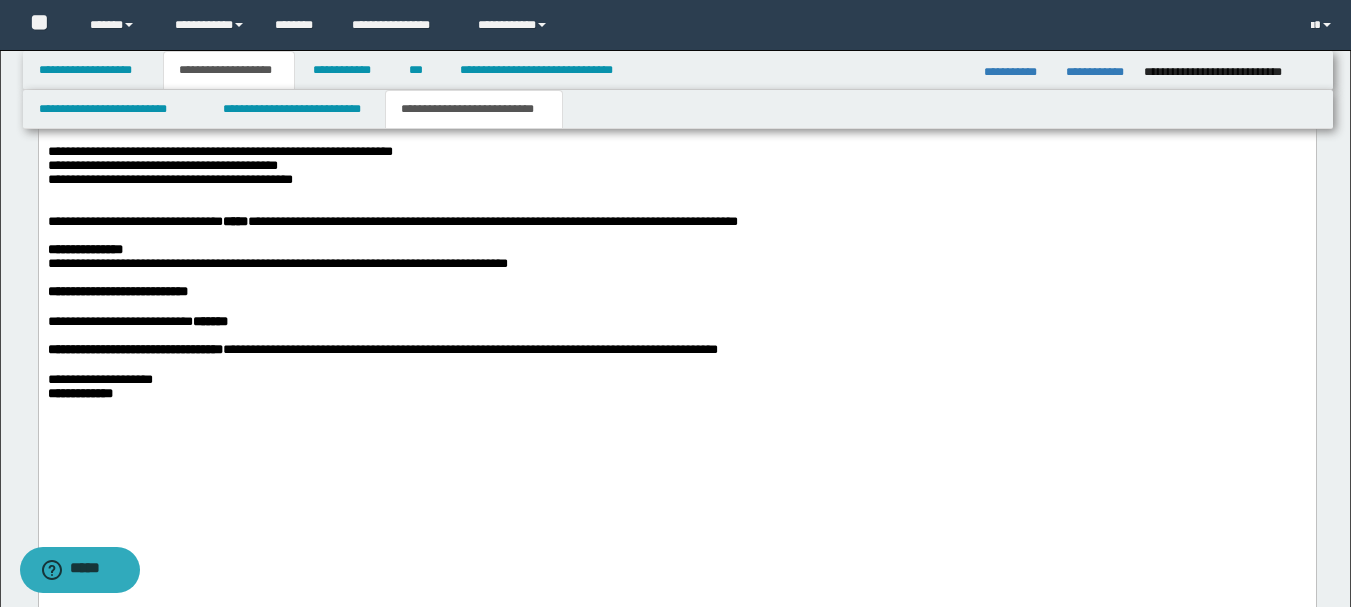scroll, scrollTop: 2300, scrollLeft: 0, axis: vertical 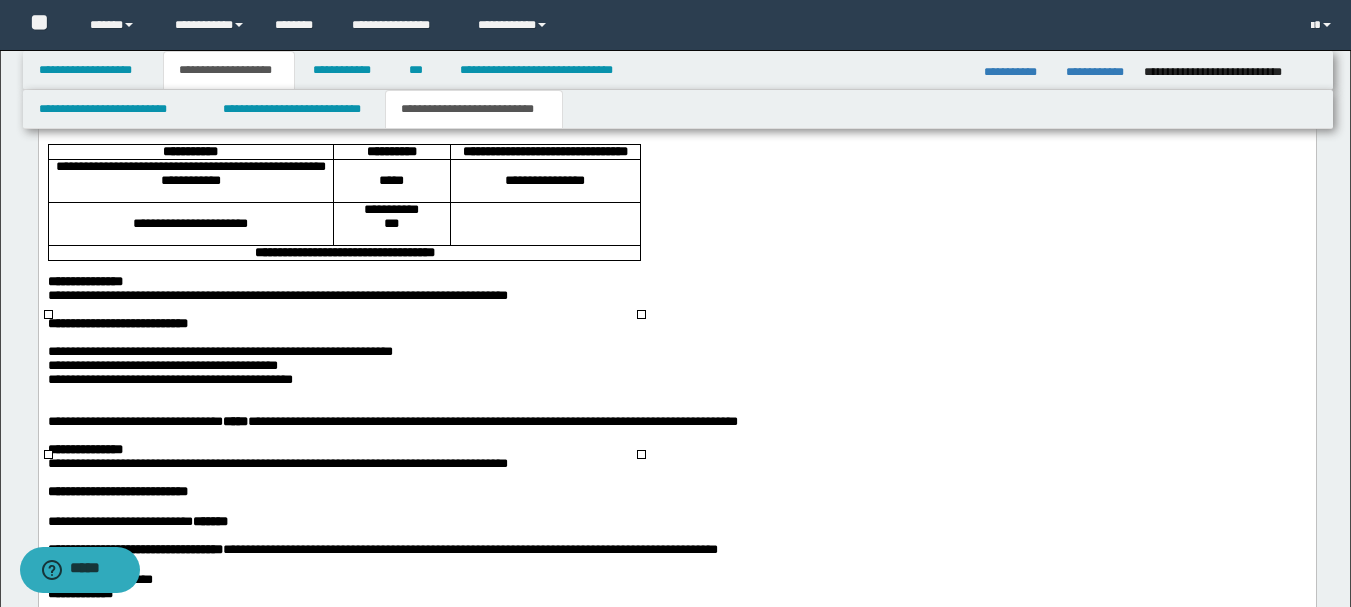 drag, startPoint x: 654, startPoint y: 427, endPoint x: 73, endPoint y: 301, distance: 594.5057 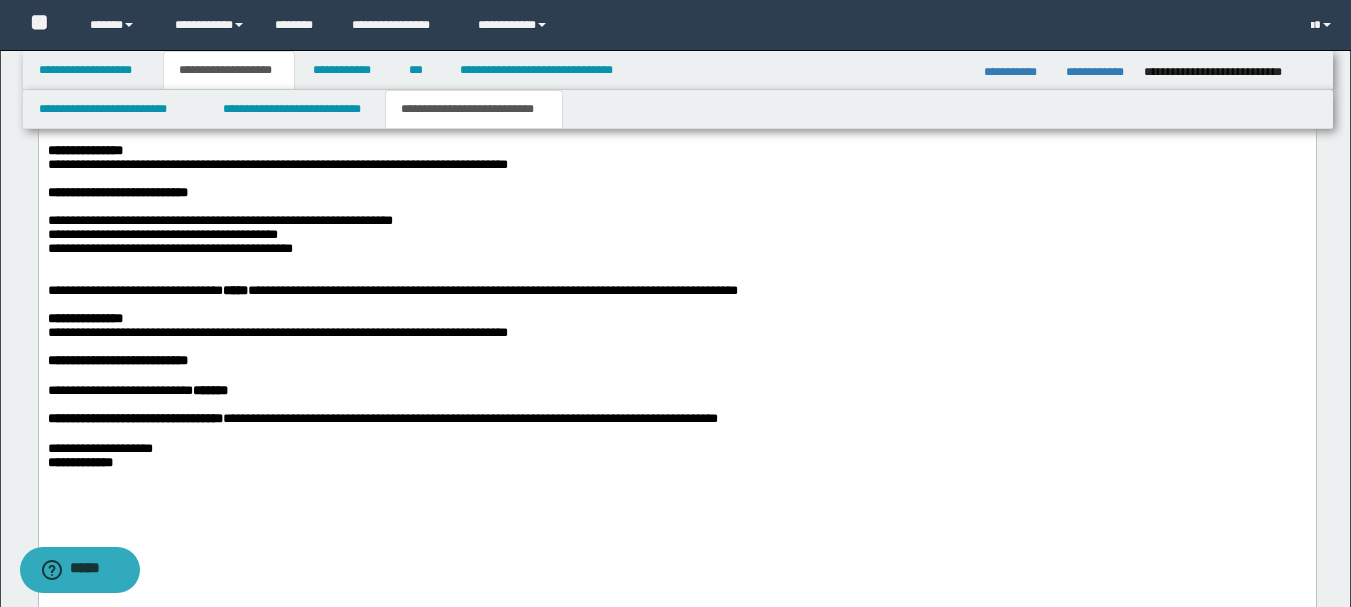 scroll, scrollTop: 2400, scrollLeft: 0, axis: vertical 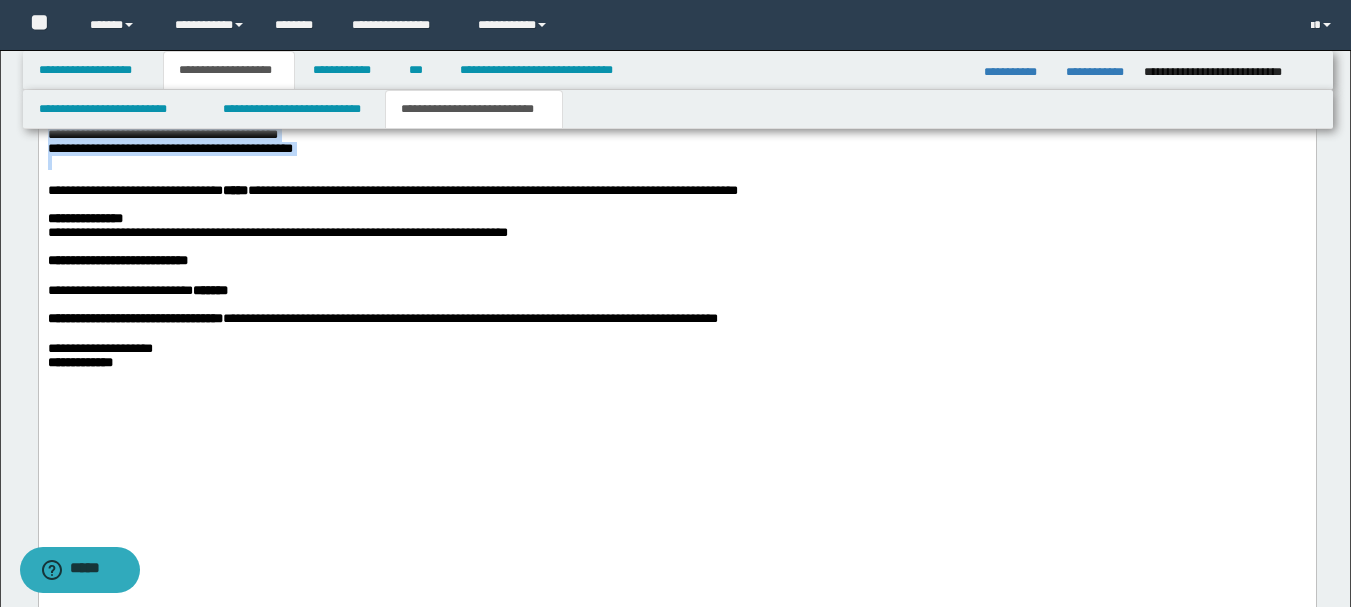 drag, startPoint x: 325, startPoint y: 345, endPoint x: 38, endPoint y: -640, distance: 1025.9601 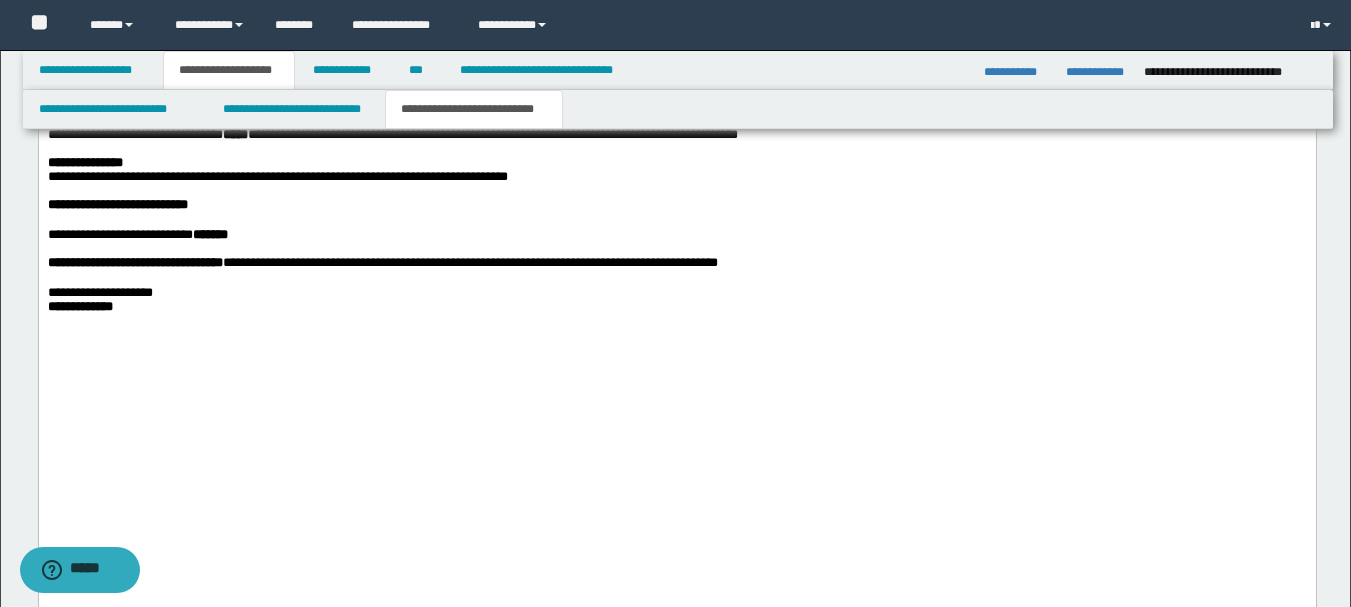 click on "**********" at bounding box center [184, 134] 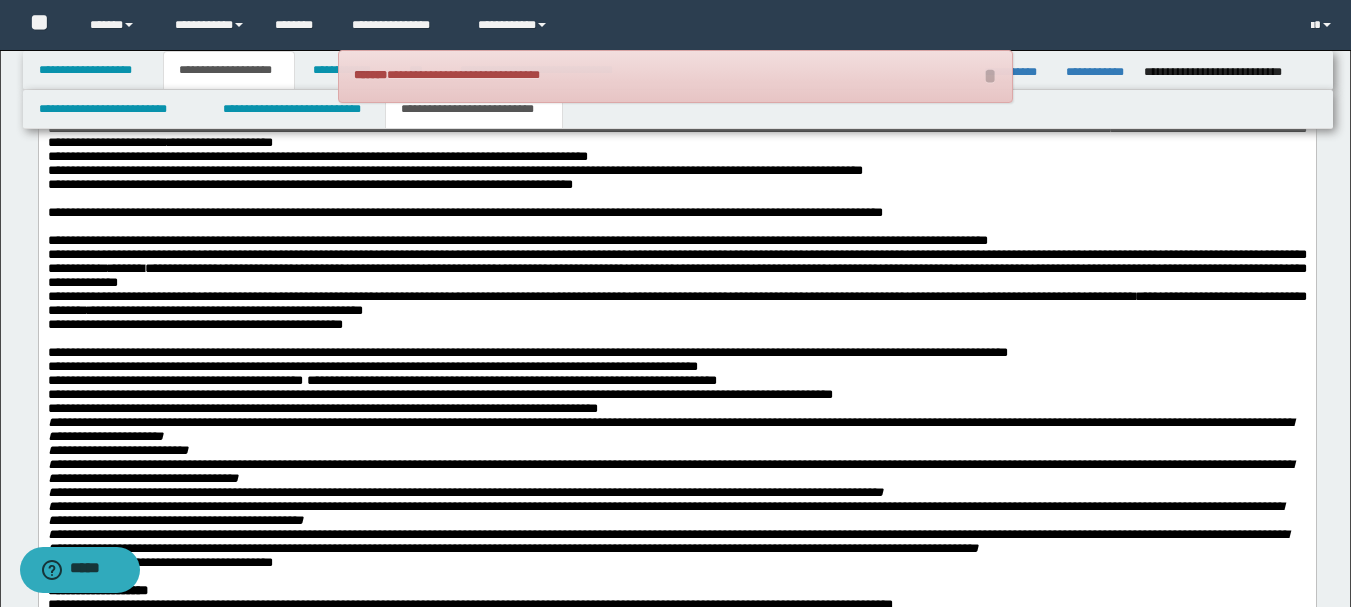 scroll, scrollTop: 1000, scrollLeft: 0, axis: vertical 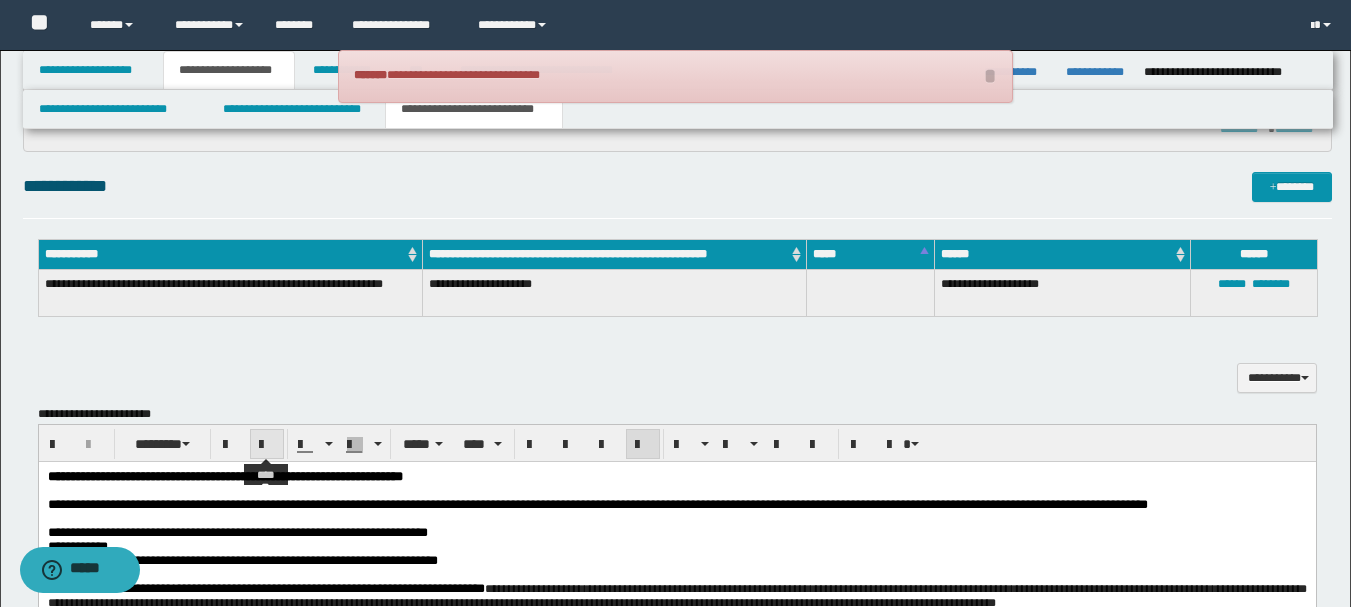 click at bounding box center [267, 445] 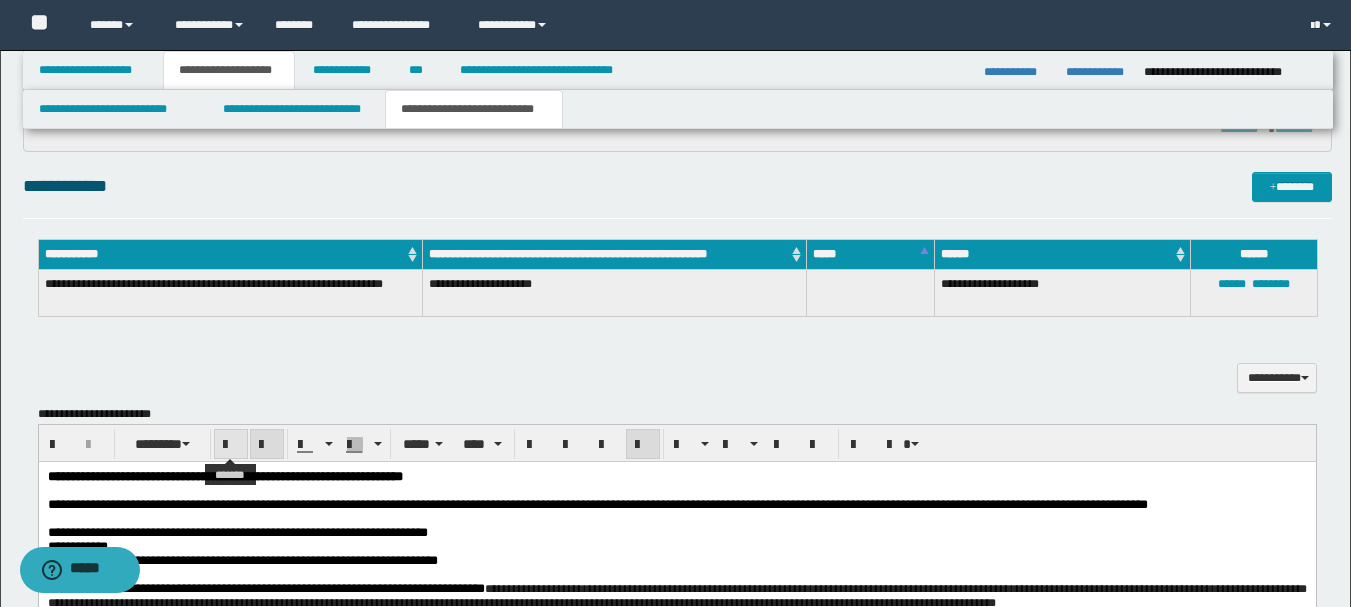 click at bounding box center (231, 445) 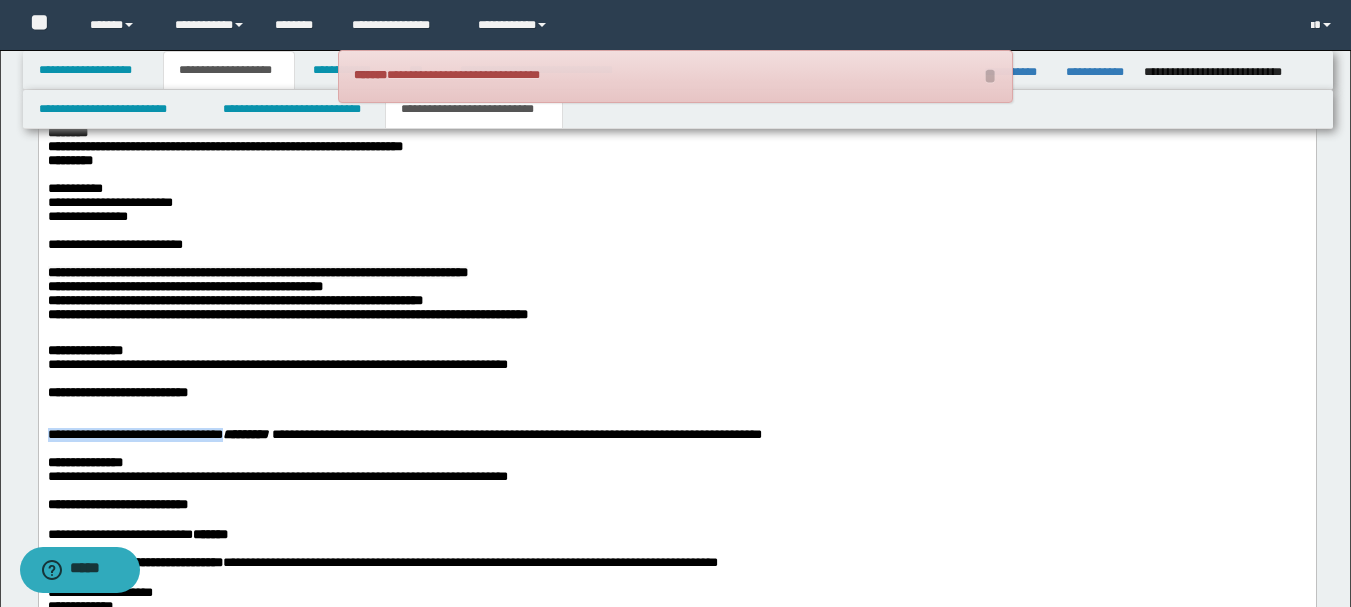 scroll, scrollTop: 2500, scrollLeft: 0, axis: vertical 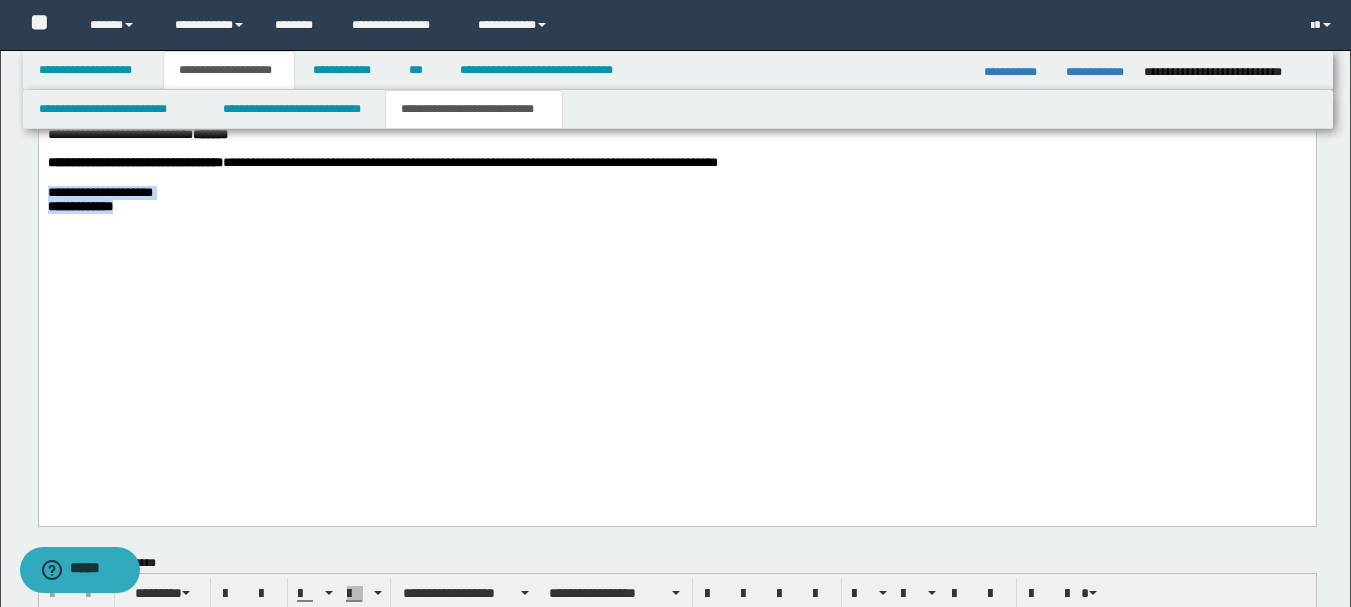 drag, startPoint x: 111, startPoint y: 444, endPoint x: 57, endPoint y: -642, distance: 1087.3417 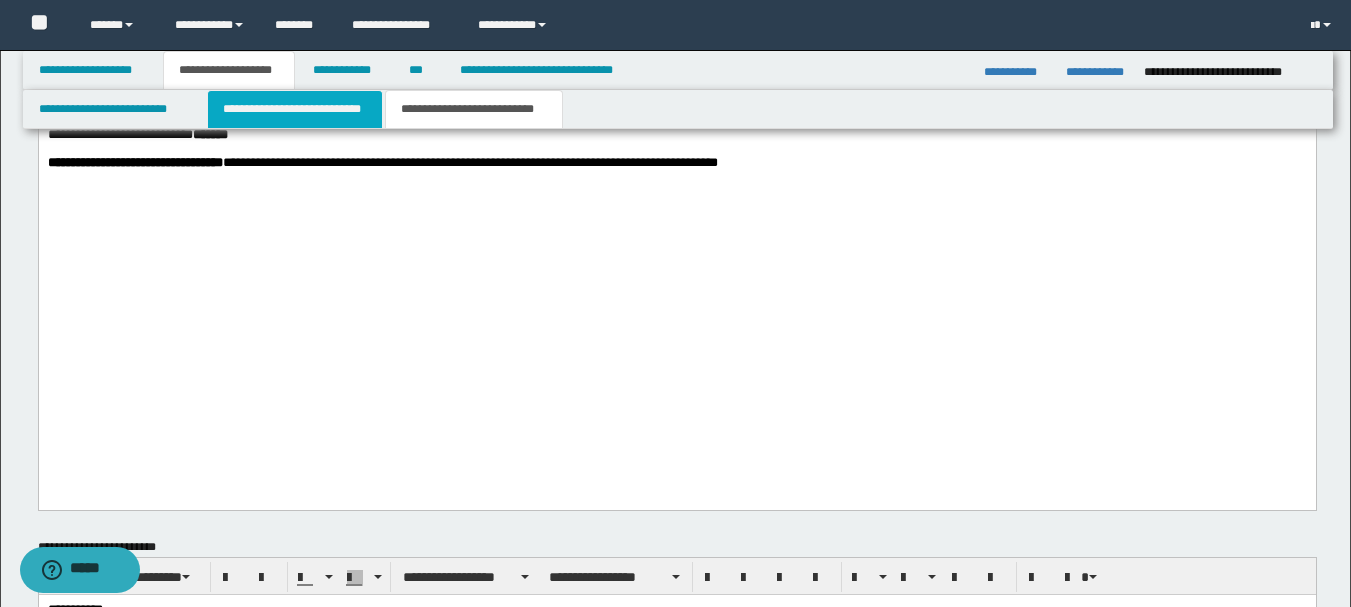 click on "**********" at bounding box center [295, 109] 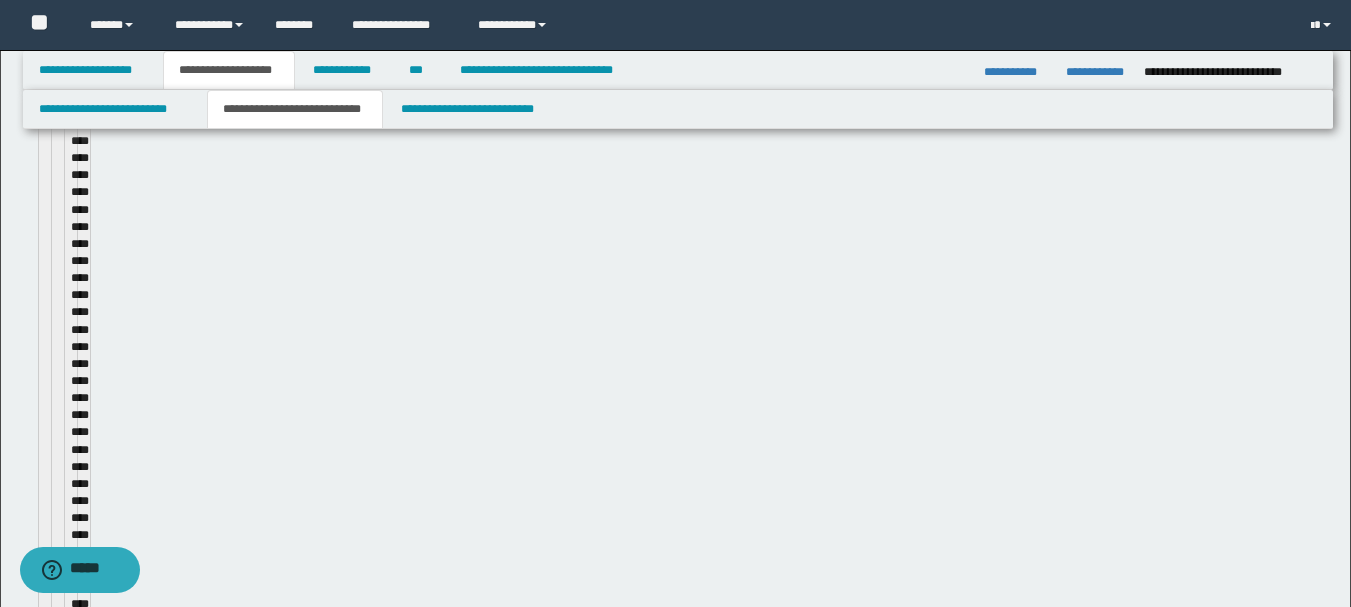 type 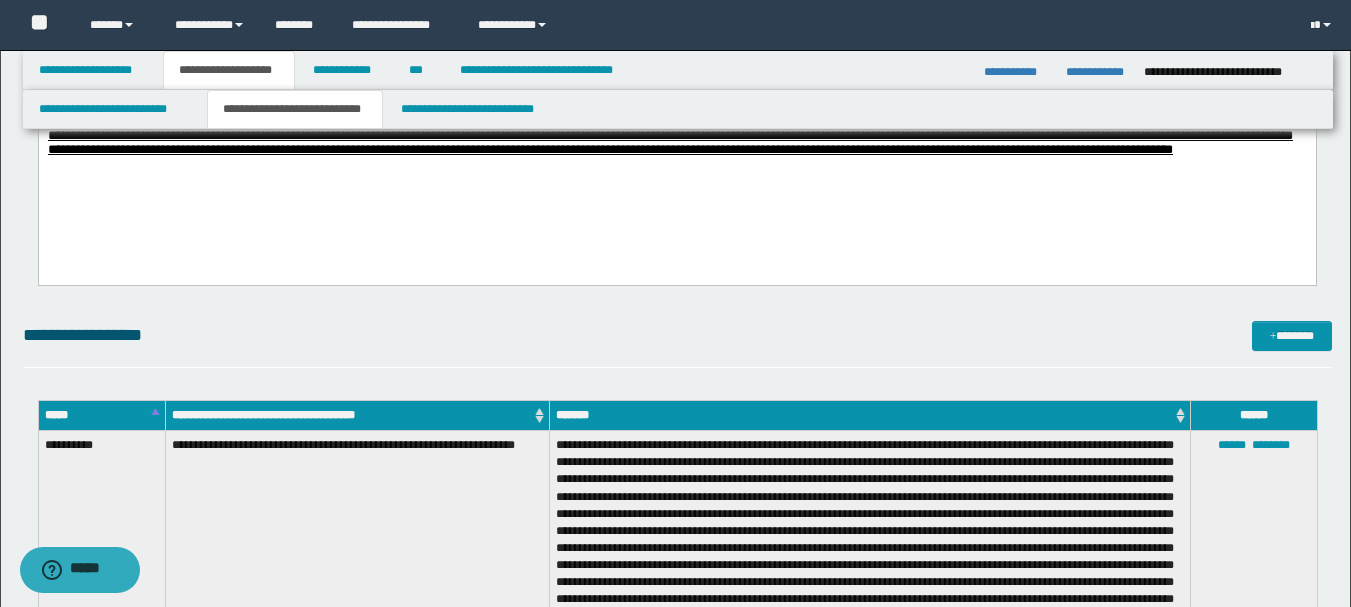 scroll, scrollTop: 3000, scrollLeft: 0, axis: vertical 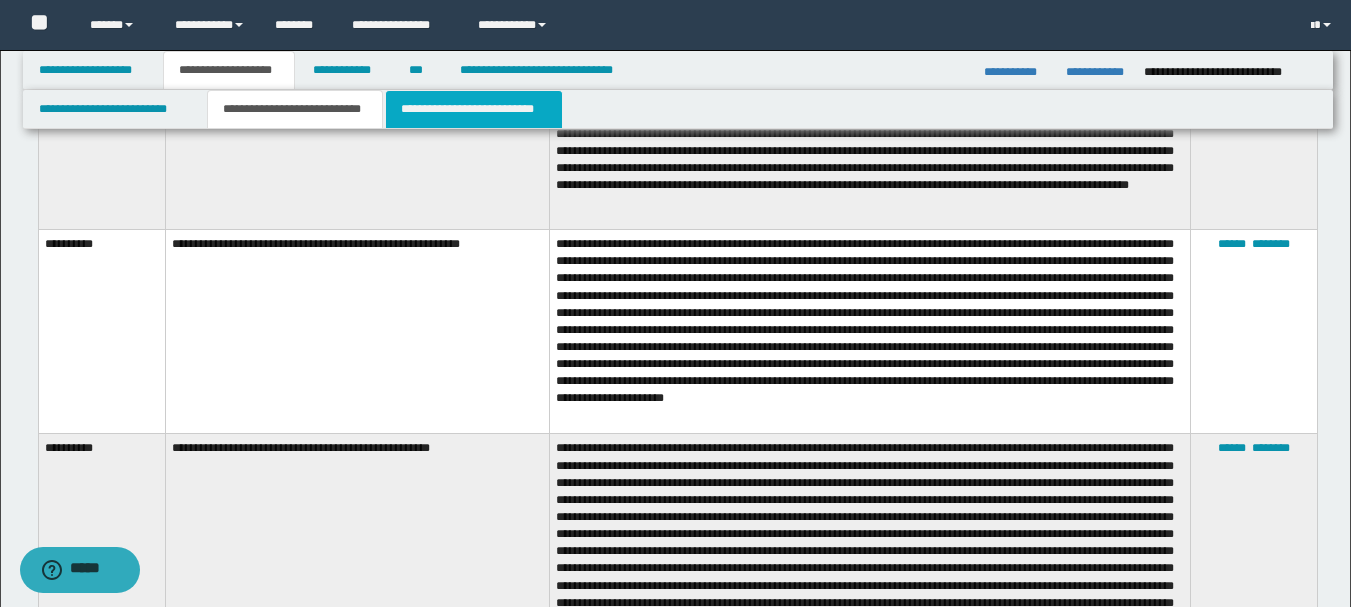 click on "**********" at bounding box center [474, 109] 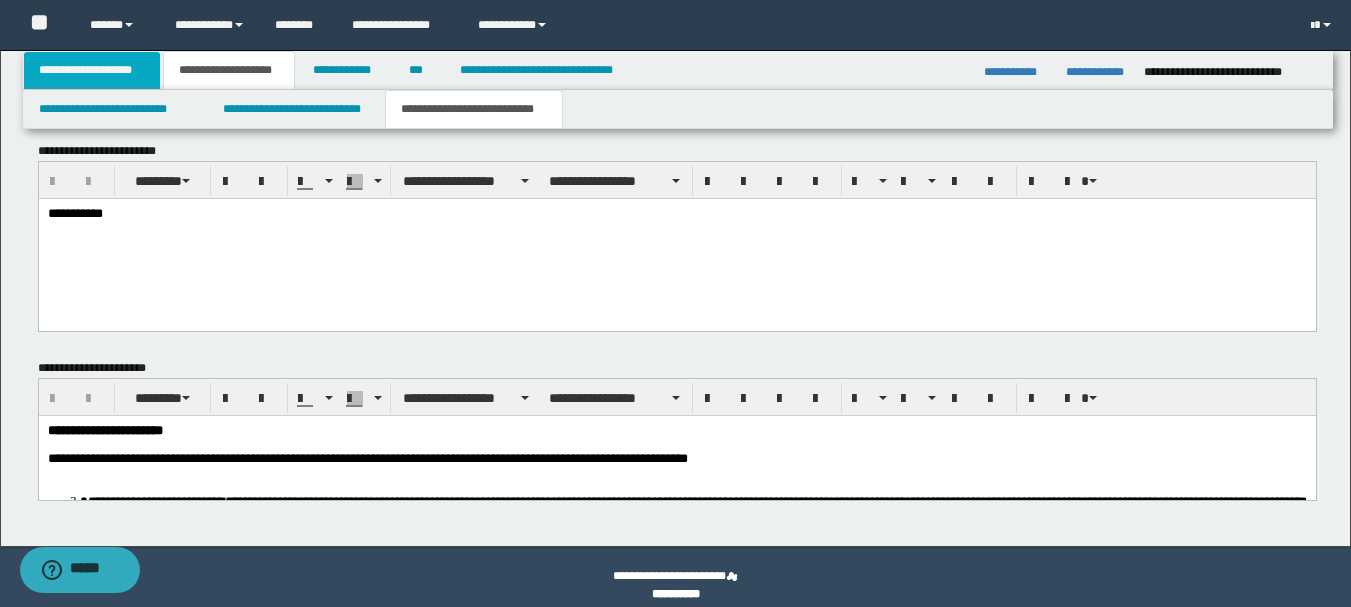 click on "**********" at bounding box center [92, 70] 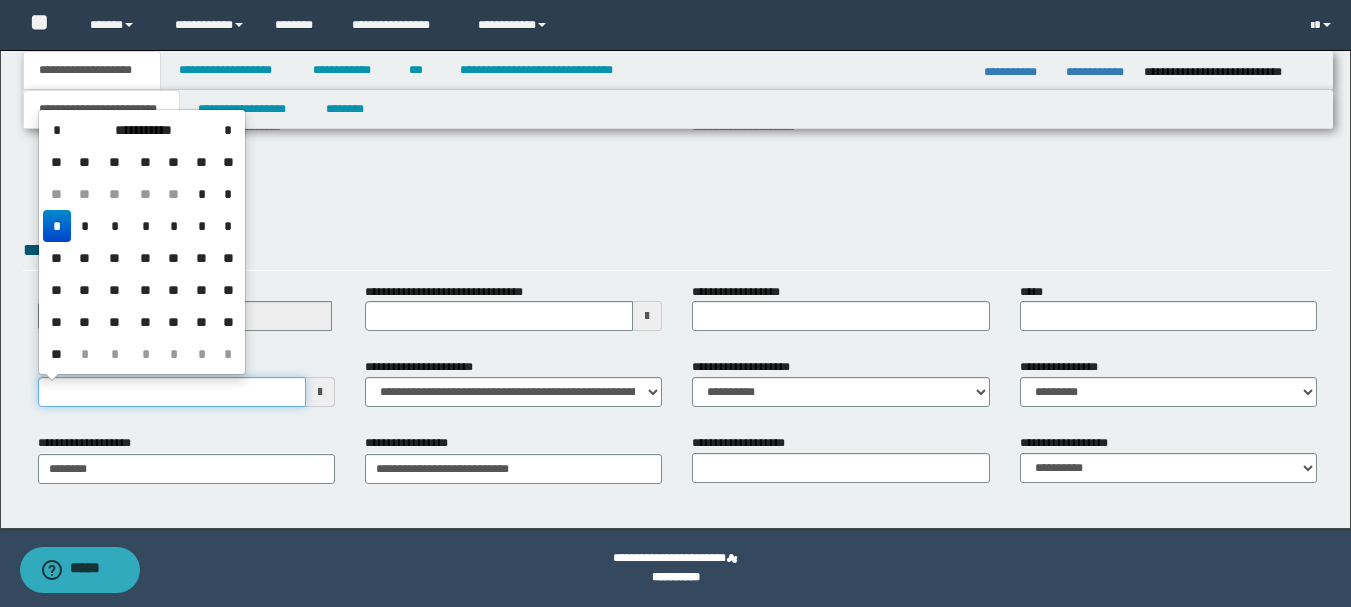 click on "**********" at bounding box center (172, 392) 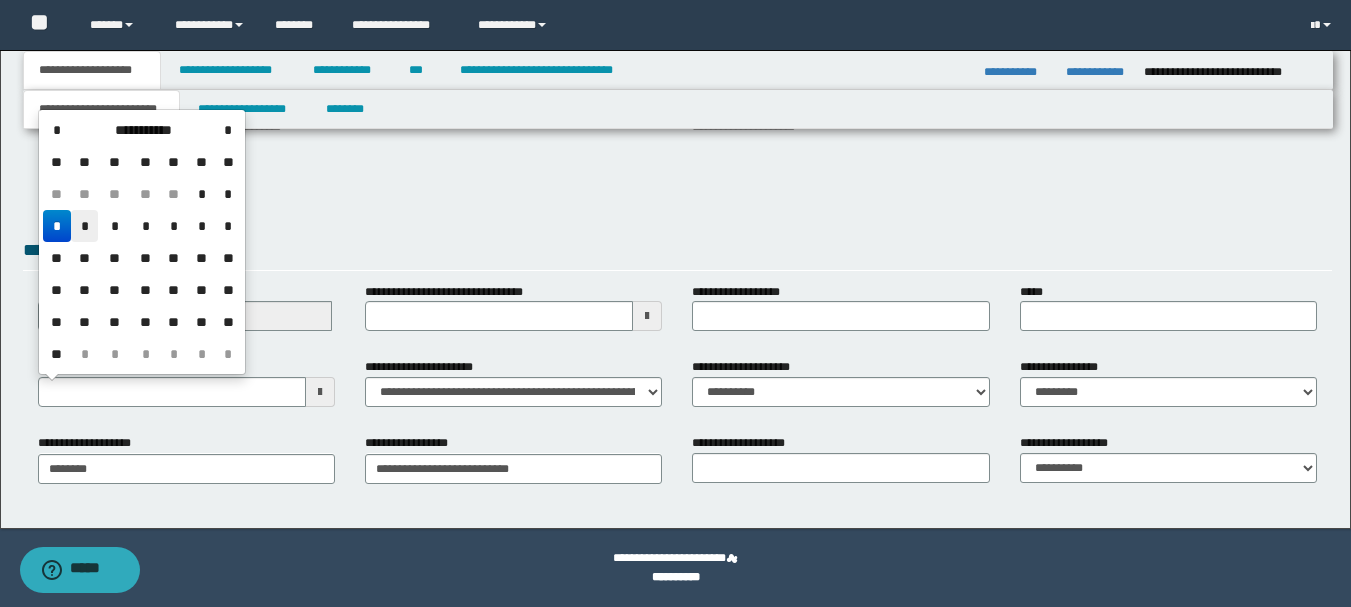 click on "*" at bounding box center (85, 226) 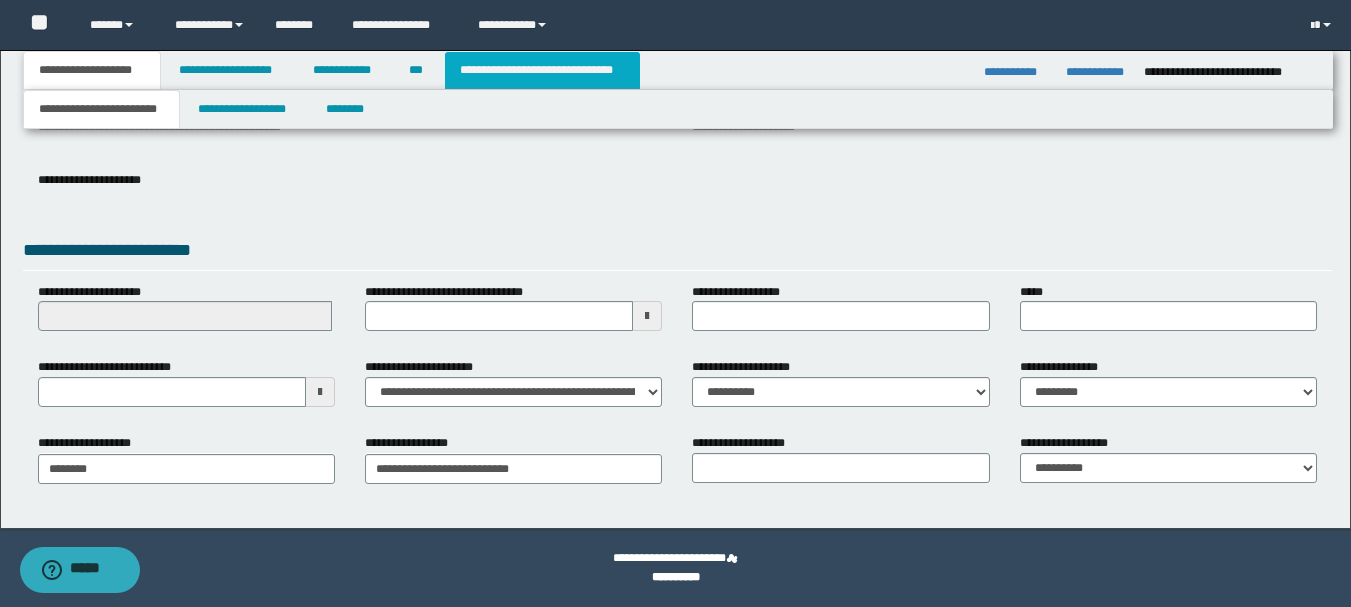 click on "**********" at bounding box center [542, 70] 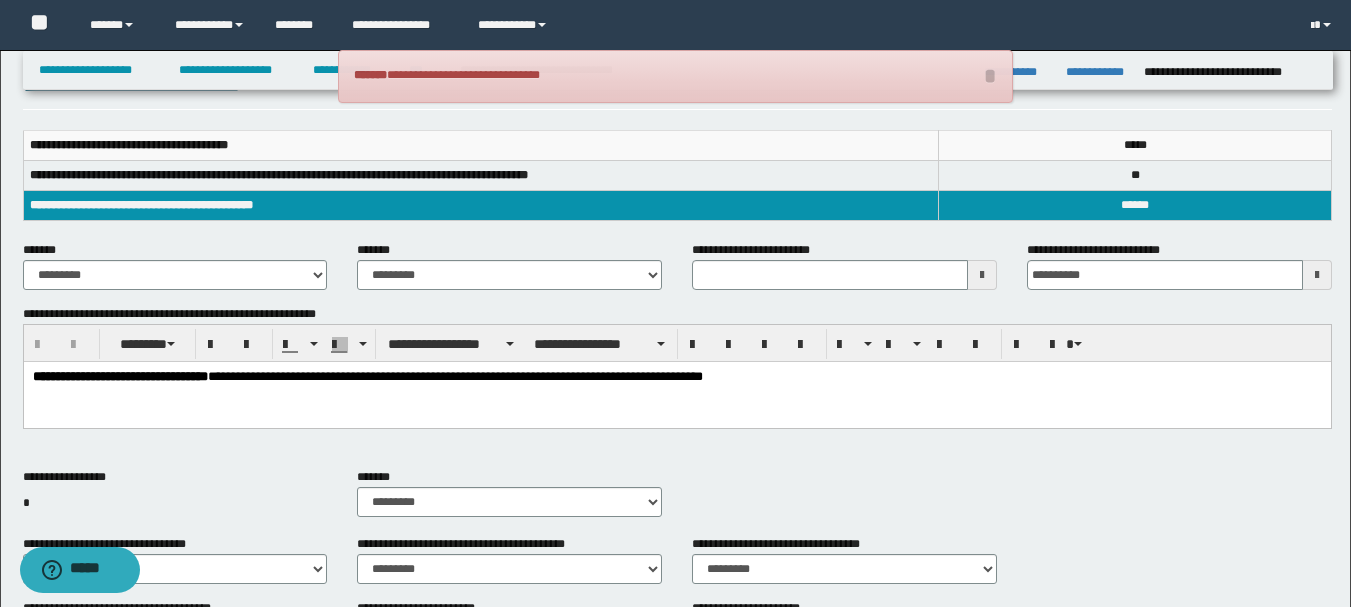 scroll, scrollTop: 346, scrollLeft: 0, axis: vertical 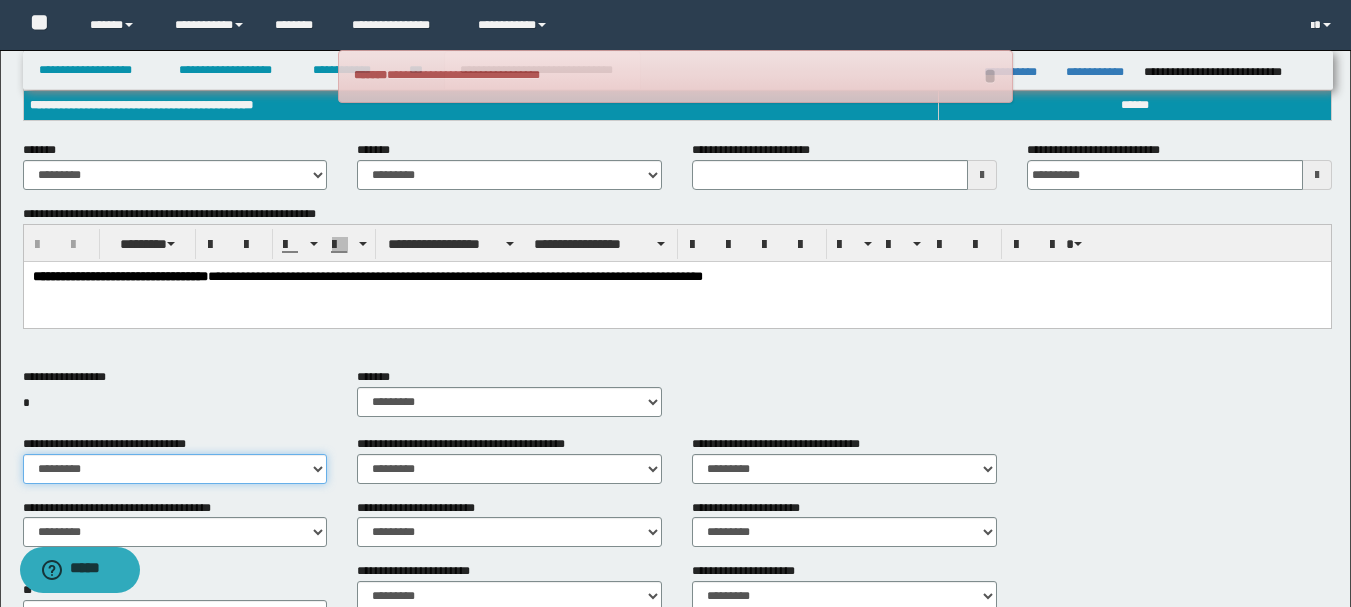 click on "*********
**
**" at bounding box center [175, 469] 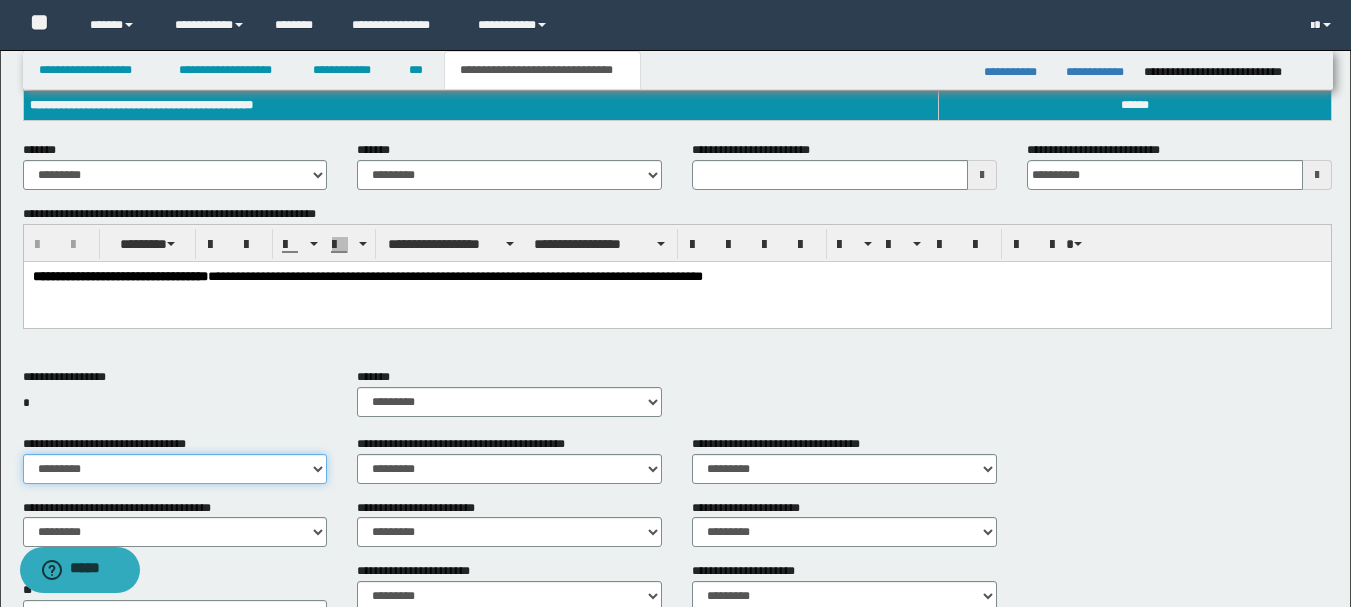 select on "*" 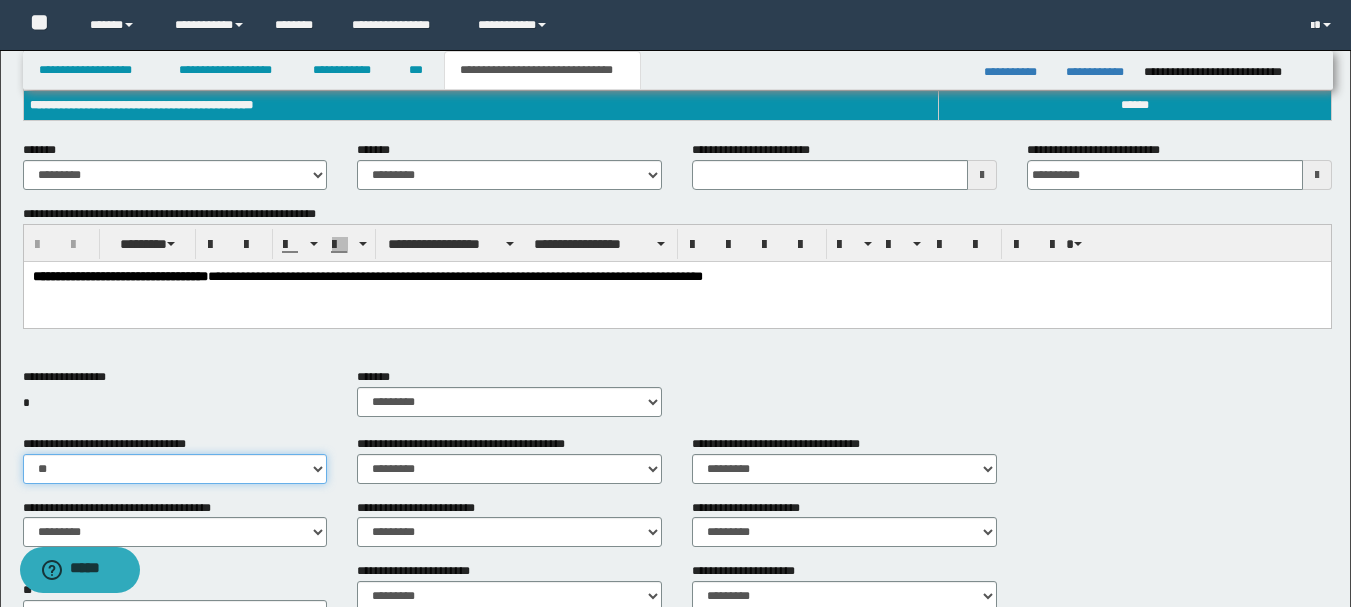click on "*********
**
**" at bounding box center [175, 469] 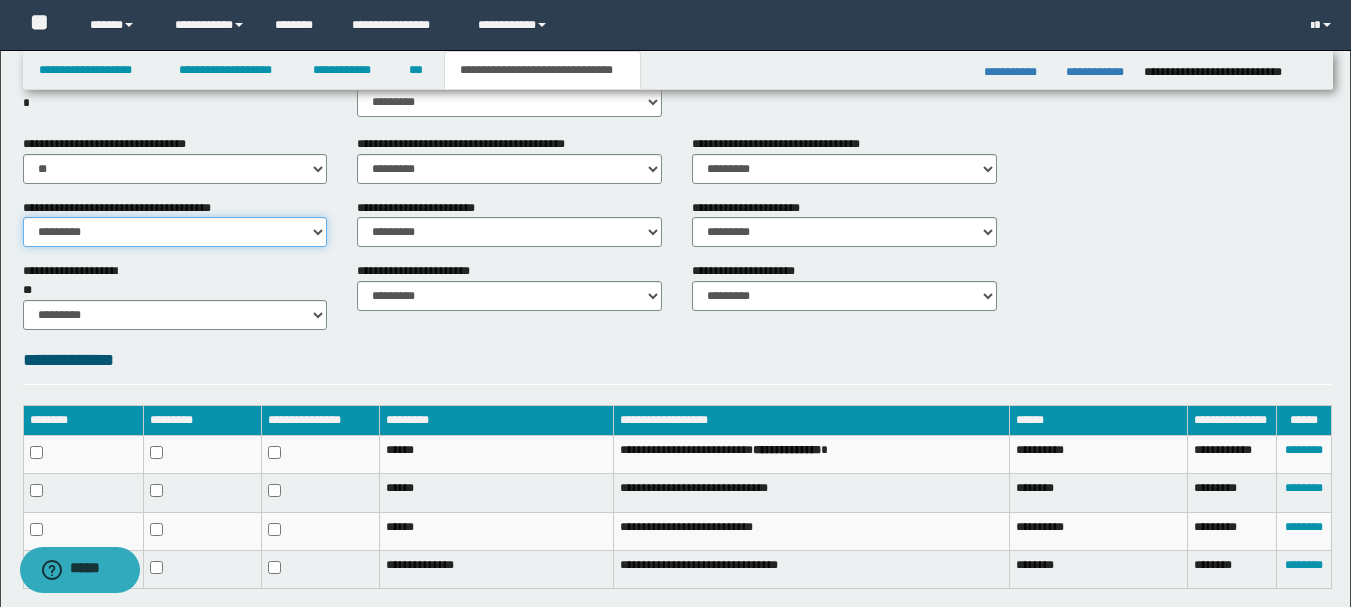 click on "*********
**
**" at bounding box center [175, 232] 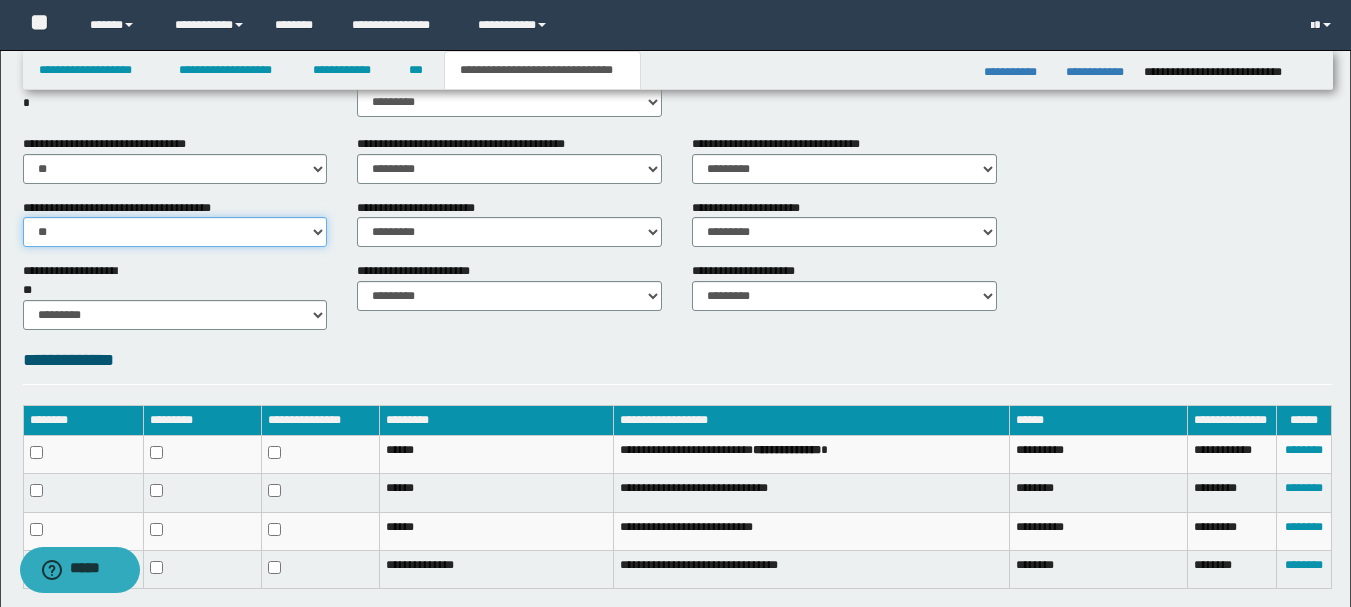 click on "*********
**
**" at bounding box center (175, 232) 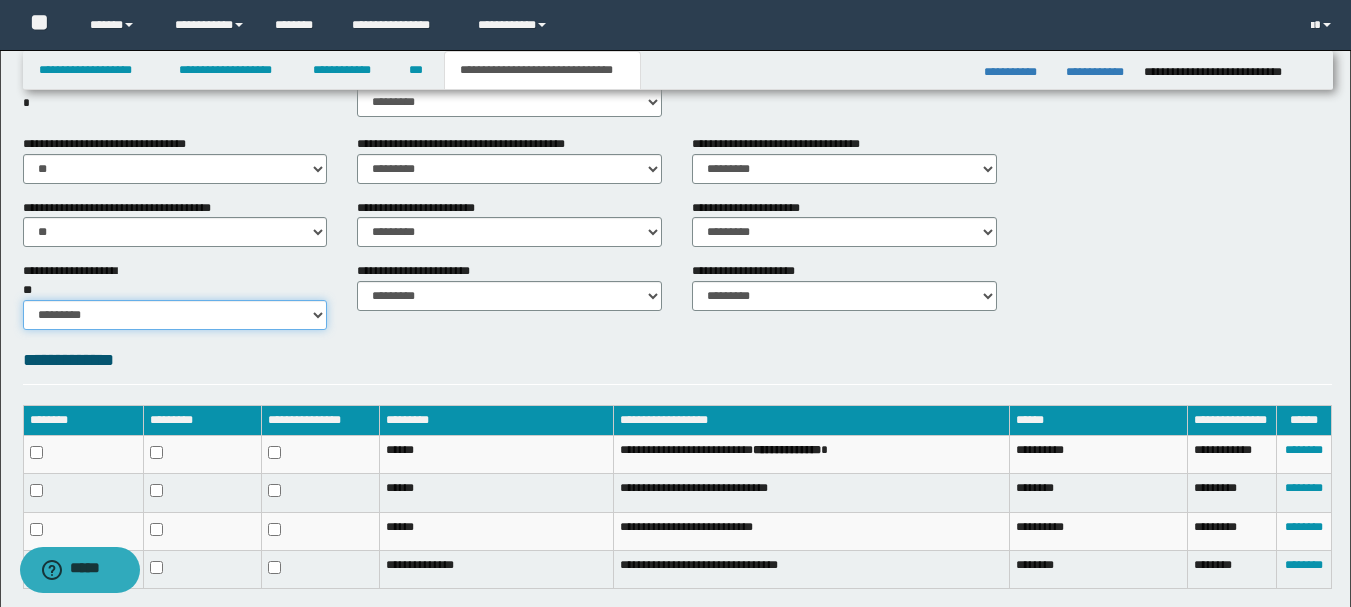 click on "*********
**
**" at bounding box center (175, 315) 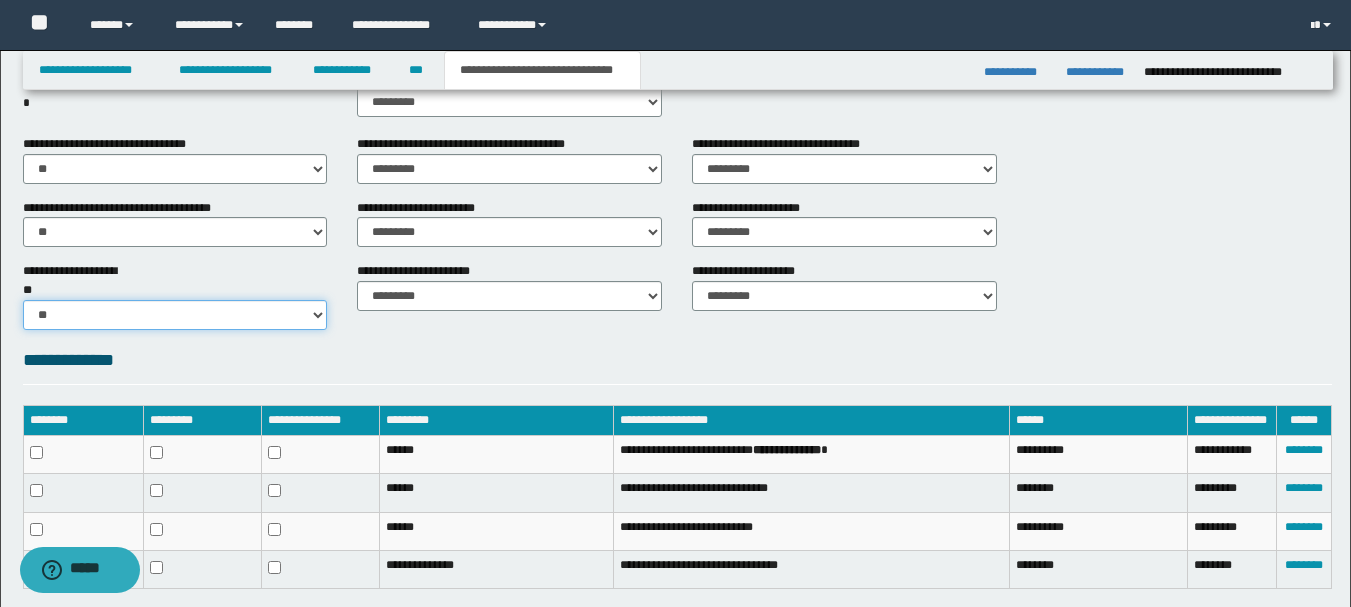 click on "*********
**
**" at bounding box center [175, 315] 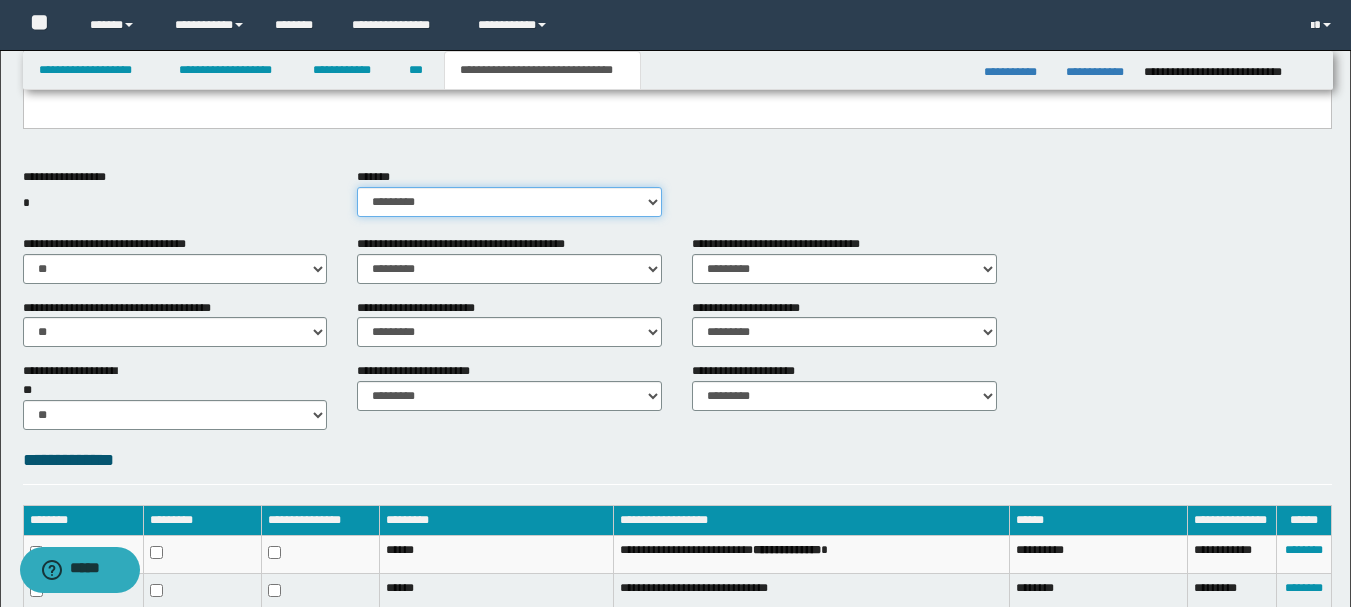 click on "*********
**
**" at bounding box center (509, 202) 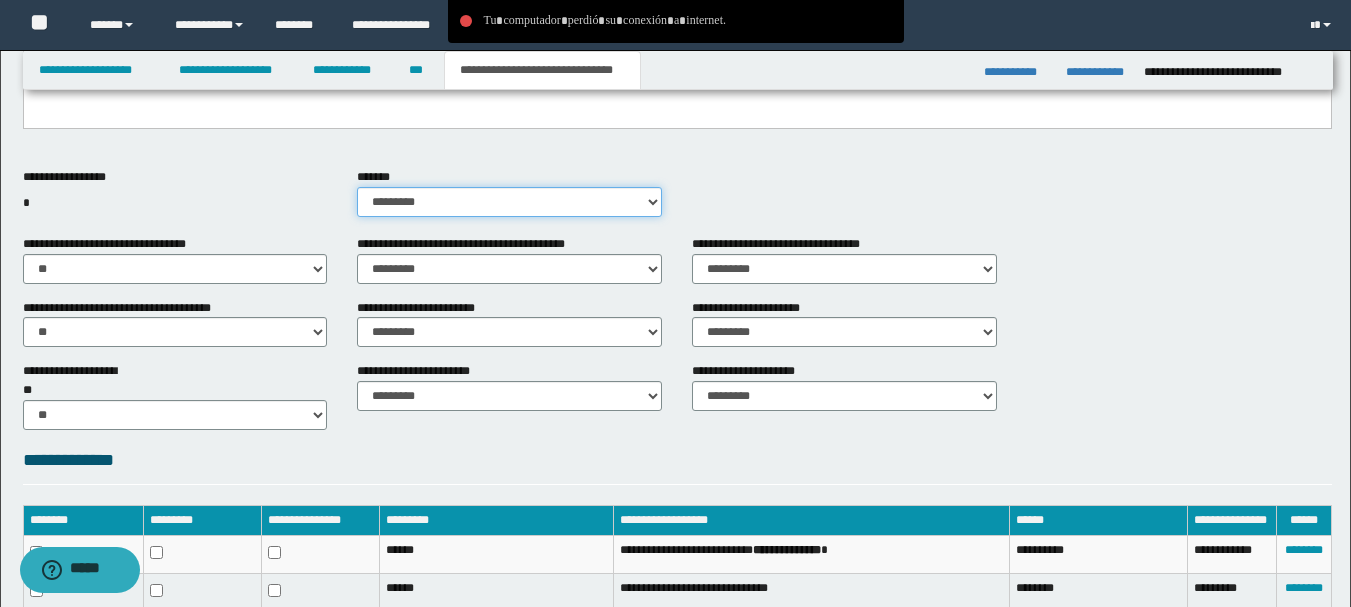 click on "*********
**
**" at bounding box center (509, 202) 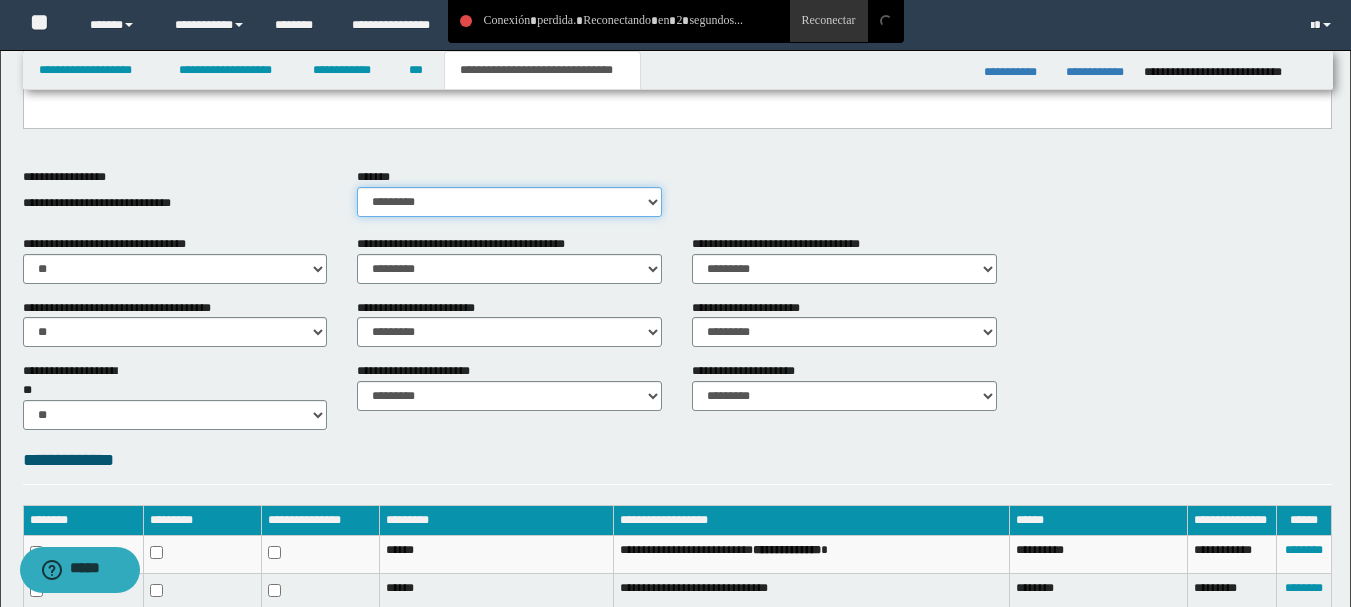select on "*" 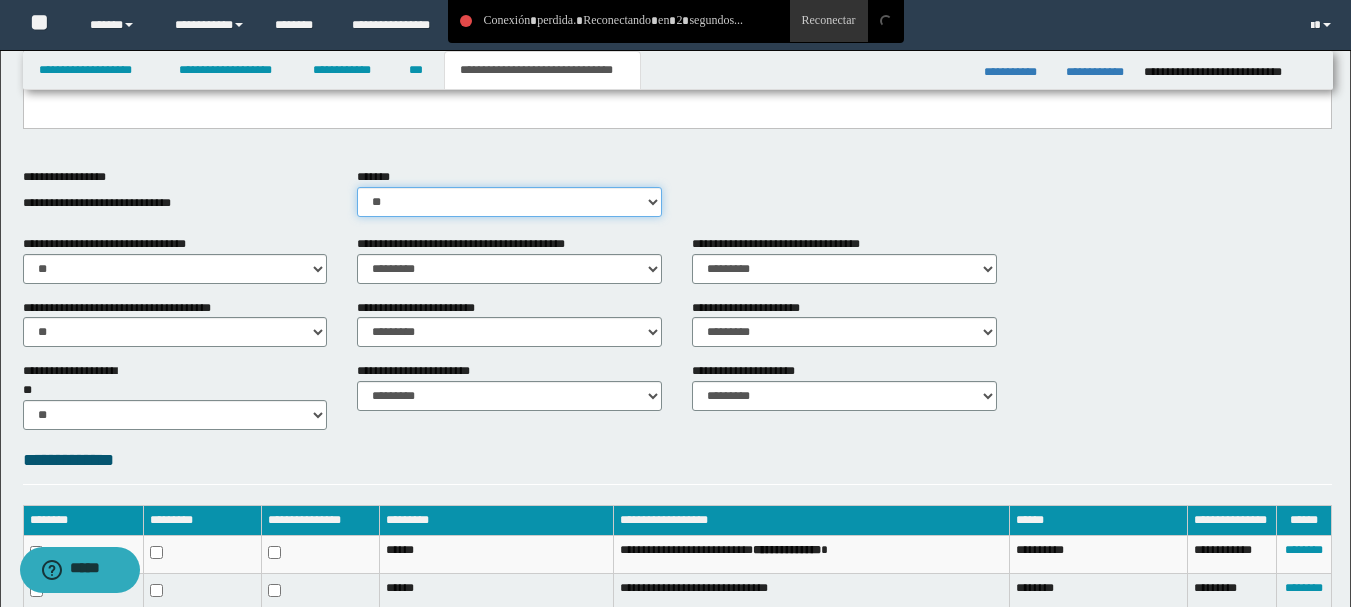 click on "*********
**
**" at bounding box center [509, 202] 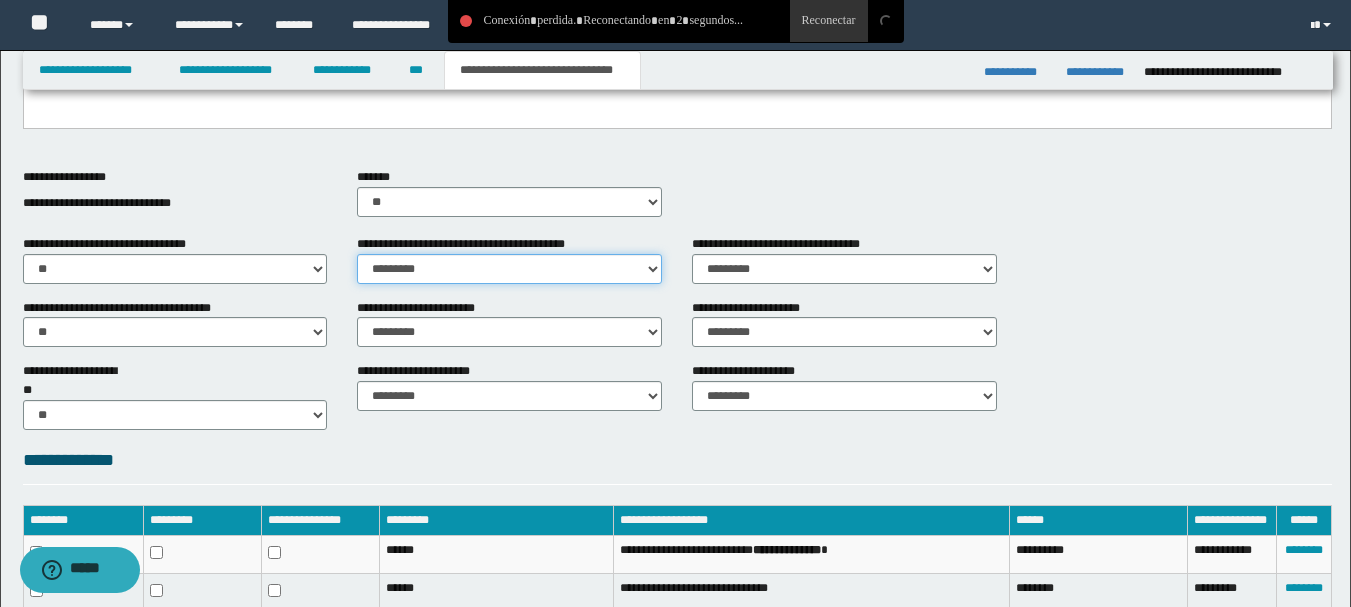 click on "*********
**
**" at bounding box center [509, 269] 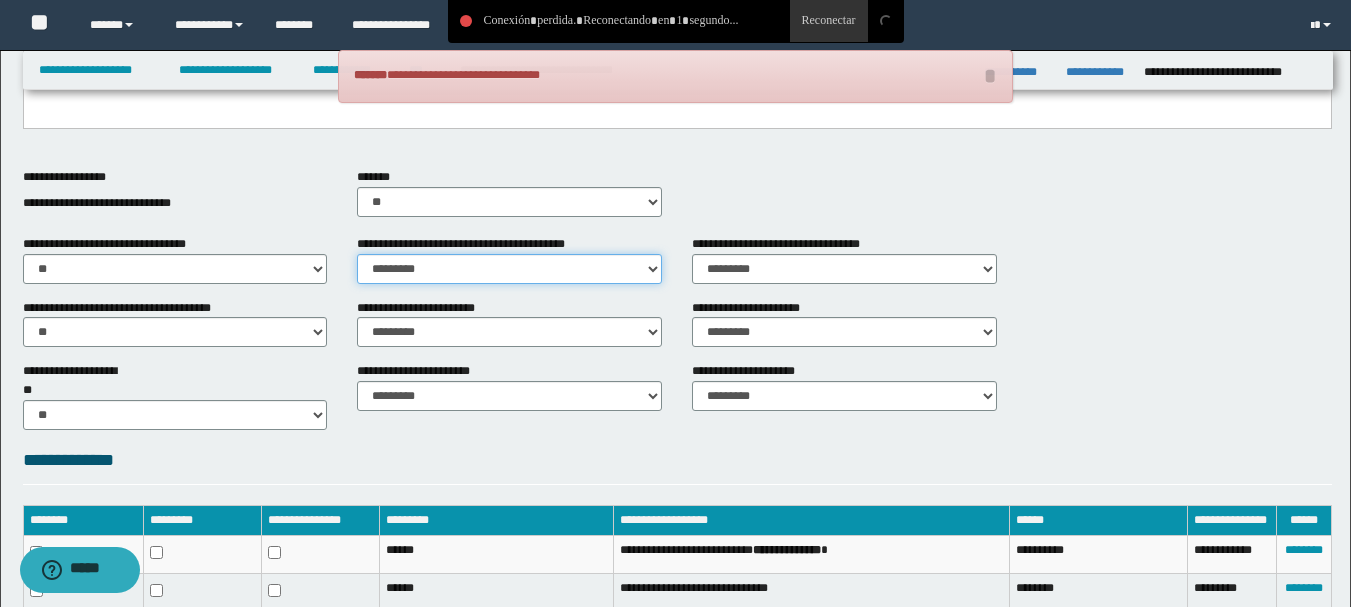 select on "*" 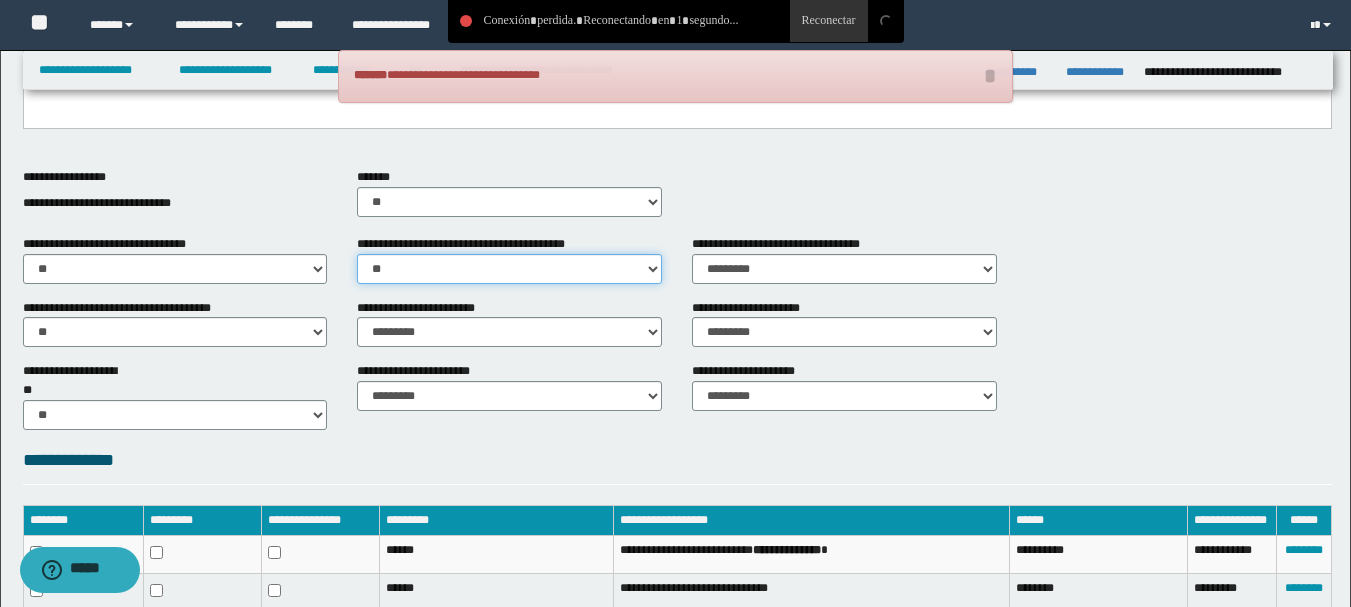 click on "*********
**
**" at bounding box center [509, 269] 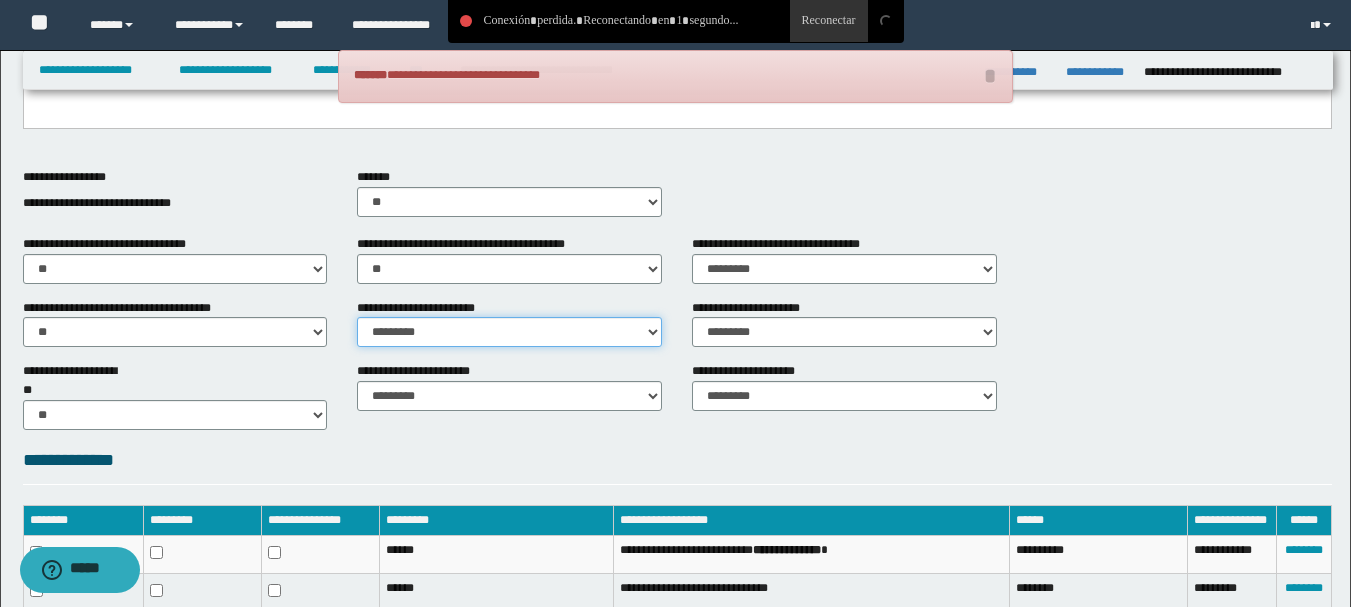 click on "*********
**
**" at bounding box center [509, 332] 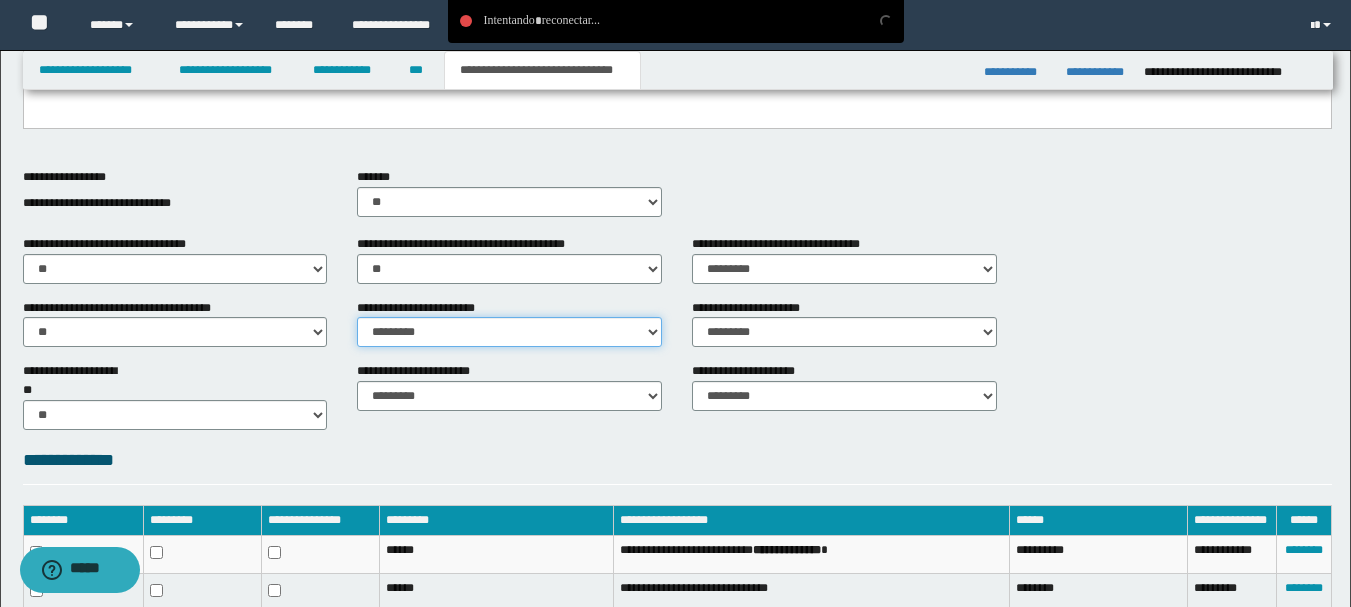 select on "*" 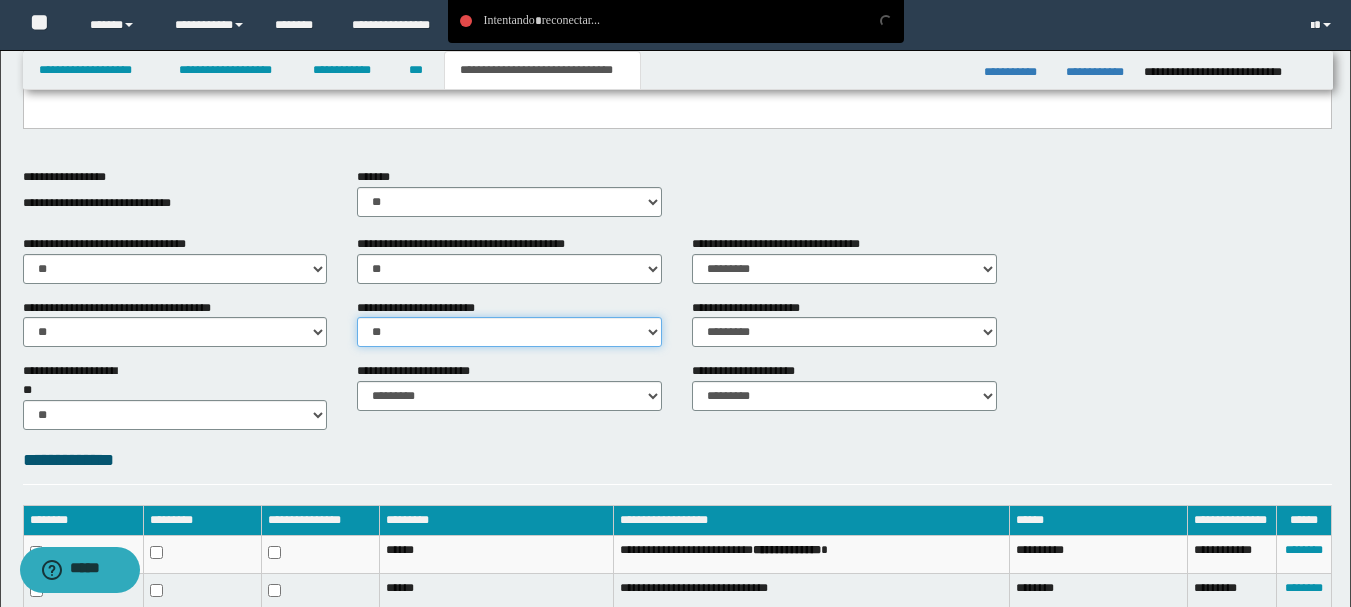 click on "*********
**
**" at bounding box center (509, 332) 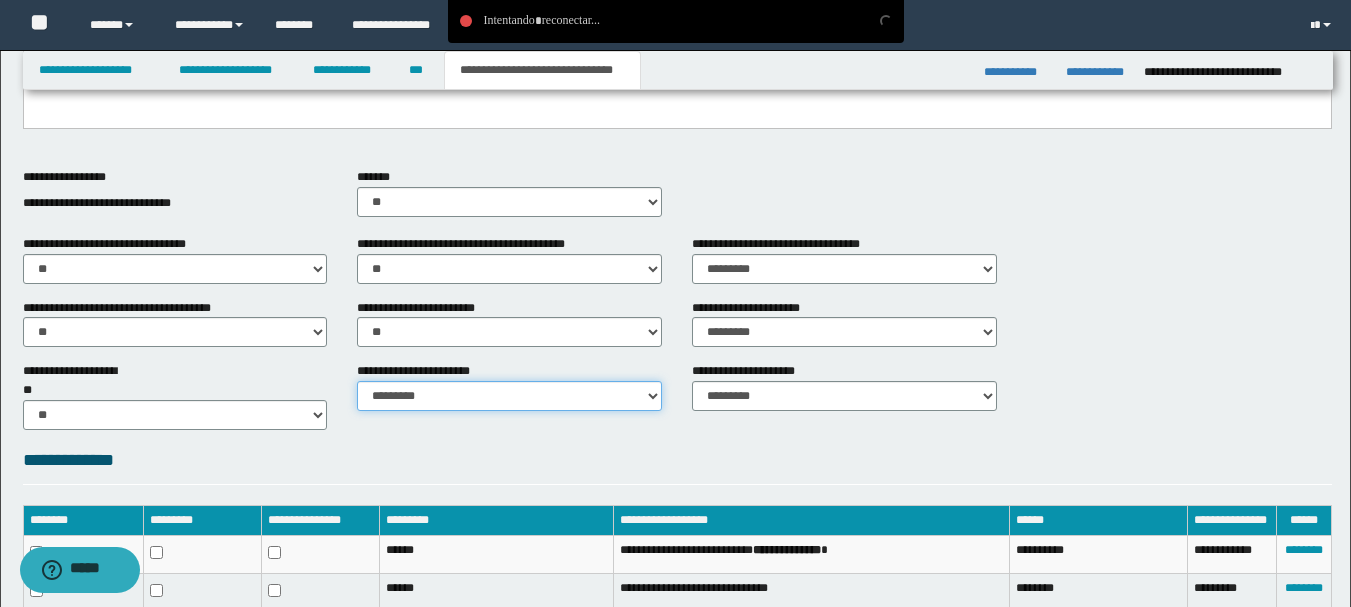 drag, startPoint x: 392, startPoint y: 394, endPoint x: 394, endPoint y: 410, distance: 16.124516 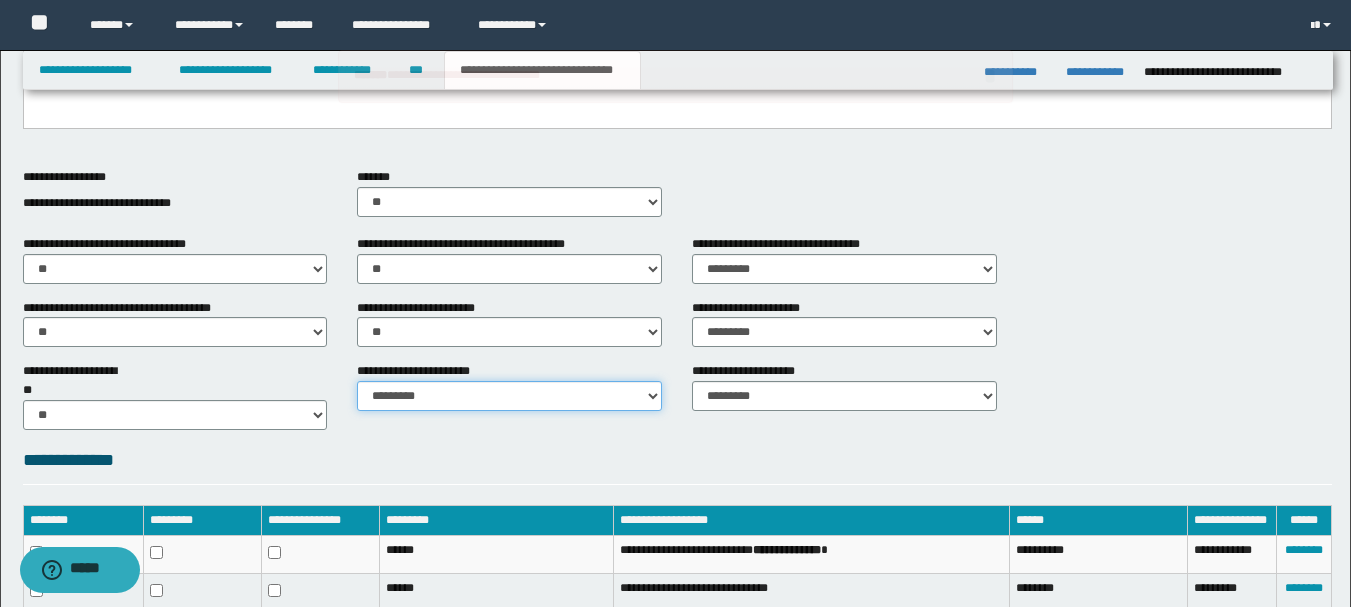 select on "*" 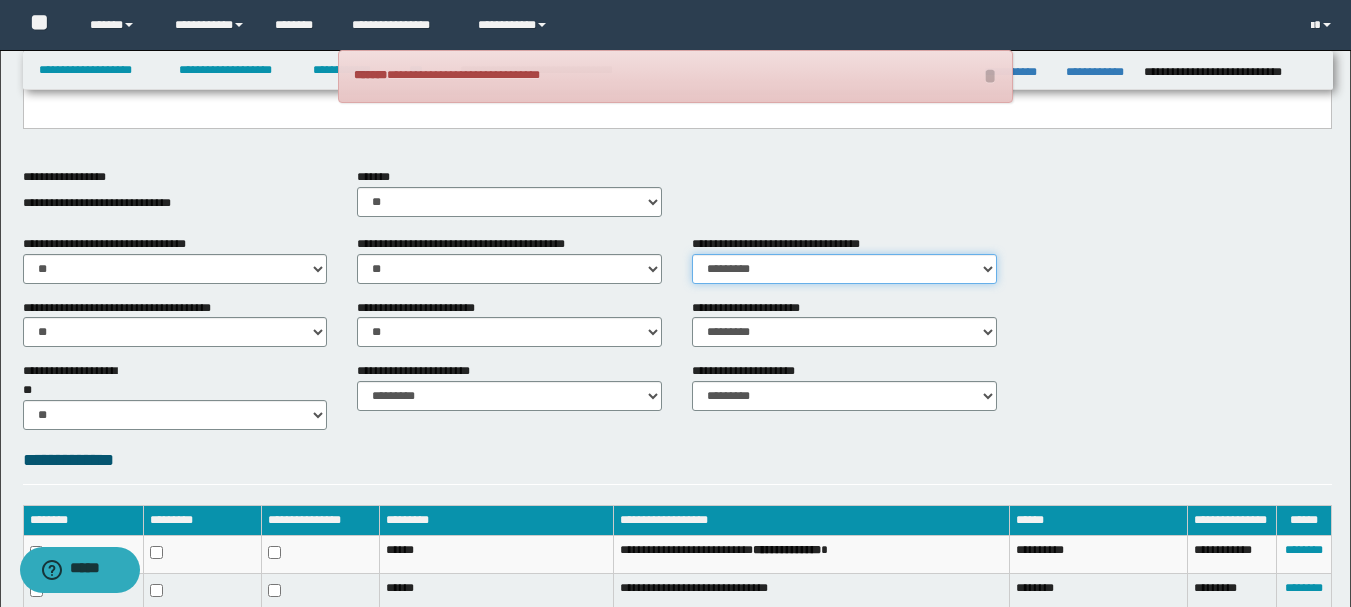 drag, startPoint x: 752, startPoint y: 262, endPoint x: 743, endPoint y: 282, distance: 21.931713 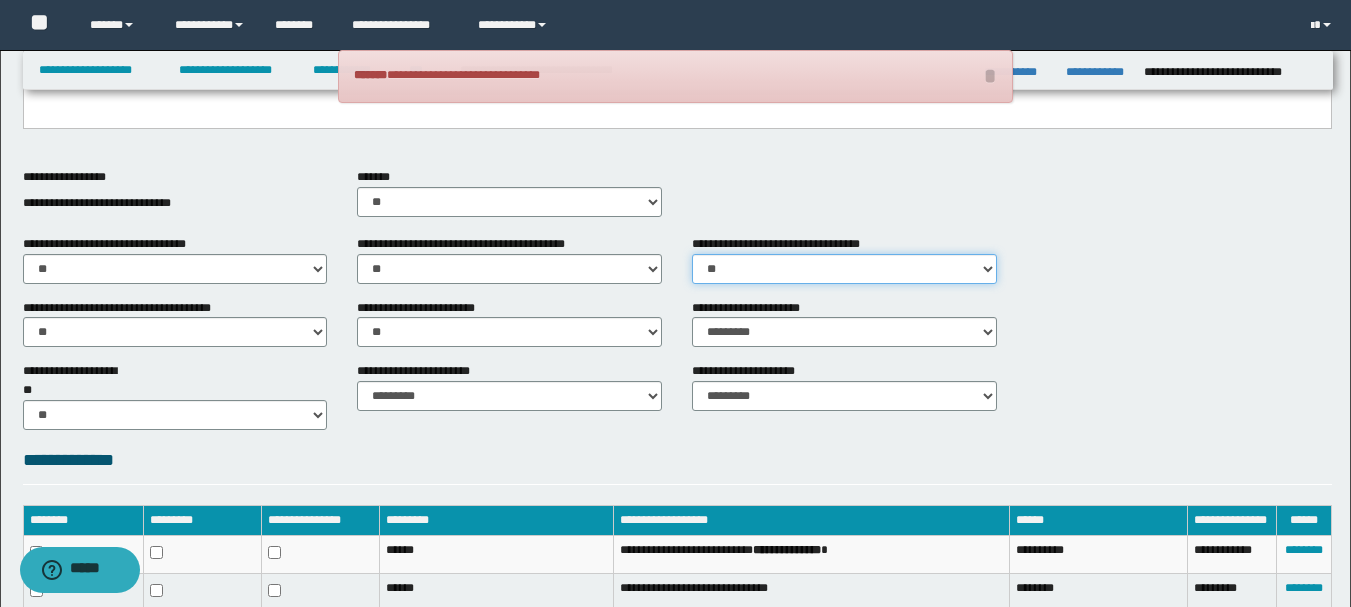 click on "*********
**
**" at bounding box center (844, 269) 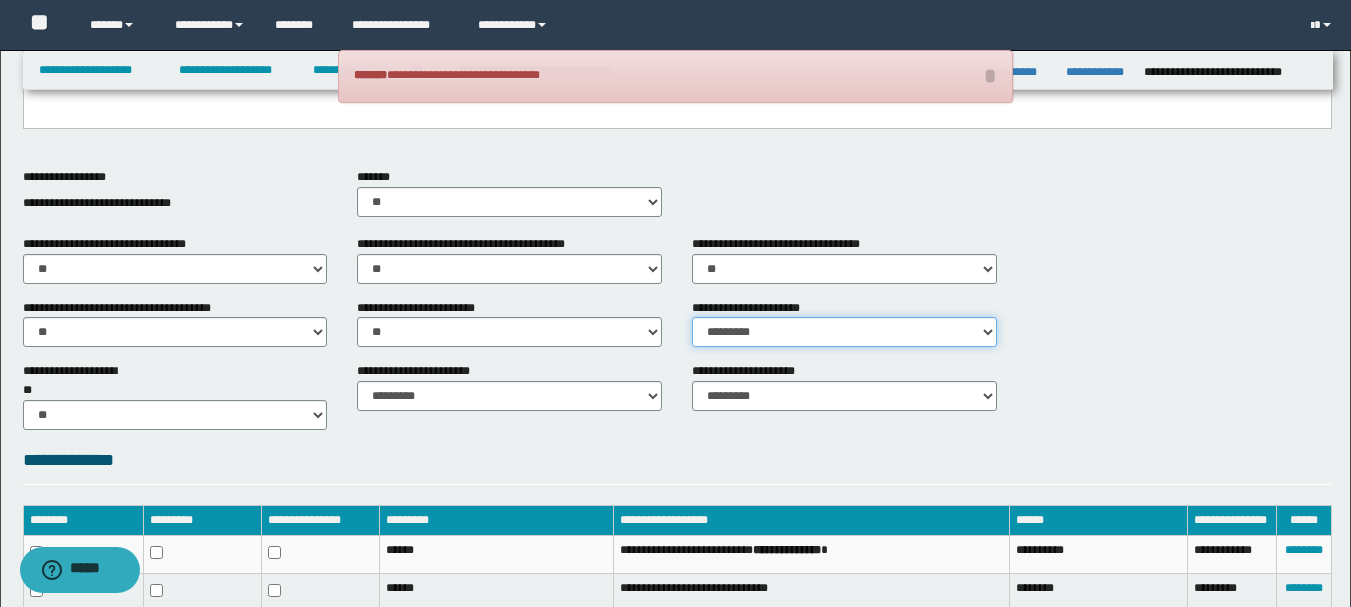 drag, startPoint x: 732, startPoint y: 329, endPoint x: 731, endPoint y: 345, distance: 16.03122 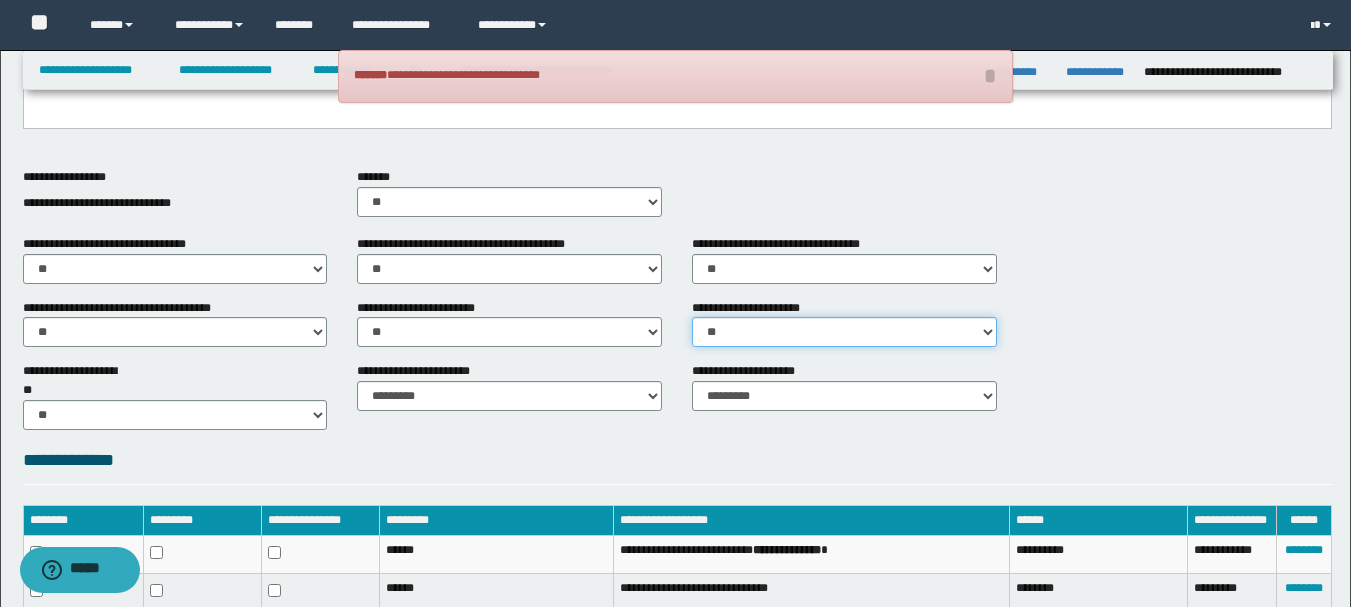 click on "*********
**
**" at bounding box center [844, 332] 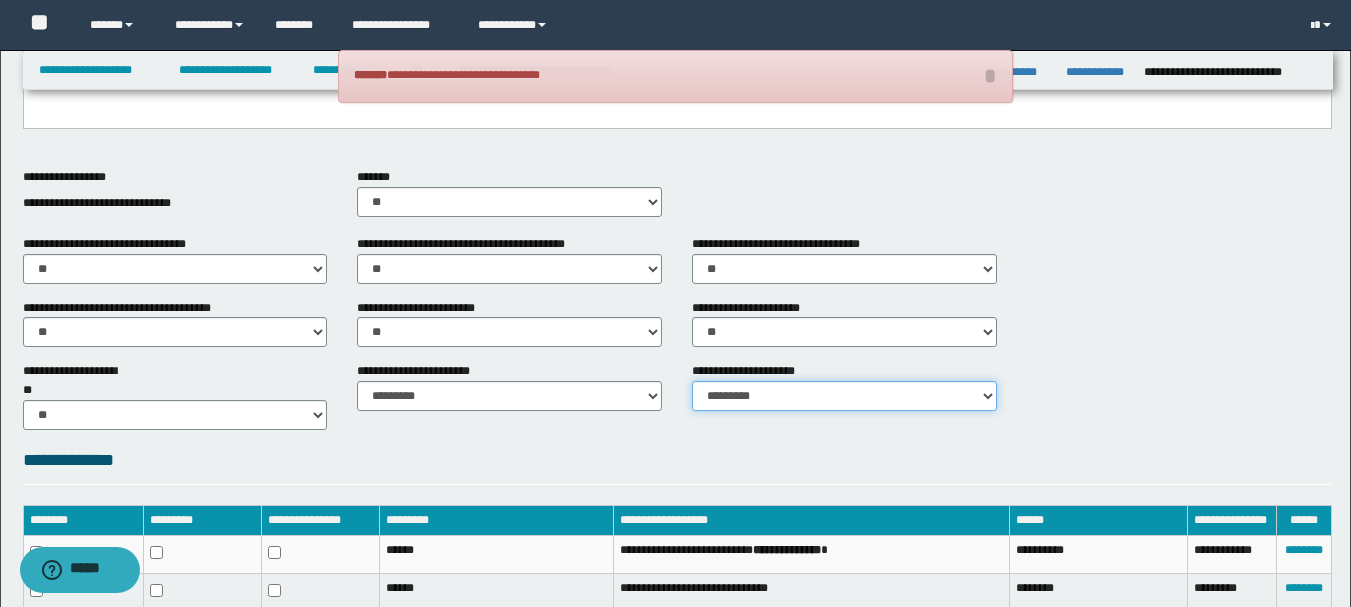 click on "*********
**" at bounding box center (844, 396) 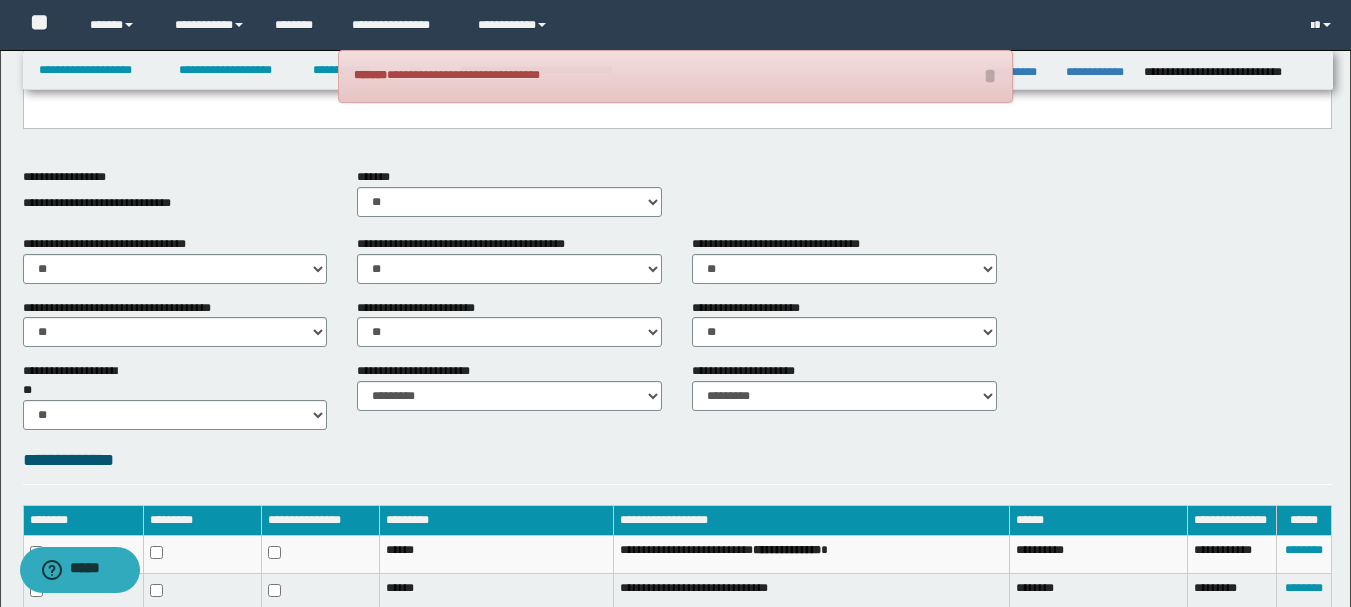 drag, startPoint x: 543, startPoint y: 475, endPoint x: 383, endPoint y: 280, distance: 252.23996 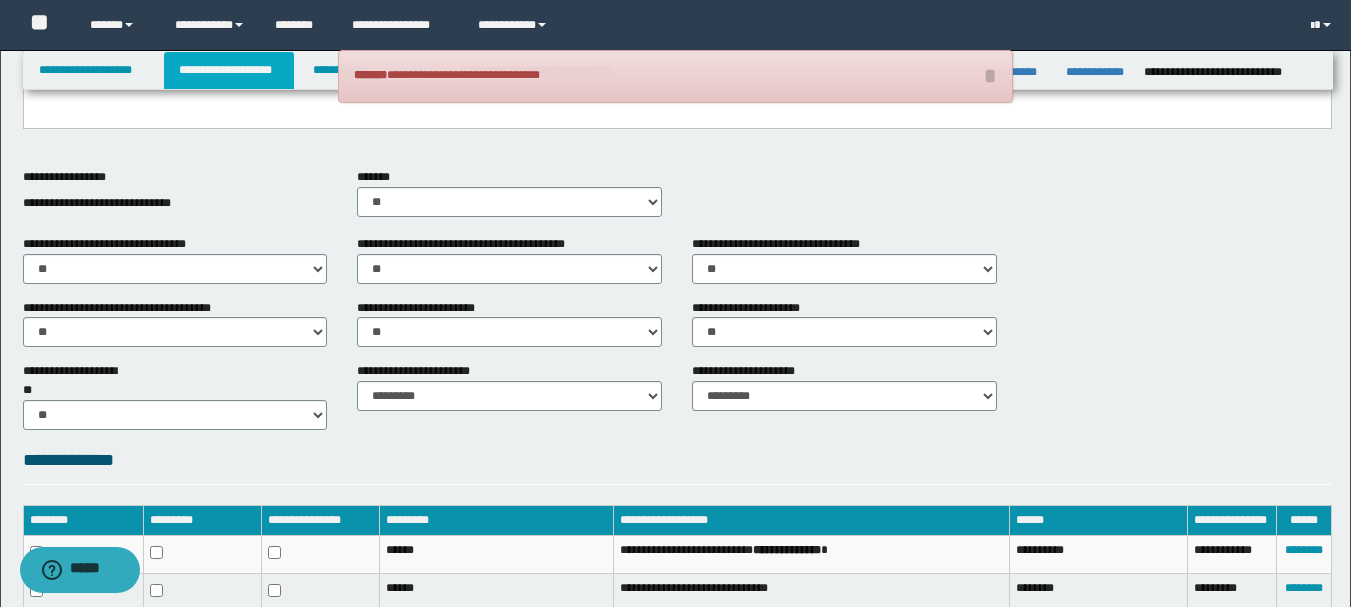 click on "**********" at bounding box center (229, 70) 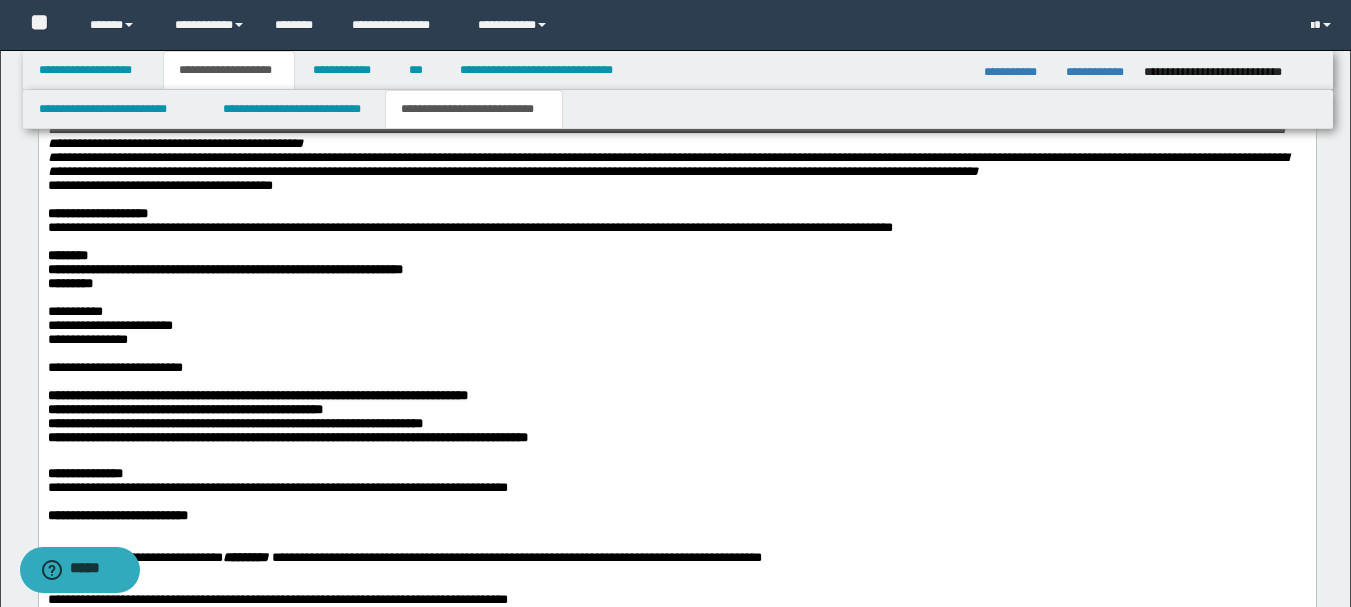 scroll, scrollTop: 2077, scrollLeft: 0, axis: vertical 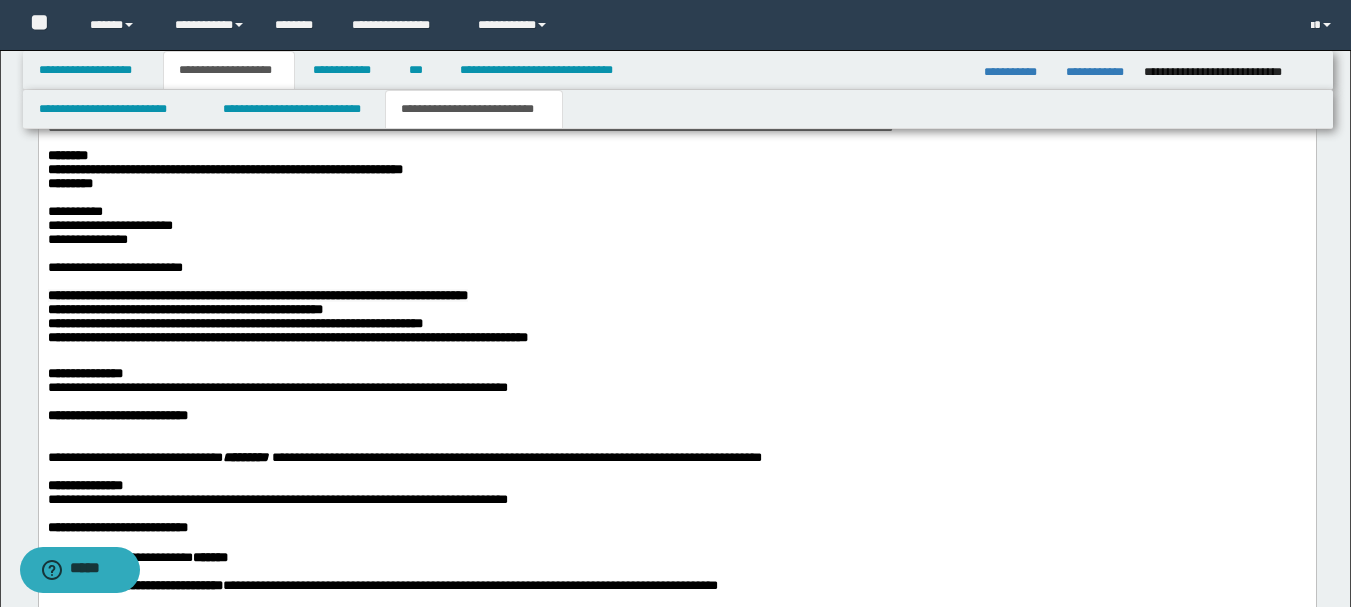 click on "**********" at bounding box center (676, 170) 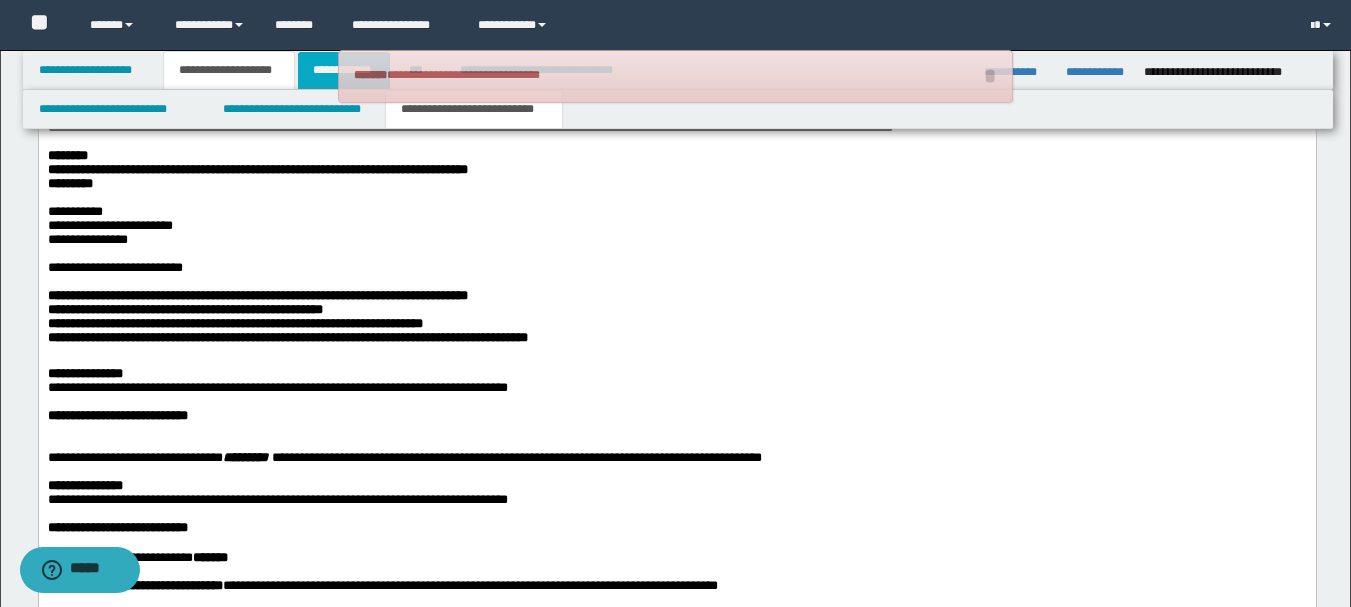 click on "**********" at bounding box center [344, 70] 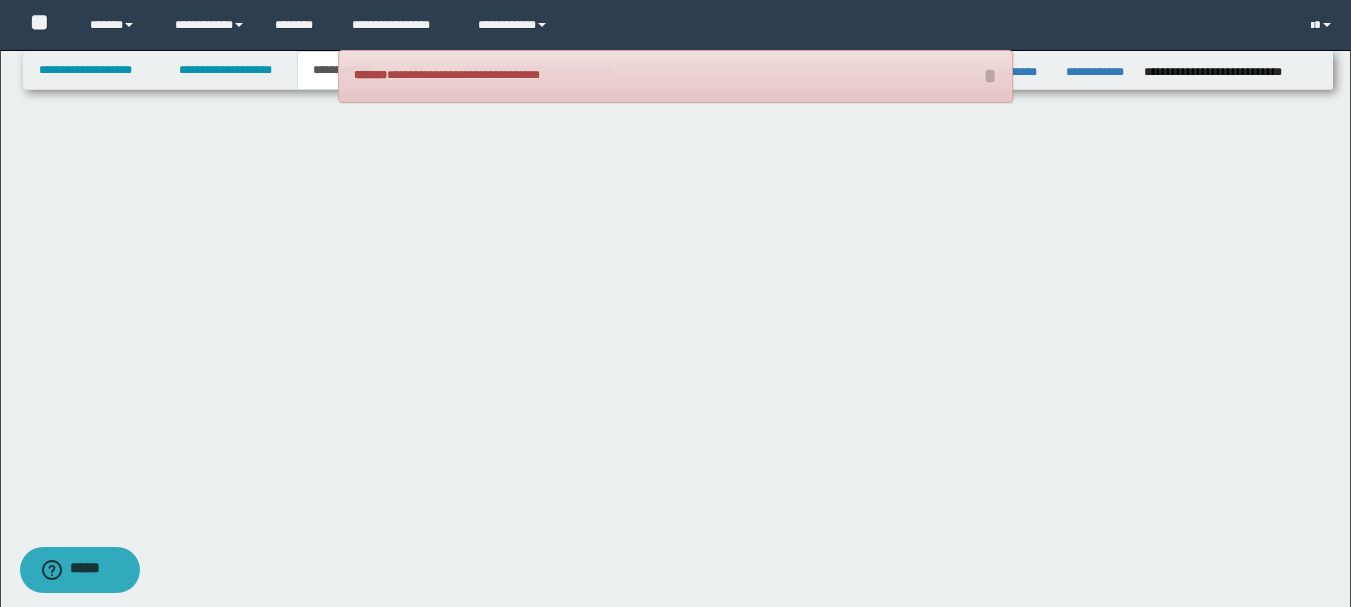 scroll, scrollTop: 899, scrollLeft: 0, axis: vertical 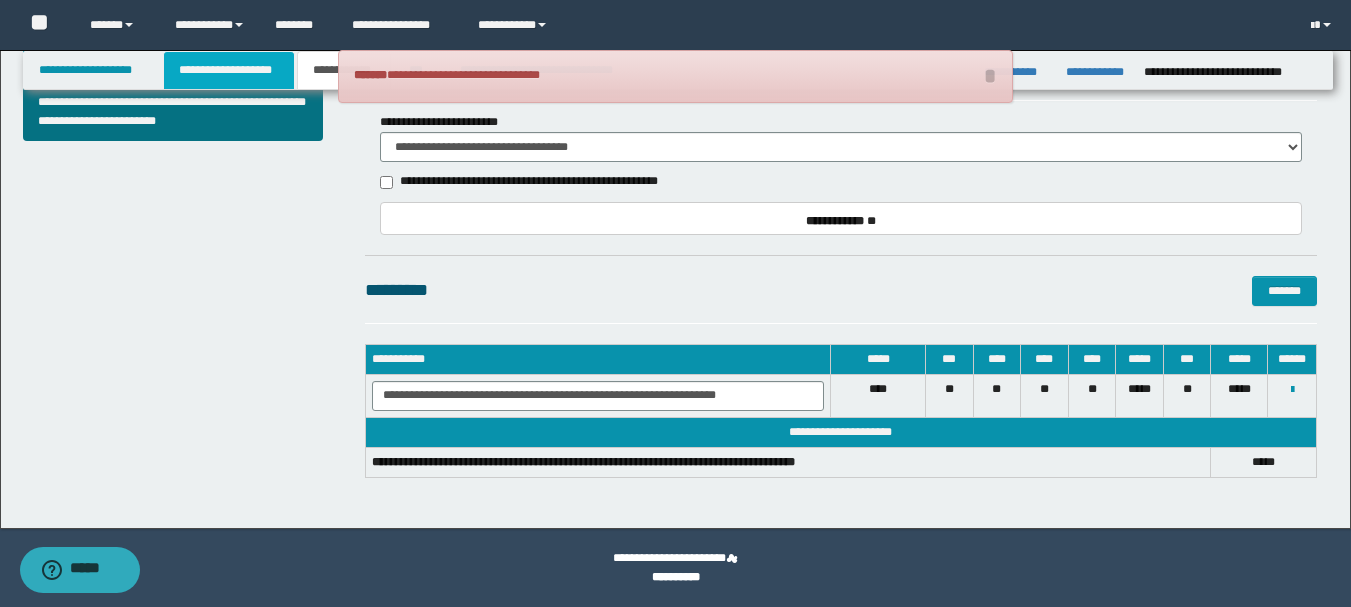 click on "**********" at bounding box center (229, 70) 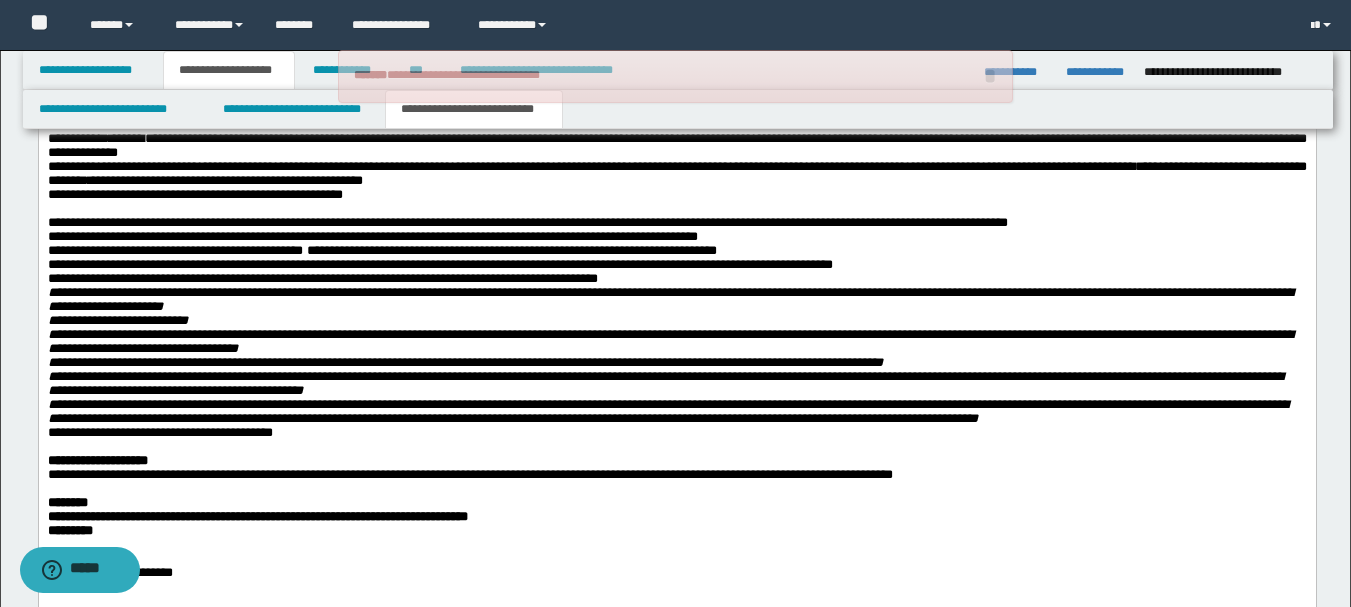 scroll, scrollTop: 2130, scrollLeft: 0, axis: vertical 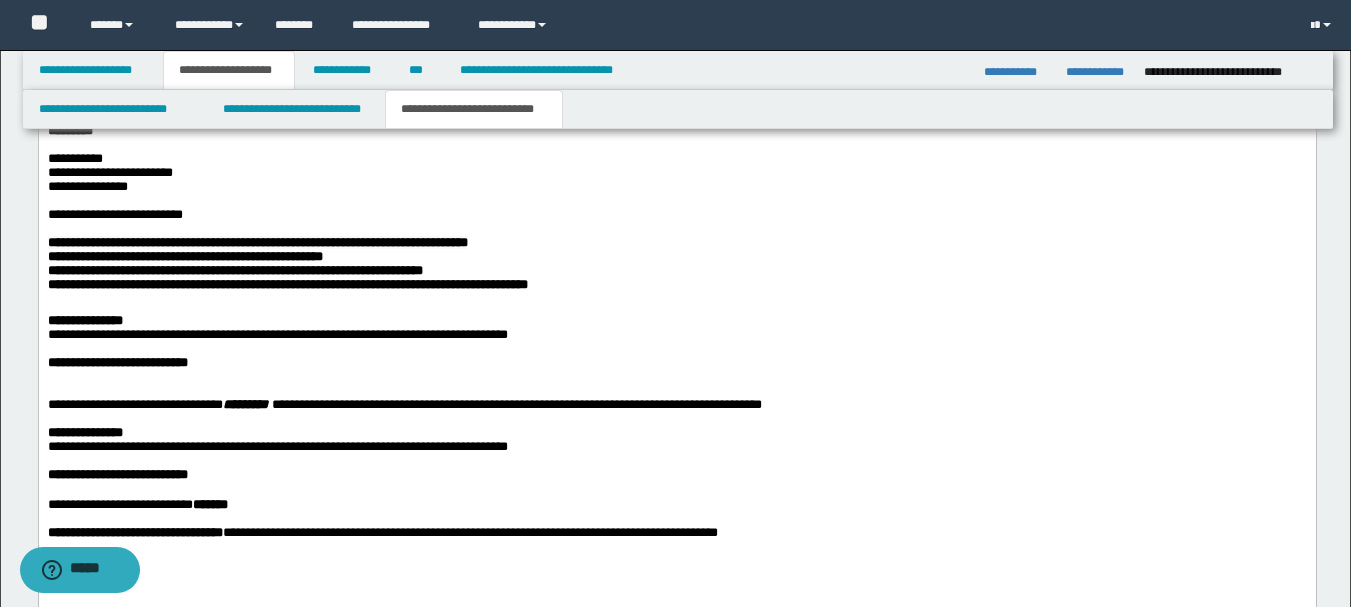click on "**********" at bounding box center (676, 117) 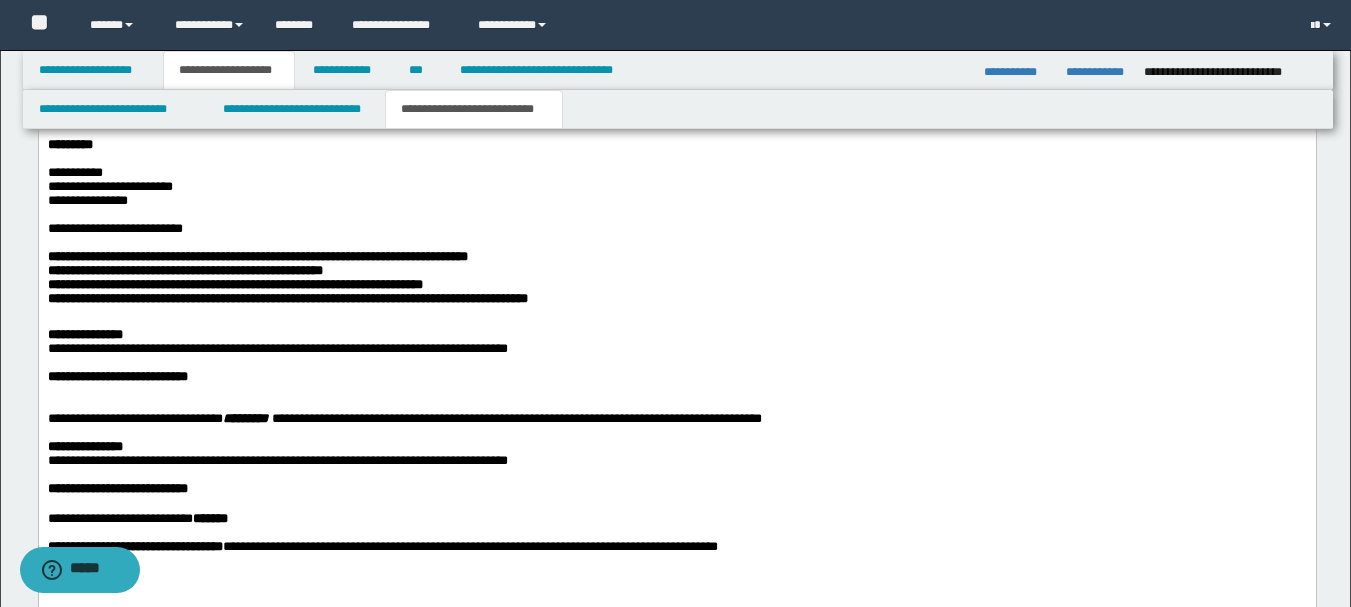 click at bounding box center [676, 89] 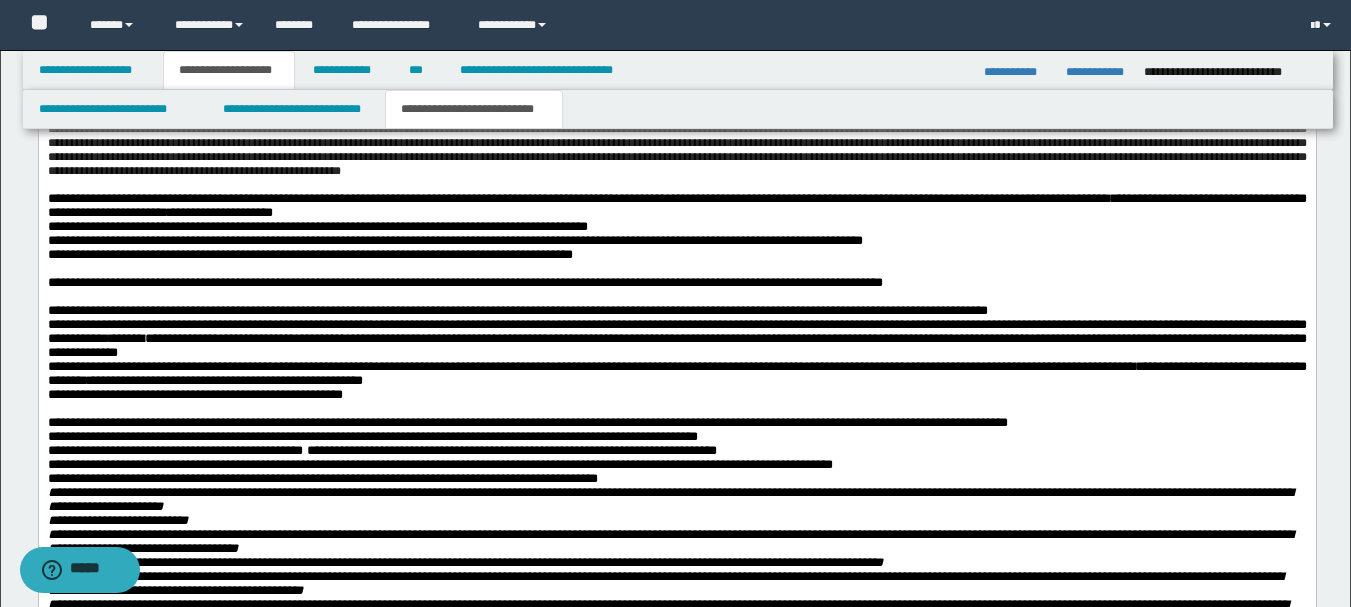 scroll, scrollTop: 1230, scrollLeft: 0, axis: vertical 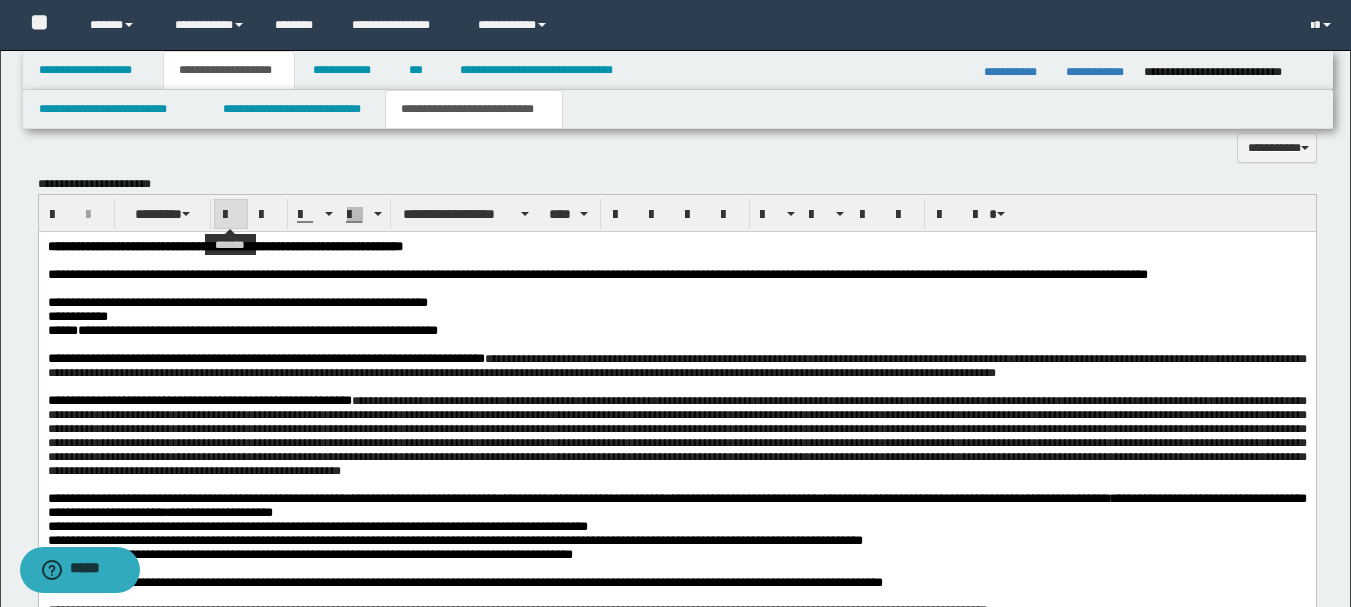 click at bounding box center [231, 215] 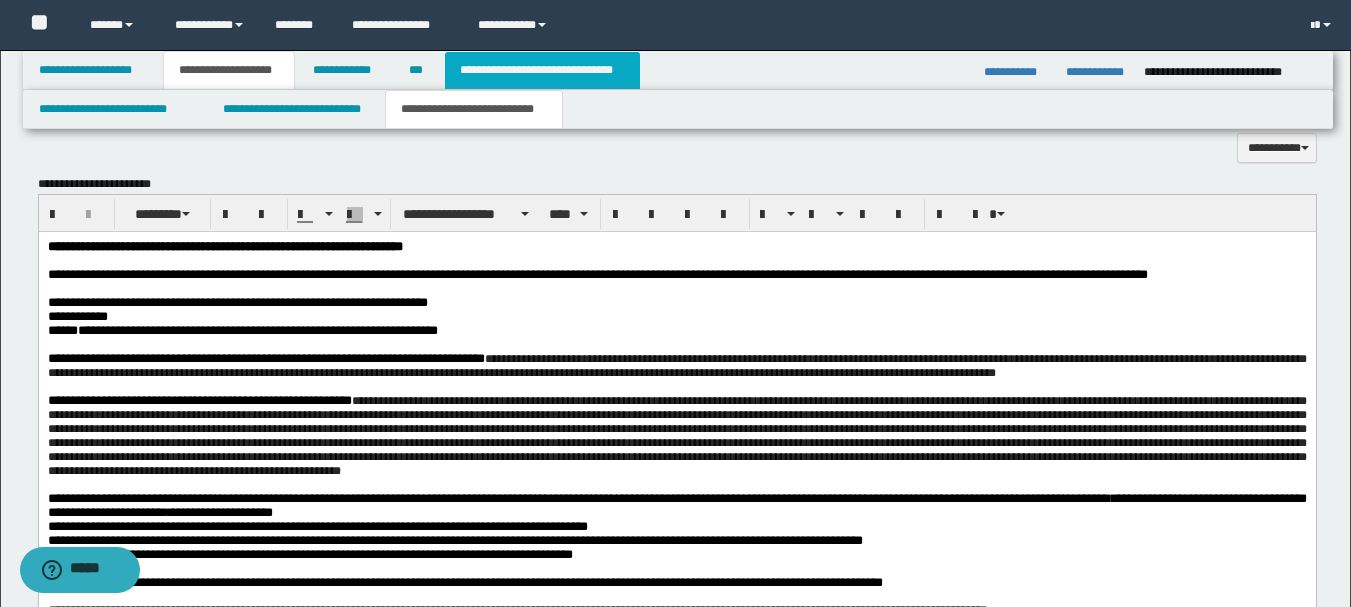 click on "**********" at bounding box center (542, 70) 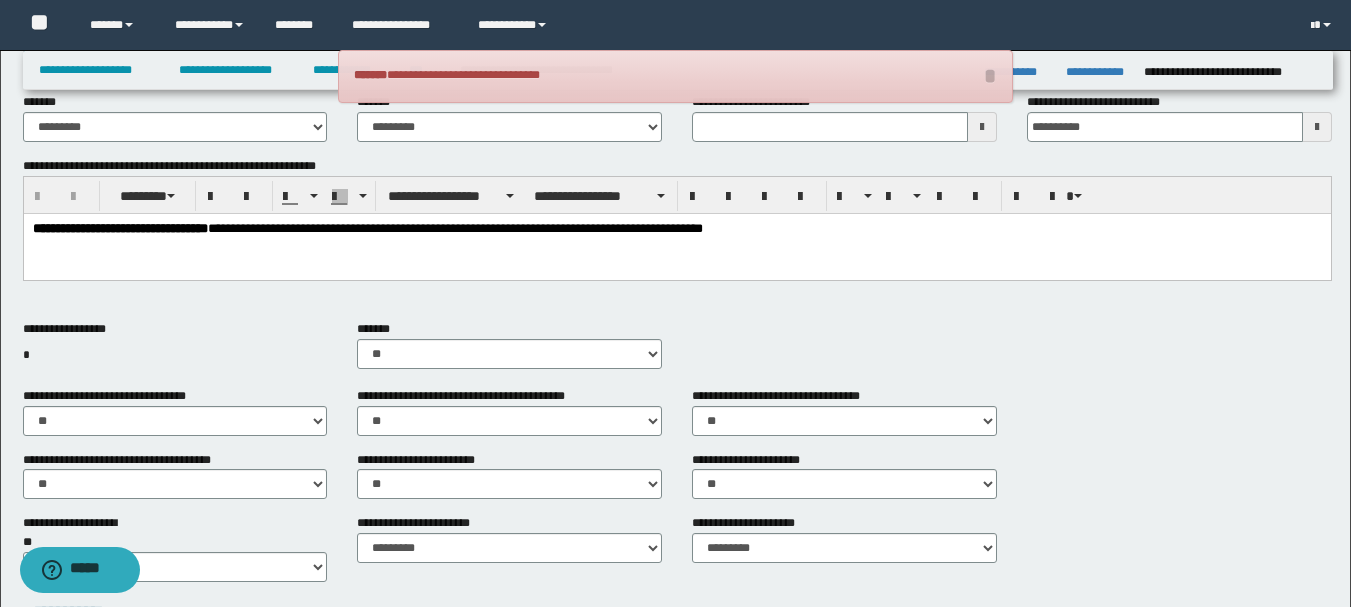 scroll, scrollTop: 94, scrollLeft: 0, axis: vertical 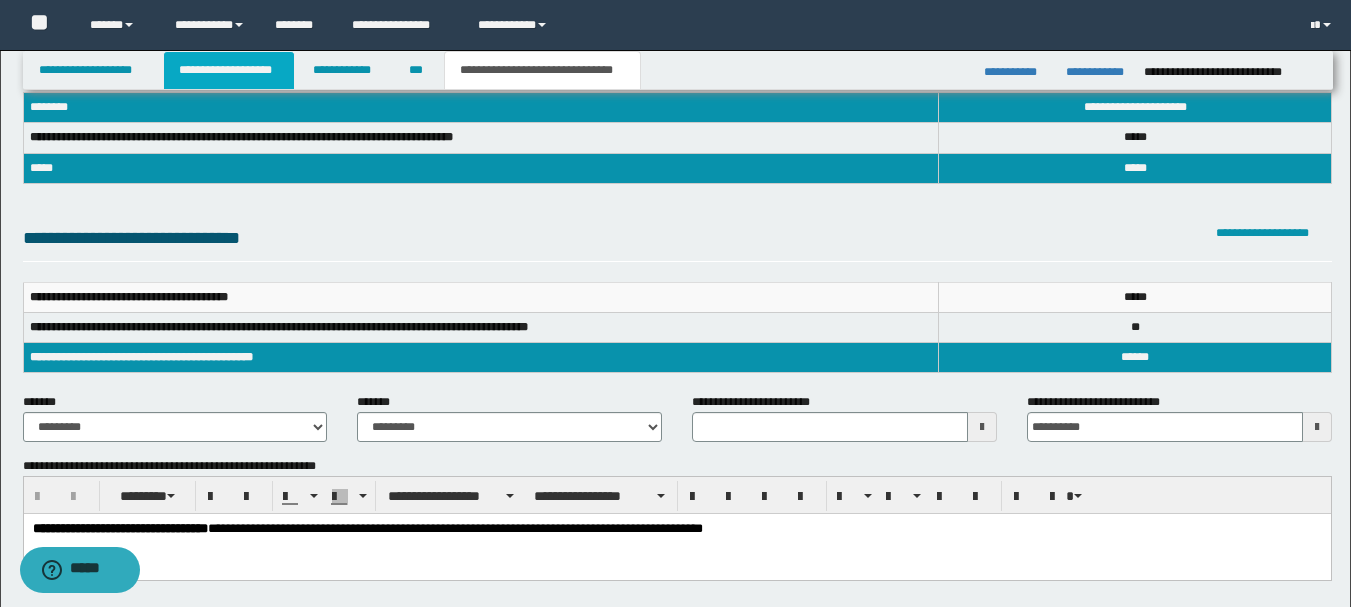 click on "**********" at bounding box center [229, 70] 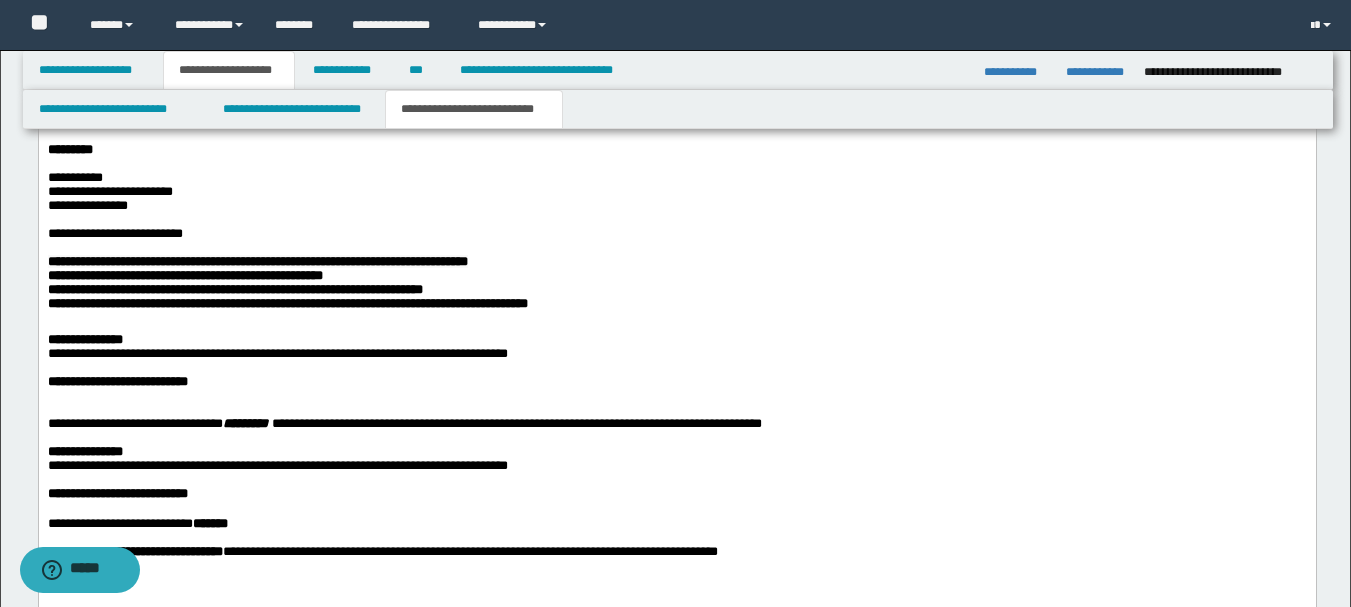 scroll, scrollTop: 2325, scrollLeft: 0, axis: vertical 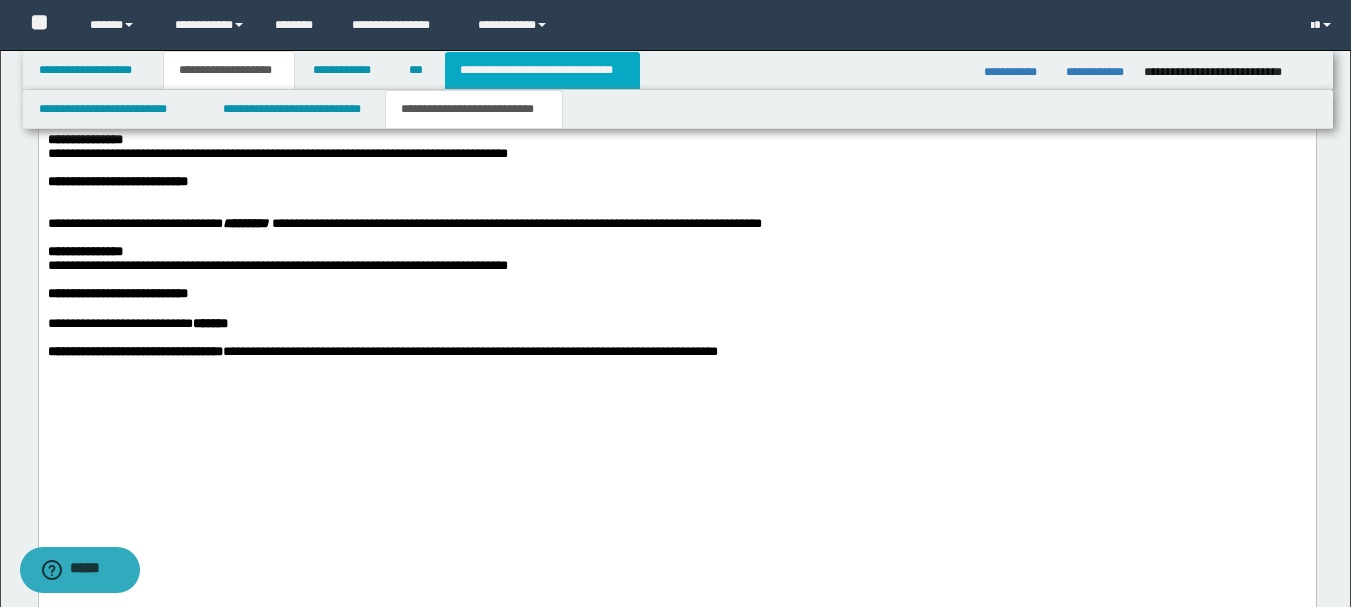 click on "**********" at bounding box center (542, 70) 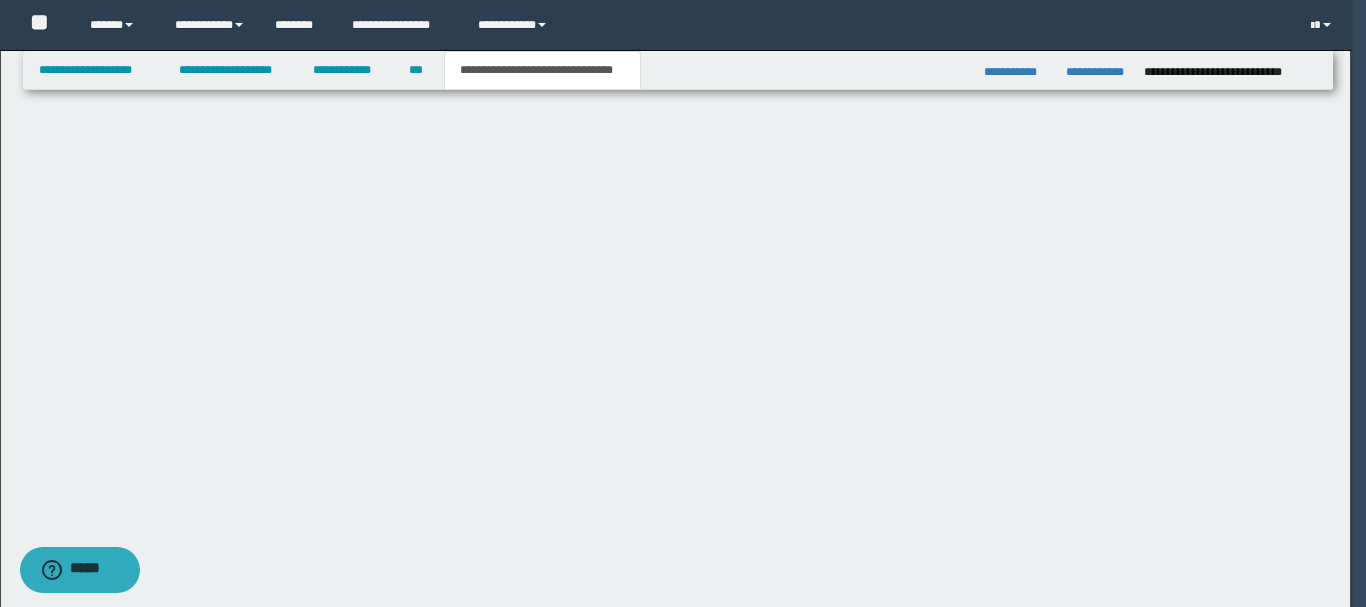type 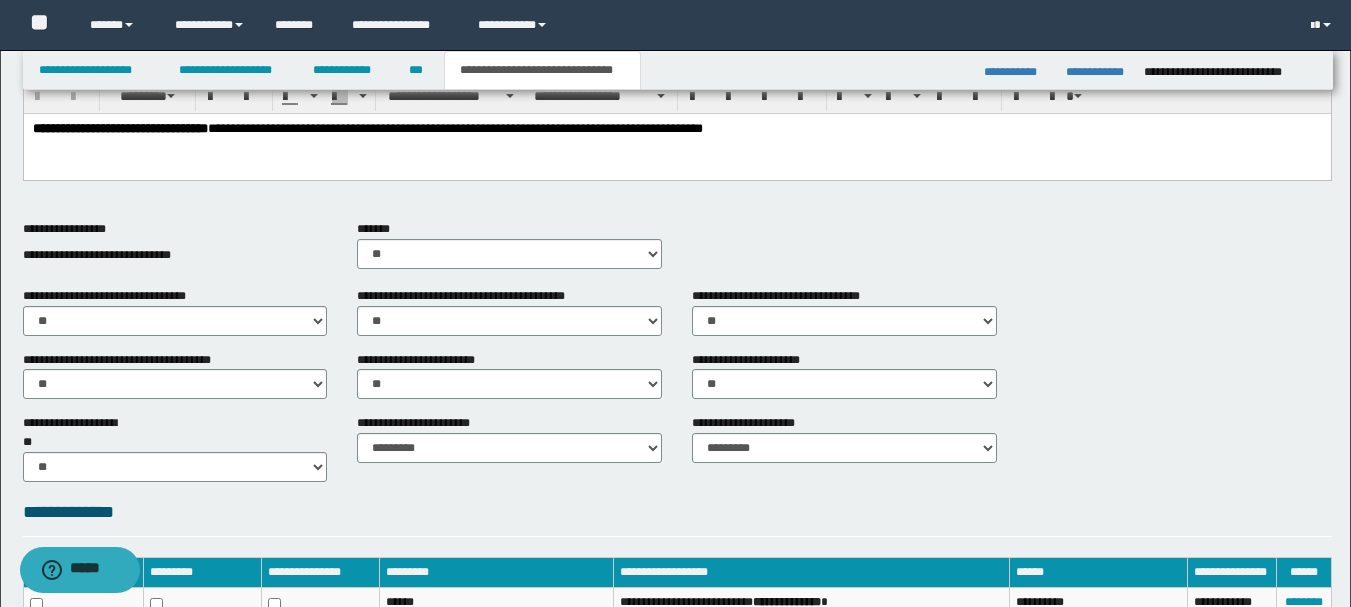 scroll, scrollTop: 94, scrollLeft: 0, axis: vertical 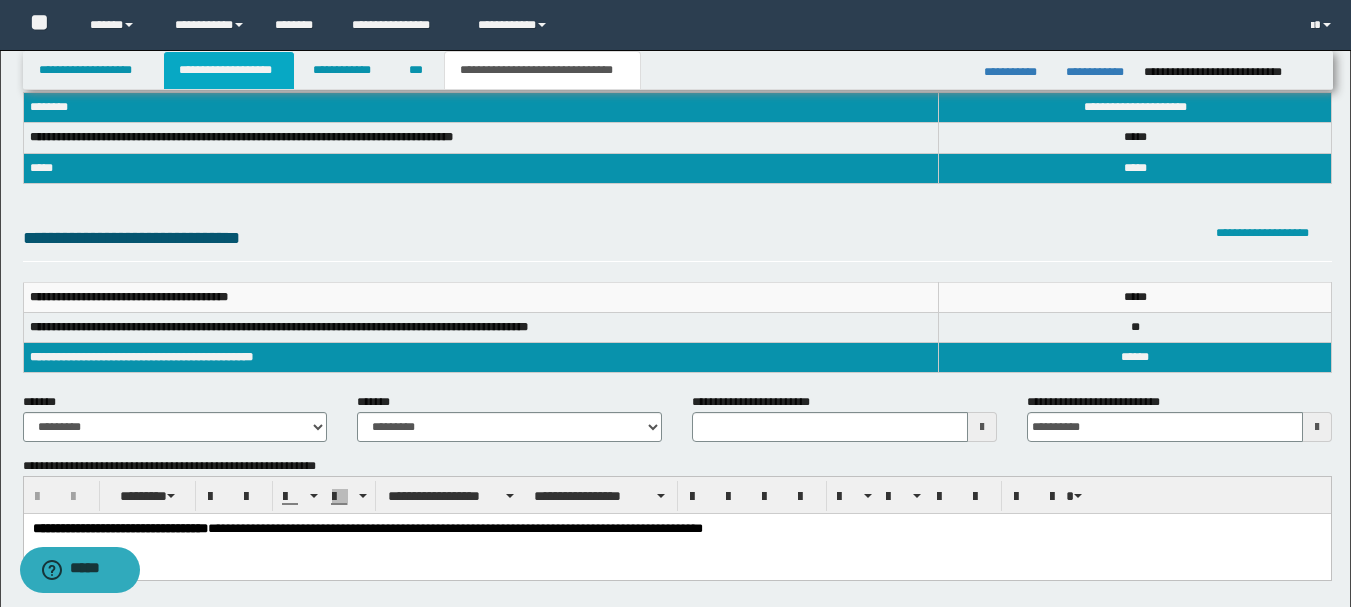 click on "**********" at bounding box center [229, 70] 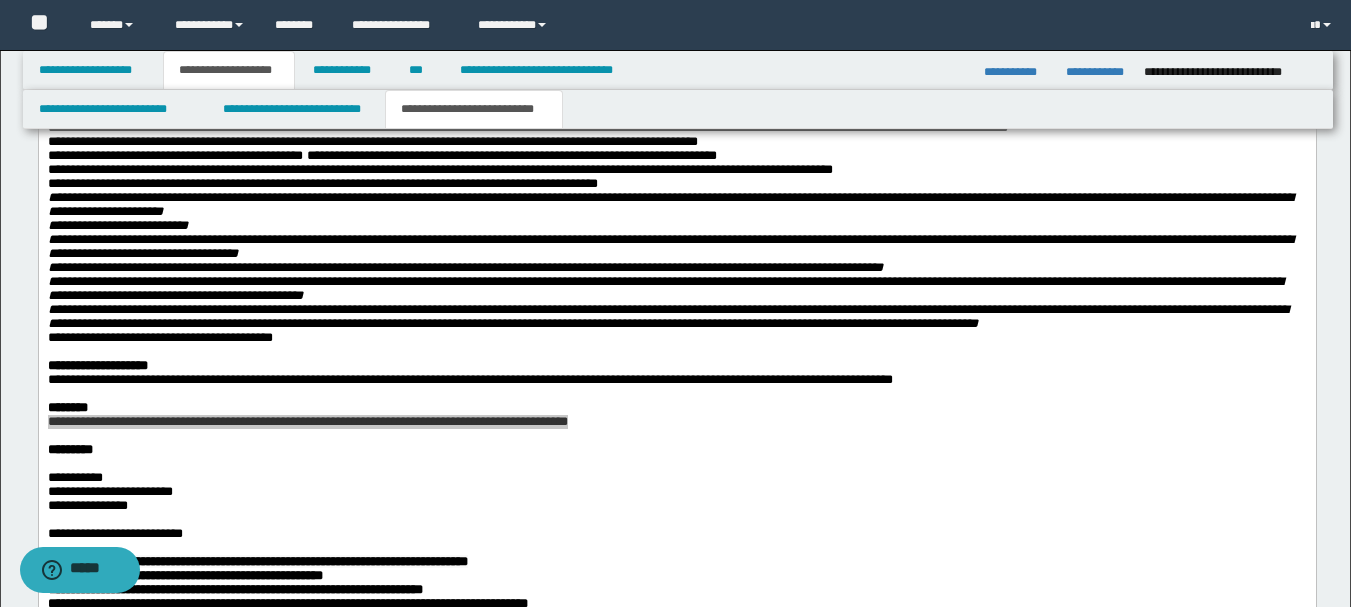 scroll, scrollTop: 2325, scrollLeft: 0, axis: vertical 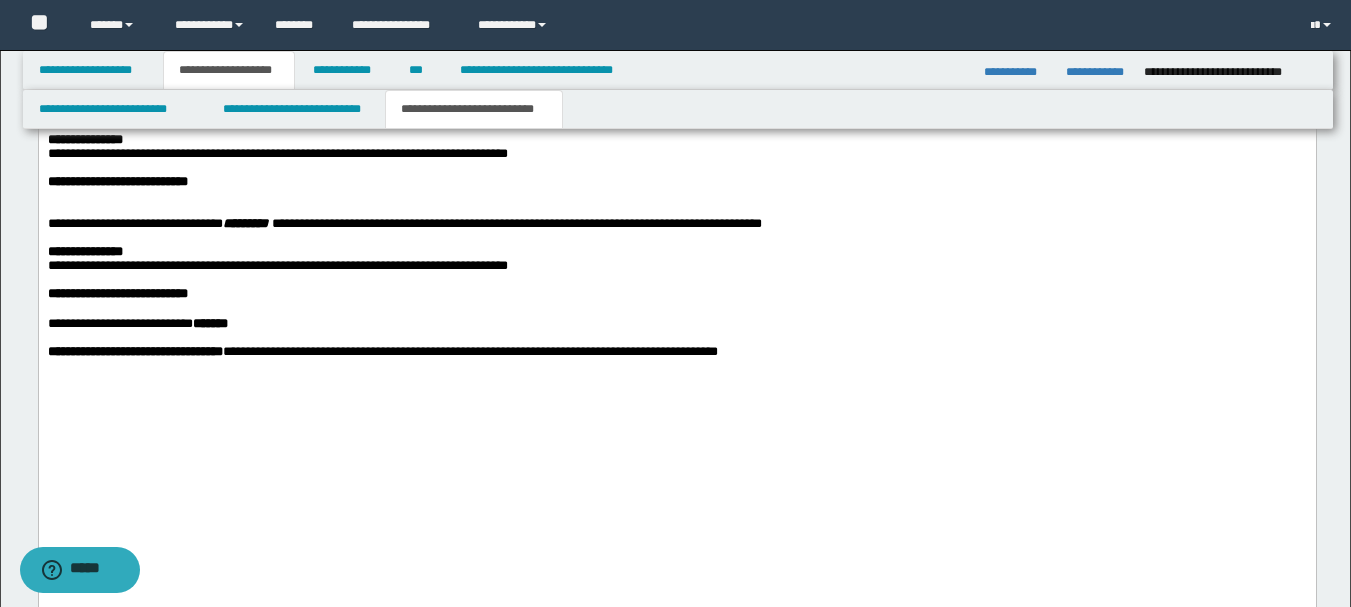 drag, startPoint x: 479, startPoint y: 272, endPoint x: 461, endPoint y: 276, distance: 18.439089 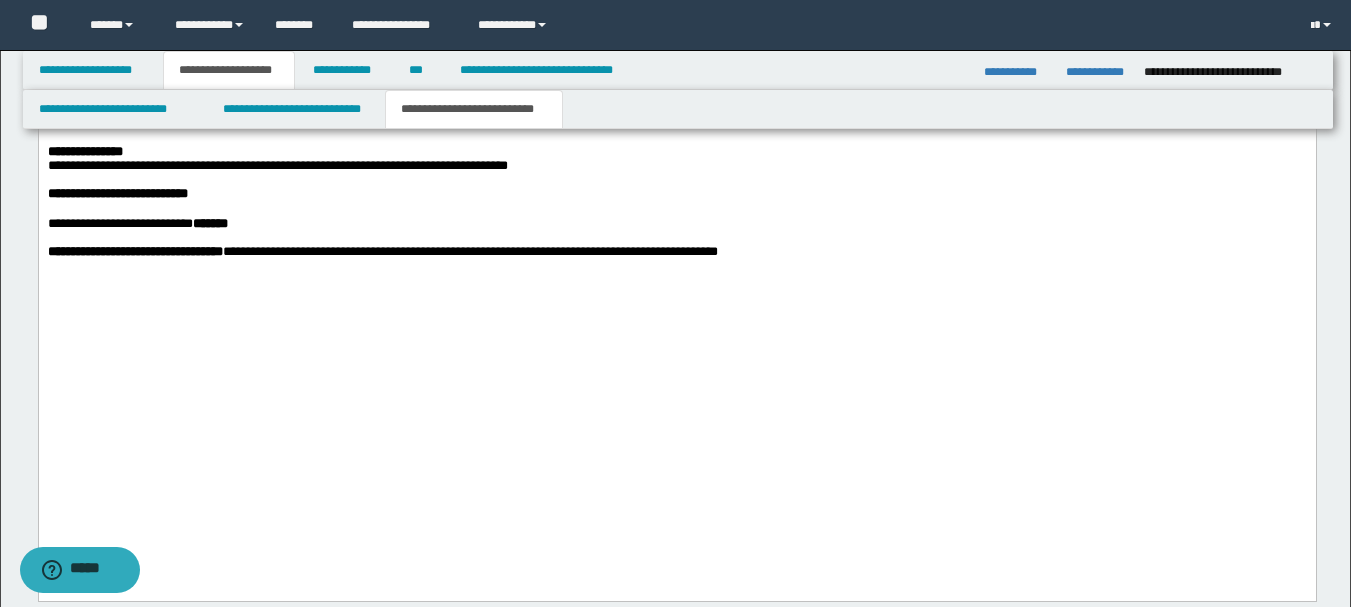 click on "******" at bounding box center (209, 223) 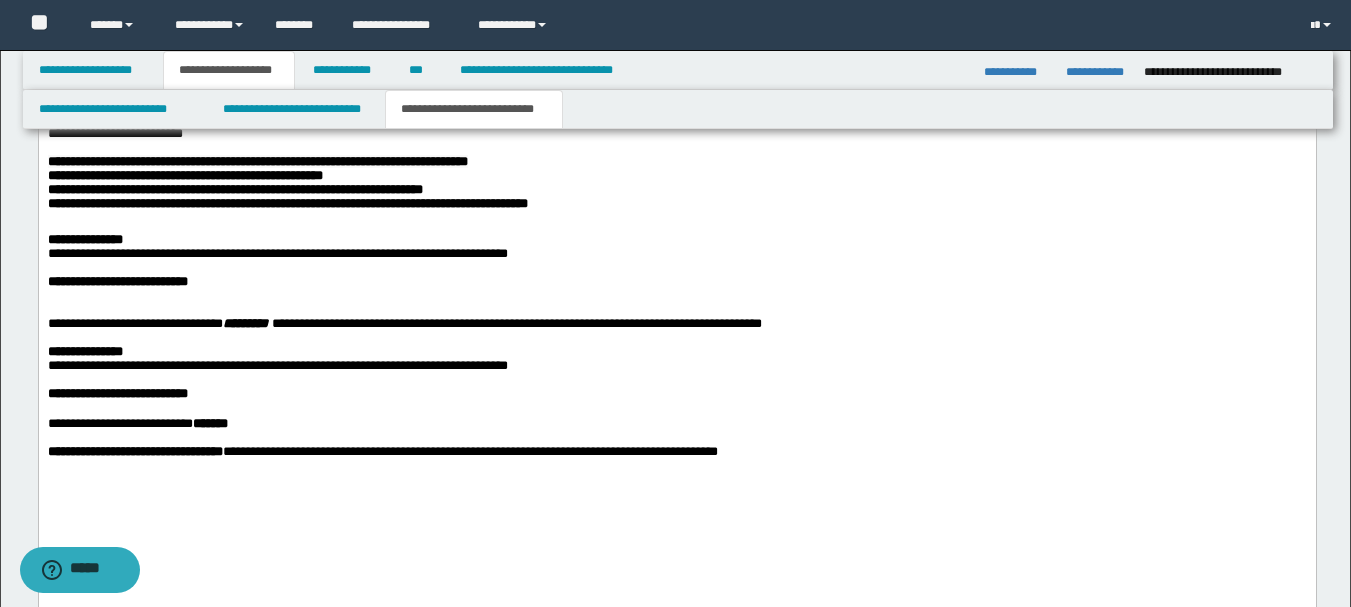 scroll, scrollTop: 2025, scrollLeft: 0, axis: vertical 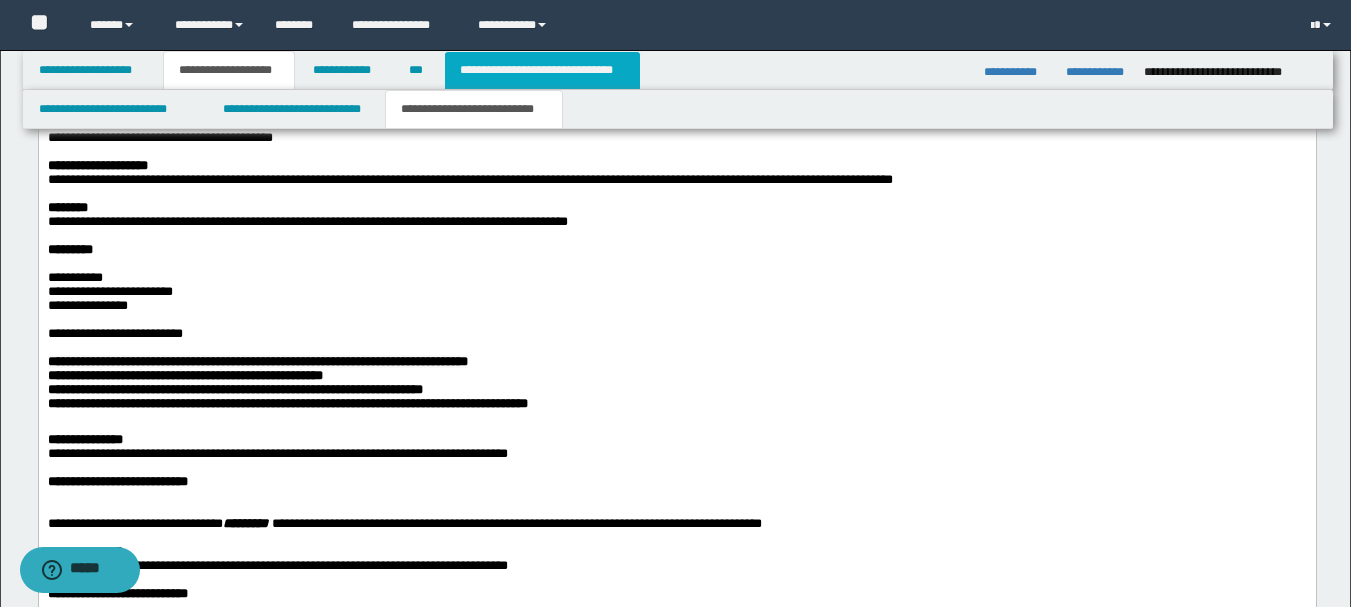 click on "**********" at bounding box center [542, 70] 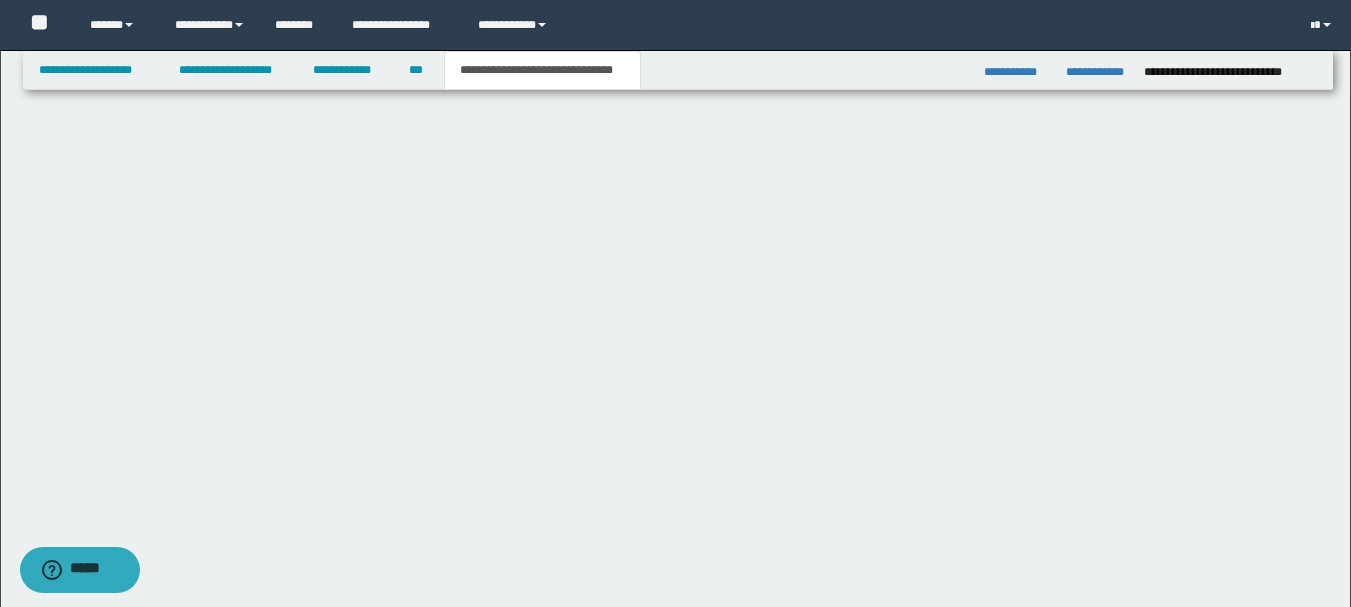 type 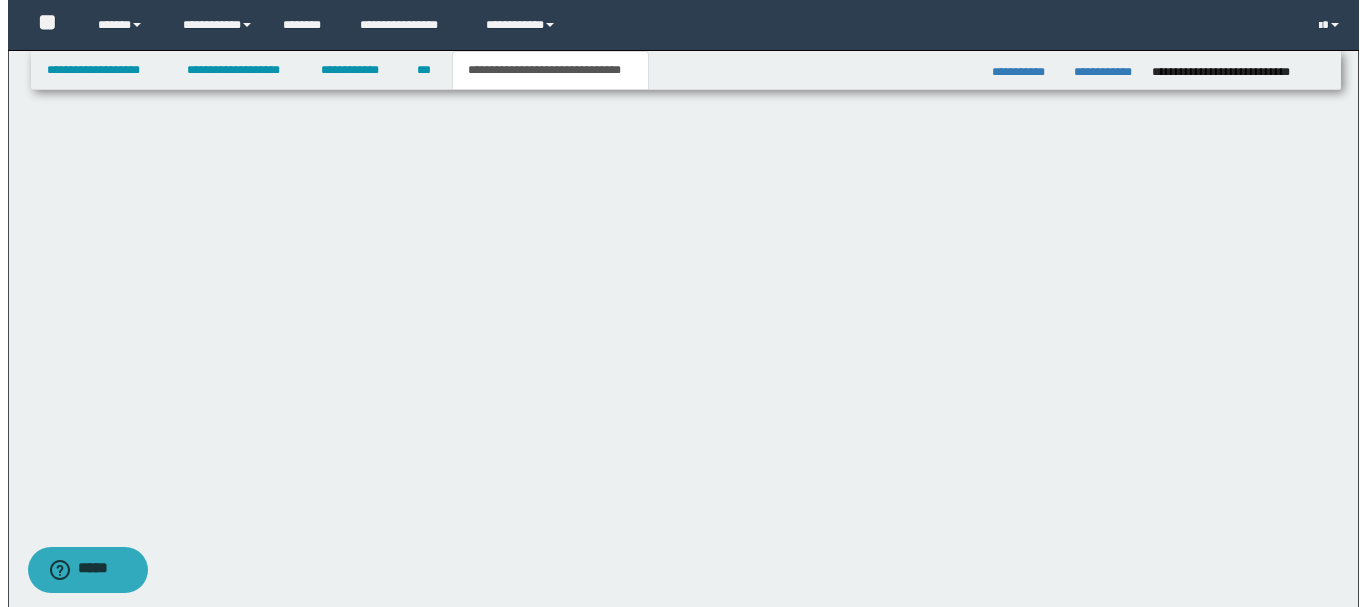 scroll, scrollTop: 794, scrollLeft: 0, axis: vertical 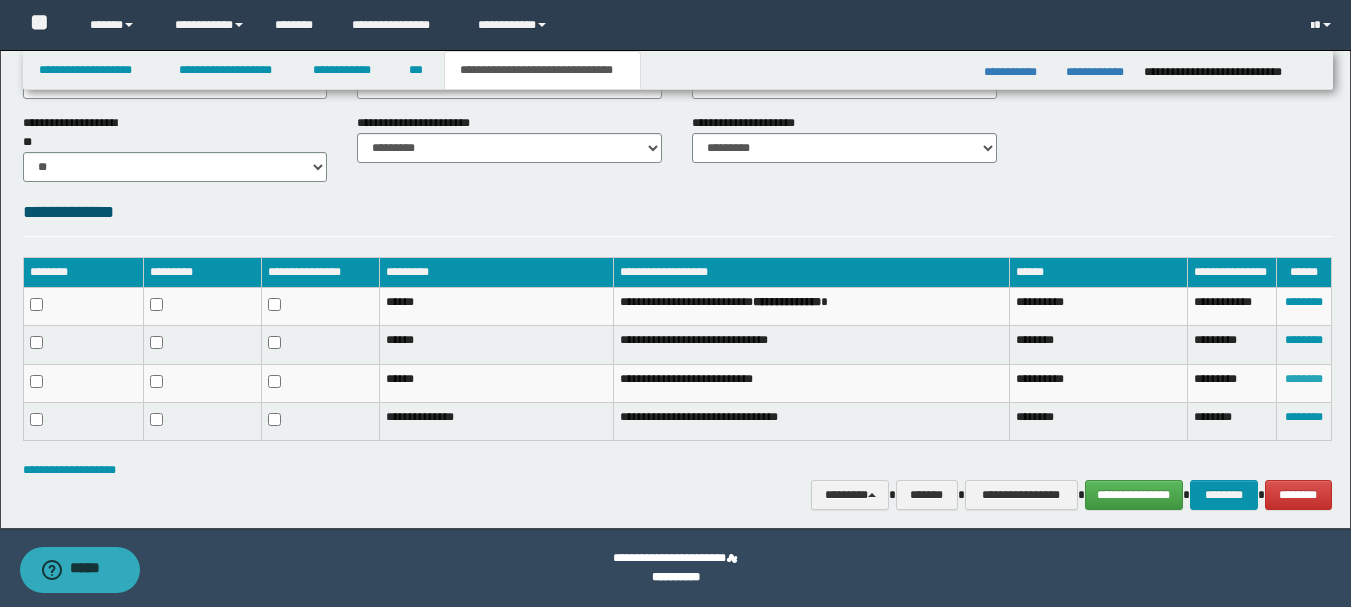 click on "********" at bounding box center (1304, 379) 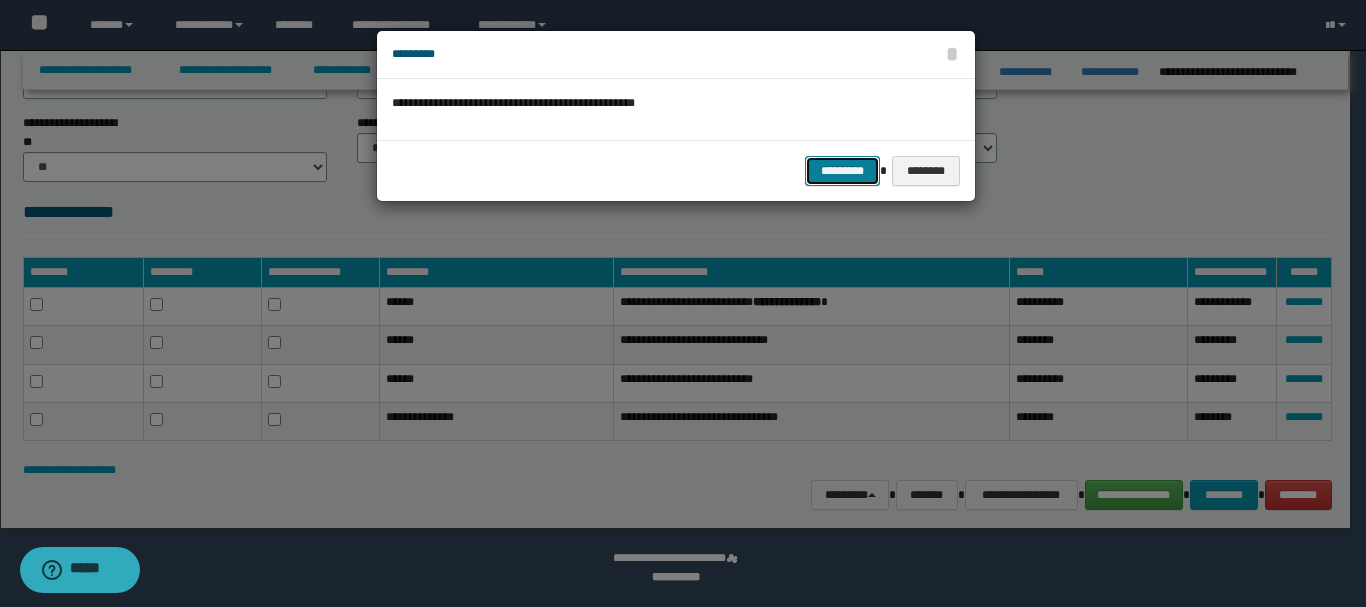 click on "*********" at bounding box center (842, 171) 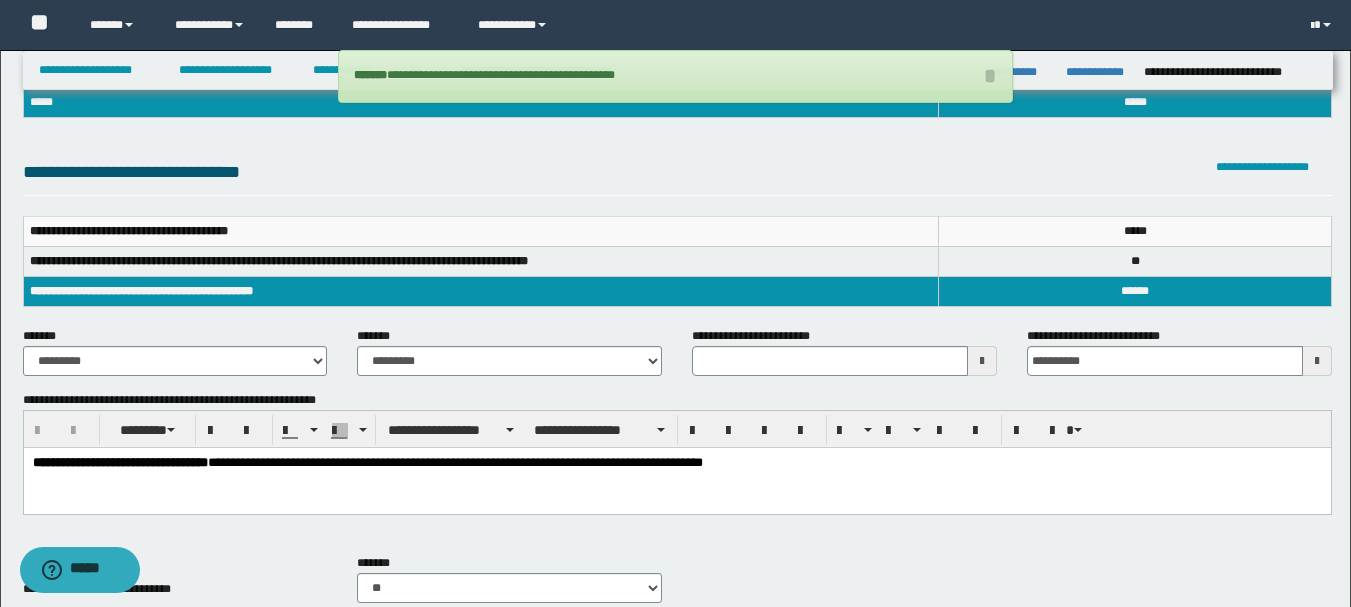 scroll, scrollTop: 0, scrollLeft: 0, axis: both 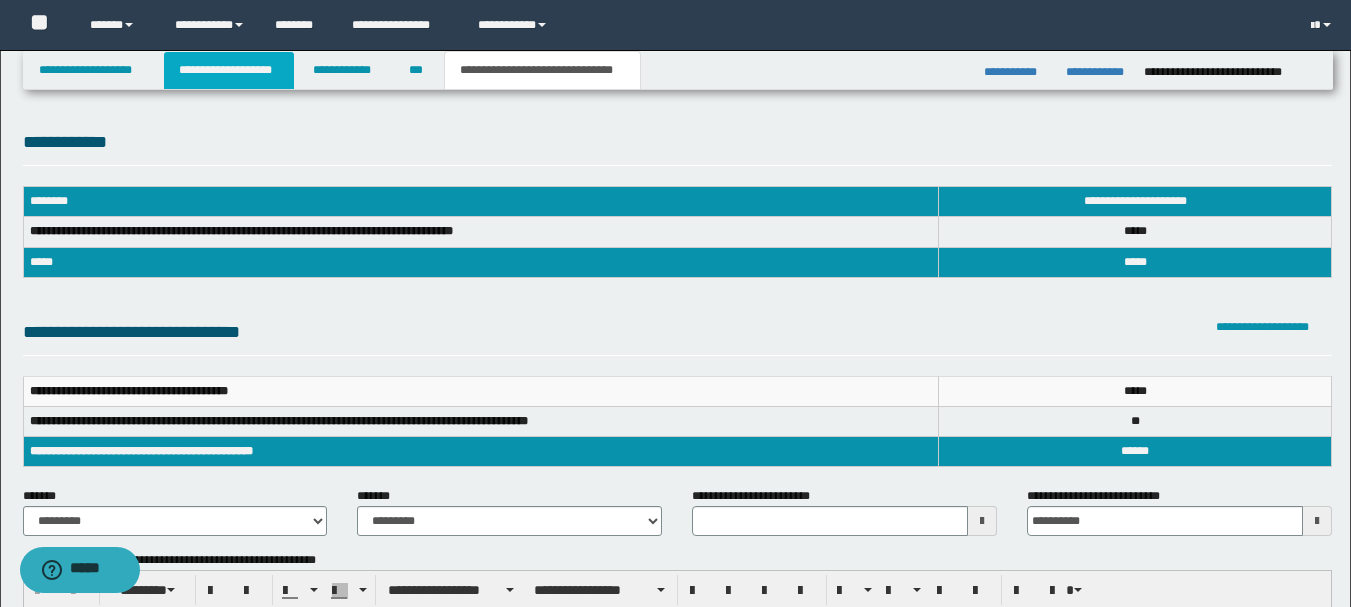 click on "**********" at bounding box center (229, 70) 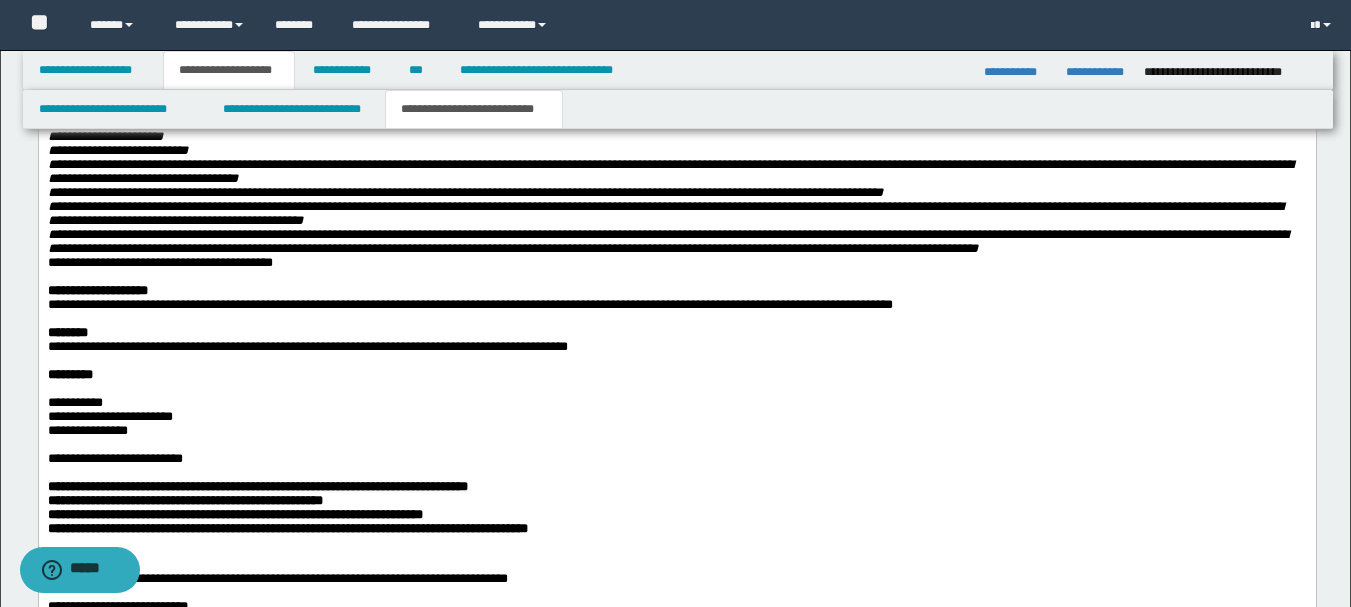 scroll, scrollTop: 2000, scrollLeft: 0, axis: vertical 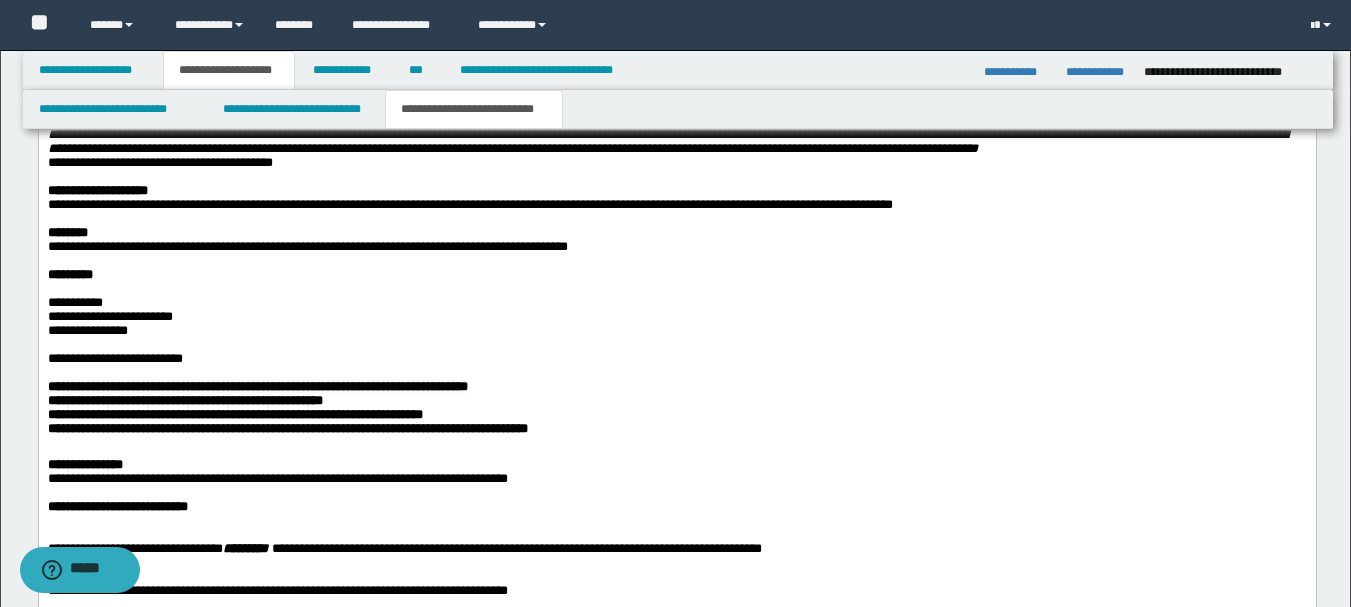 click on "**********" at bounding box center [307, 246] 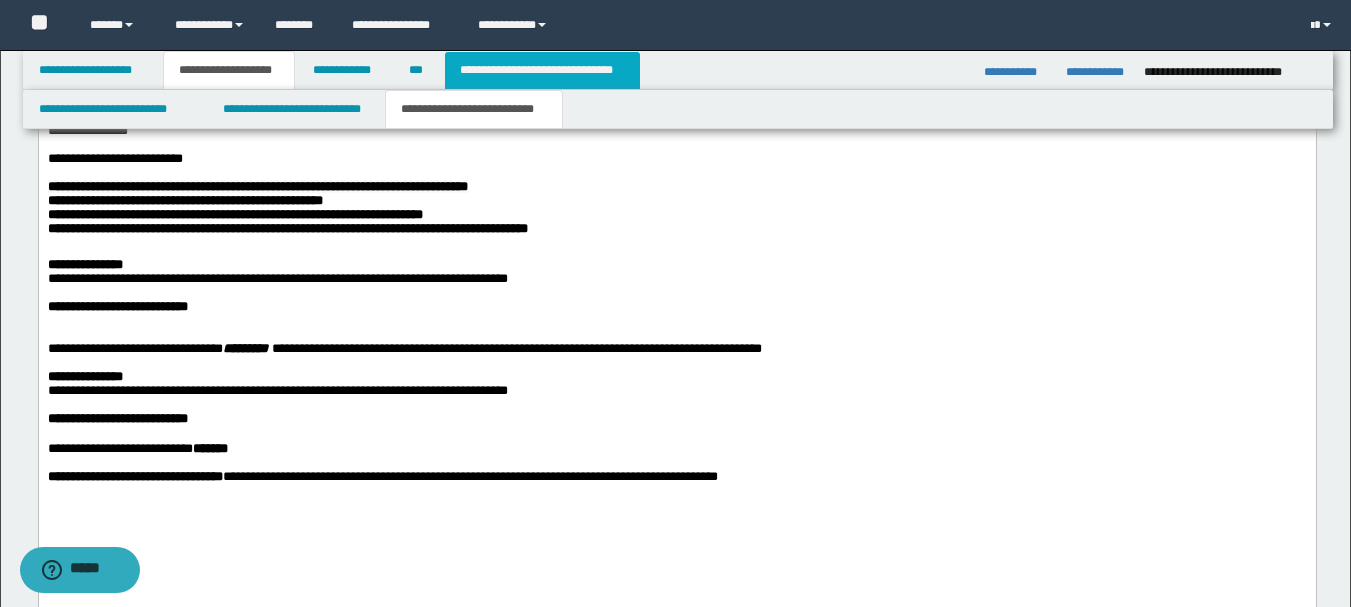 click on "**********" at bounding box center [542, 70] 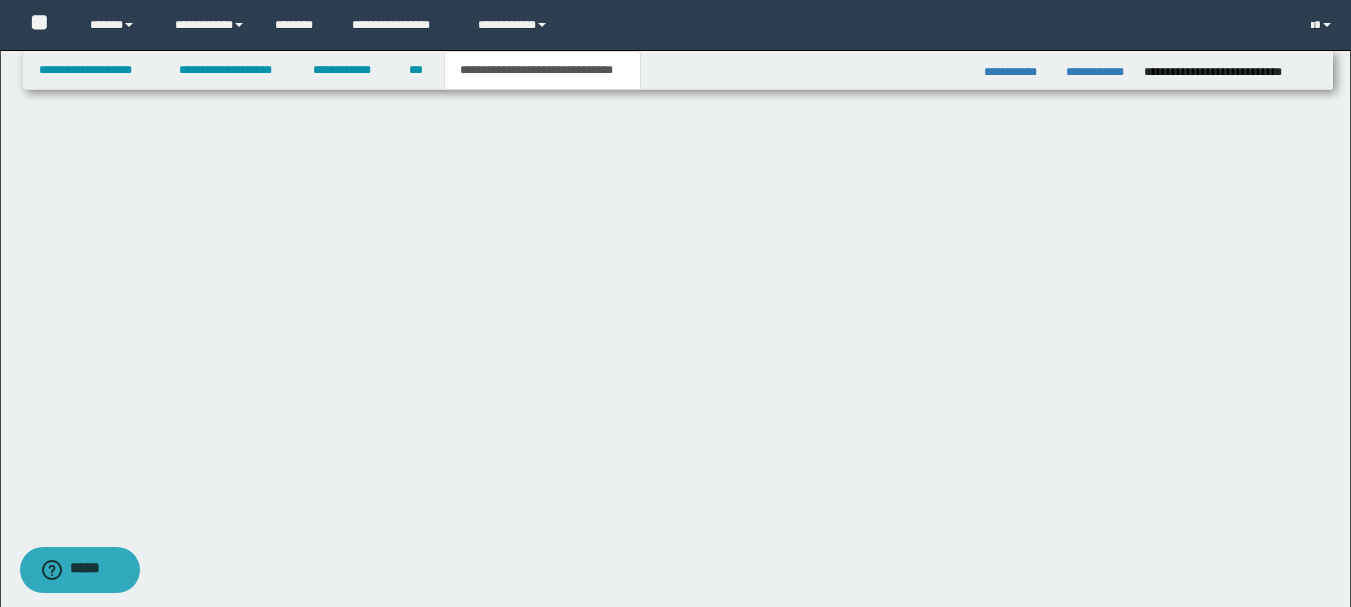 type 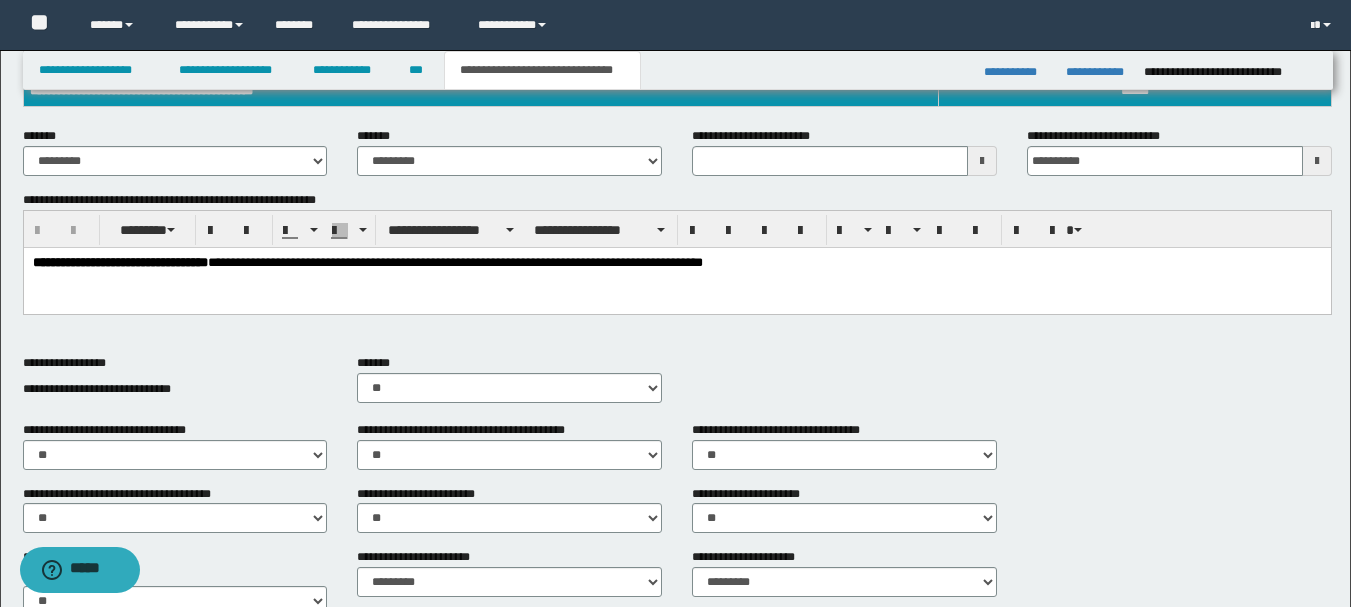 scroll, scrollTop: 60, scrollLeft: 0, axis: vertical 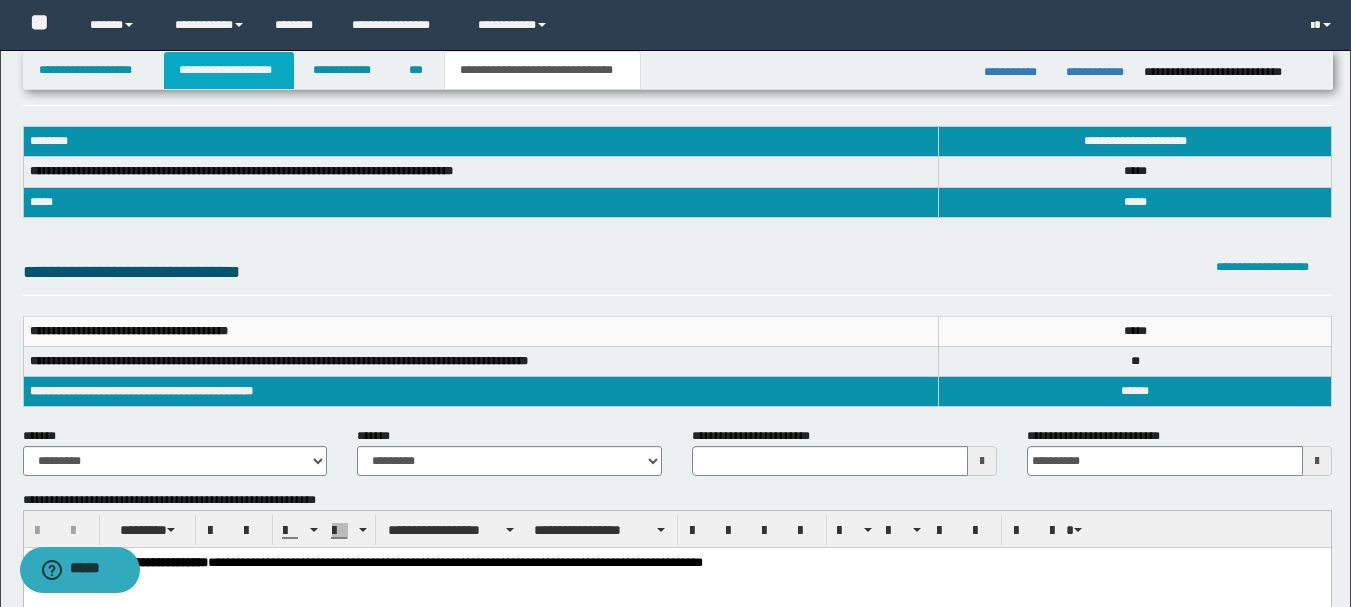 click on "**********" at bounding box center [229, 70] 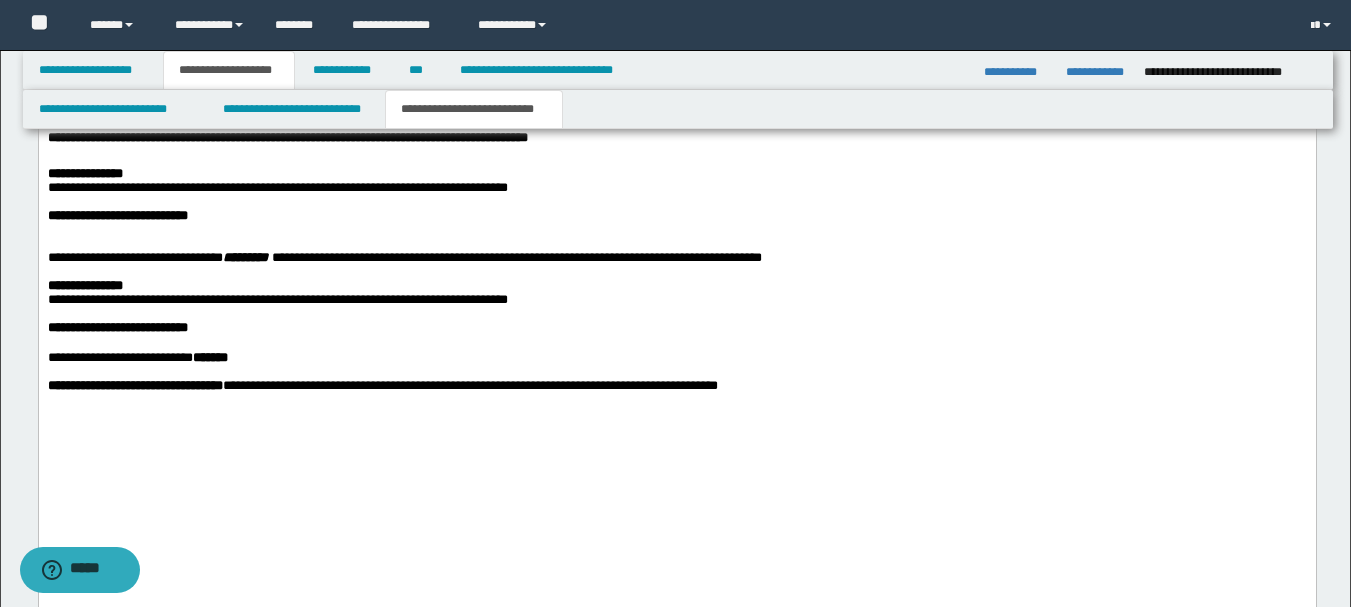 scroll, scrollTop: 2191, scrollLeft: 0, axis: vertical 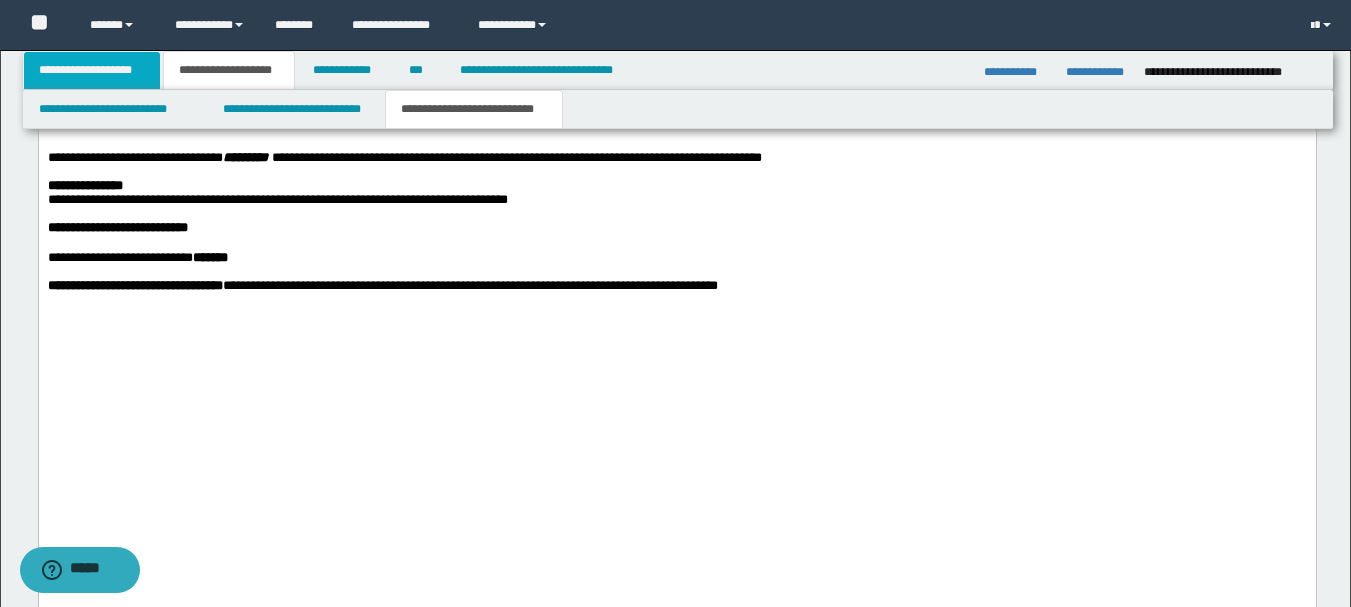 click on "**********" at bounding box center [92, 70] 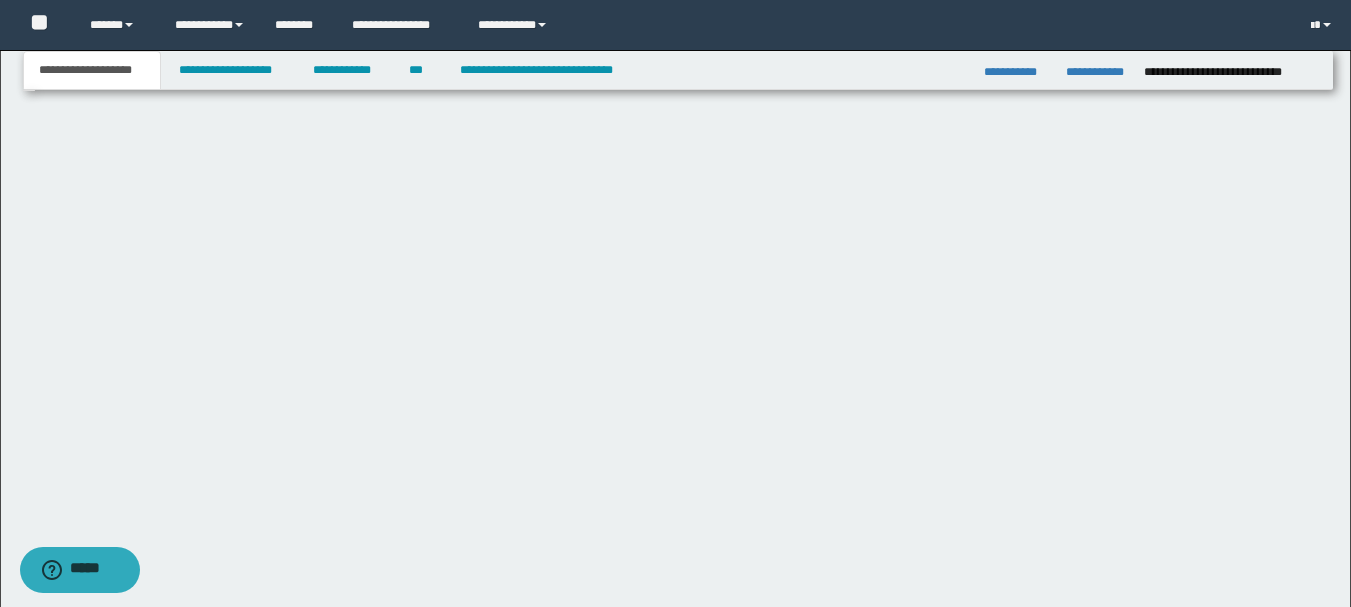 scroll, scrollTop: 277, scrollLeft: 0, axis: vertical 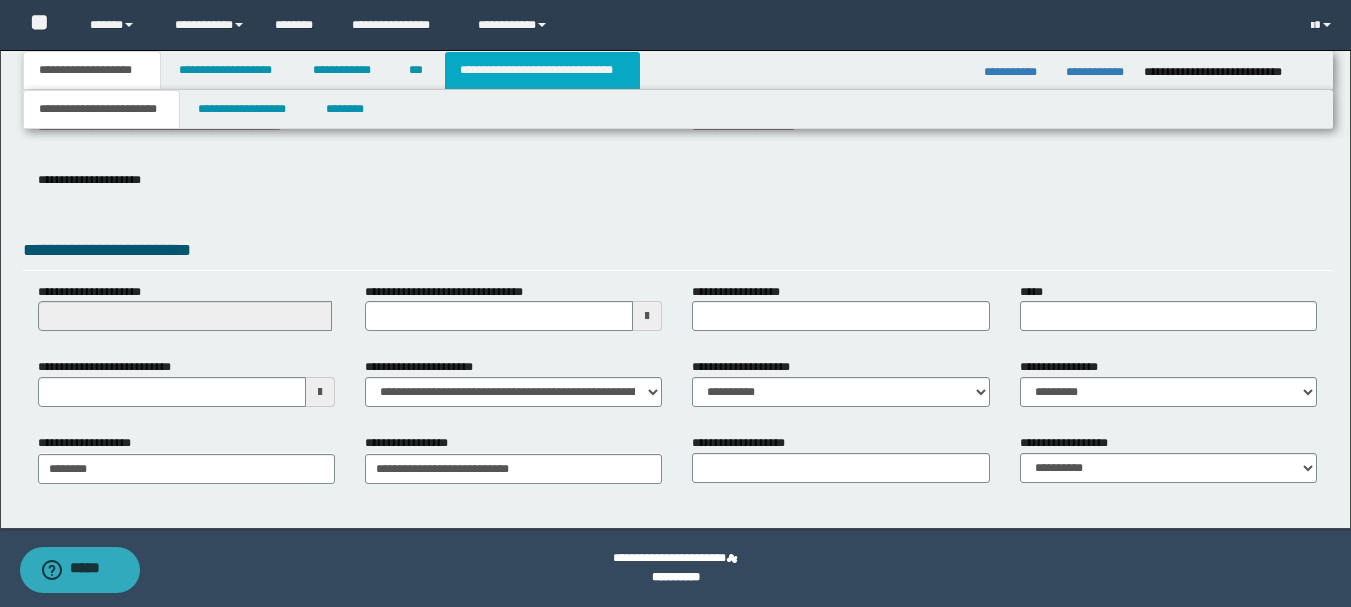 click on "**********" at bounding box center (542, 70) 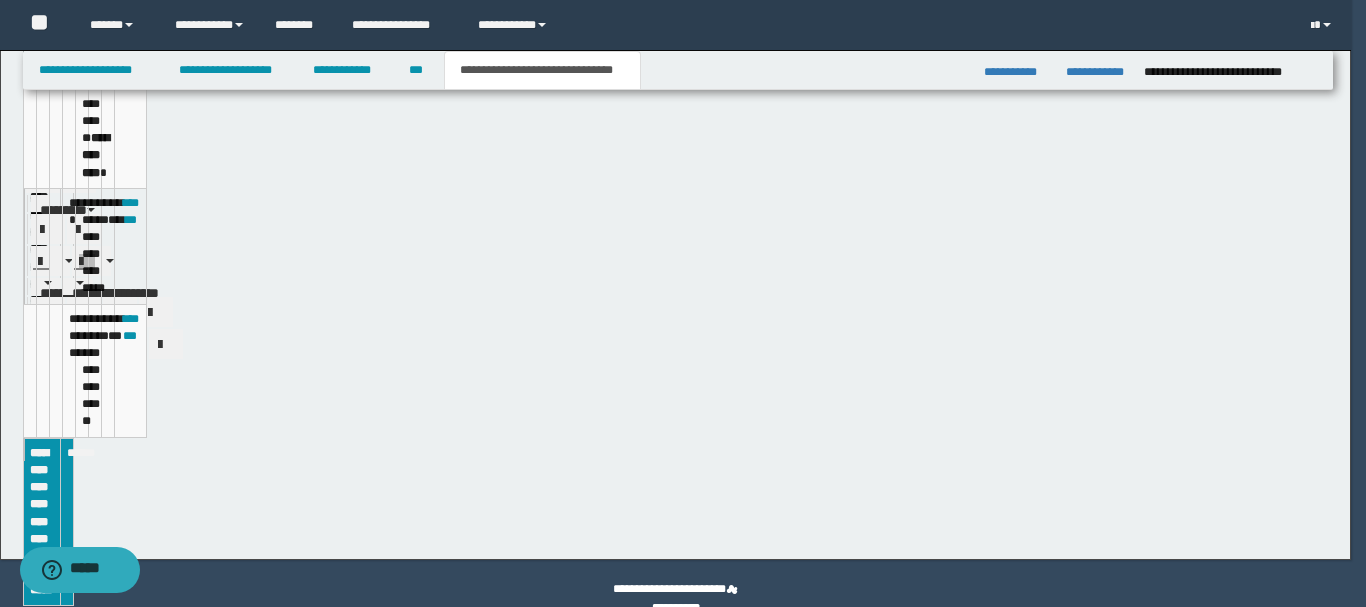 type 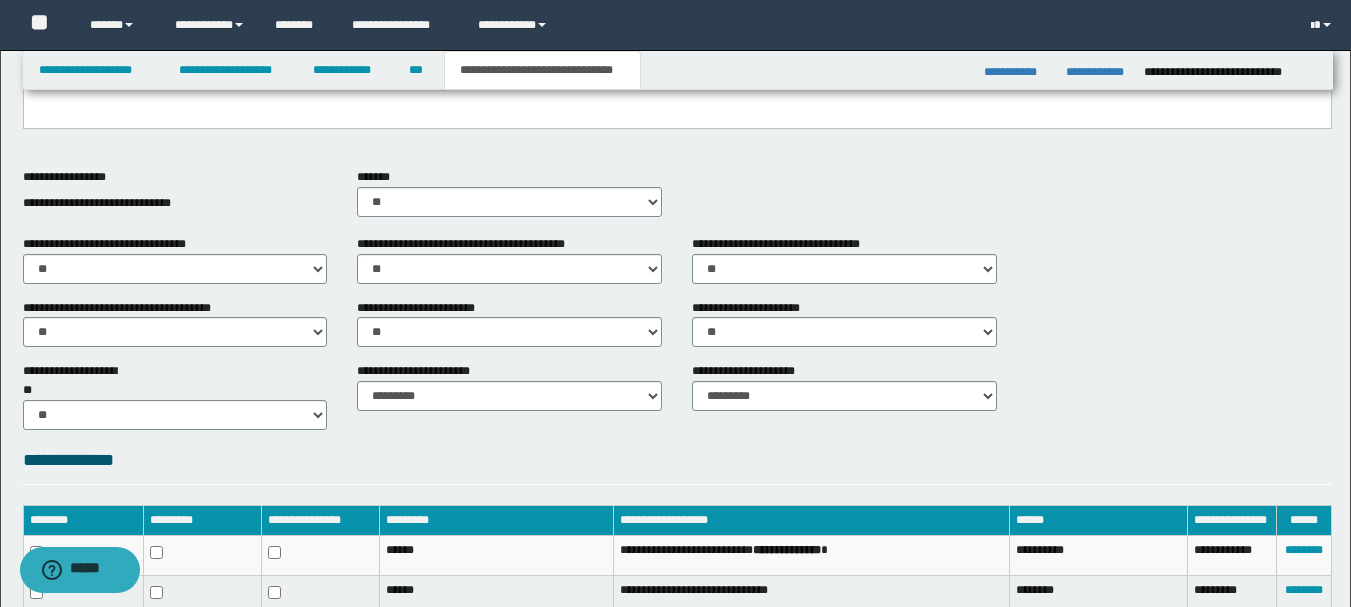 scroll, scrollTop: 760, scrollLeft: 0, axis: vertical 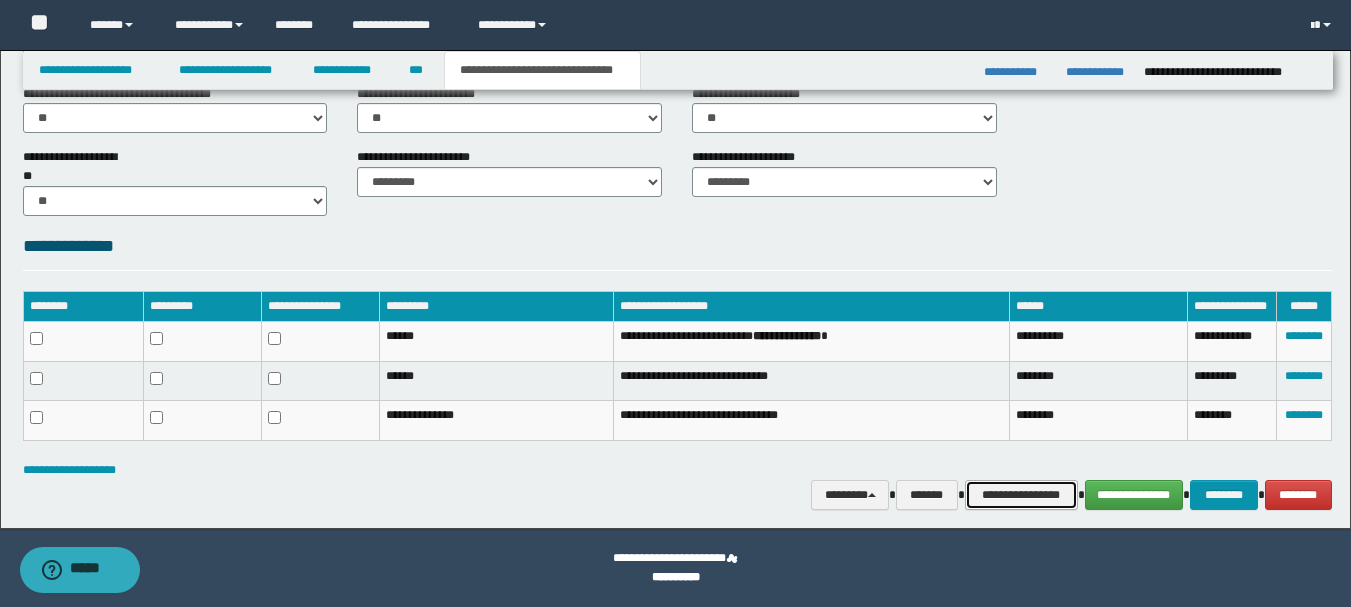 click on "**********" at bounding box center [1021, 495] 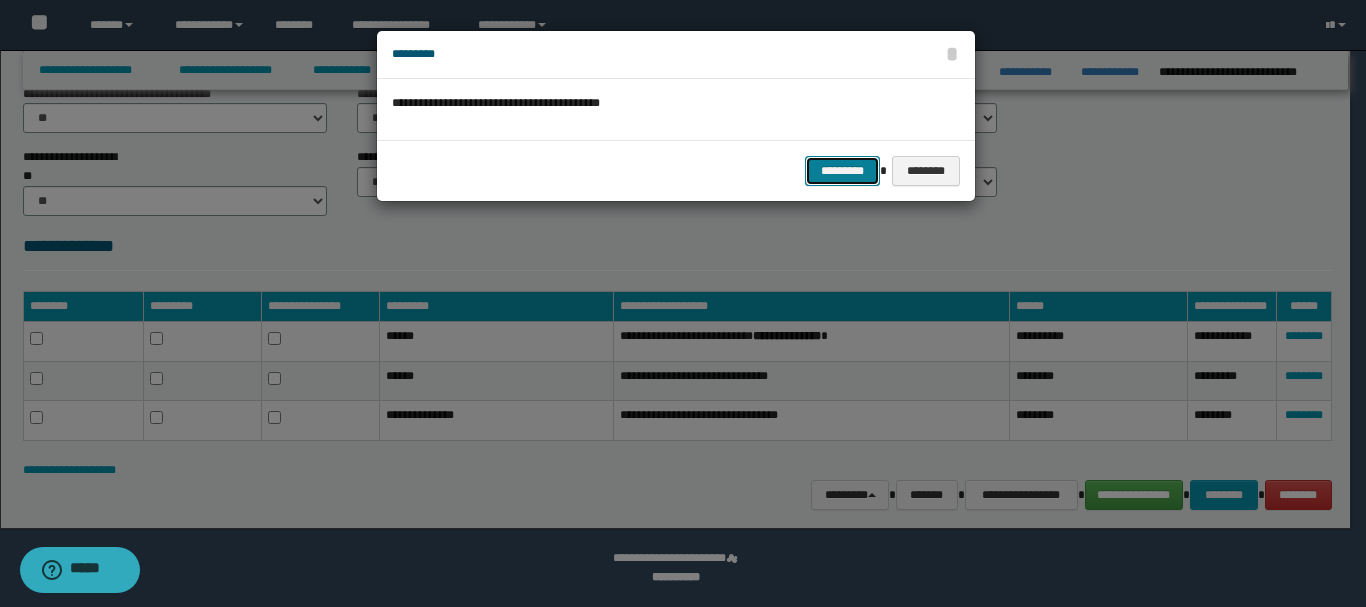 click on "*********" at bounding box center (842, 171) 